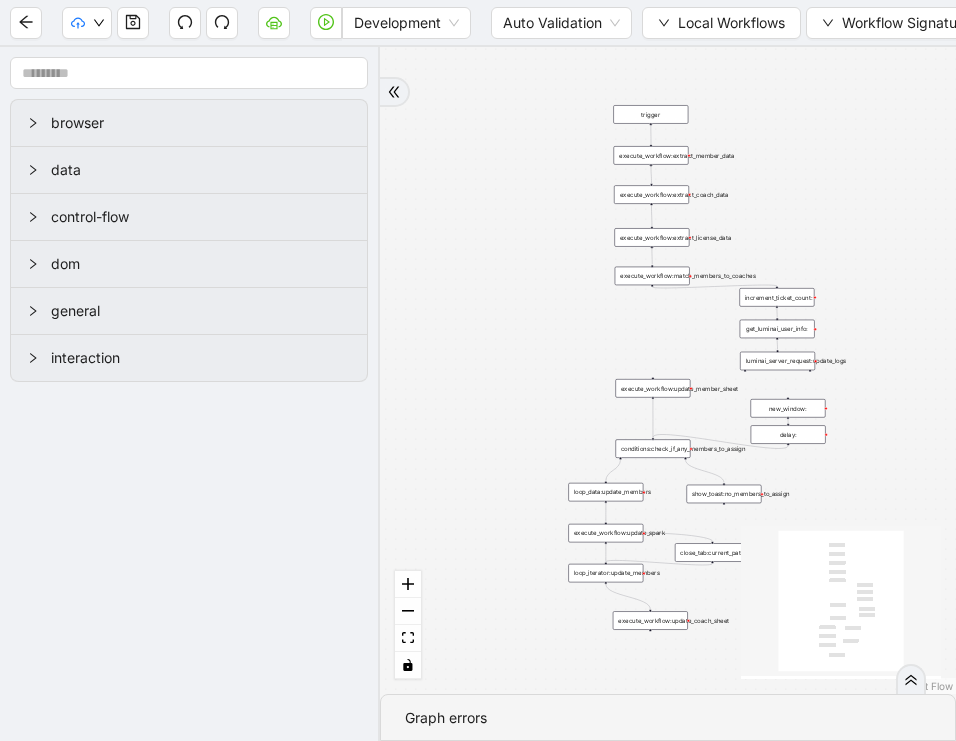 scroll, scrollTop: 0, scrollLeft: 0, axis: both 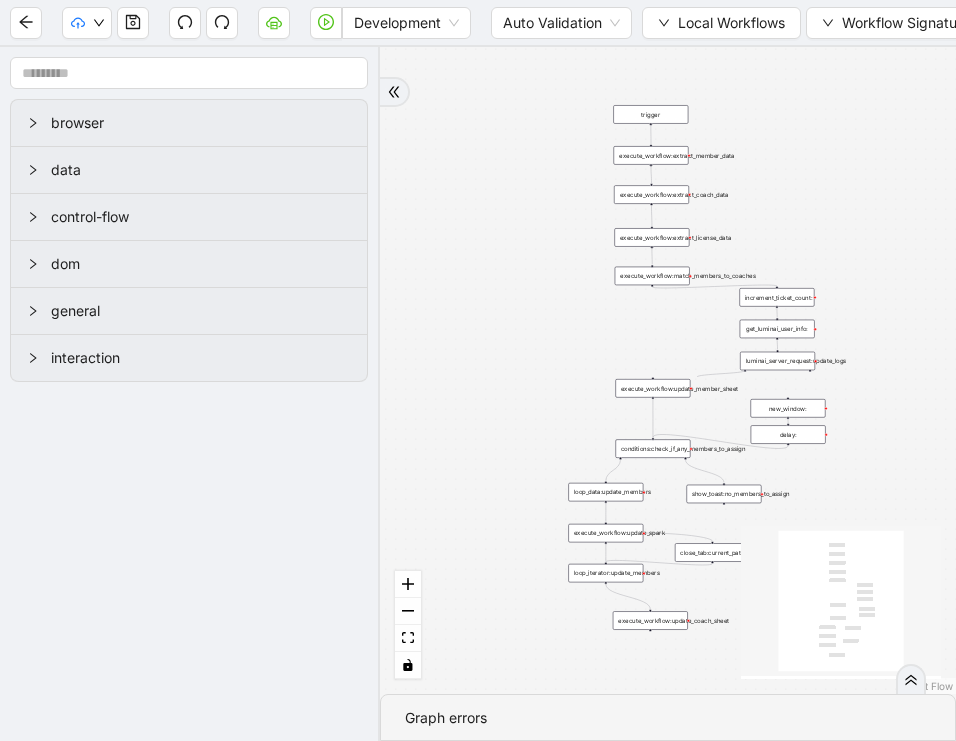 drag, startPoint x: 745, startPoint y: 370, endPoint x: 769, endPoint y: 388, distance: 30 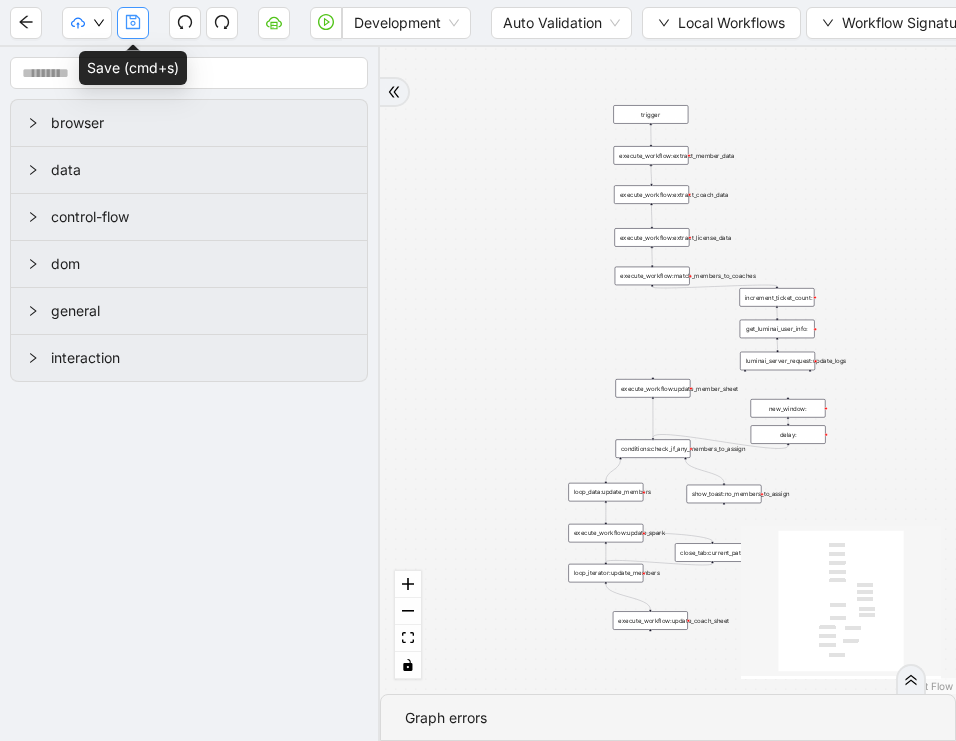 click at bounding box center (133, 23) 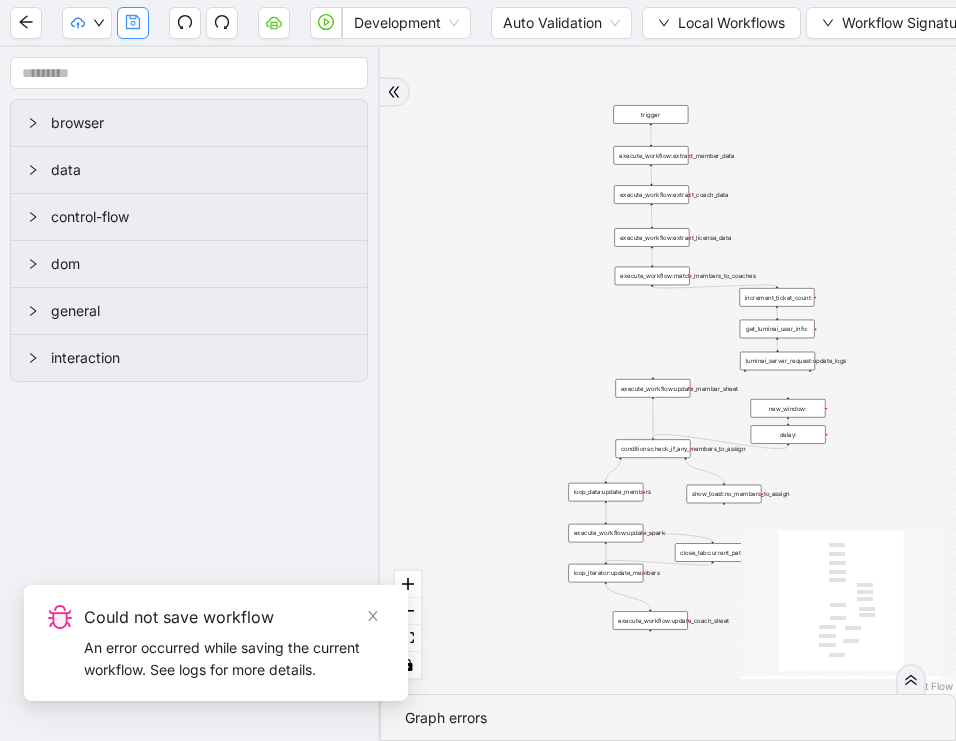 click 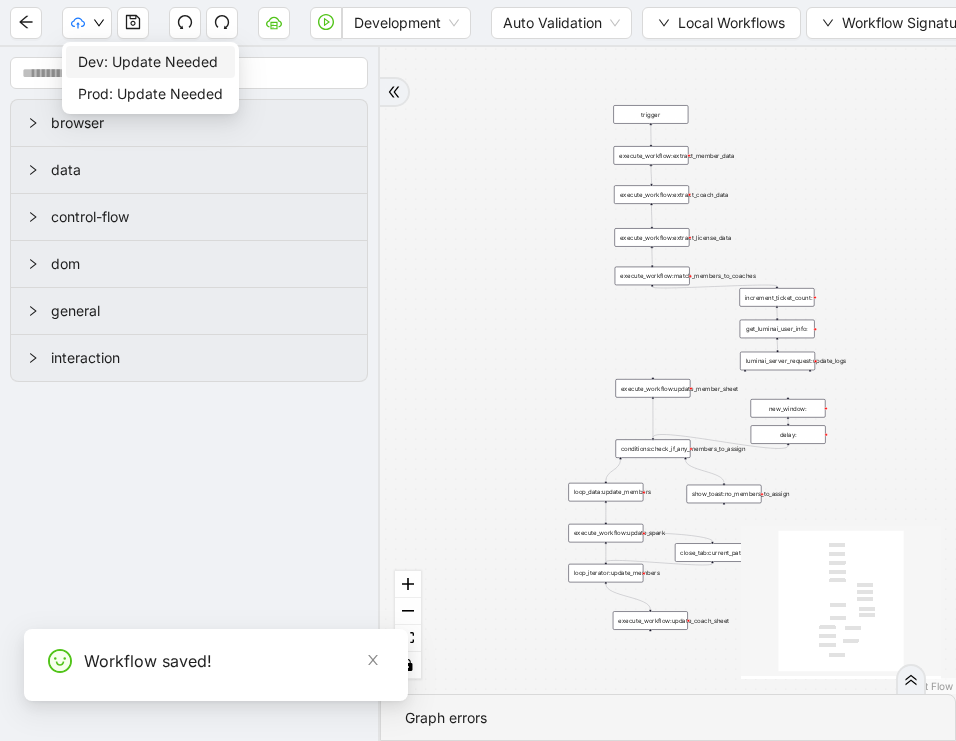 click on "Dev: Update Needed" at bounding box center (150, 62) 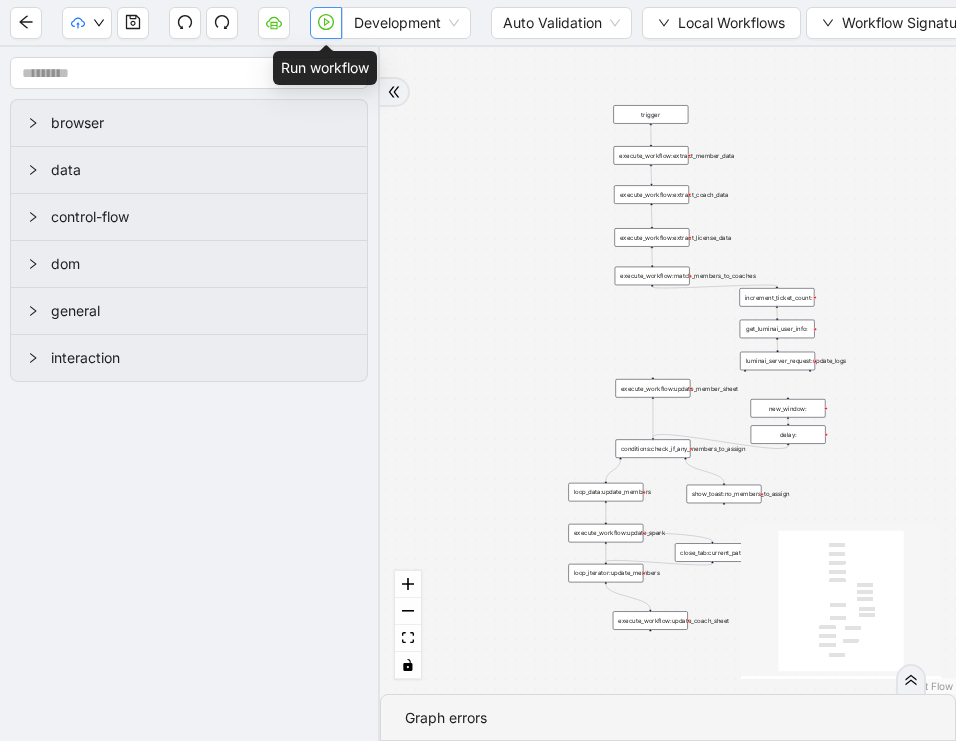 click 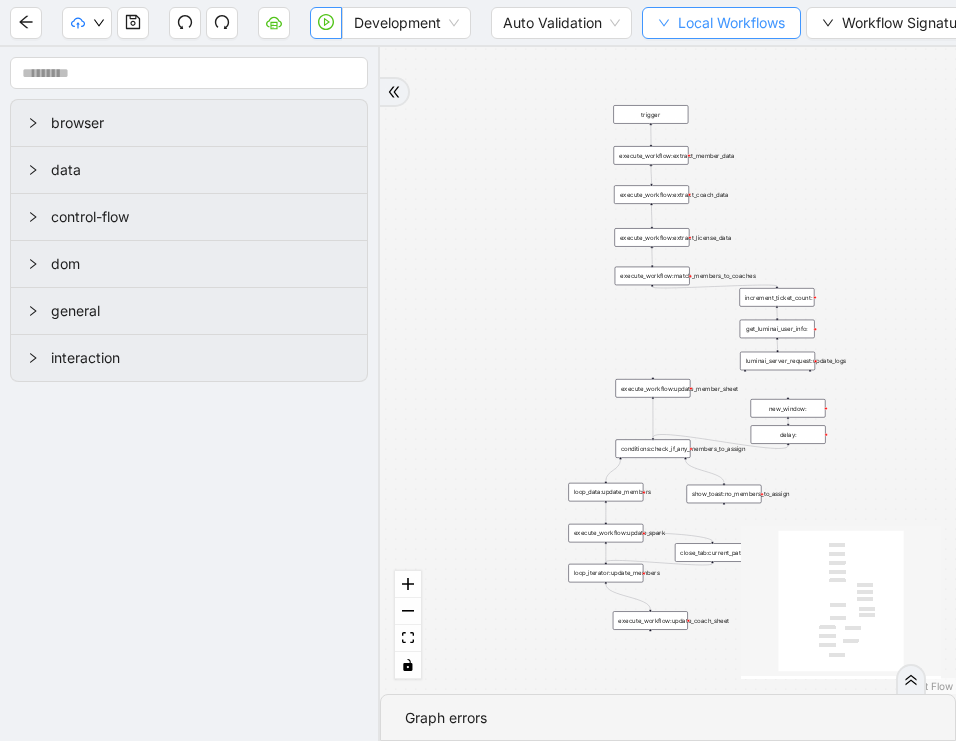 click on "Local Workflows" at bounding box center [731, 23] 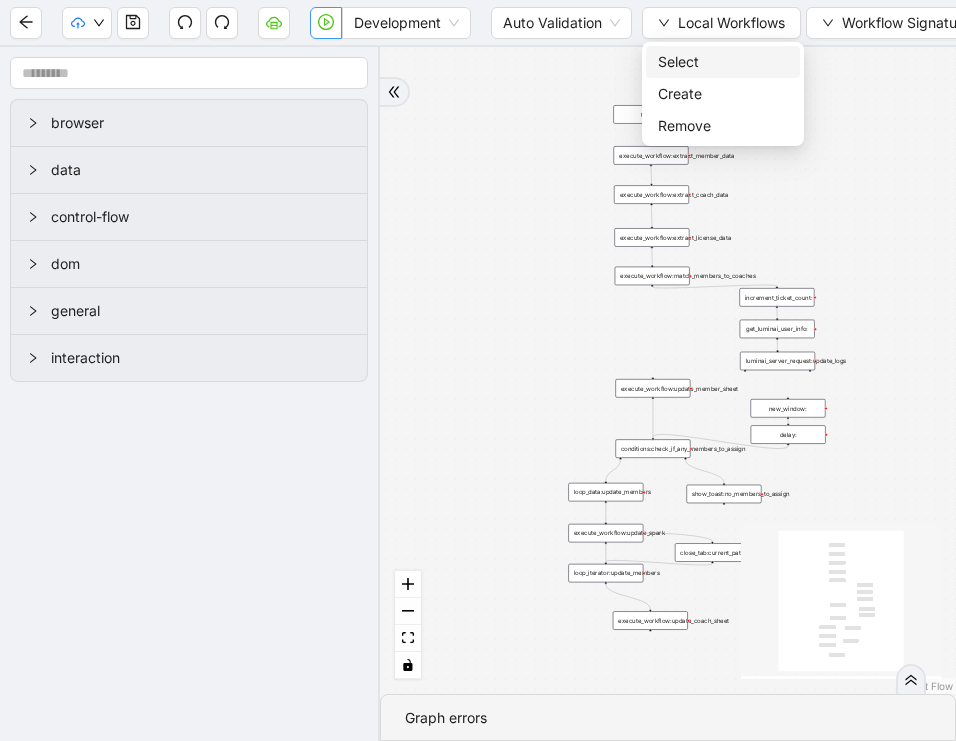 click on "Select" at bounding box center (723, 62) 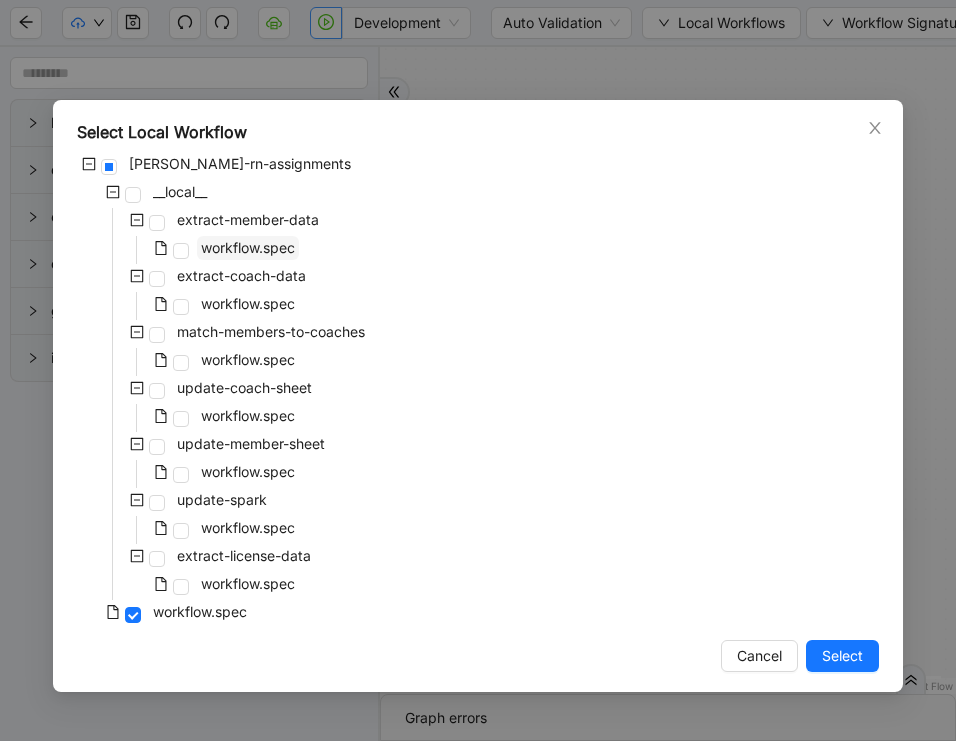 click on "workflow.spec" at bounding box center (248, 248) 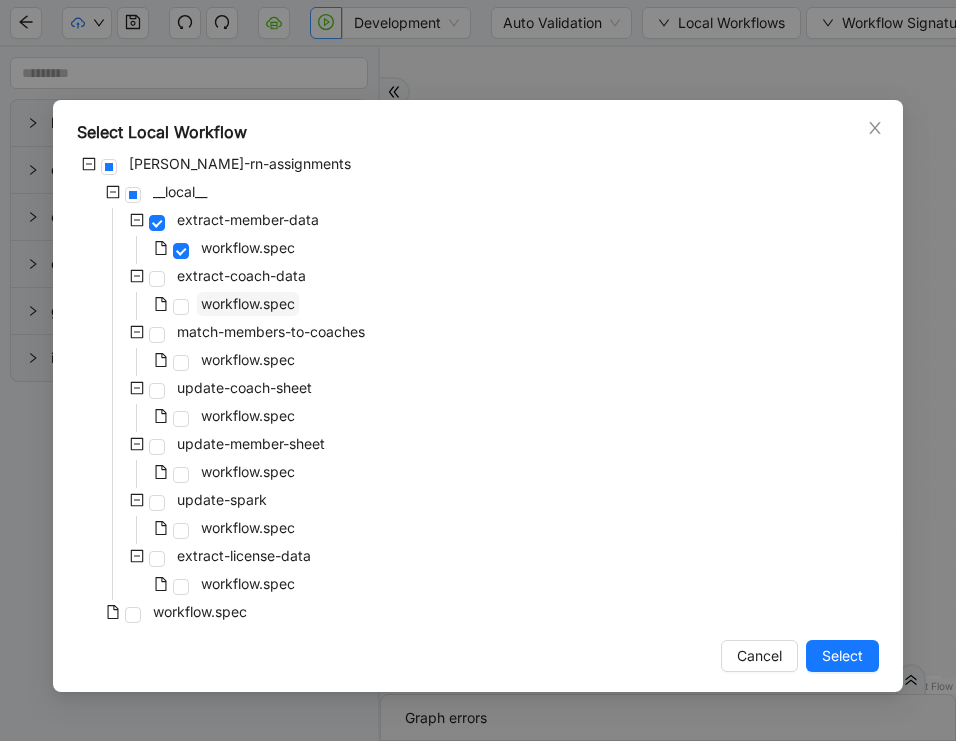 click on "workflow.spec" at bounding box center (248, 303) 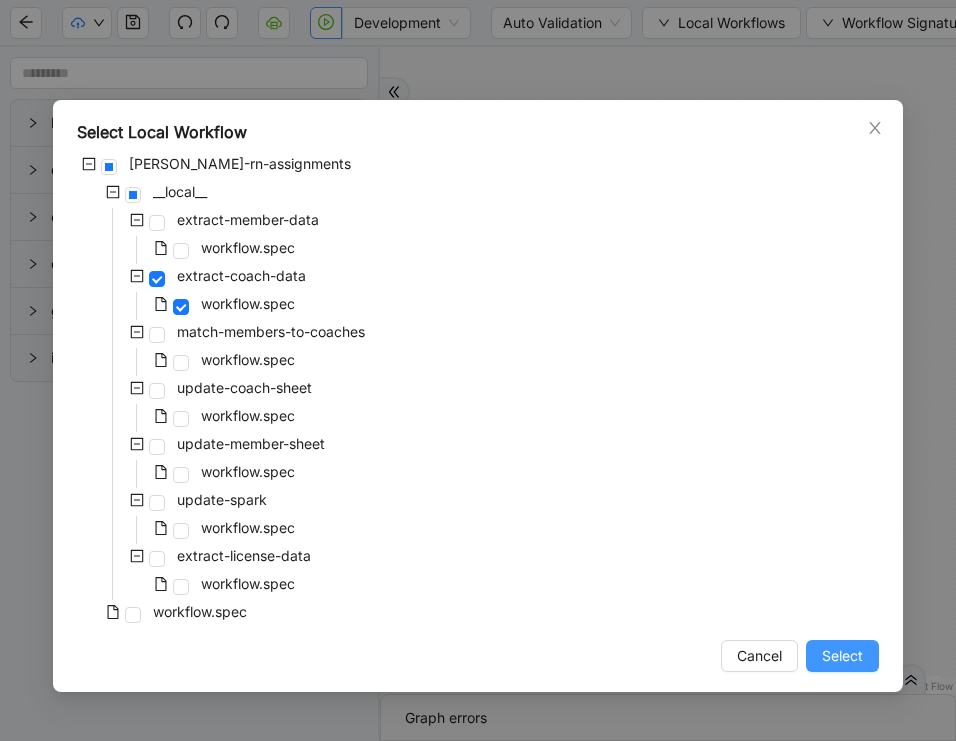 click on "Select" at bounding box center (842, 656) 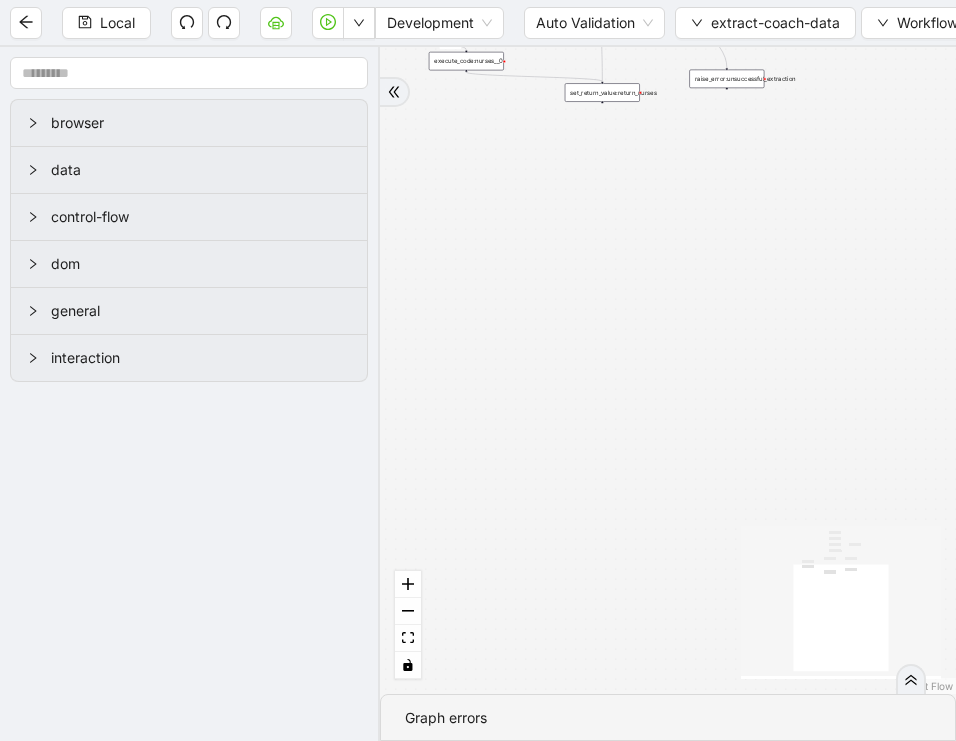 drag, startPoint x: 682, startPoint y: 540, endPoint x: 682, endPoint y: 656, distance: 116 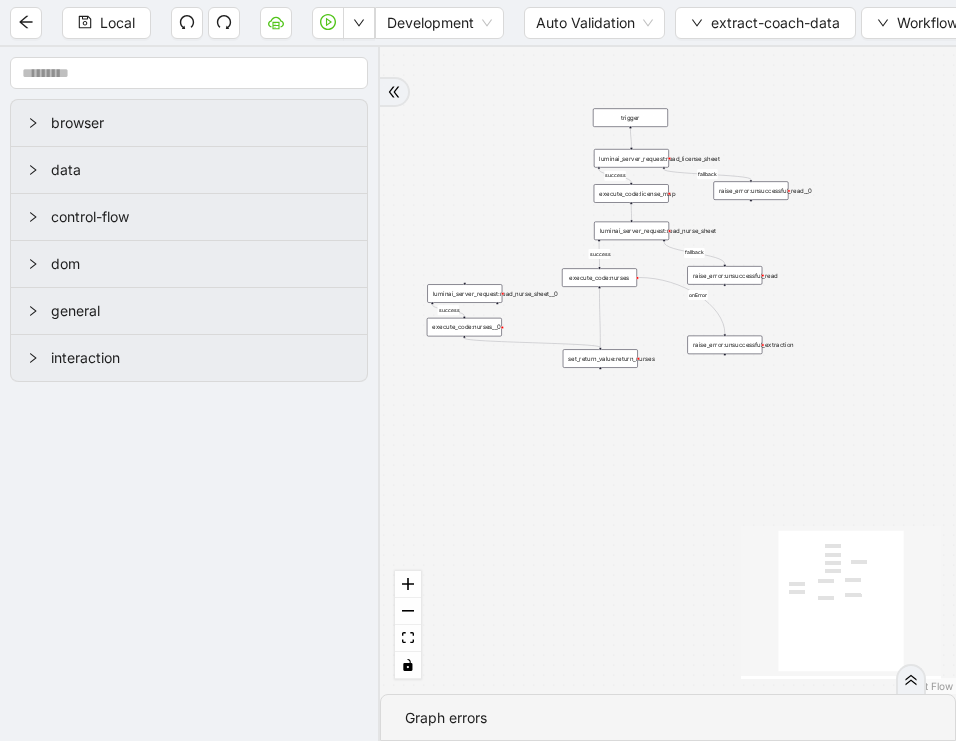 drag, startPoint x: 682, startPoint y: 397, endPoint x: 673, endPoint y: 554, distance: 157.25775 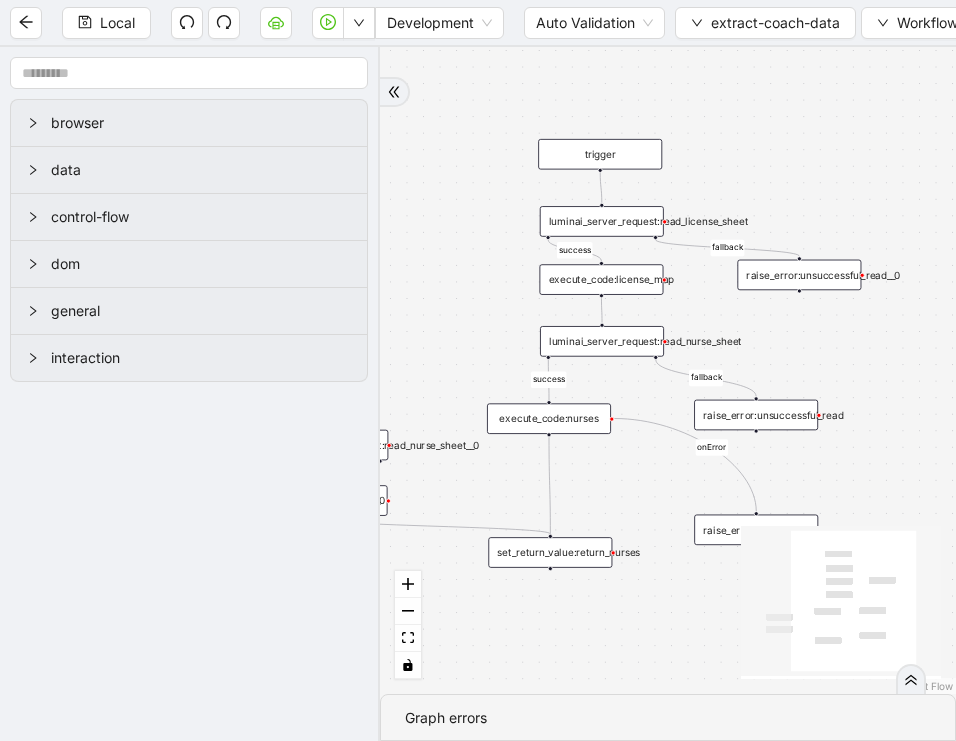 click on "execute_code:nurses" at bounding box center (549, 418) 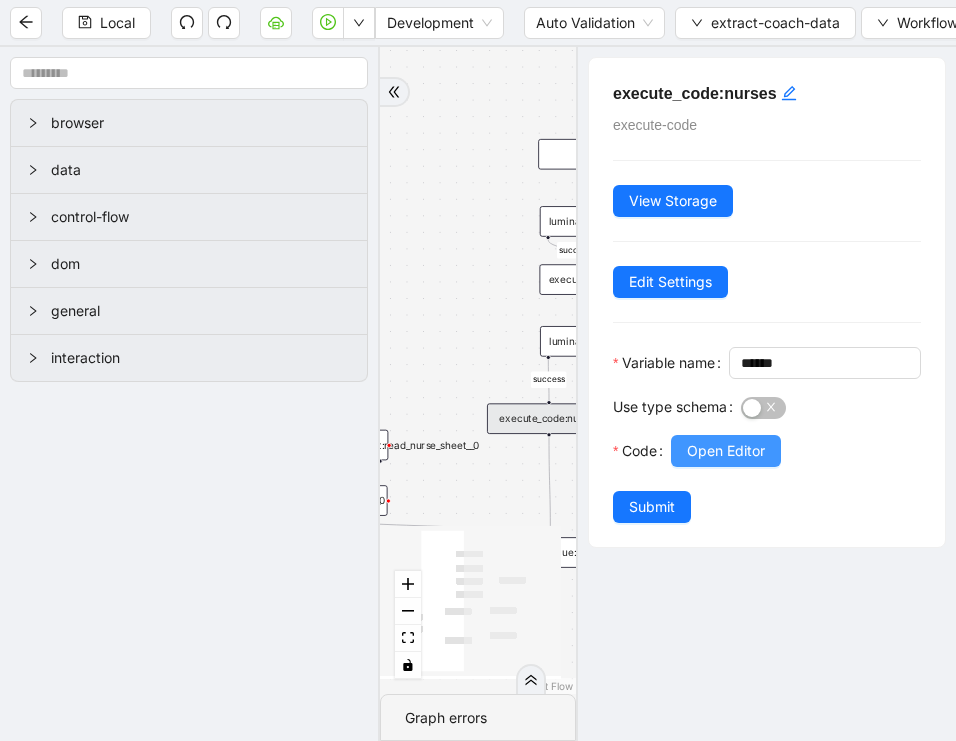 click on "Open Editor" at bounding box center (726, 451) 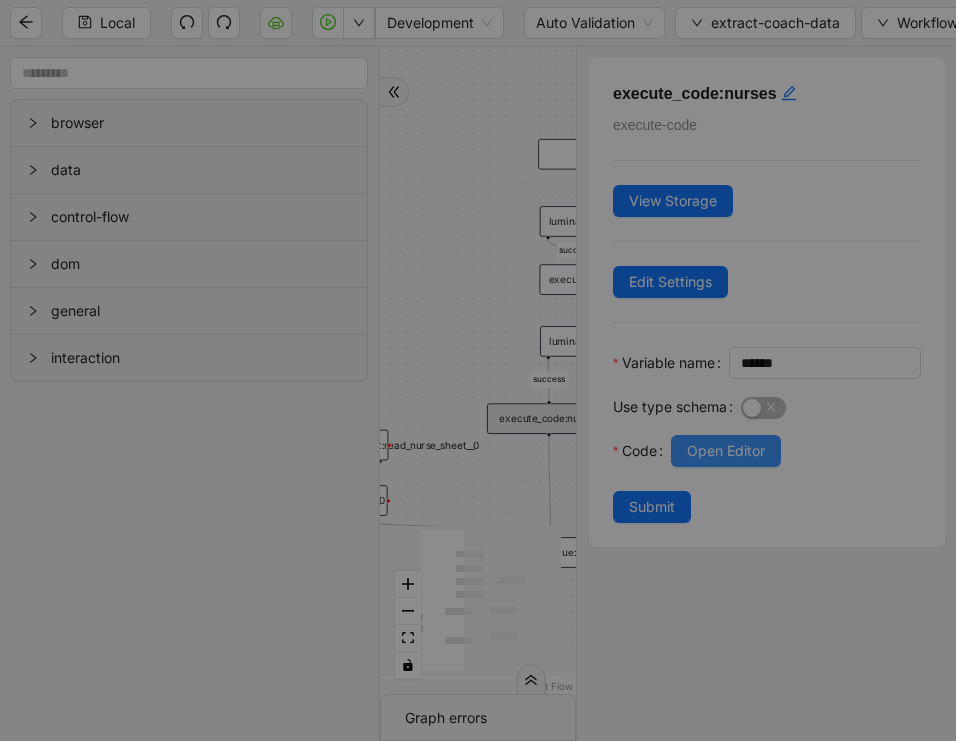 scroll, scrollTop: 270, scrollLeft: 0, axis: vertical 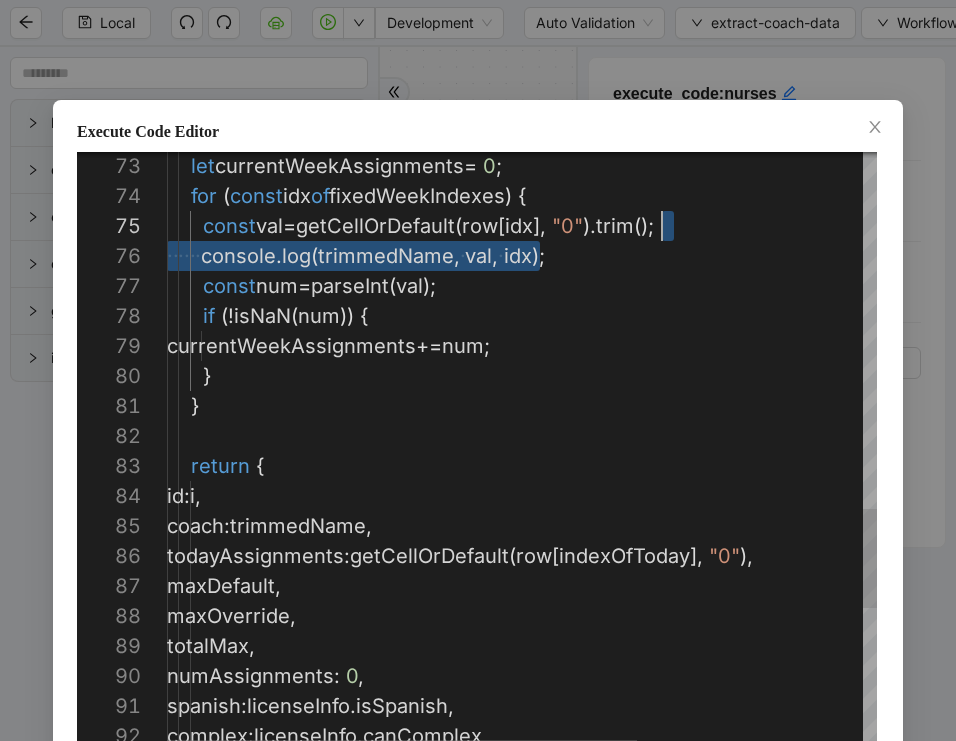 drag, startPoint x: 588, startPoint y: 262, endPoint x: 688, endPoint y: 236, distance: 103.32473 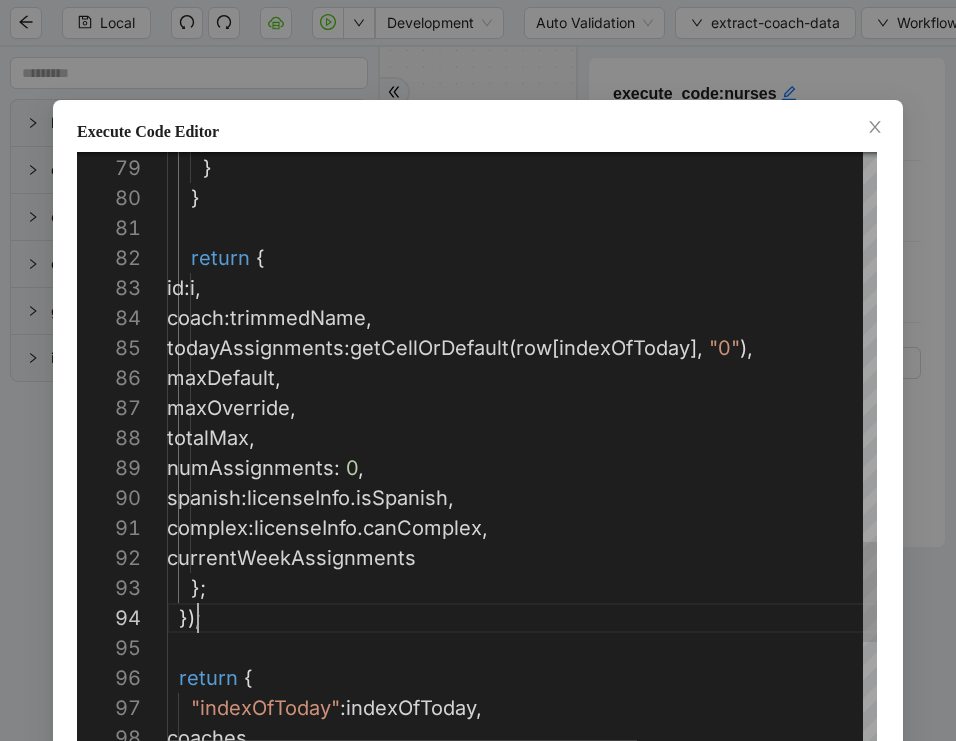 click on "todayAssignments :  getCellOrDefault ( row [ indexOfToday ],   "0" ),       maxDefault ,       maxOverride ,       totalMax ,       numAssignments :   0 ,       spanish :  licenseInfo . isSpanish ,       complex :  licenseInfo . canComplex ,       currentWeekAssignments       coach :  trimmedName ,       id :  i ,      return   {      }        }         currentWeekAssignments  +=  num ;      };    });    return   {      "indexOfToday" :  indexOfToday ,     coaches" at bounding box center (692, -387) 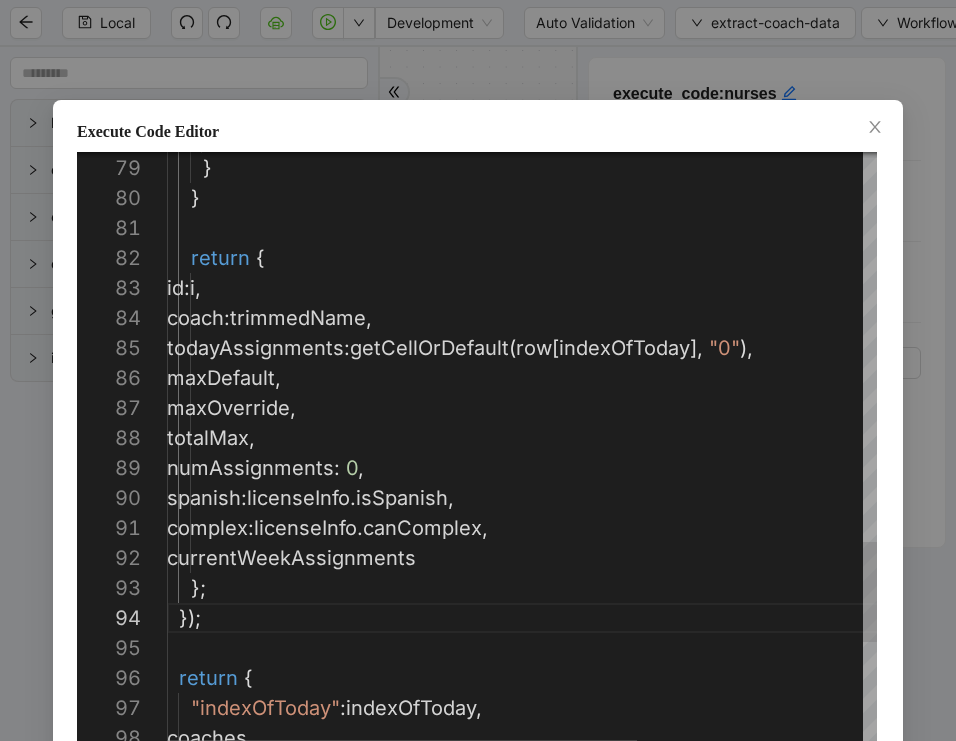 click on "todayAssignments :  getCellOrDefault ( row [ indexOfToday ],   "0" ),       maxDefault ,       maxOverride ,       totalMax ,       numAssignments :   0 ,       spanish :  licenseInfo . isSpanish ,       complex :  licenseInfo . canComplex ,       currentWeekAssignments       coach :  trimmedName ,       id :  i ,      return   {      }        }         currentWeekAssignments  +=  num ;      };    });    return   {      "indexOfToday" :  indexOfToday ,     coaches" at bounding box center [692, -387] 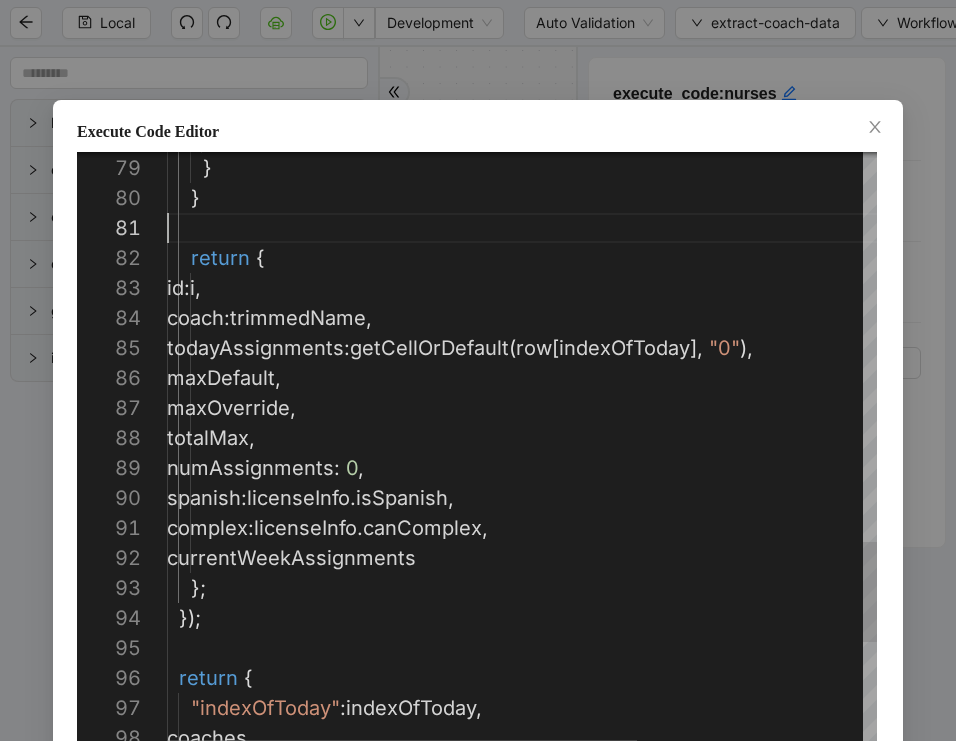 scroll, scrollTop: 30, scrollLeft: 0, axis: vertical 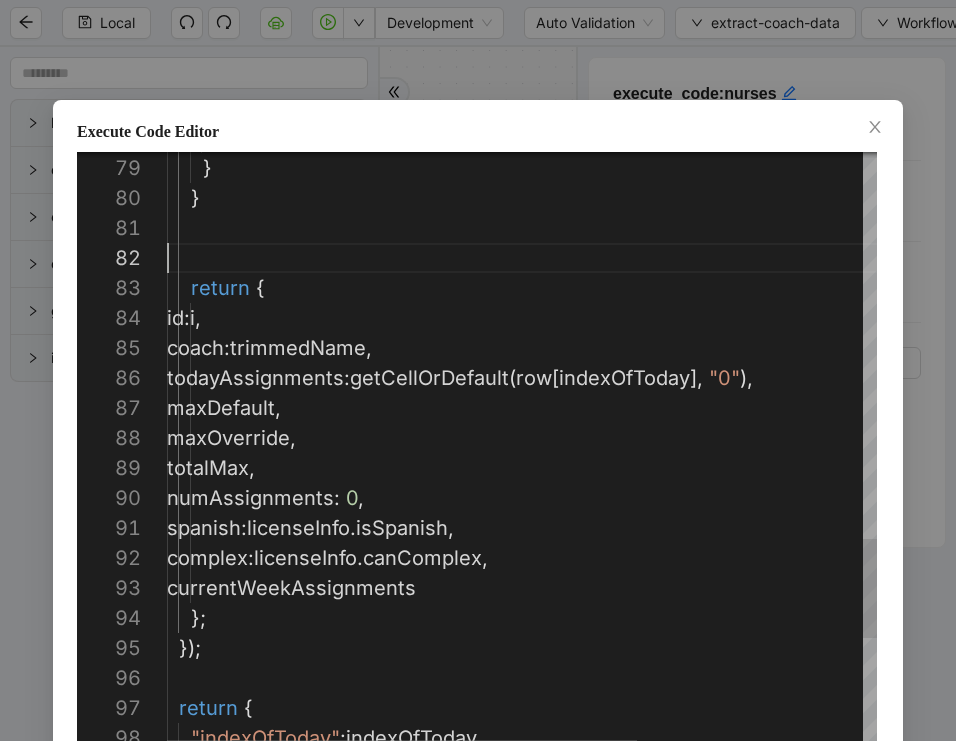 paste on "**********" 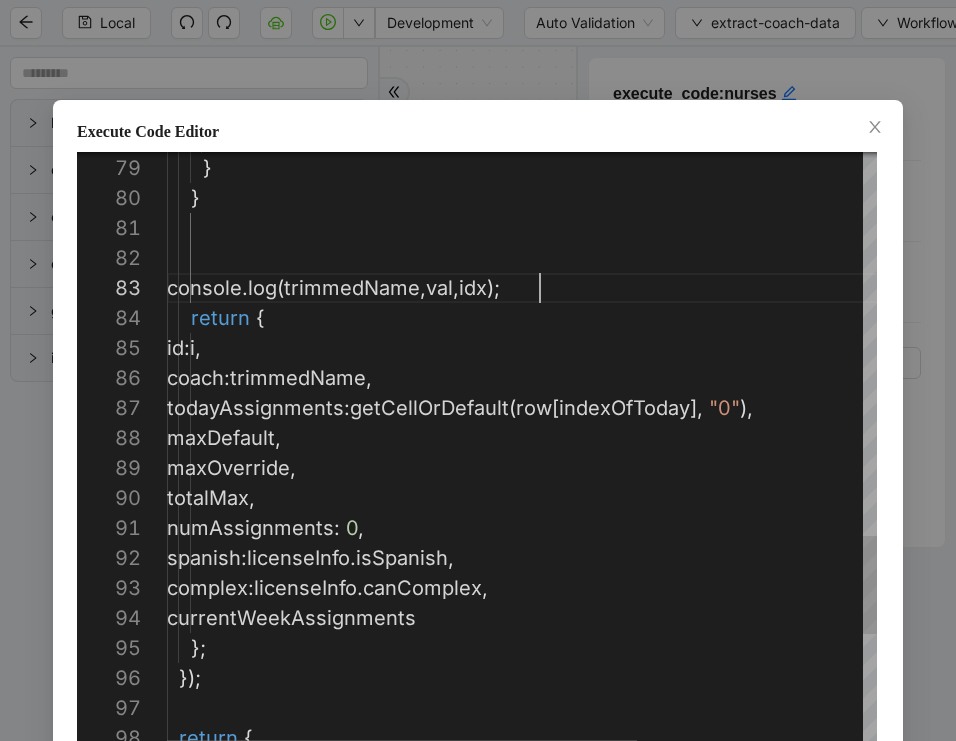 scroll, scrollTop: 60, scrollLeft: 373, axis: both 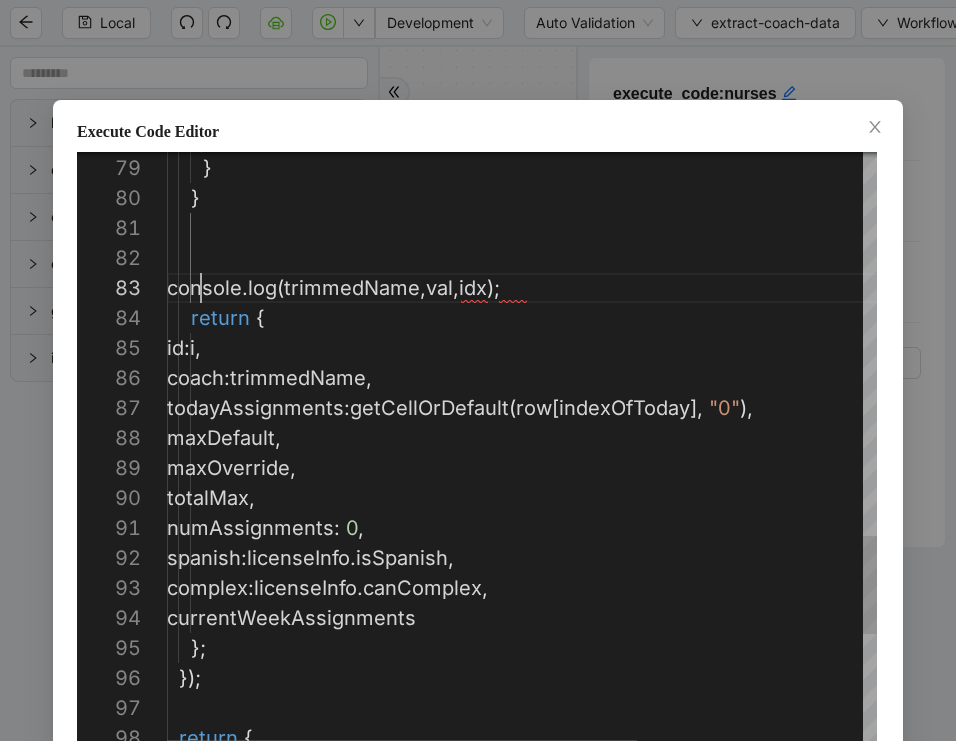 click on "todayAssignments :  getCellOrDefault ( row [ indexOfToday ],   "0" ),       maxDefault ,       maxOverride ,       totalMax ,       numAssignments :   0 ,       spanish :  licenseInfo . isSpanish ,       complex :  licenseInfo . canComplex ,       currentWeekAssignments       coach :  trimmedName ,       id :  i ,      return   {      }        }         currentWeekAssignments  +=  num ;      };    });    return   {       console . log ( trimmedName ,  val ,  idx );" at bounding box center (692, -357) 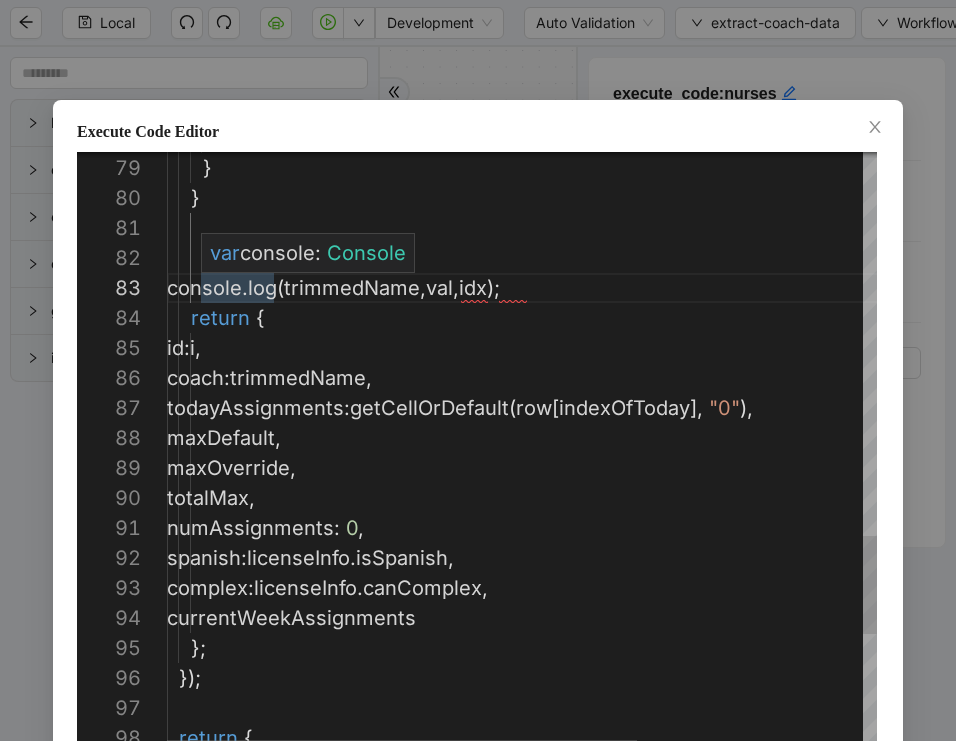 scroll, scrollTop: 60, scrollLeft: 23, axis: both 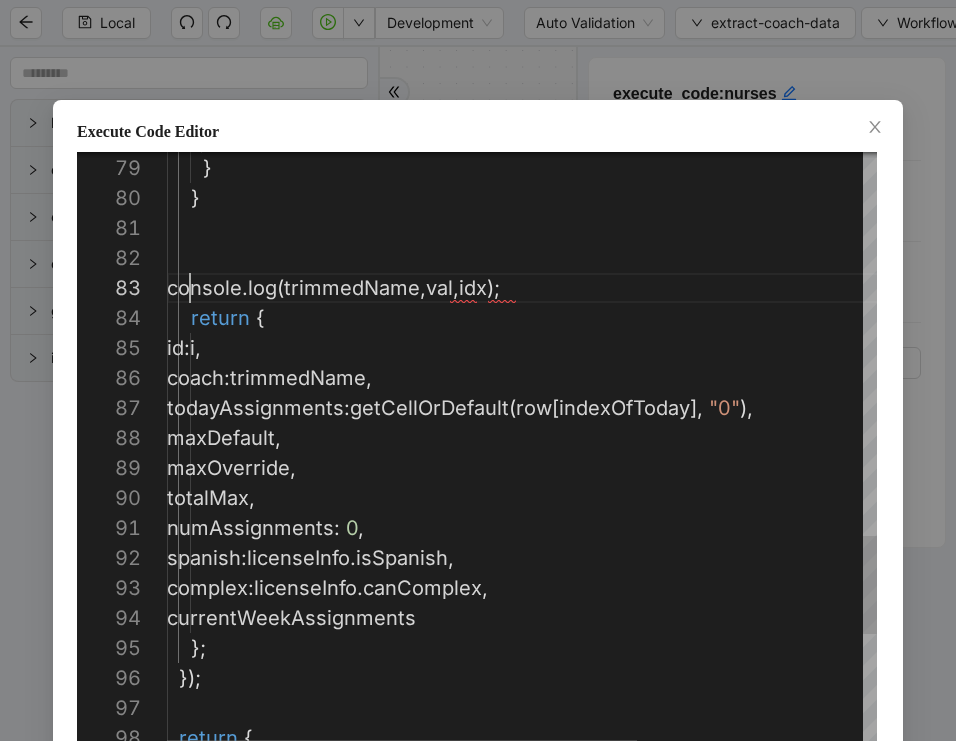 click on "todayAssignments :  getCellOrDefault ( row [ indexOfToday ],   "0" ),       maxDefault ,       maxOverride ,       totalMax ,       numAssignments :   0 ,       spanish :  licenseInfo . isSpanish ,       complex :  licenseInfo . canComplex ,       currentWeekAssignments       coach :  trimmedName ,       id :  i ,      return   {      }        }         currentWeekAssignments  +=  num ;      };    });    return   {     console . log ( trimmedName ,  val ,  idx );" at bounding box center (692, -357) 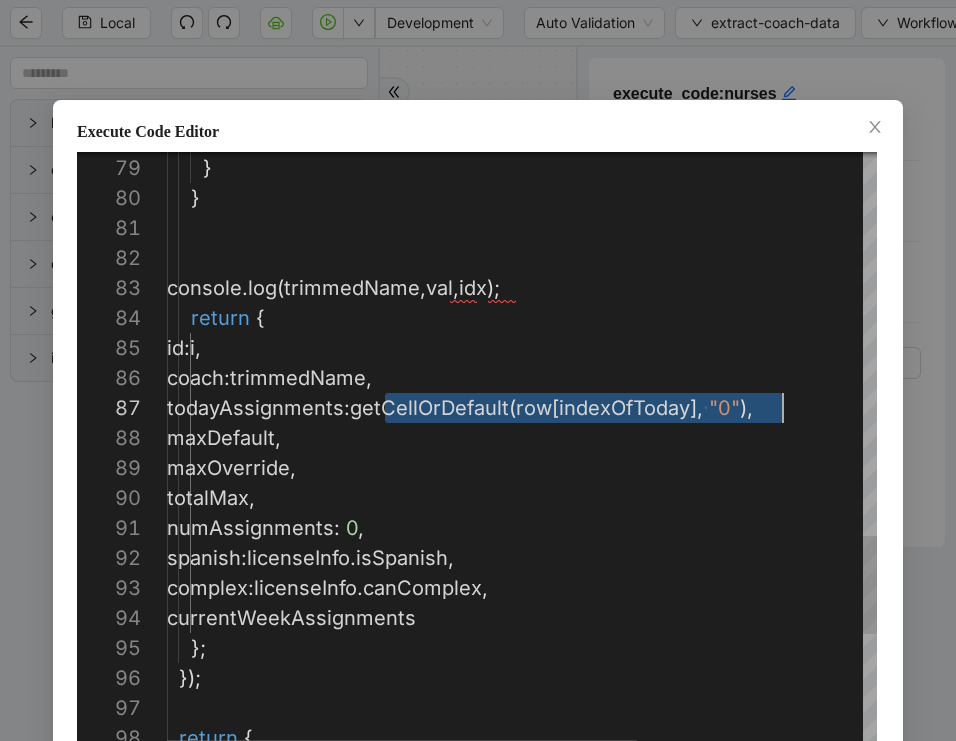 scroll, scrollTop: 180, scrollLeft: 611, axis: both 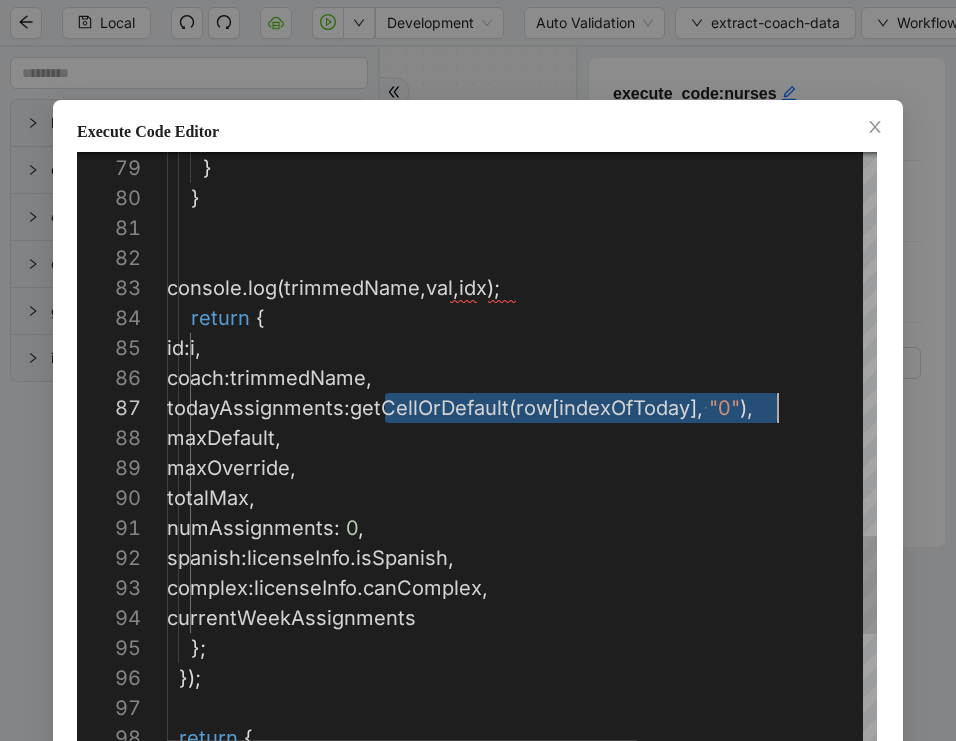 drag, startPoint x: 388, startPoint y: 405, endPoint x: 775, endPoint y: 395, distance: 387.12918 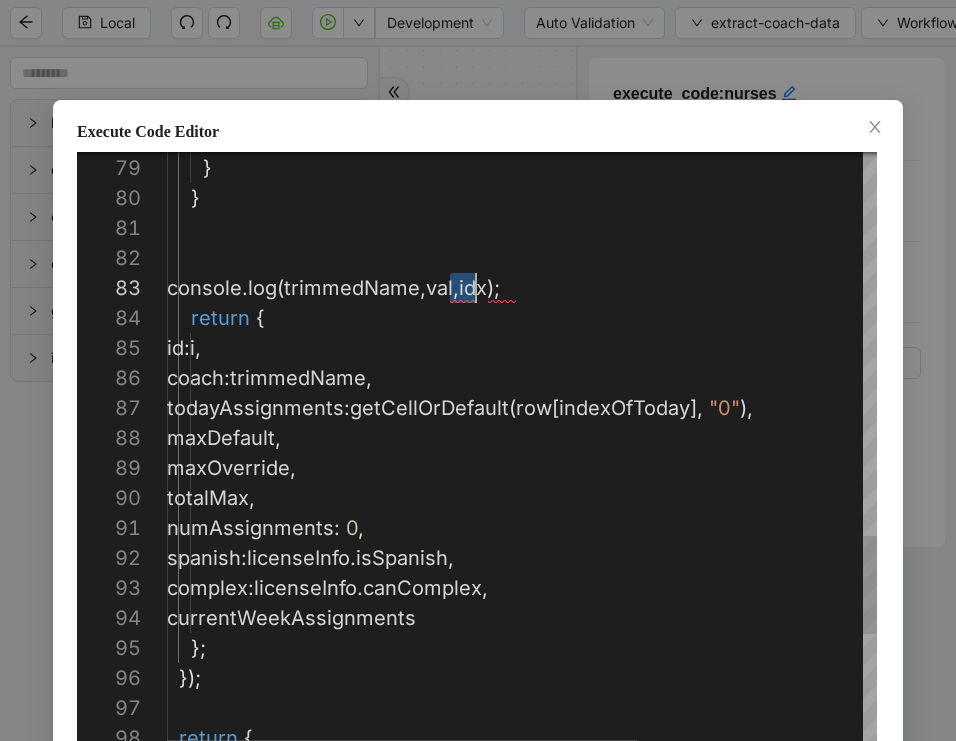 paste on "**********" 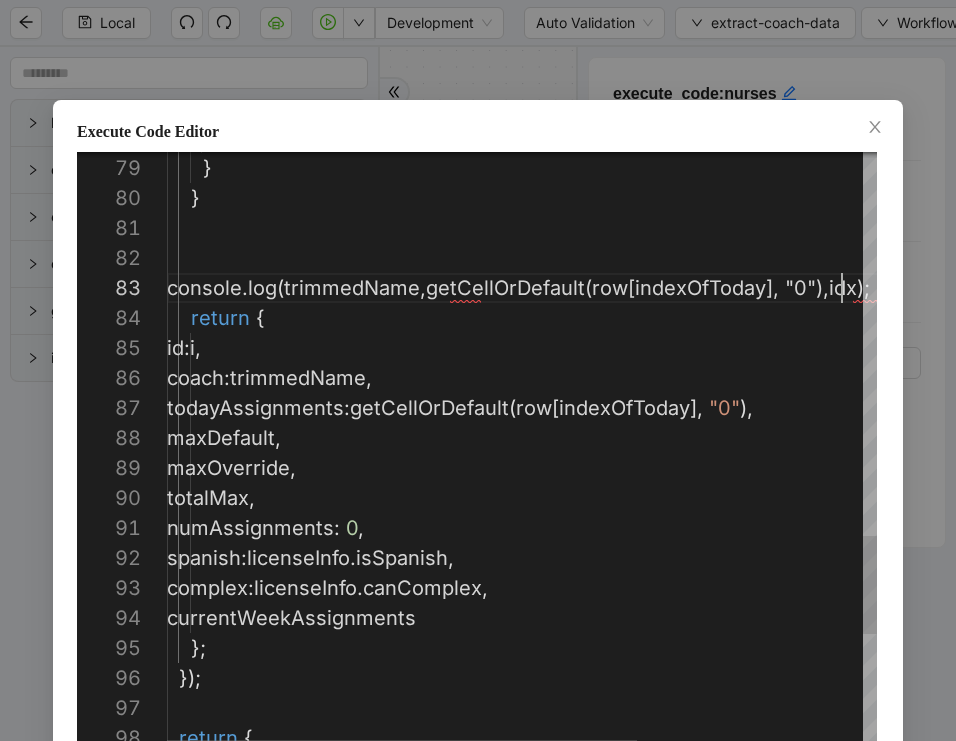 scroll, scrollTop: 60, scrollLeft: 675, axis: both 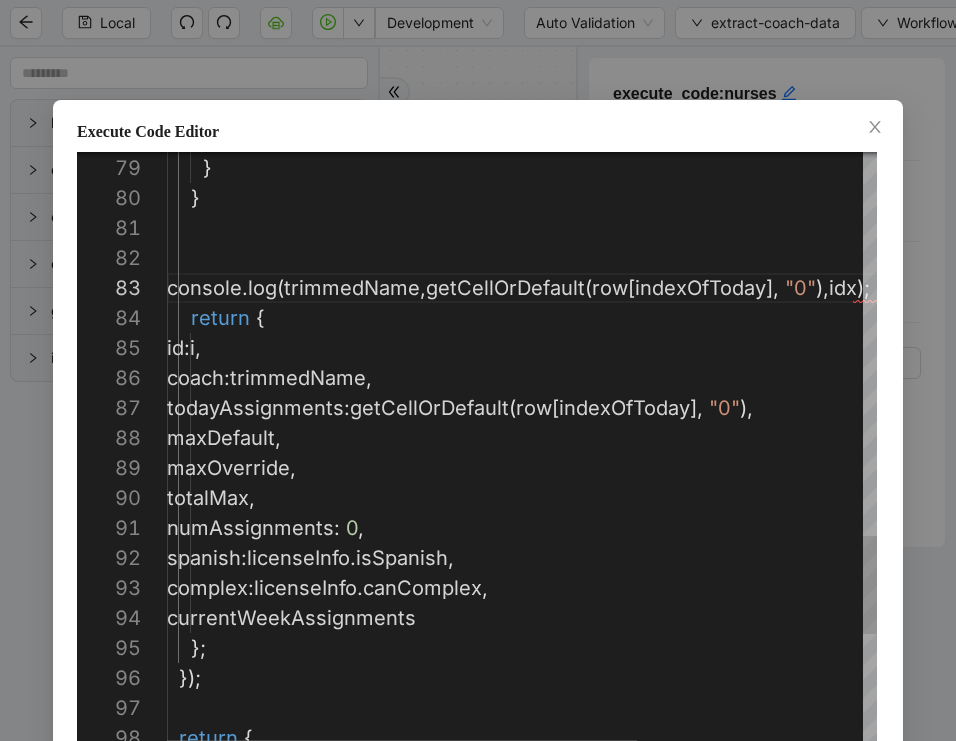 click on "todayAssignments :  getCellOrDefault ( row [ indexOfToday ],   "0" ),       maxDefault ,       maxOverride ,       totalMax ,       numAssignments :   0 ,       spanish :  licenseInfo . isSpanish ,       complex :  licenseInfo . canComplex ,       currentWeekAssignments       coach :  trimmedName ,       id :  i ,      return   {      }        }         currentWeekAssignments  +=  num ;      };    });    return   {     console . log ( trimmedName ,  getCellOrDefault ( row [ indexOfToday ],   "0" ),  idx );" at bounding box center (692, -357) 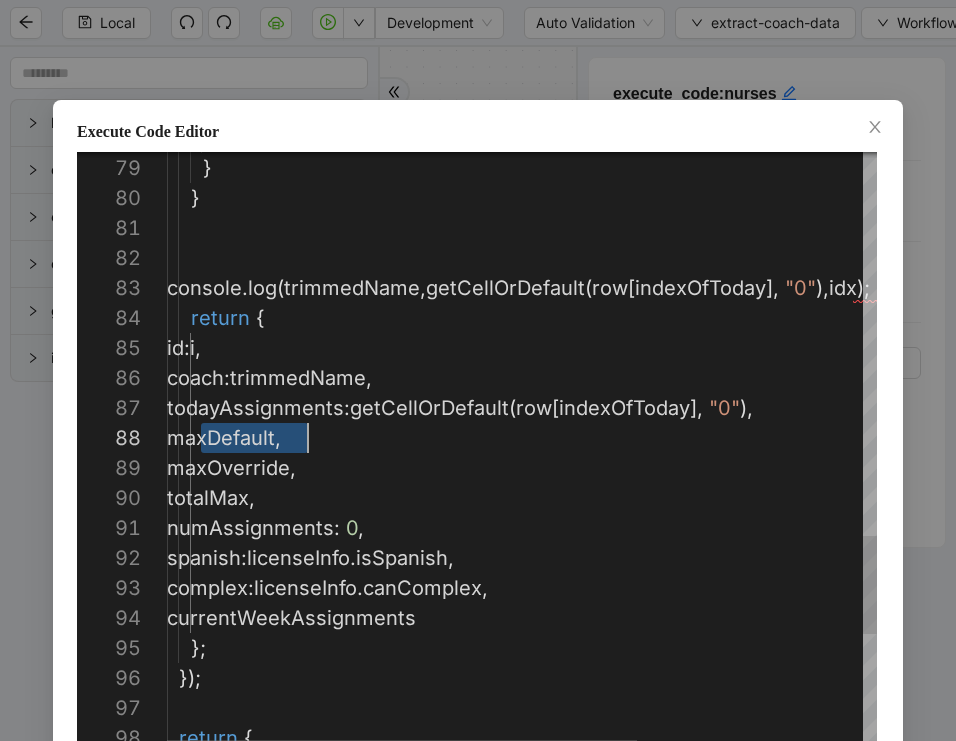 click on "todayAssignments :  getCellOrDefault ( row [ indexOfToday ],   "0" ),       maxDefault ,       maxOverride ,       totalMax ,       numAssignments :   0 ,       spanish :  licenseInfo . isSpanish ,       complex :  licenseInfo . canComplex ,       currentWeekAssignments       coach :  trimmedName ,       id :  i ,      return   {      }        }         currentWeekAssignments  +=  num ;      };    });    return   {     console . log ( trimmedName ,  getCellOrDefault ( row [ indexOfToday ],   "0" ),  idx );" at bounding box center (692, -357) 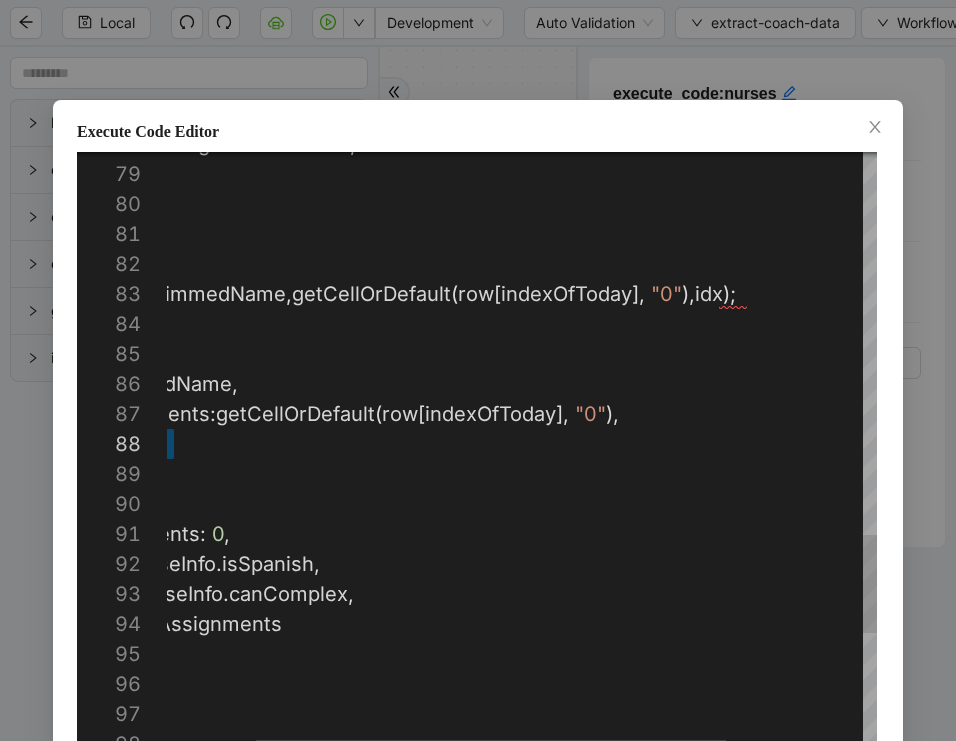 click on "todayAssignments :  getCellOrDefault ( row [ indexOfToday ],   "0" ),       maxDefault ,       maxOverride ,       totalMax ,       numAssignments :   0 ,       spanish :  licenseInfo . isSpanish ,       complex :  licenseInfo . canComplex ,       currentWeekAssignments       coach :  trimmedName ,       id :  i ,      return   {      }        }         currentWeekAssignments  +=  num ;      };    });    return   {     console . log ( trimmedName ,  getCellOrDefault ( row [ indexOfToday ],   "0" ),  idx );" at bounding box center (558, -351) 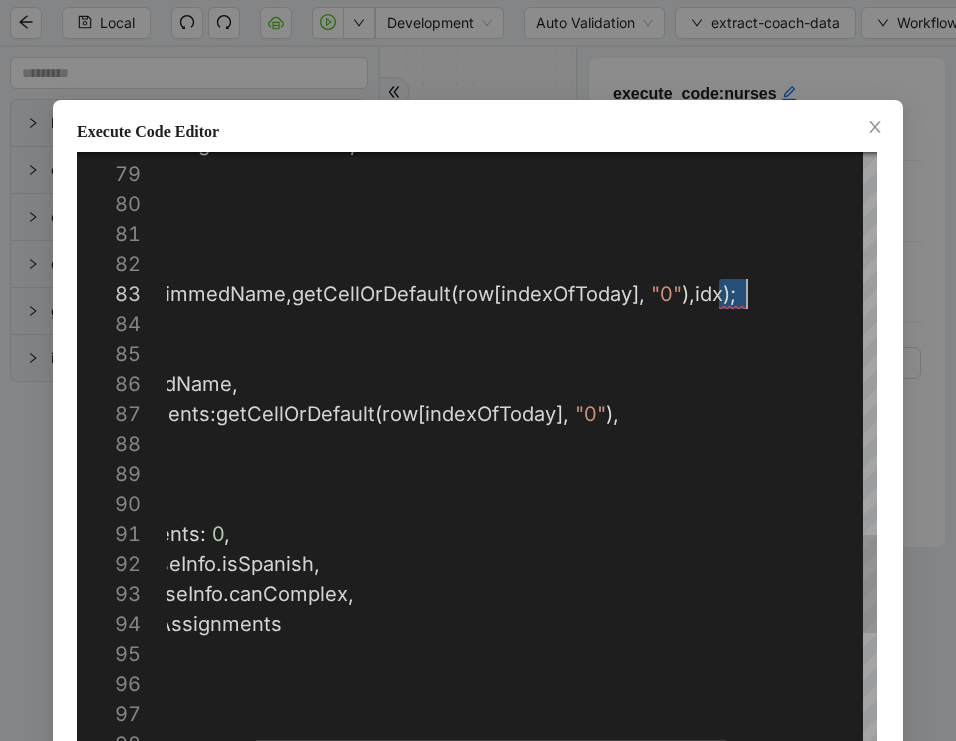 paste on "*******" 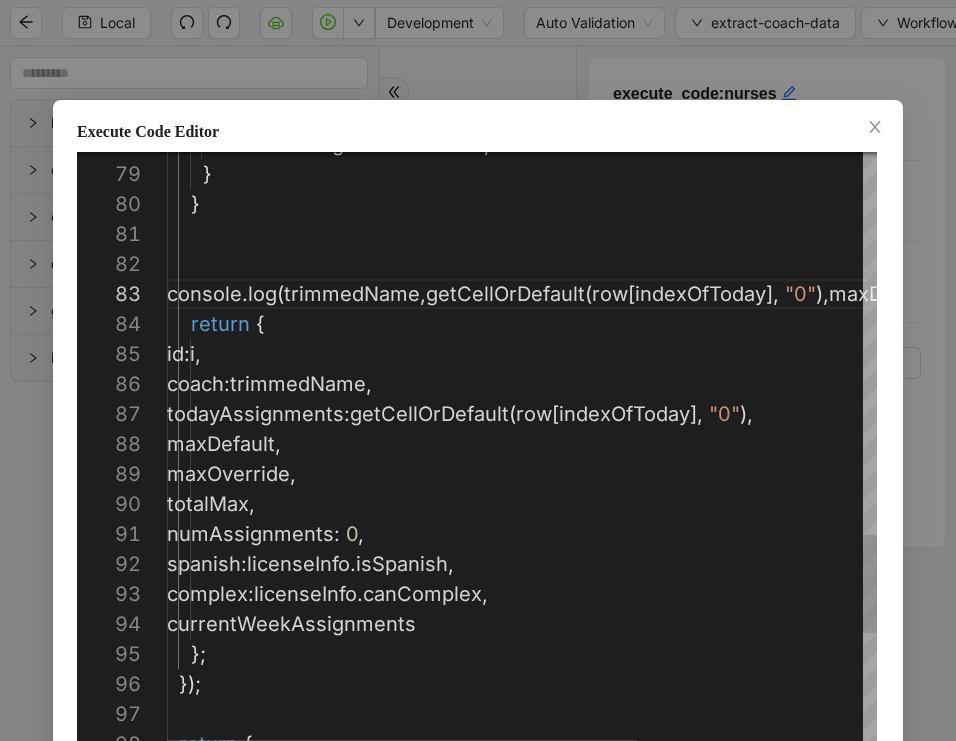 click on "todayAssignments :  getCellOrDefault ( row [ indexOfToday ],   "0" ),       maxDefault ,       maxOverride ,       totalMax ,       numAssignments :   0 ,       spanish :  licenseInfo . isSpanish ,       complex :  licenseInfo . canComplex ,       currentWeekAssignments       coach :  trimmedName ,       id :  i ,      return   {      }        }         currentWeekAssignments  +=  num ;      };    });    return   {     console . log ( trimmedName ,  getCellOrDefault ( row [ indexOfToday ],   "0" ),  maxDefault );" at bounding box center [692, -351] 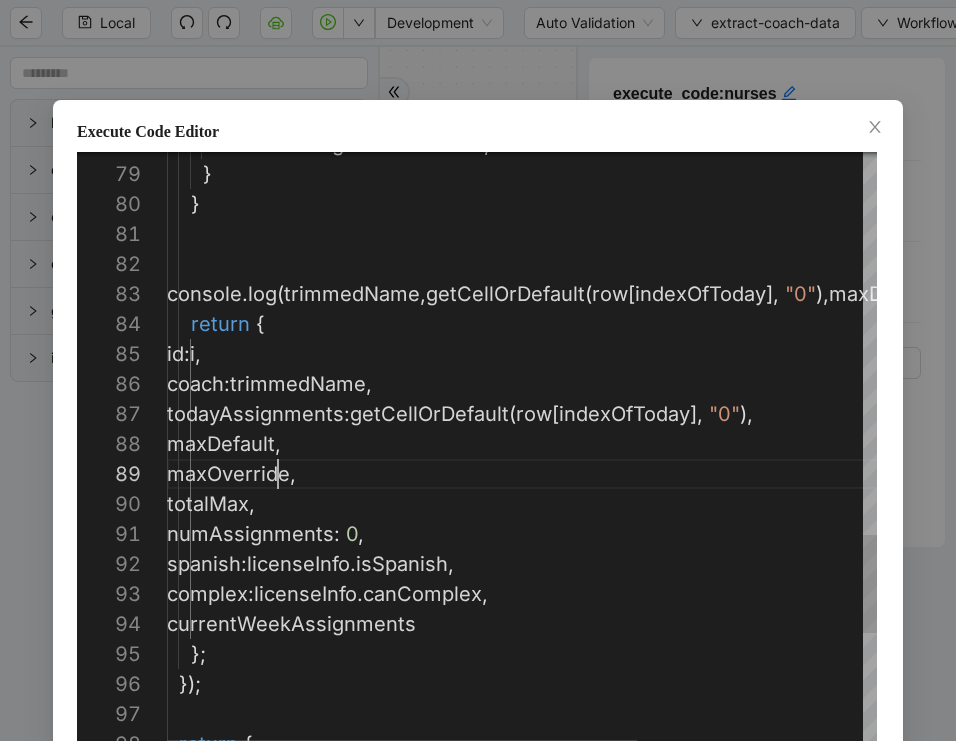 click on "todayAssignments :  getCellOrDefault ( row [ indexOfToday ],   "0" ),       maxDefault ,       maxOverride ,       totalMax ,       numAssignments :   0 ,       spanish :  licenseInfo . isSpanish ,       complex :  licenseInfo . canComplex ,       currentWeekAssignments       coach :  trimmedName ,       id :  i ,      return   {      }        }         currentWeekAssignments  +=  num ;      };    });    return   {     console . log ( trimmedName ,  getCellOrDefault ( row [ indexOfToday ],   "0" ),  maxDefault );" at bounding box center (692, -351) 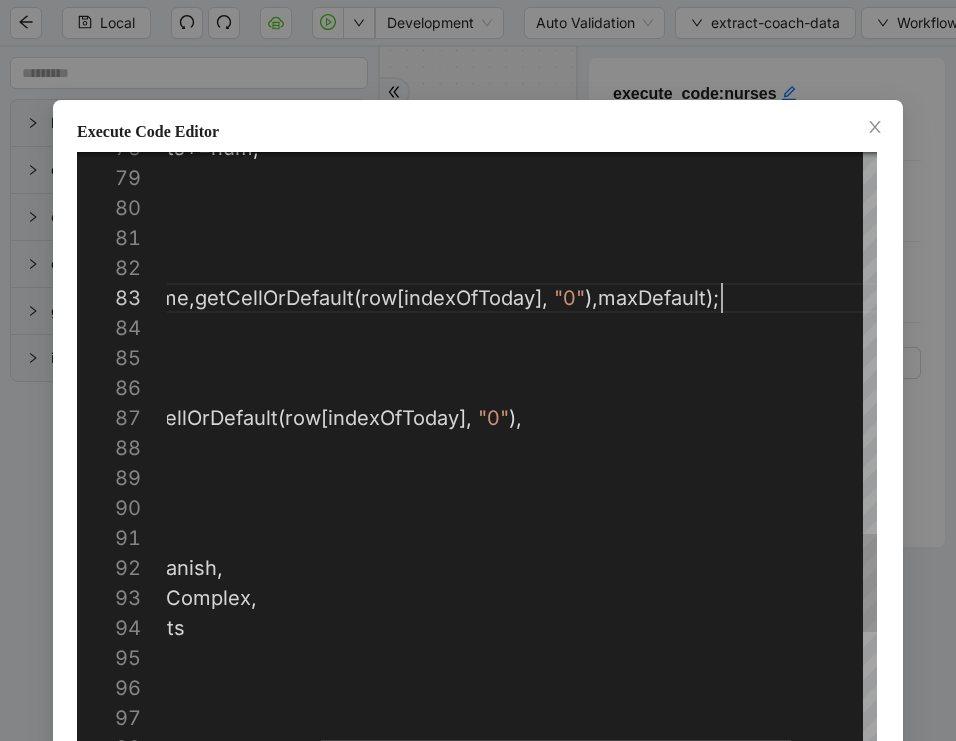 click on "todayAssignments :  getCellOrDefault ( row [ indexOfToday ],   "0" ),       maxDefault ,       maxOverride ,       totalMax ,       numAssignments :   0 ,       spanish :  licenseInfo . isSpanish ,       complex :  licenseInfo . canComplex ,       currentWeekAssignments       coach :  trimmedName ,       id :  i ,      return   {      }        }         currentWeekAssignments  +=  num ;      };    });    return   {     console . log ( trimmedName ,  getCellOrDefault ( row [ indexOfToday ],   "0" ),  maxDefault );" at bounding box center [461, -347] 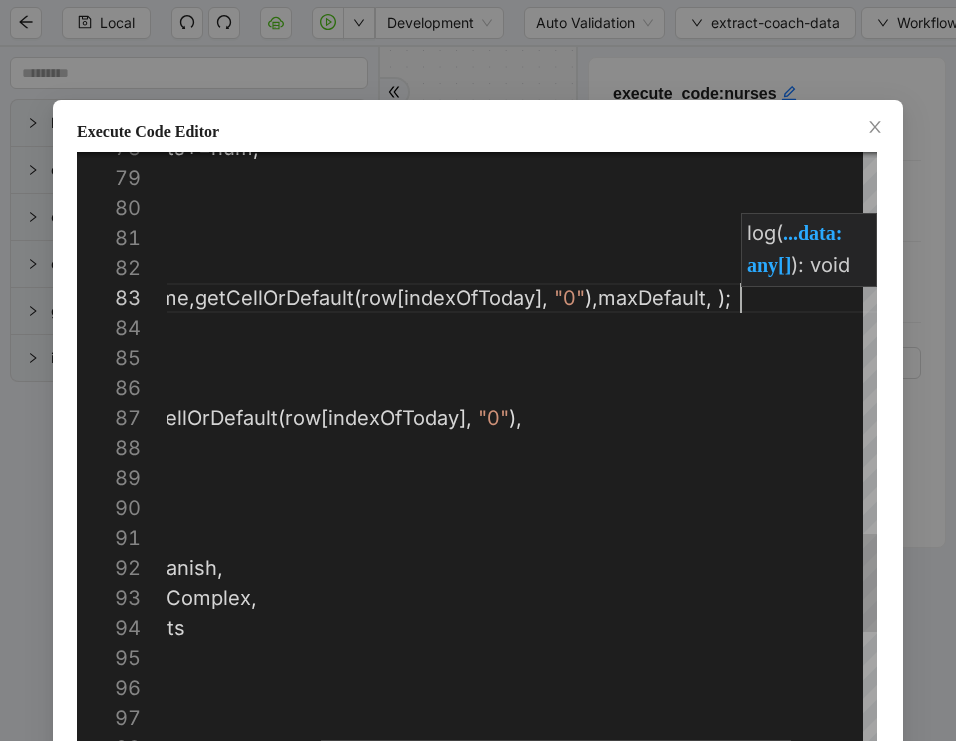 paste on "**********" 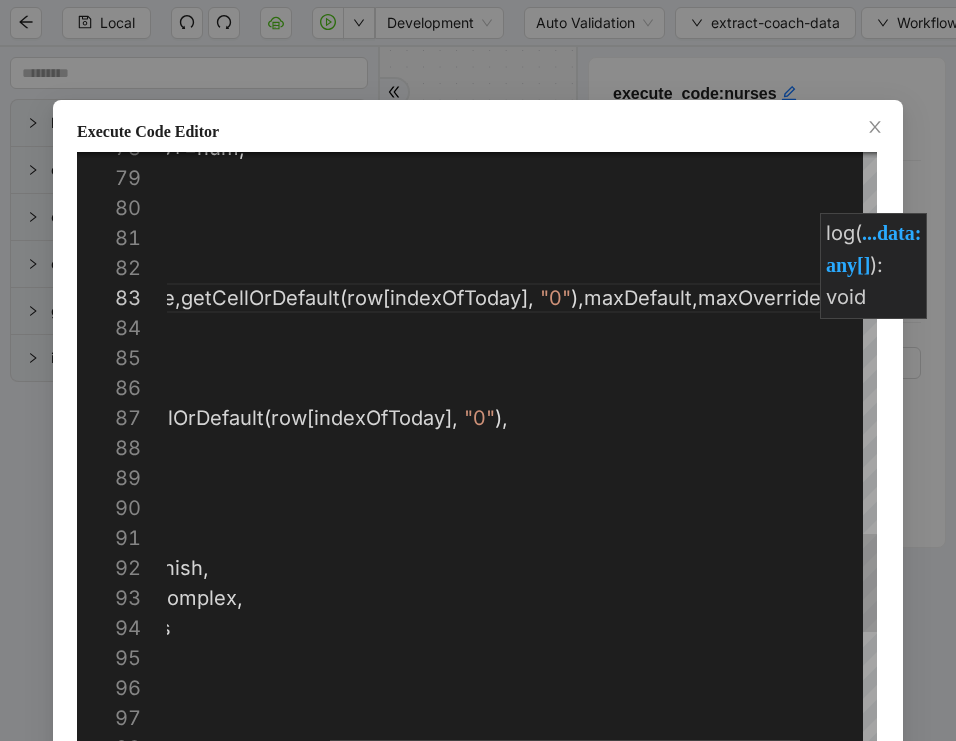 scroll, scrollTop: 60, scrollLeft: 925, axis: both 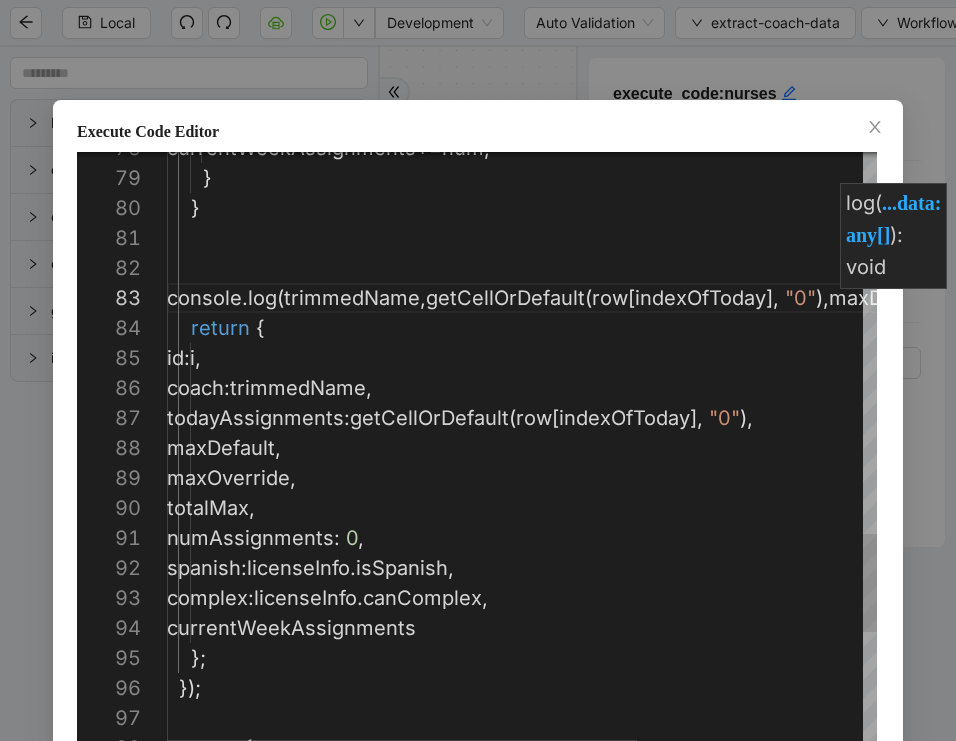 click on "todayAssignments :  getCellOrDefault ( row [ indexOfToday ],   "0" ),       maxDefault ,       maxOverride ,       totalMax ,       numAssignments :   0 ,       spanish :  licenseInfo . isSpanish ,       complex :  licenseInfo . canComplex ,       currentWeekAssignments       coach :  trimmedName ,       id :  i ,      return   {      }        }         currentWeekAssignments  +=  num ;      };    });    return   {     console . log ( trimmedName ,  getCellOrDefault ( row [ indexOfToday ],   "0" ),  maxDefault ,  maxOverride );" at bounding box center (692, -347) 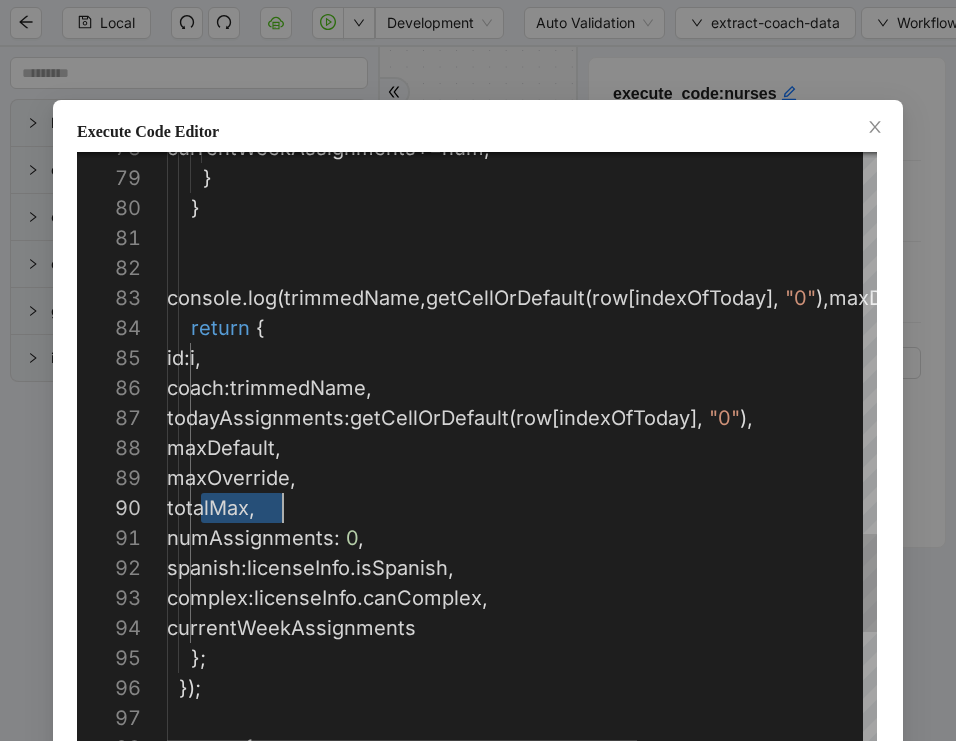 scroll, scrollTop: 270, scrollLeft: 116, axis: both 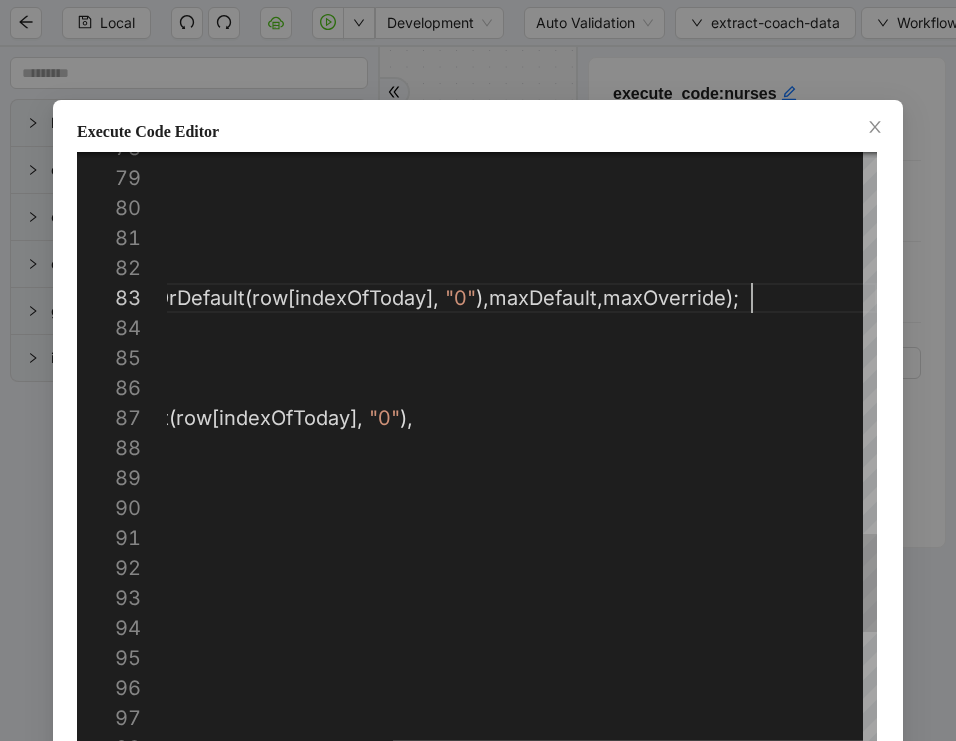 click on "todayAssignments :  getCellOrDefault ( row [ indexOfToday ],   "0" ),       maxDefault ,       maxOverride ,       totalMax ,       numAssignments :   0 ,       spanish :  licenseInfo . isSpanish ,       complex :  licenseInfo . canComplex ,       currentWeekAssignments       coach :  trimmedName ,       id :  i ,      return   {      }        }         currentWeekAssignments  +=  num ;      };    });    return   {     console . log ( trimmedName ,  getCellOrDefault ( row [ indexOfToday ],   "0" ),  maxDefault ,  maxOverride );" at bounding box center (352, -347) 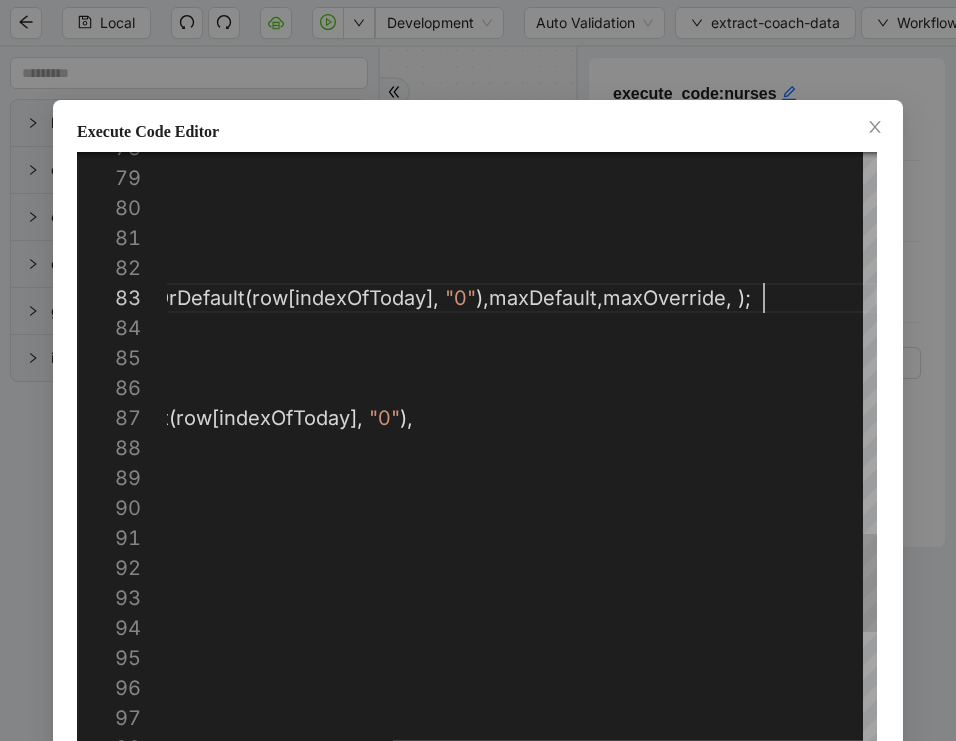paste on "********" 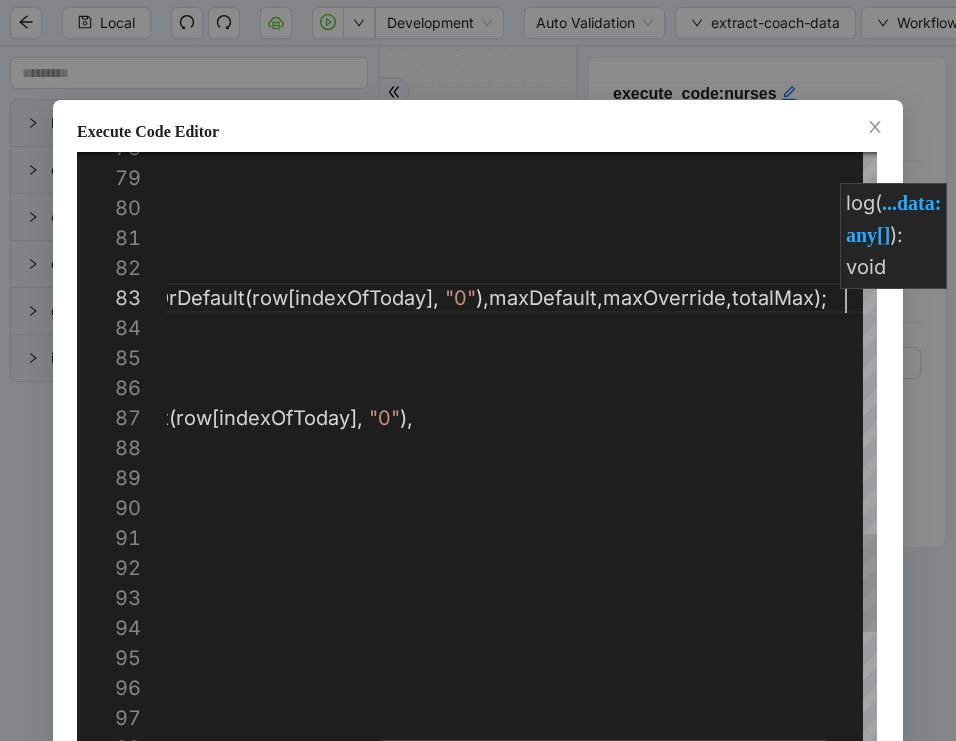 scroll, scrollTop: 60, scrollLeft: 1019, axis: both 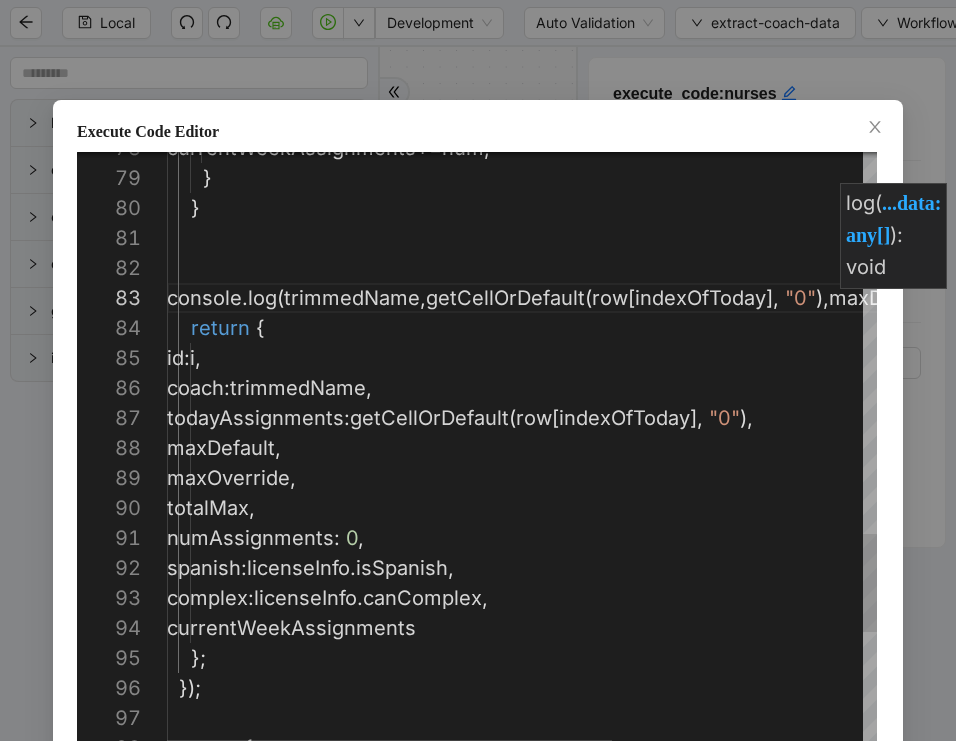 click on "todayAssignments :  getCellOrDefault ( row [ indexOfToday ],   "0" ),       maxDefault ,       maxOverride ,       totalMax ,       numAssignments :   0 ,       spanish :  licenseInfo . isSpanish ,       complex :  licenseInfo . canComplex ,       currentWeekAssignments       coach :  trimmedName ,       id :  i ,      return   {      }        }         currentWeekAssignments  +=  num ;      };    });    return   {     console . log ( trimmedName ,  getCellOrDefault ( row [ indexOfToday ],   "0" ),  maxDefault ,  maxOverride ,  totalMax );" at bounding box center [721, -347] 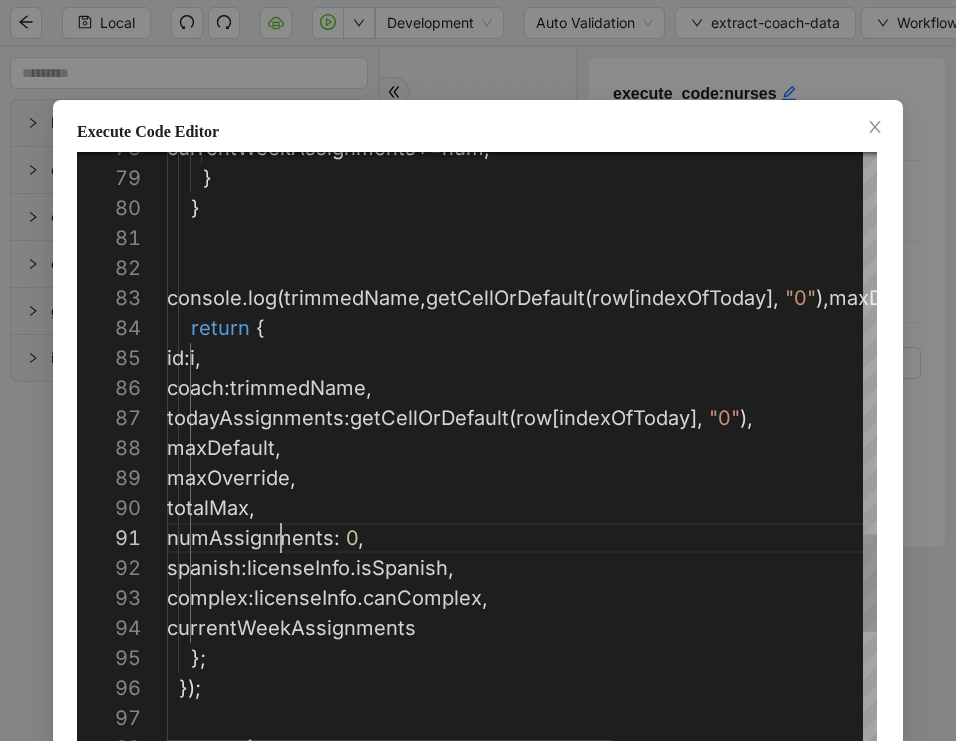 scroll, scrollTop: 0, scrollLeft: 196, axis: horizontal 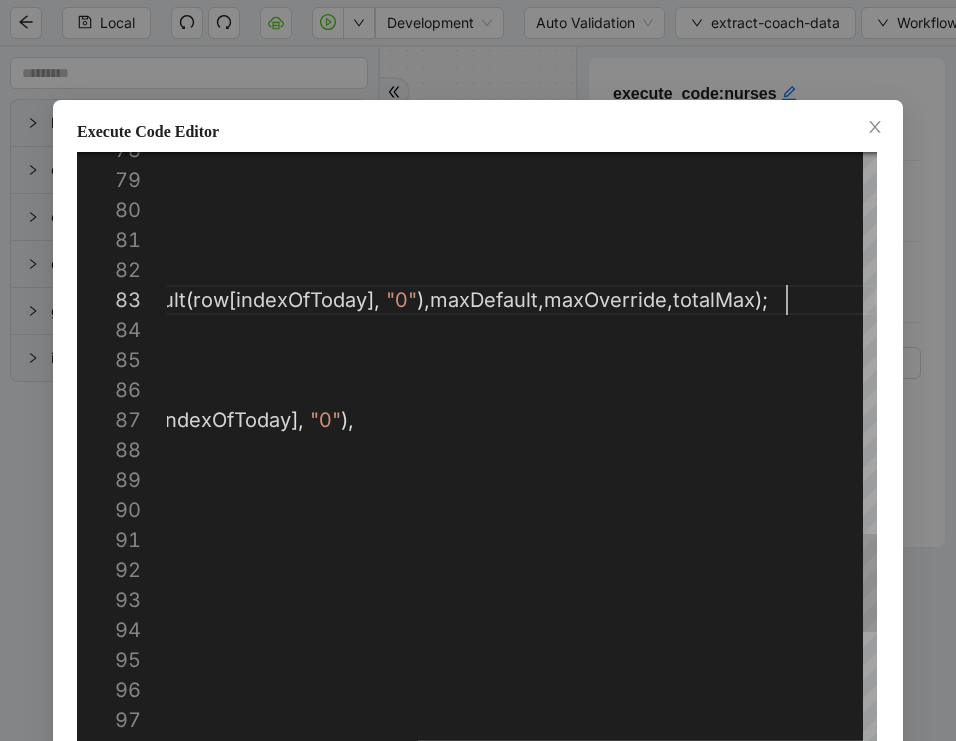 click on "todayAssignments :  getCellOrDefault ( row [ indexOfToday ],   "0" ),       maxDefault ,       maxOverride ,       totalMax ,       numAssignments :   0 ,       spanish :  licenseInfo . isSpanish ,       complex :  licenseInfo . canComplex ,       currentWeekAssignments       coach :  trimmedName ,       id :  i ,      return   {      }        }         currentWeekAssignments  +=  num ;      };    });    return   {     console . log ( trimmedName ,  getCellOrDefault ( row [ indexOfToday ],   "0" ),  maxDefault ,  maxOverride ,  totalMax );" at bounding box center (322, -345) 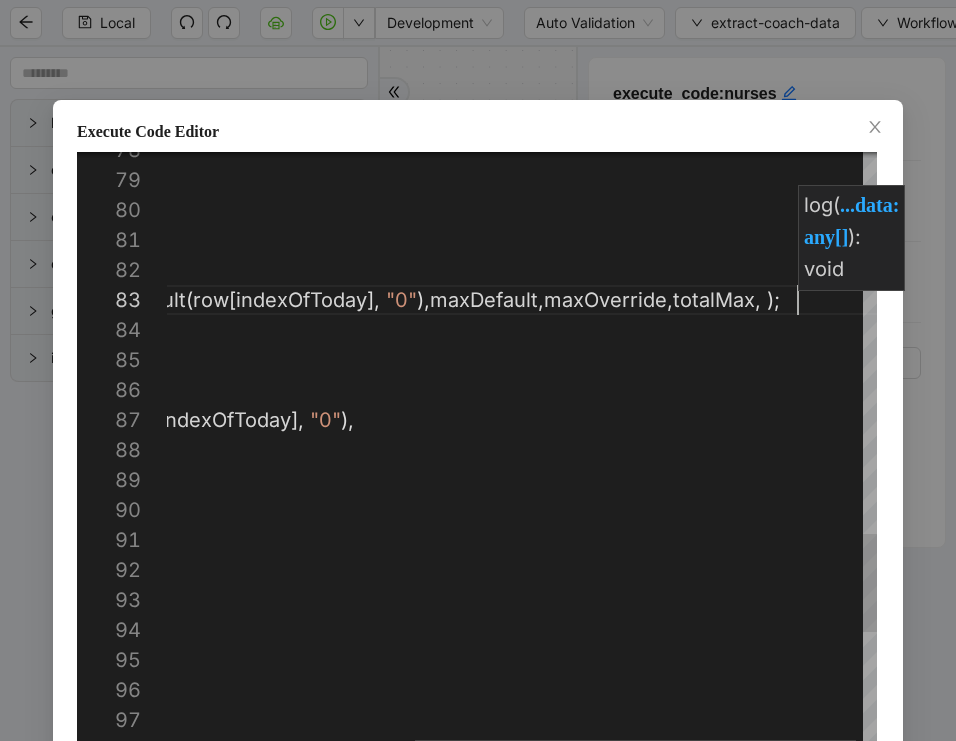 paste on "**********" 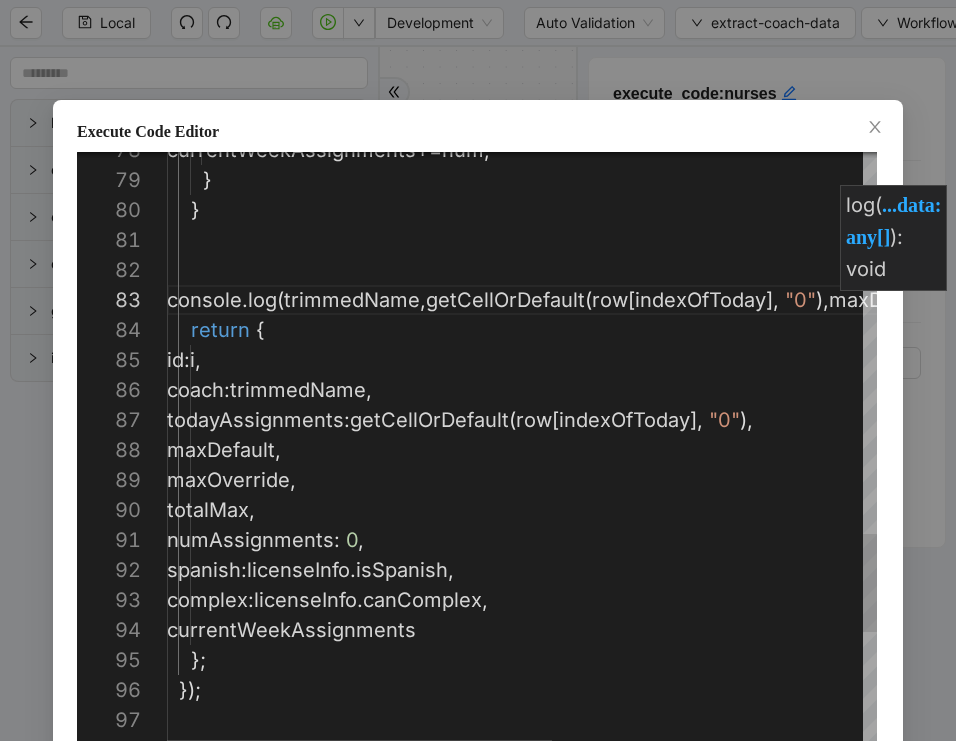 scroll, scrollTop: 210, scrollLeft: 147, axis: both 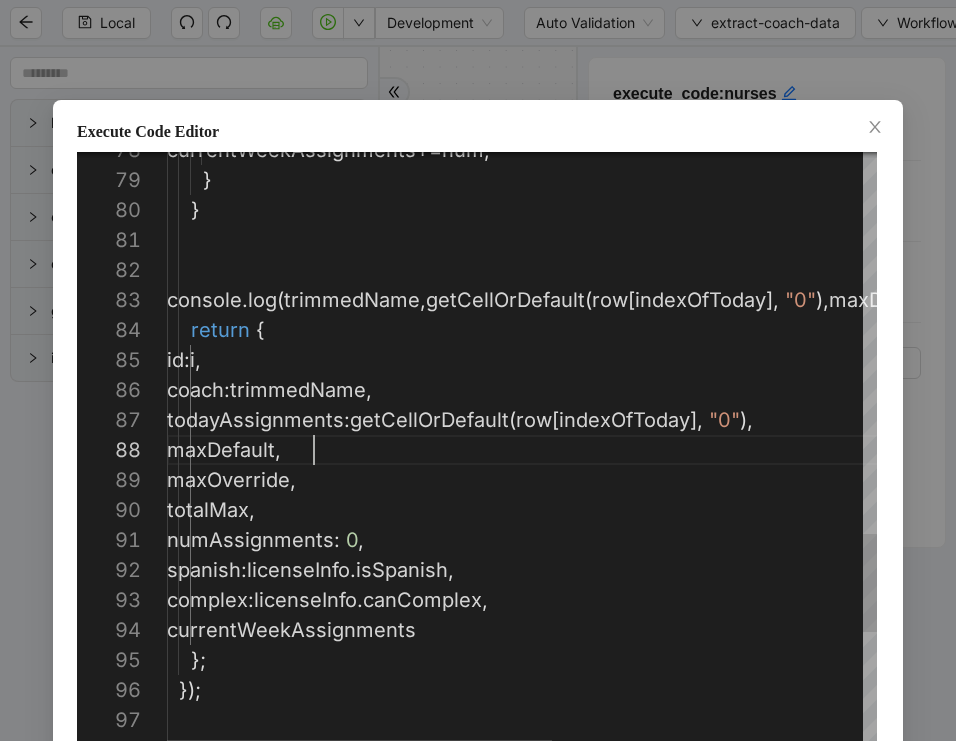 click on "todayAssignments :  getCellOrDefault ( row [ indexOfToday ],   "0" ),       maxDefault ,       maxOverride ,       totalMax ,       numAssignments :   0 ,       spanish :  licenseInfo . isSpanish ,       complex :  licenseInfo . canComplex ,       currentWeekAssignments       coach :  trimmedName ,       id :  i ,      return   {      }        }         currentWeekAssignments  +=  num ;      };    });    return   {     console . log ( trimmedName ,  getCellOrDefault ( row [ indexOfToday ],   "0" ),  maxDefault ,  maxOverride ,  totalMax ,  numAssignments );" at bounding box center [808, -345] 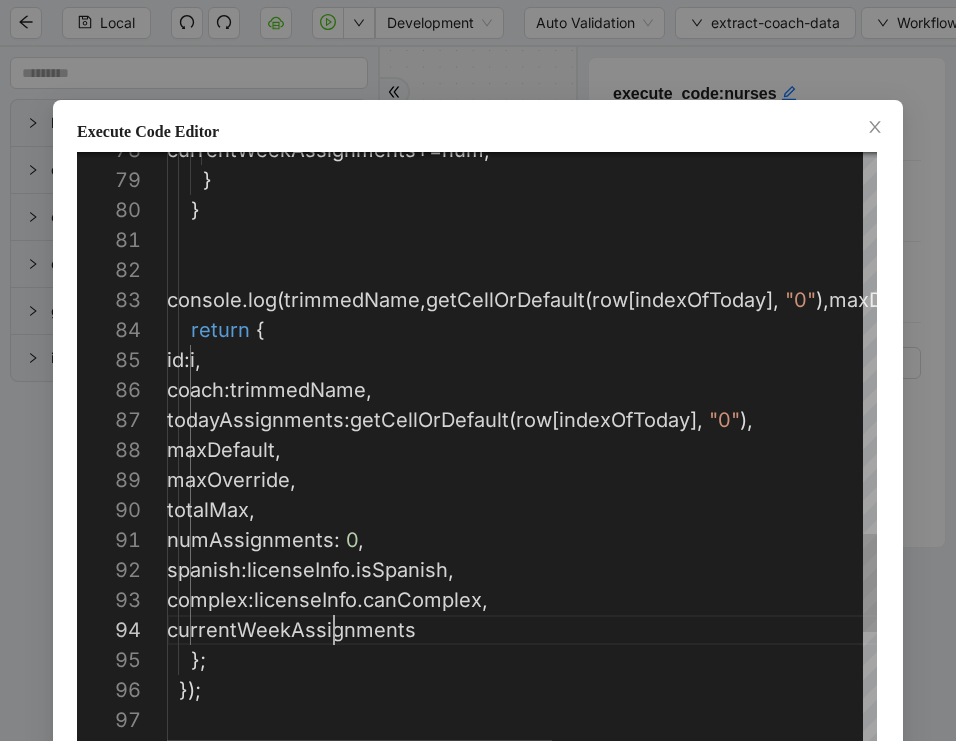 scroll, scrollTop: 90, scrollLeft: 275, axis: both 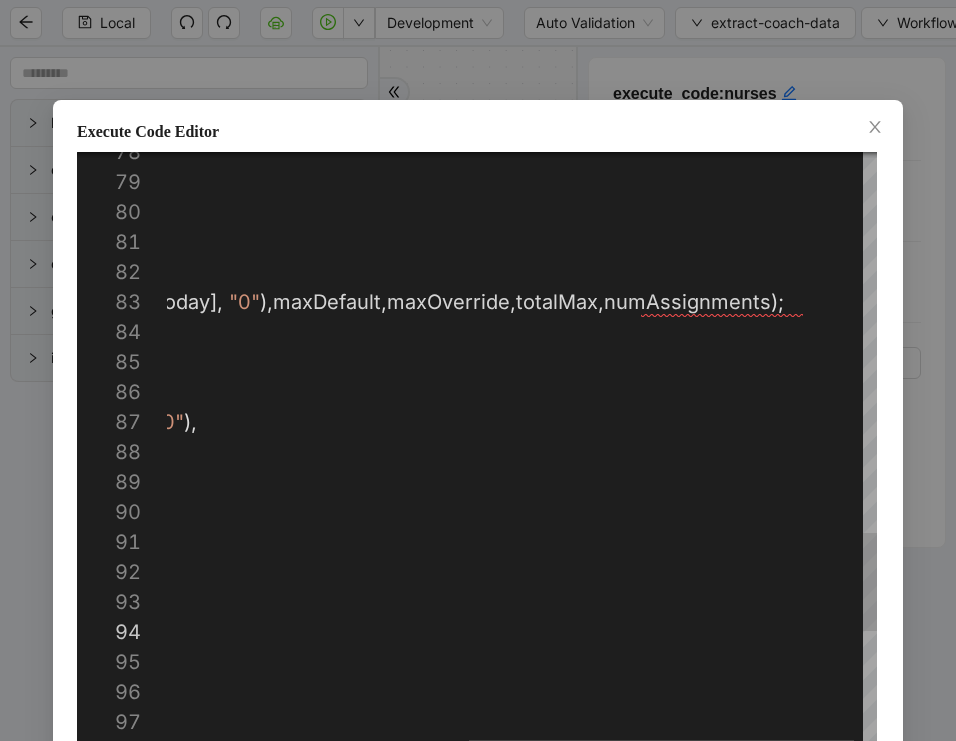 click on "todayAssignments :  getCellOrDefault ( row [ indexOfToday ],   "0" ),       maxDefault ,       maxOverride ,       totalMax ,       numAssignments :   0 ,       spanish :  licenseInfo . isSpanish ,       complex :  licenseInfo . canComplex ,       currentWeekAssignments       coach :  trimmedName ,       id :  i ,      return   {      }        }         currentWeekAssignments  +=  num ;      };    });    return   {     console . log ( trimmedName ,  getCellOrDefault ( row [ indexOfToday ],   "0" ),  maxDefault ,  maxOverride ,  totalMax ,  numAssignments );" at bounding box center [252, -343] 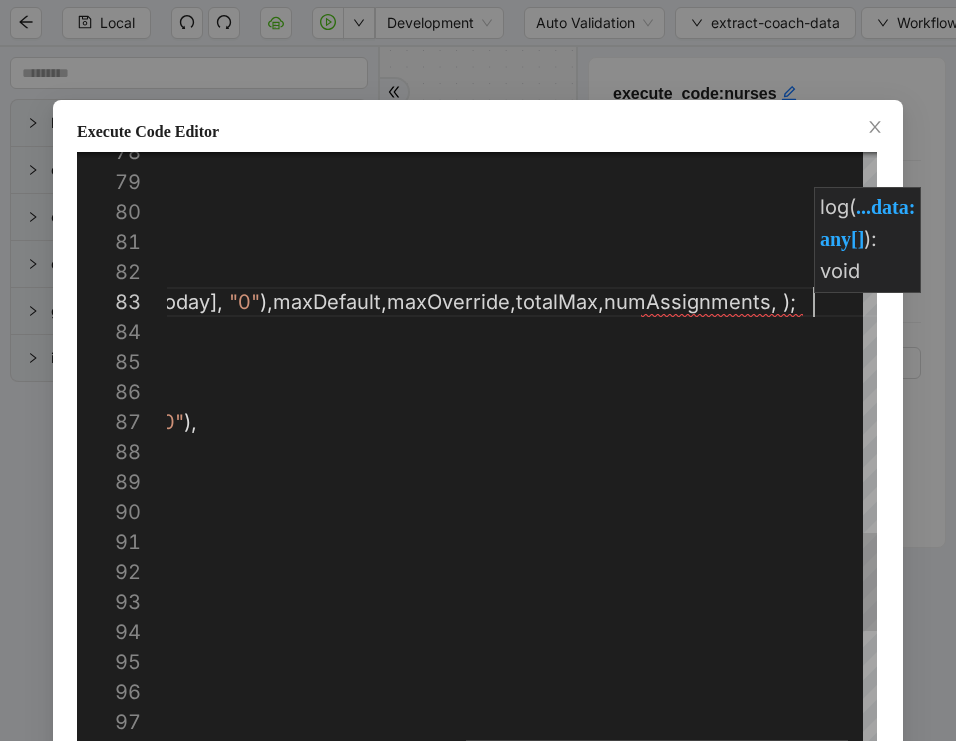 paste on "**********" 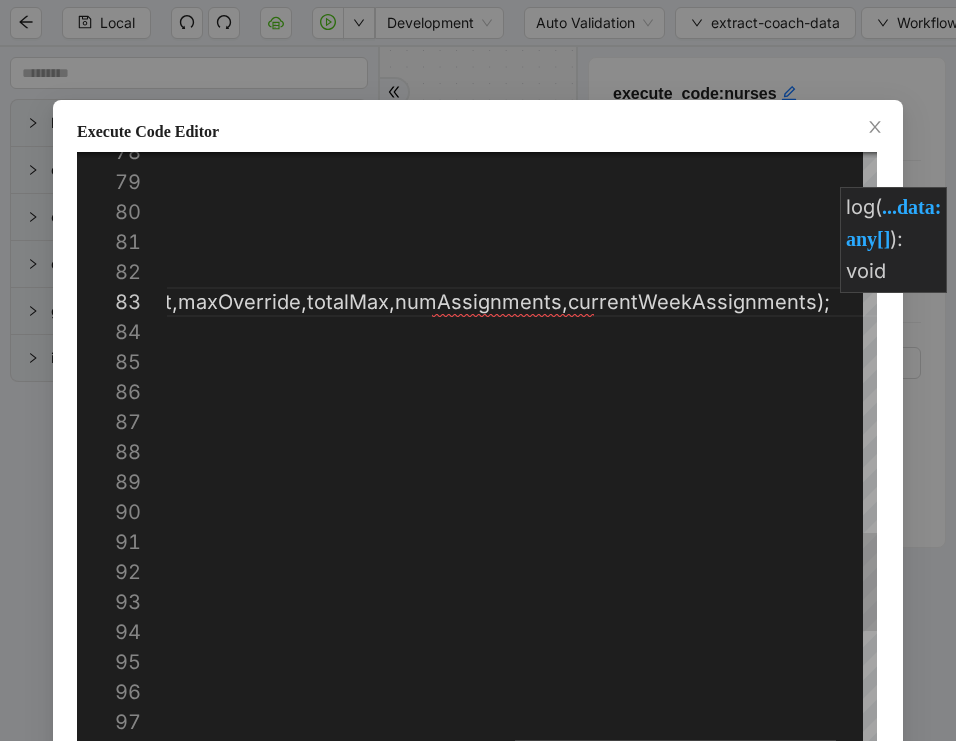 click on "todayAssignments :  getCellOrDefault ( row [ indexOfToday ],   "0" ),       maxDefault ,       maxOverride ,       totalMax ,       numAssignments :   0 ,       spanish :  licenseInfo . isSpanish ,       complex :  licenseInfo . canComplex ,       currentWeekAssignments       coach :  trimmedName ,       id :  i ,      return   {      }        }         currentWeekAssignments  +=  num ;      };    });    return   {     console . log ( trimmedName ,  getCellOrDefault ( row [ indexOfToday ],   "0" ),  maxDefault ,  maxOverride ,  totalMax ,  numAssignments ,  currentWeekAssignments );" at bounding box center (169, -343) 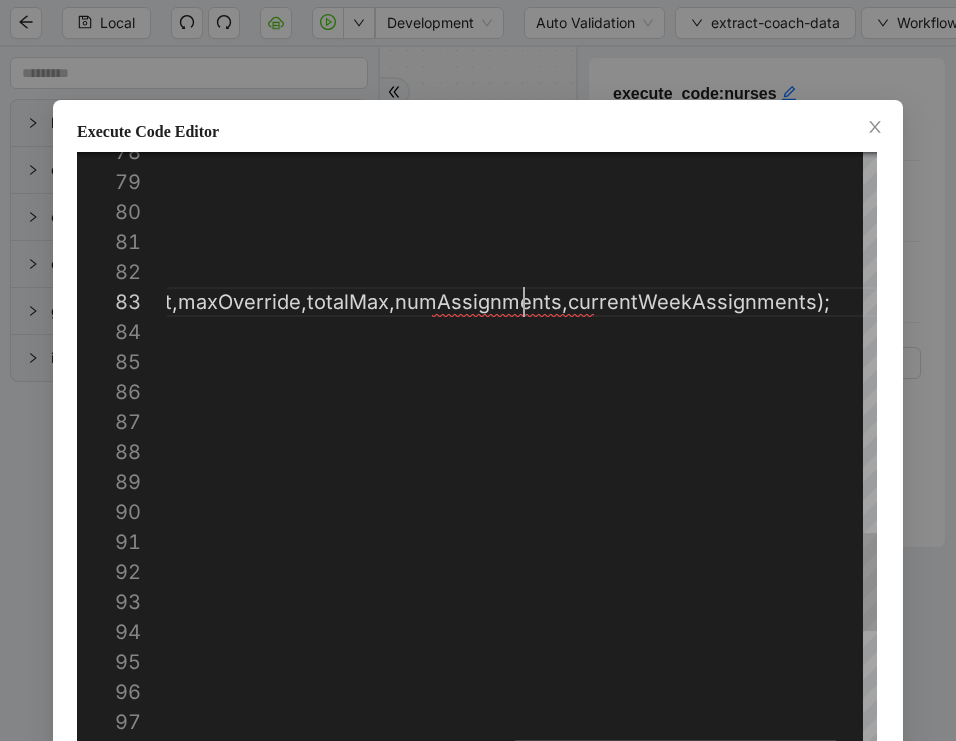 click on "todayAssignments :  getCellOrDefault ( row [ indexOfToday ],   "0" ),       maxDefault ,       maxOverride ,       totalMax ,       numAssignments :   0 ,       spanish :  licenseInfo . isSpanish ,       complex :  licenseInfo . canComplex ,       currentWeekAssignments       coach :  trimmedName ,       id :  i ,      return   {      }        }         currentWeekAssignments  +=  num ;      };    });    return   {     console . log ( trimmedName ,  getCellOrDefault ( row [ indexOfToday ],   "0" ),  maxDefault ,  maxOverride ,  totalMax ,  numAssignments ,  currentWeekAssignments );" at bounding box center (169, -343) 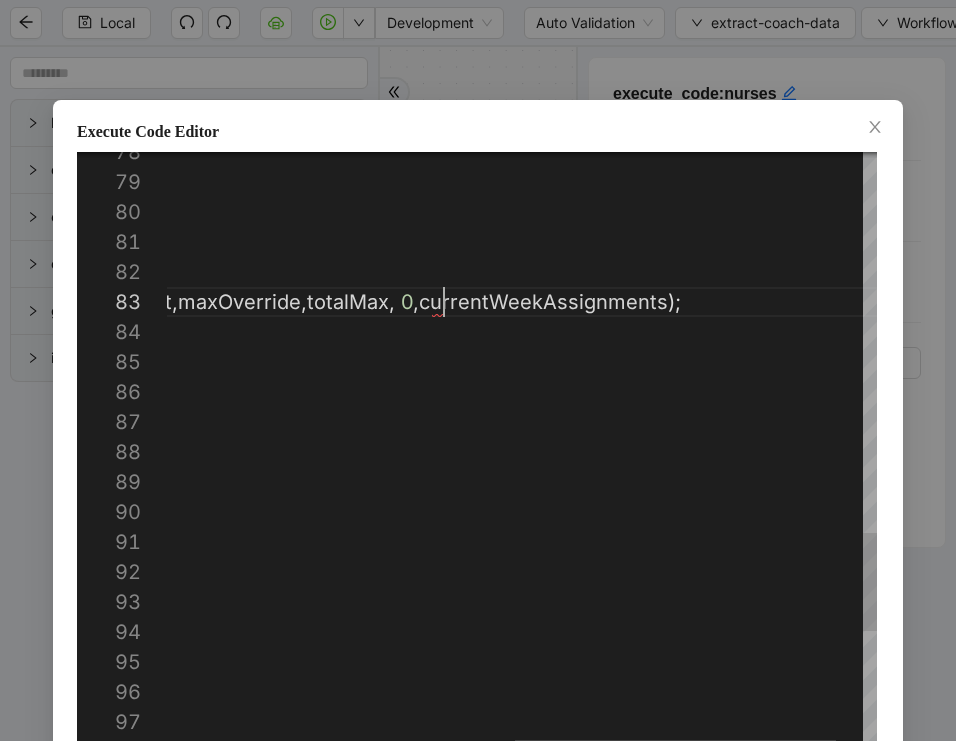scroll, scrollTop: 60, scrollLeft: 1042, axis: both 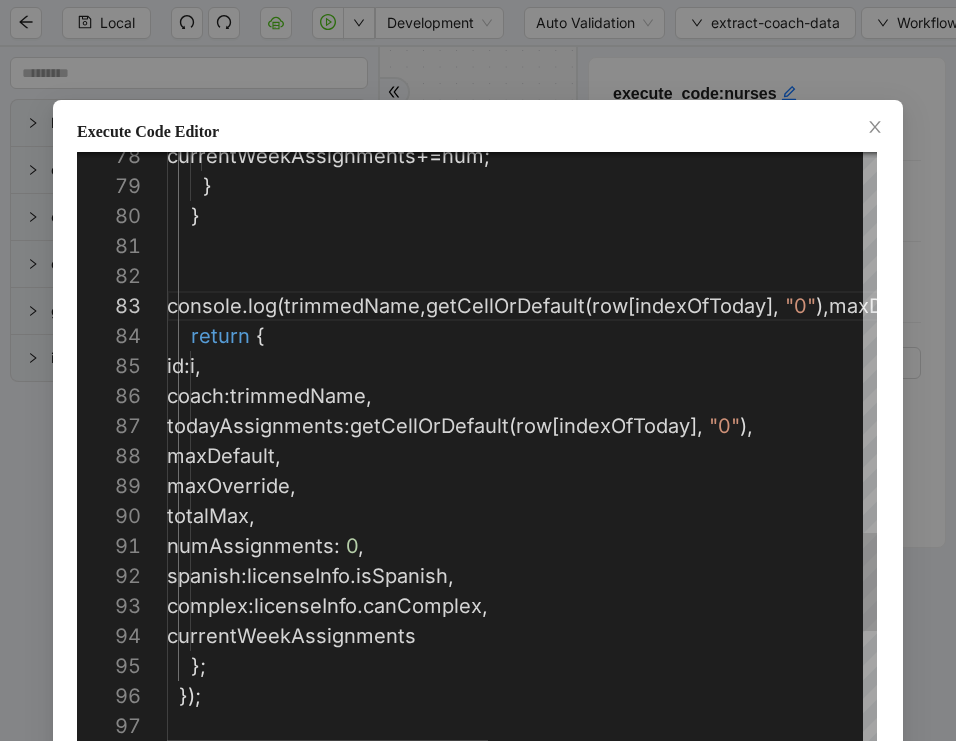 click on "todayAssignments :  getCellOrDefault ( row [ indexOfToday ],   "0" ),       maxDefault ,       maxOverride ,       totalMax ,       numAssignments :   0 ,       spanish :  licenseInfo . isSpanish ,       complex :  licenseInfo . canComplex ,       currentWeekAssignments       coach :  trimmedName ,       id :  i ,      return   {      }        }         currentWeekAssignments  +=  num ;      };    });    return   {     console . log ( trimmedName ,  getCellOrDefault ( row [ indexOfToday ],   "0" ),  maxDefault ,  maxOverride ,  totalMax ,   0 ,  currentWeekAssignments );" at bounding box center [934, -339] 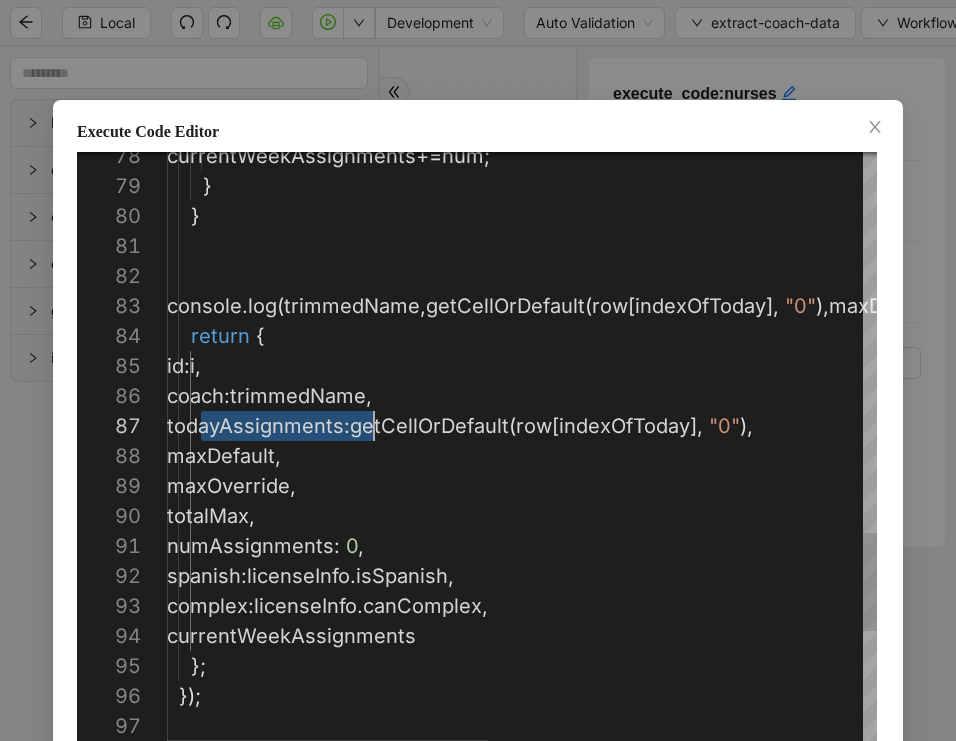 click on "todayAssignments :  getCellOrDefault ( row [ indexOfToday ],   "0" ),       maxDefault ,       maxOverride ,       totalMax ,       numAssignments :   0 ,       spanish :  licenseInfo . isSpanish ,       complex :  licenseInfo . canComplex ,       currentWeekAssignments       coach :  trimmedName ,       id :  i ,      return   {      }        }         currentWeekAssignments  +=  num ;      };    });    return   {     console . log ( trimmedName ,  getCellOrDefault ( row [ indexOfToday ],   "0" ),  maxDefault ,  maxOverride ,  totalMax ,   0 ,  currentWeekAssignments );" at bounding box center [934, -339] 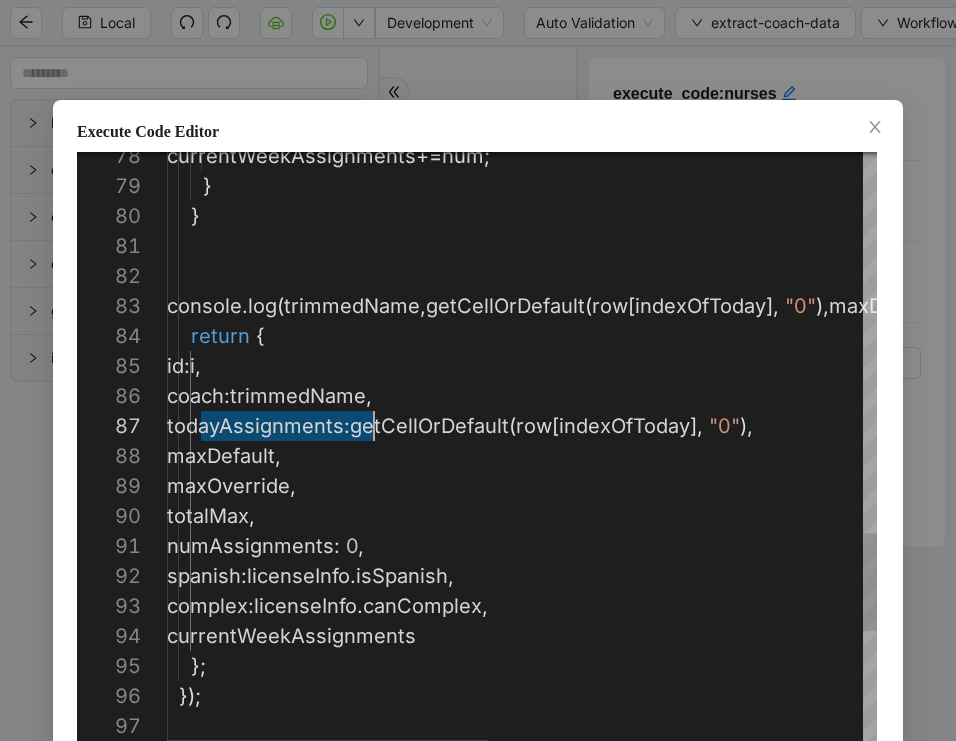 click on "todayAssignments :  getCellOrDefault ( row [ indexOfToday ],   "0" ),       maxDefault ,       maxOverride ,       totalMax ,       numAssignments :   0 ,       spanish :  licenseInfo . isSpanish ,       complex :  licenseInfo . canComplex ,       currentWeekAssignments       coach :  trimmedName ,       id :  i ,      return   {      }        }         currentWeekAssignments  +=  num ;      };    });    return   {     console . log ( trimmedName ,  getCellOrDefault ( row [ indexOfToday ],   "0" ),  maxDefault ,  maxOverride ,  totalMax ,   0 ,  currentWeekAssignments );" at bounding box center (934, -339) 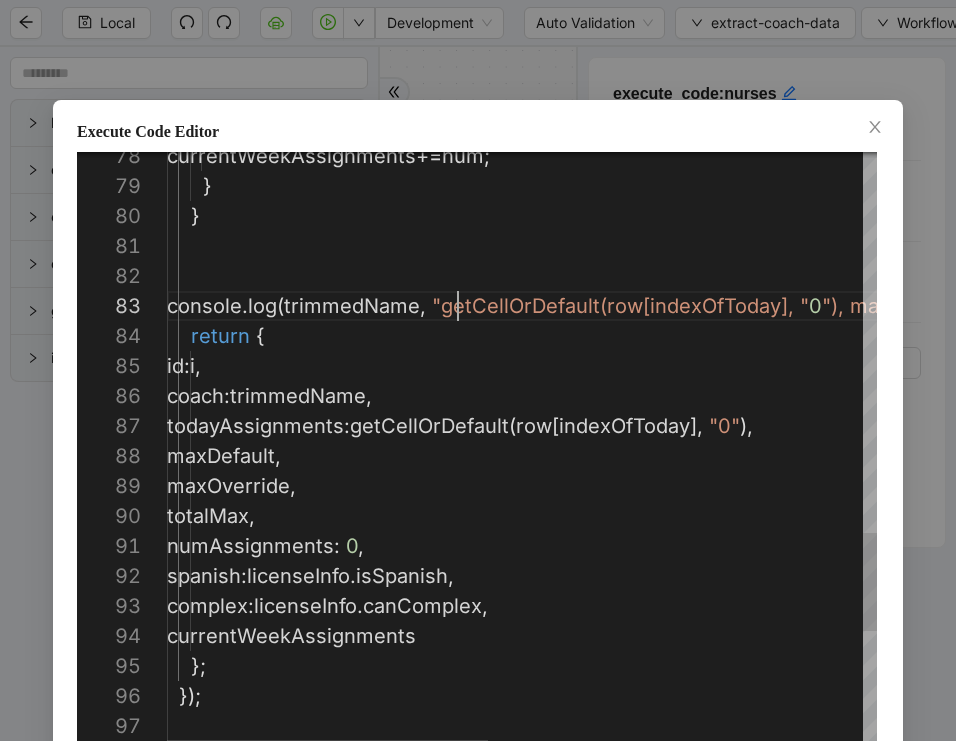 paste on "**********" 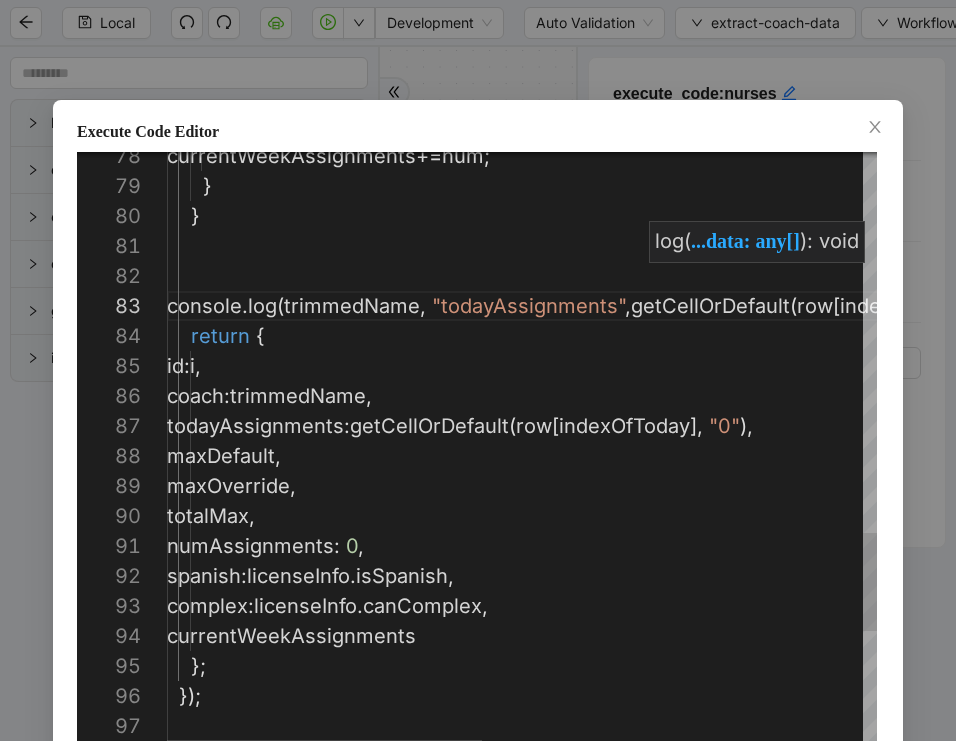click on "todayAssignments :  getCellOrDefault ( row [ indexOfToday ],   "0" ),       maxDefault ,       maxOverride ,       totalMax ,       numAssignments :   0 ,       spanish :  licenseInfo . isSpanish ,       complex :  licenseInfo . canComplex ,       currentWeekAssignments       coach :  trimmedName ,       id :  i ,      return   {      }        }         currentWeekAssignments  +=  num ;      };    });    return   {     console . log ( trimmedName ,   "todayAssignments" ,  getCellOrDefault ( row [ indexOfToday ],   "0" ),  maxDefault ,  maxOverride ,  totalMax ,   0 ,  currentWeekAssignments );" at bounding box center (950, -339) 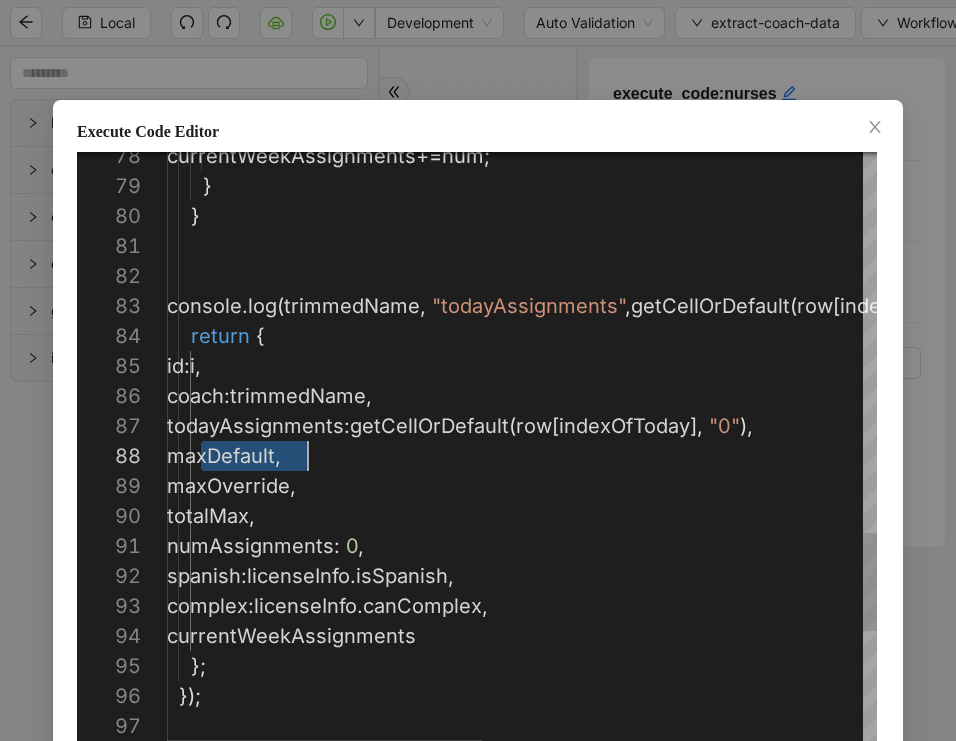 scroll, scrollTop: 210, scrollLeft: 141, axis: both 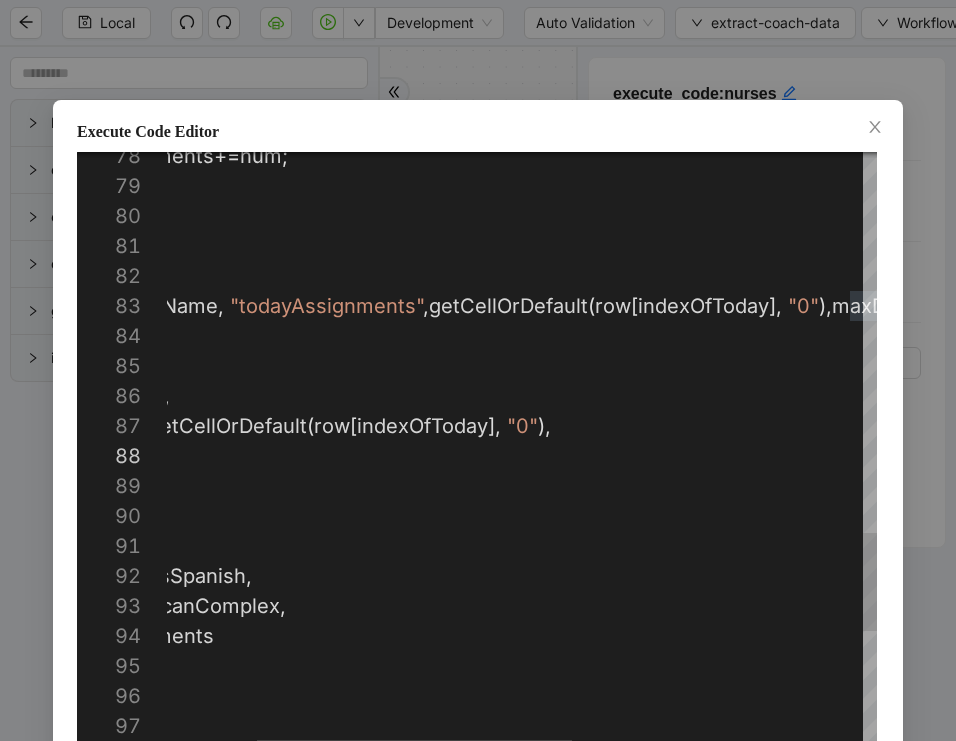 click on "todayAssignments :  getCellOrDefault ( row [ indexOfToday ],   "0" ),       maxDefault ,       maxOverride ,       totalMax ,       numAssignments :   0 ,       spanish :  licenseInfo . isSpanish ,       complex :  licenseInfo . canComplex ,       currentWeekAssignments       coach :  trimmedName ,       id :  i ,      return   {      }        }         currentWeekAssignments  +=  num ;      };    });    return   {     console . log ( trimmedName ,   "todayAssignments" ,  getCellOrDefault ( row [ indexOfToday ],   "0" ),  maxDefault ,  maxOverride ,  totalMax ,   0 ,  currentWeekAssignments );" at bounding box center (748, -339) 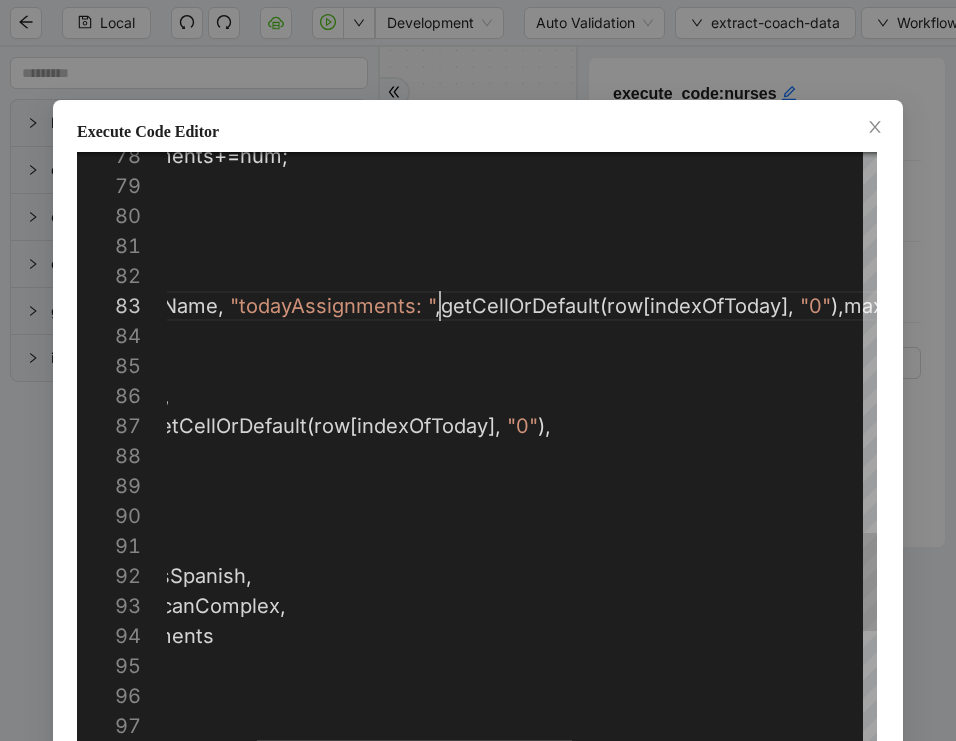 scroll, scrollTop: 60, scrollLeft: 475, axis: both 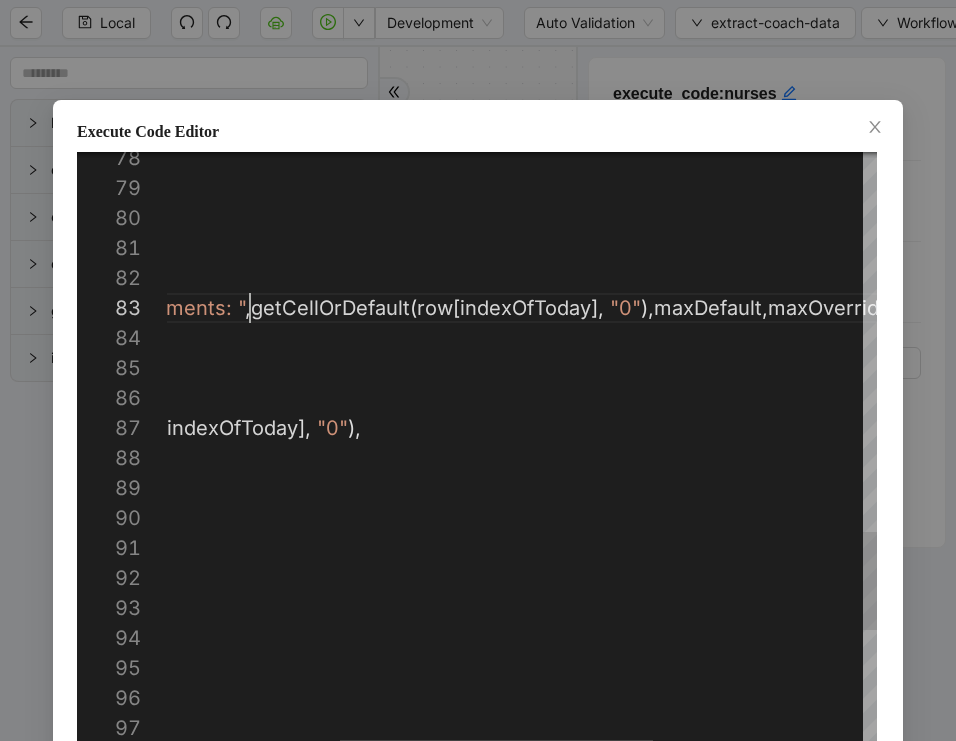 click on "todayAssignments :  getCellOrDefault ( row [ indexOfToday ],   "0" ),       maxDefault ,       maxOverride ,       totalMax ,       numAssignments :   0 ,       spanish :  licenseInfo . isSpanish ,       complex :  licenseInfo . canComplex ,       currentWeekAssignments       coach :  trimmedName ,       id :  i ,      return   {      }        }         currentWeekAssignments  +=  num ;      };    });    return   {     console . log ( trimmedName ,   "todayAssignments: " ,  getCellOrDefault ( row [ indexOfToday ],   "0" ),  maxDefault ,  maxOverride ,  totalMax ,   0 ,  currentWeekAssignments );" at bounding box center [564, -337] 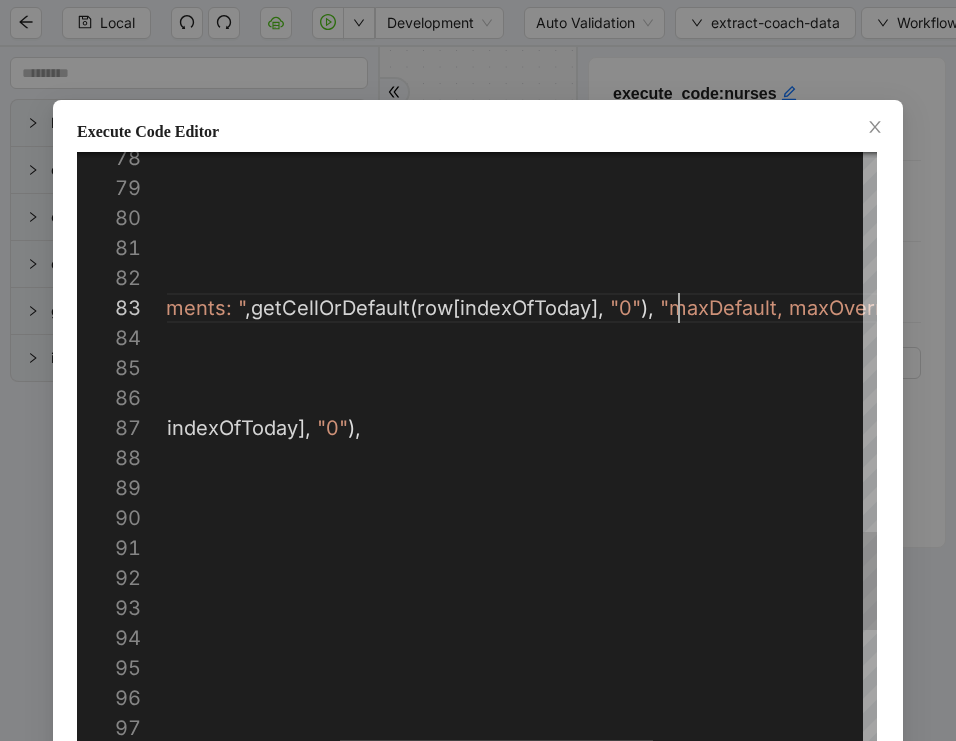 paste on "**********" 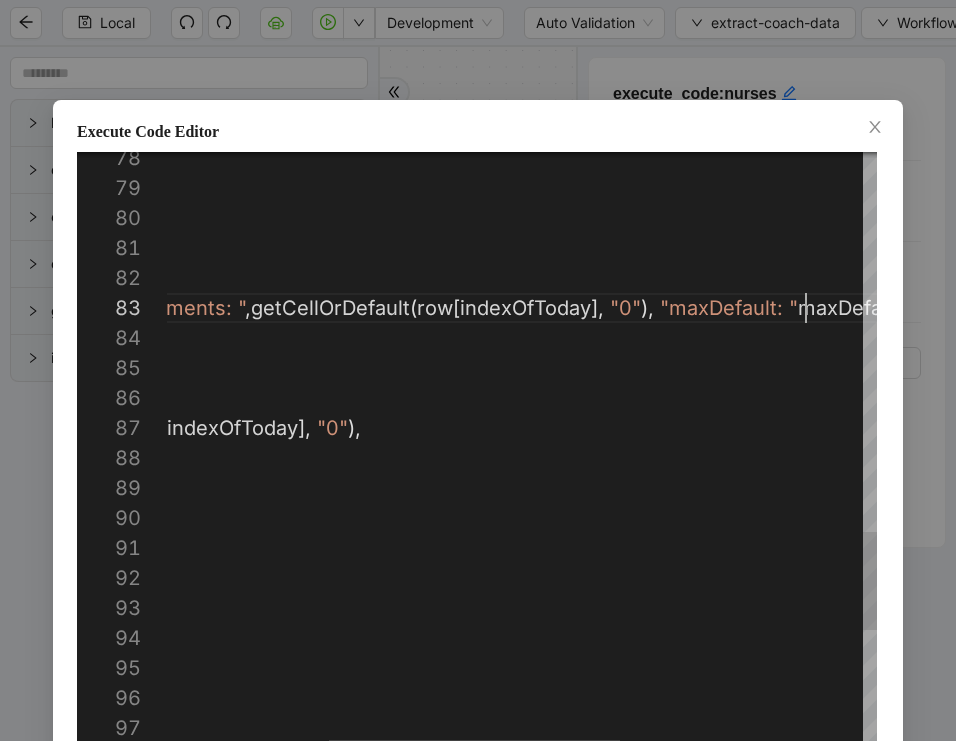scroll, scrollTop: 60, scrollLeft: 1041, axis: both 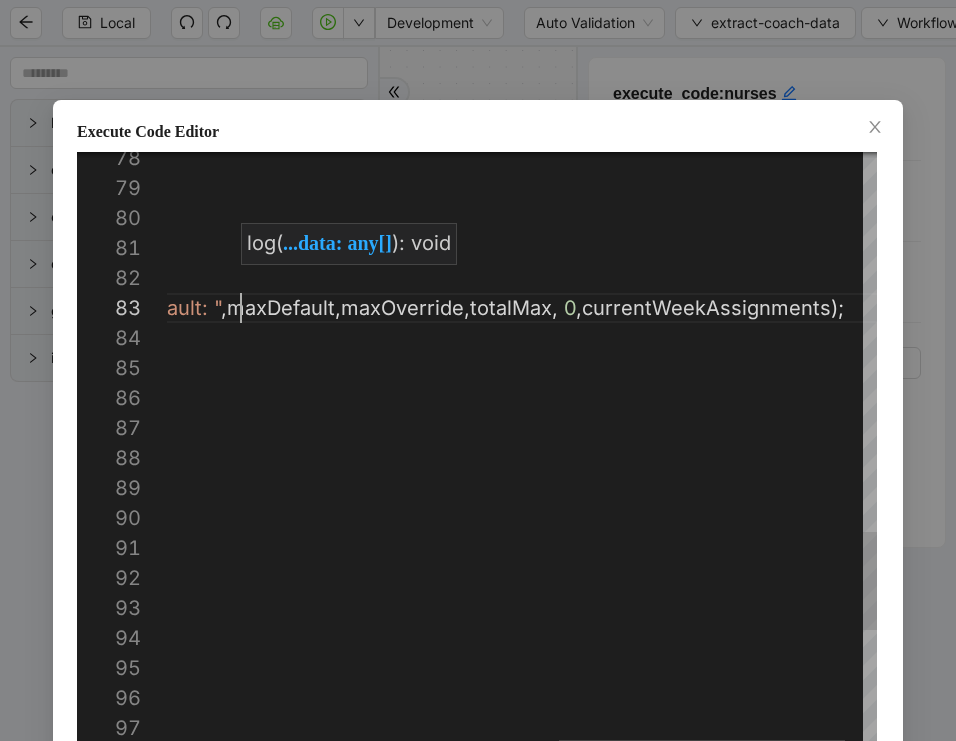 click on "todayAssignments :  getCellOrDefault ( row [ indexOfToday ],   "0" ),       maxDefault ,       maxOverride ,       totalMax ,       numAssignments :   0 ,       spanish :  licenseInfo . isSpanish ,       complex :  licenseInfo . canComplex ,       currentWeekAssignments       coach :  trimmedName ,       id :  i ,      return   {      }        }         currentWeekAssignments  +=  num ;      };    });    return   {     console . log ( trimmedName ,   "todayAssignments: " ,  getCellOrDefault ( row [ indexOfToday ],   "0" ),   "maxDefault: " ,  maxDefault ,  maxOverride ,  totalMax ,   0 ,  currentWeekAssignments );" at bounding box center [61, -337] 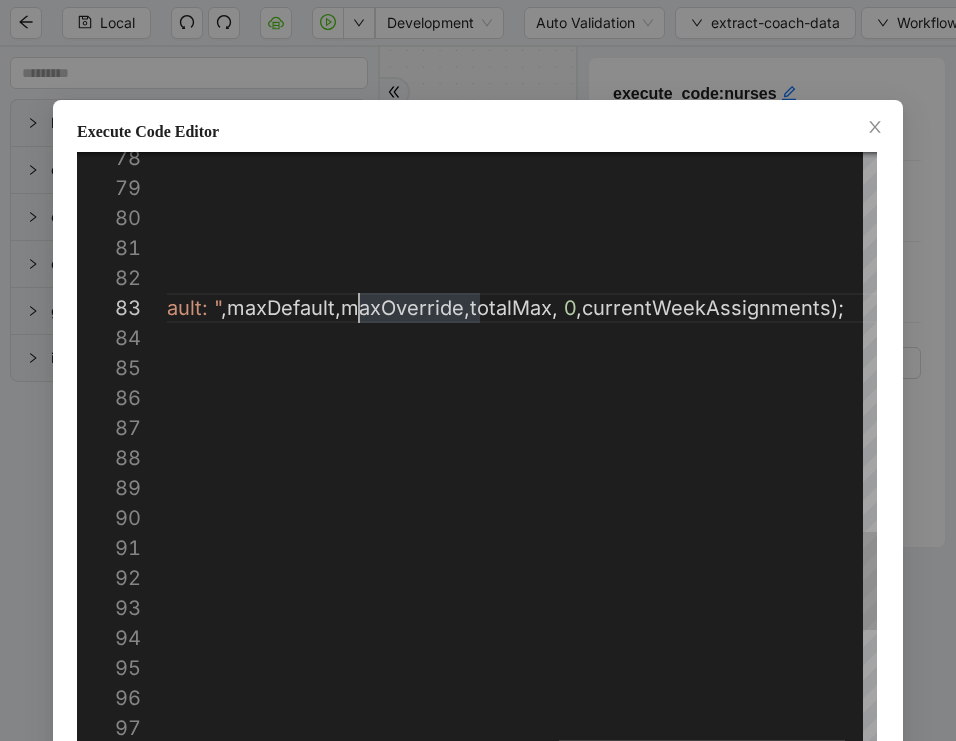 scroll, scrollTop: 60, scrollLeft: 1167, axis: both 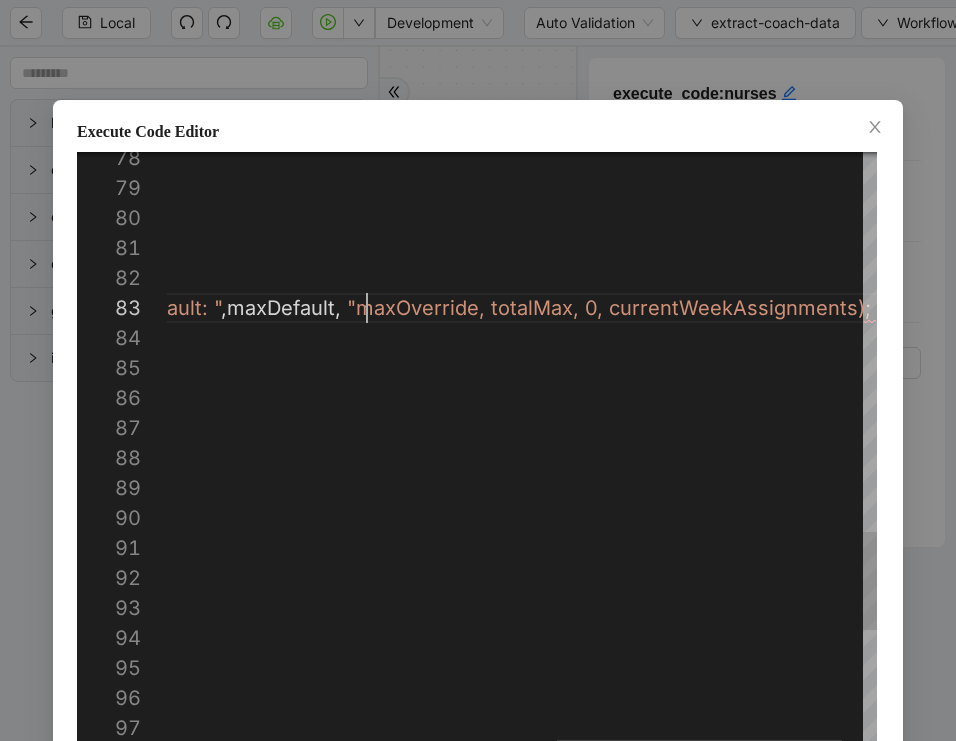 click on "todayAssignments :  getCellOrDefault ( row [ indexOfToday ],   "0" ),       maxDefault ,       maxOverride ,       totalMax ,       numAssignments :   0 ,       spanish :  licenseInfo . isSpanish ,       complex :  licenseInfo . canComplex ,       currentWeekAssignments       coach :  trimmedName ,       id :  i ,      return   {      }        }         currentWeekAssignments  +=  num ;      };    });    return   {     console . log ( trimmedName ,   "todayAssignments: " ,  getCellOrDefault ( row [ indexOfToday ],   "0" ),   "maxDefault: " ,  maxDefault ,   "maxOverride, totalMax, 0, currentWeekAssignments) ;" at bounding box center [65, -337] 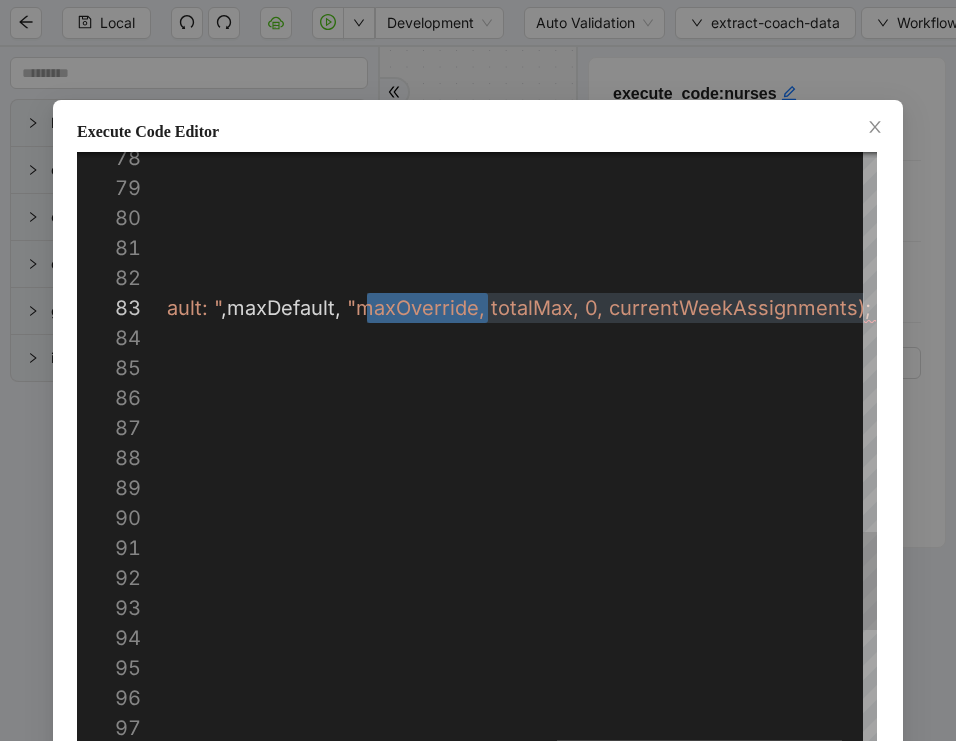 paste on "**********" 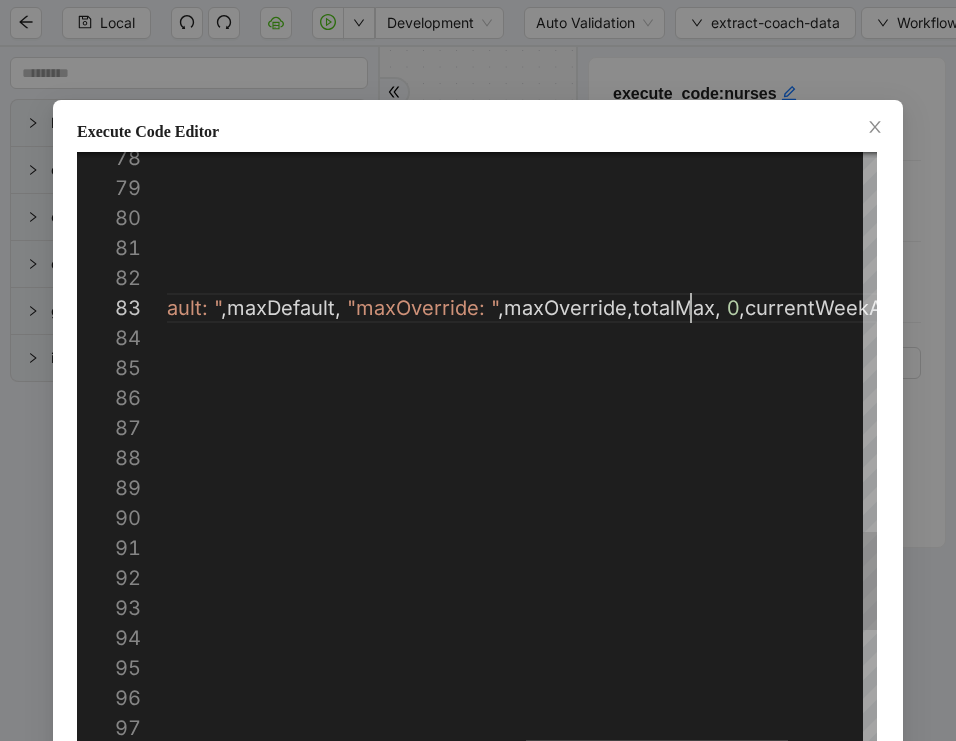 click on "todayAssignments :  getCellOrDefault ( row [ indexOfToday ],   "0" ),       maxDefault ,       maxOverride ,       totalMax ,       numAssignments :   0 ,       spanish :  licenseInfo . isSpanish ,       complex :  licenseInfo . canComplex ,       currentWeekAssignments       coach :  trimmedName ,       id :  i ,      return   {      }        }         currentWeekAssignments  +=  num ;      };    });    return   {     console . log ( trimmedName ,   "todayAssignments: " ,  getCellOrDefault ( row [ indexOfToday ],   "0" ),   "maxDefault: " ,  maxDefault ,   "maxOverride: " ,  maxOverride ,  totalMax ,   0 ,  currentWeekAssignments );" at bounding box center [139, -337] 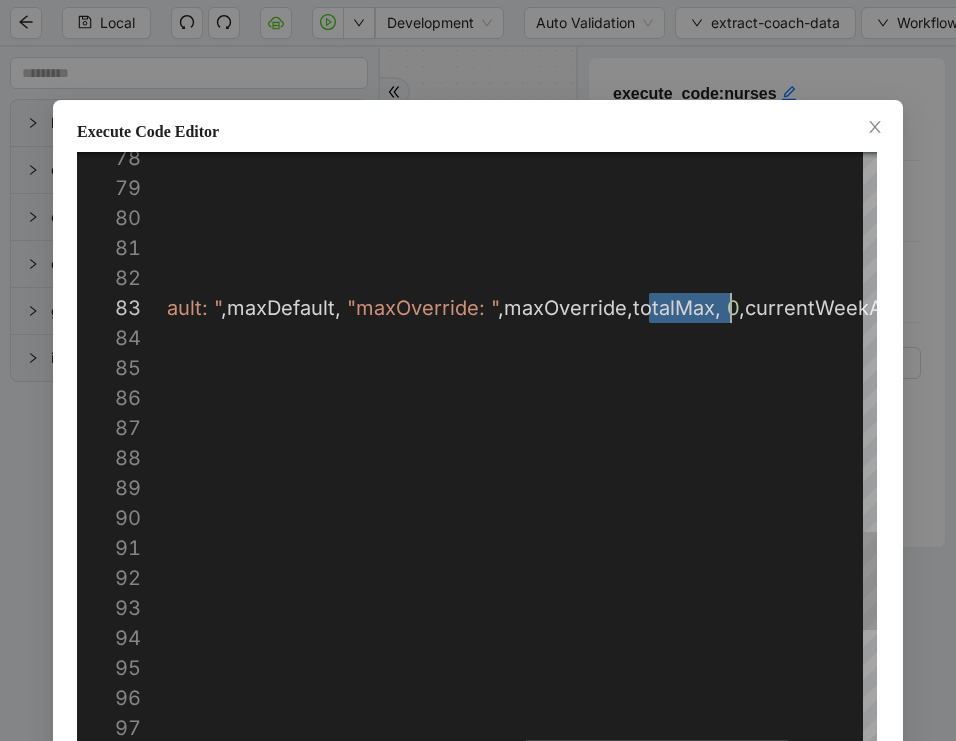 click on "todayAssignments :  getCellOrDefault ( row [ indexOfToday ],   "0" ),       maxDefault ,       maxOverride ,       totalMax ,       numAssignments :   0 ,       spanish :  licenseInfo . isSpanish ,       complex :  licenseInfo . canComplex ,       currentWeekAssignments       coach :  trimmedName ,       id :  i ,      return   {      }        }         currentWeekAssignments  +=  num ;      };    });    return   {     console . log ( trimmedName ,   "todayAssignments: " ,  getCellOrDefault ( row [ indexOfToday ],   "0" ),   "maxDefault: " ,  maxDefault ,   "maxOverride: " ,  maxOverride ,  totalMax ,   0 ,  currentWeekAssignments );" at bounding box center (139, -337) 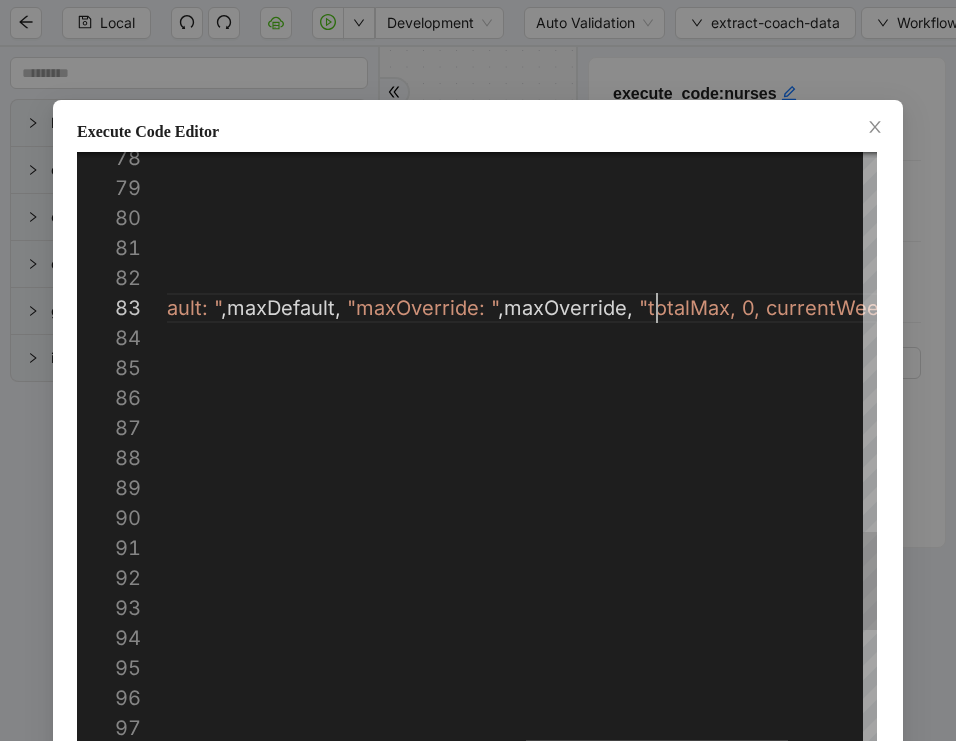 paste on "********" 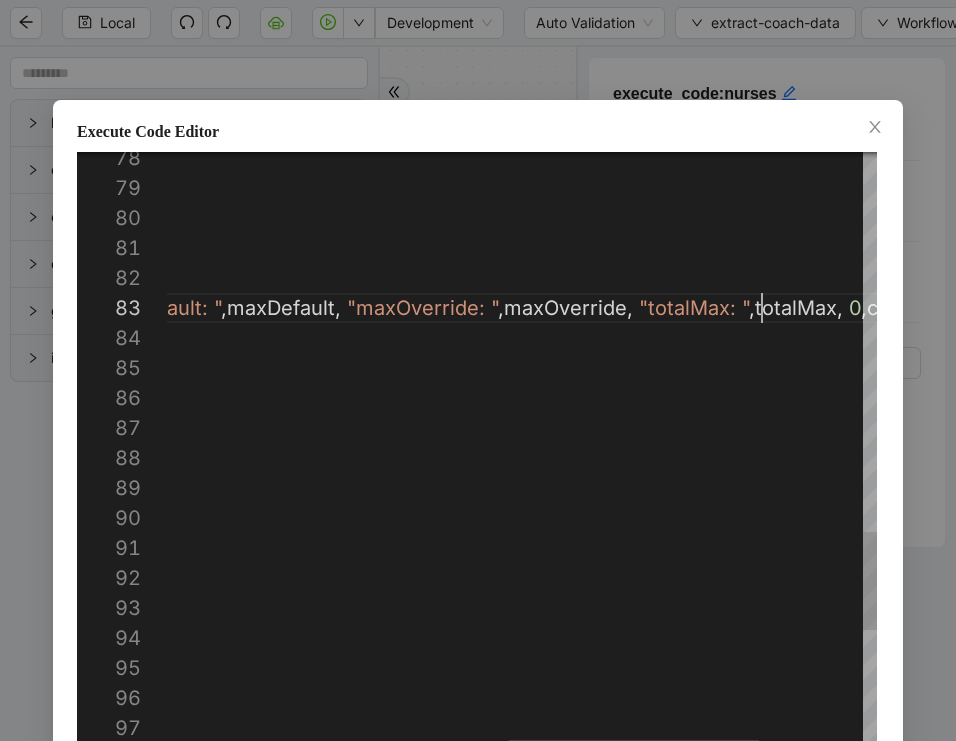 scroll, scrollTop: 60, scrollLeft: 1568, axis: both 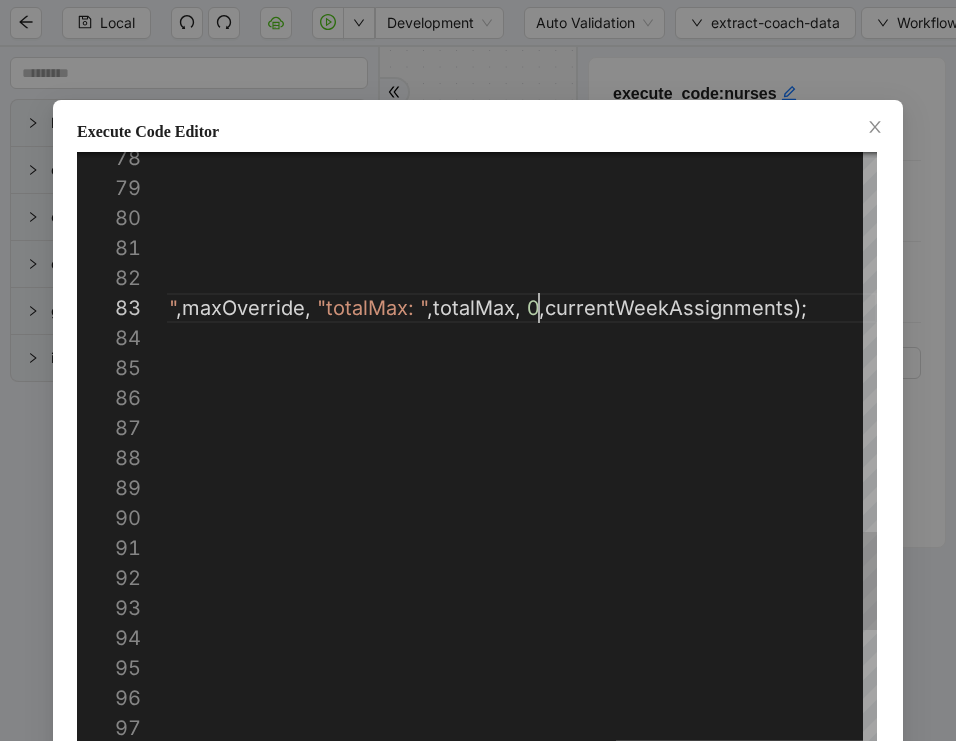 click on "todayAssignments :  getCellOrDefault ( row [ indexOfToday ],   "0" ),       maxDefault ,       maxOverride ,       totalMax ,       numAssignments :   0 ,       spanish :  licenseInfo . isSpanish ,       complex :  licenseInfo . canComplex ,       currentWeekAssignments       coach :  trimmedName ,       id :  i ,      return   {      }        }         currentWeekAssignments  +=  num ;      };    });    return   {     console . log ( trimmedName ,   "todayAssignments: " ,  getCellOrDefault ( row [ indexOfToday ],   "0" ),   "maxDefault: " ,  maxDefault ,   "maxOverride: " ,  maxOverride ,   "totalMax: " ,  totalMax ,   0 ,  currentWeekAssignments );" at bounding box center (-123, -337) 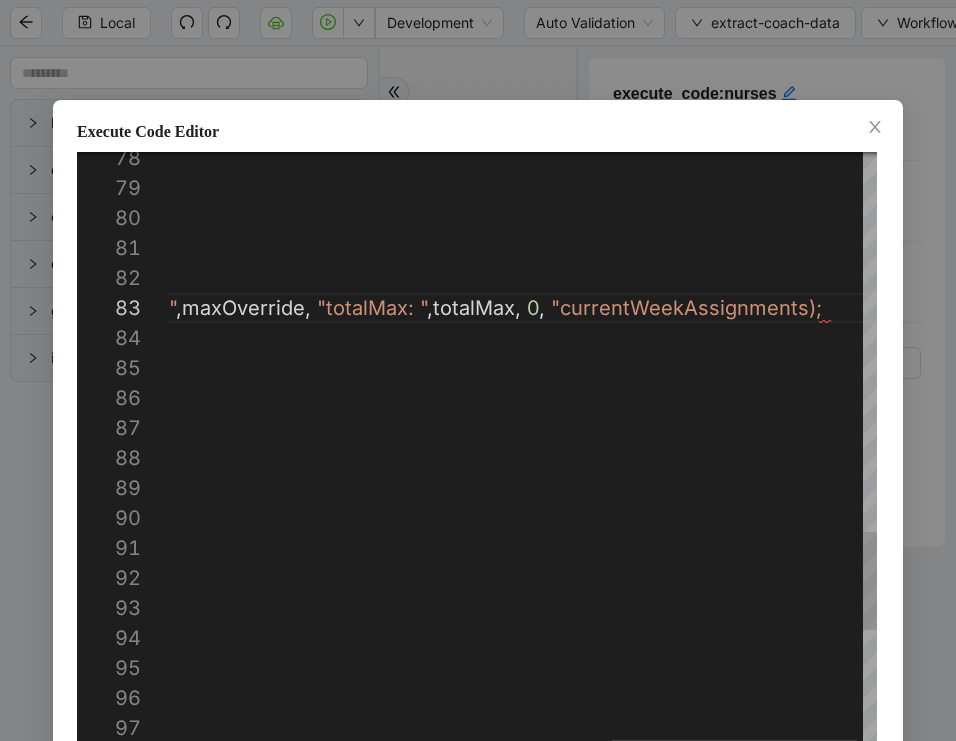 paste on "**********" 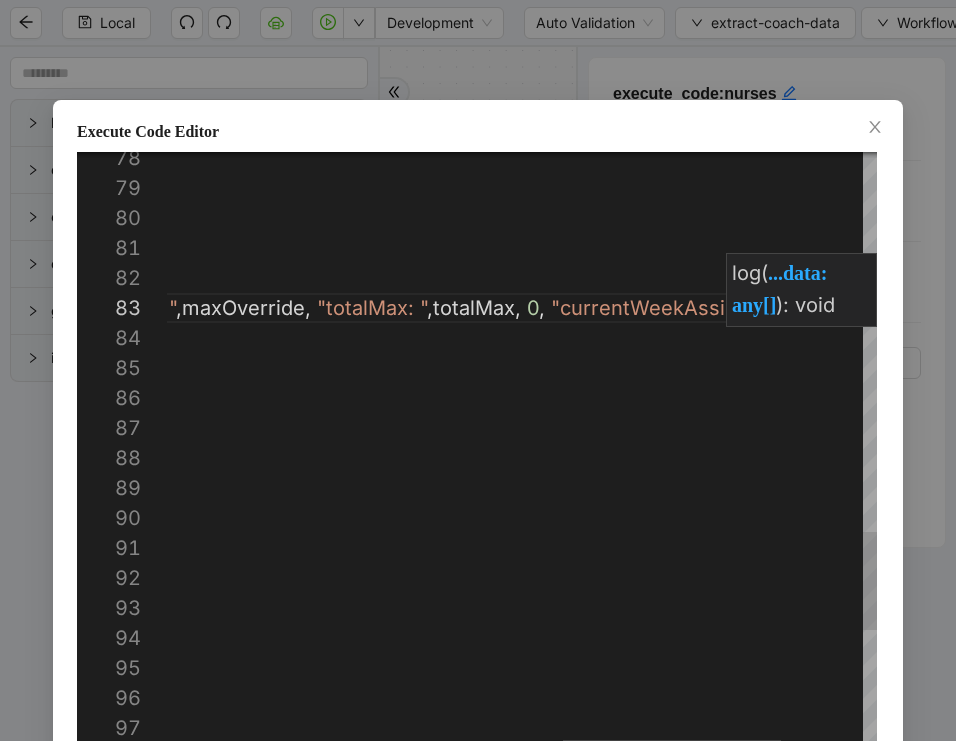 click on "todayAssignments :  getCellOrDefault ( row [ indexOfToday ],   "0" ),       maxDefault ,       maxOverride ,       totalMax ,       numAssignments :   0 ,       spanish :  licenseInfo . isSpanish ,       complex :  licenseInfo . canComplex ,       currentWeekAssignments       coach :  trimmedName ,       id :  i ,      return   {      }        }         currentWeekAssignments  +=  num ;      };    });    return   {     console . log ( trimmedName ,   "todayAssignments: " ,  getCellOrDefault ( row [ indexOfToday ],   "0" ),   "maxDefault: " ,  maxDefault ,   "maxOverride: " ,  maxOverride ,   "totalMax: " ,  totalMax ,   0 ,   "currentWeekAssignments" ,  currentWeekAssignments );" at bounding box center (10, -337) 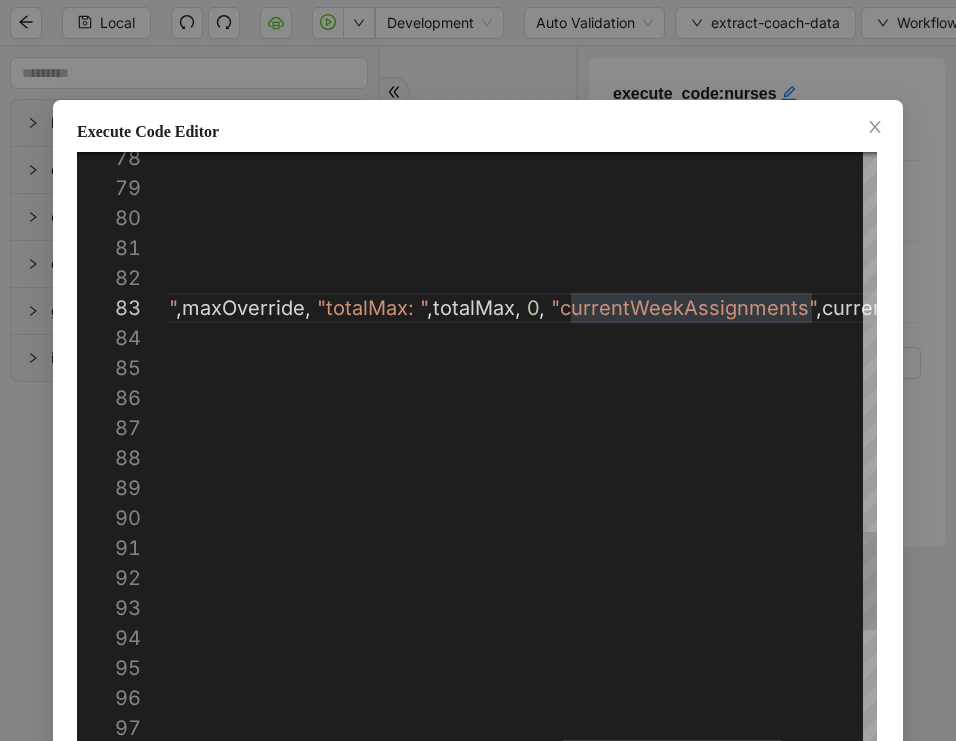 click on "todayAssignments :  getCellOrDefault ( row [ indexOfToday ],   "0" ),       maxDefault ,       maxOverride ,       totalMax ,       numAssignments :   0 ,       spanish :  licenseInfo . isSpanish ,       complex :  licenseInfo . canComplex ,       currentWeekAssignments       coach :  trimmedName ,       id :  i ,      return   {      }        }         currentWeekAssignments  +=  num ;      };    });    return   {     console . log ( trimmedName ,   "todayAssignments: " ,  getCellOrDefault ( row [ indexOfToday ],   "0" ),   "maxDefault: " ,  maxDefault ,   "maxOverride: " ,  maxOverride ,   "totalMax: " ,  totalMax ,   0 ,   "currentWeekAssignments" ,  currentWeekAssignments );" at bounding box center [10, -337] 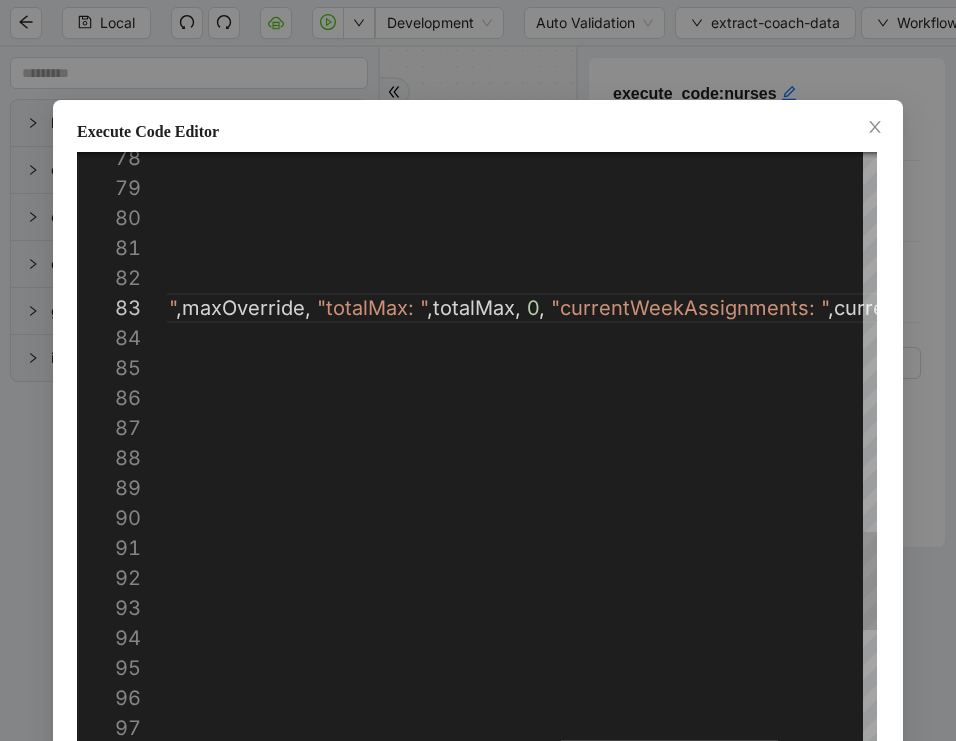 scroll, scrollTop: 60, scrollLeft: 1661, axis: both 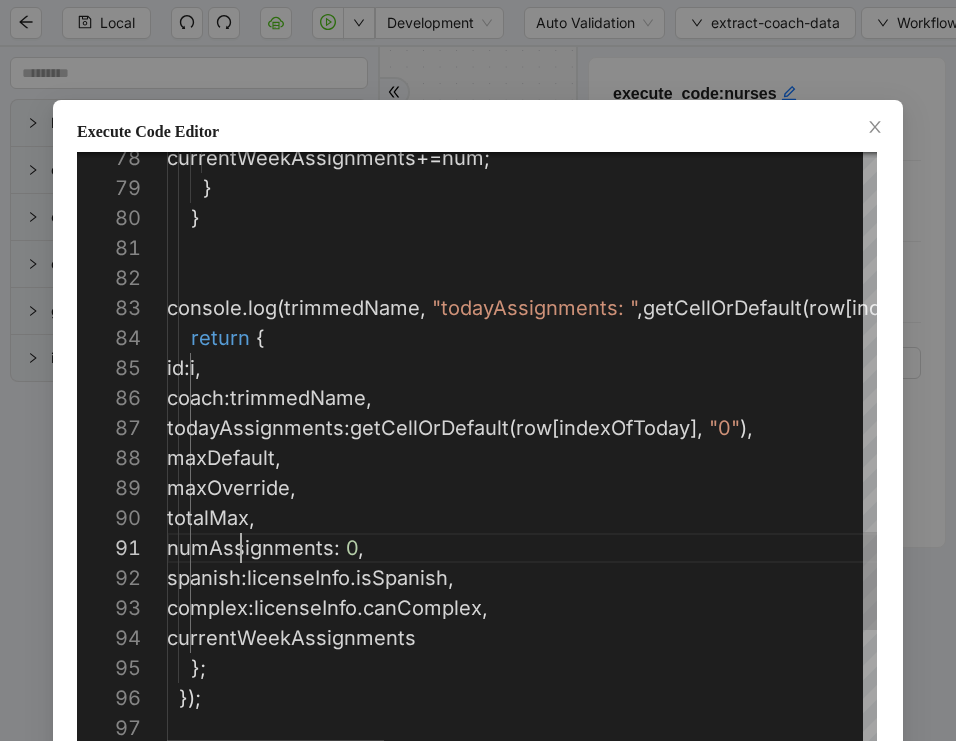 click on "todayAssignments :  getCellOrDefault ( row [ indexOfToday ],   "0" ),       maxDefault ,       maxOverride ,       totalMax ,       numAssignments :   0 ,       spanish :  licenseInfo . isSpanish ,       complex :  licenseInfo . canComplex ,       currentWeekAssignments       coach :  trimmedName ,       id :  i ,      return   {      }        }         currentWeekAssignments  +=  num ;      };    });    return   {     console . log ( trimmedName ,   "todayAssignments: " ,  getCellOrDefault ( row [ indexOfToday ],   "0" ),   "maxDefault: " ,  maxDefault ,   "maxOverride: " ,  maxOverride ,   "totalMax: " ,  totalMax ,   0 ,   "currentWeekAssignments: " ,  currentWeekAssignments );" at bounding box center (1305, -337) 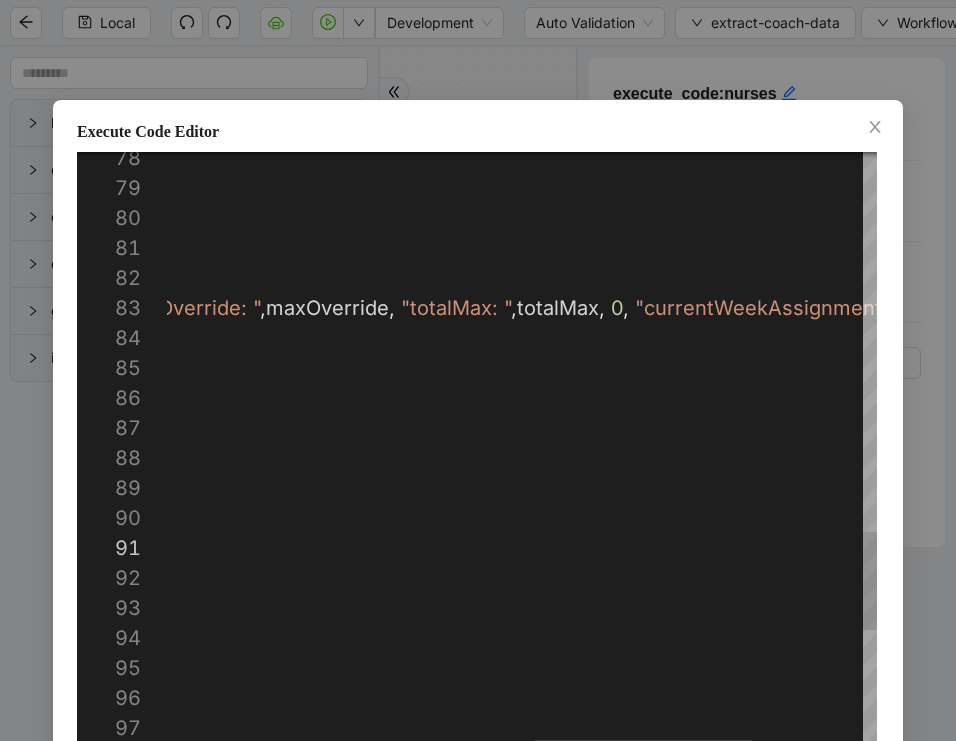 click on "todayAssignments :  getCellOrDefault ( row [ indexOfToday ],   "0" ),       maxDefault ,       maxOverride ,       totalMax ,       numAssignments :   0 ,       spanish :  licenseInfo . isSpanish ,       complex :  licenseInfo . canComplex ,       currentWeekAssignments       coach :  trimmedName ,       id :  i ,      return   {      }        }         currentWeekAssignments  +=  num ;      };    });    return   {     console . log ( trimmedName ,   "todayAssignments: " ,  getCellOrDefault ( row [ indexOfToday ],   "0" ),   "maxDefault: " ,  maxDefault ,   "maxOverride: " ,  maxOverride ,   "totalMax: " ,  totalMax ,   0 ,   "currentWeekAssignments: " ,  currentWeekAssignments );" at bounding box center [100, -337] 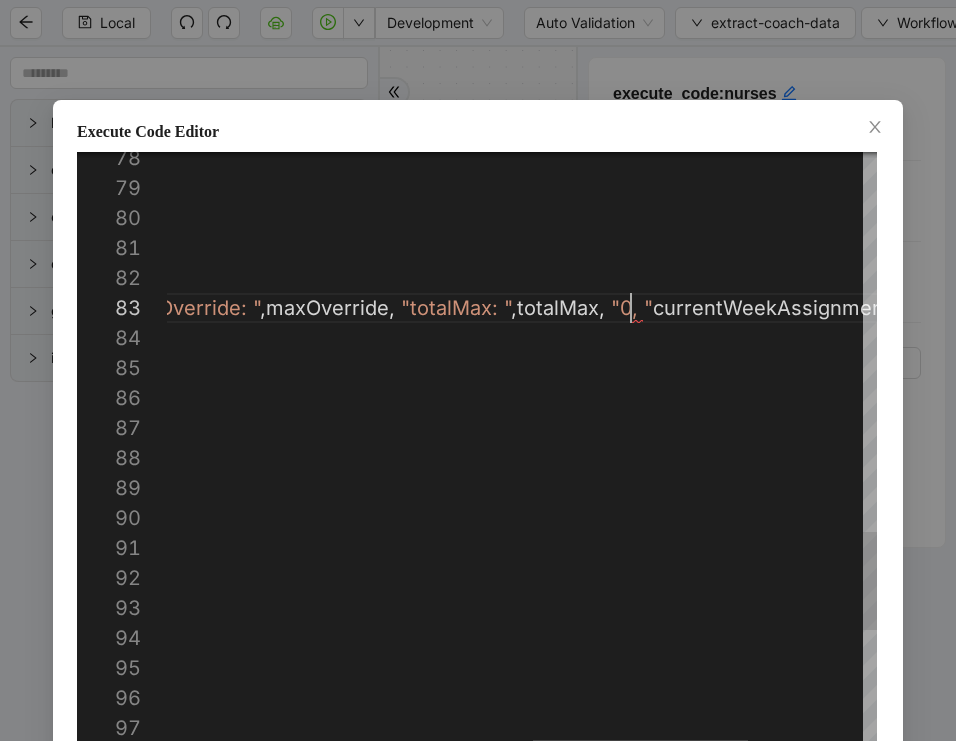 paste on "**********" 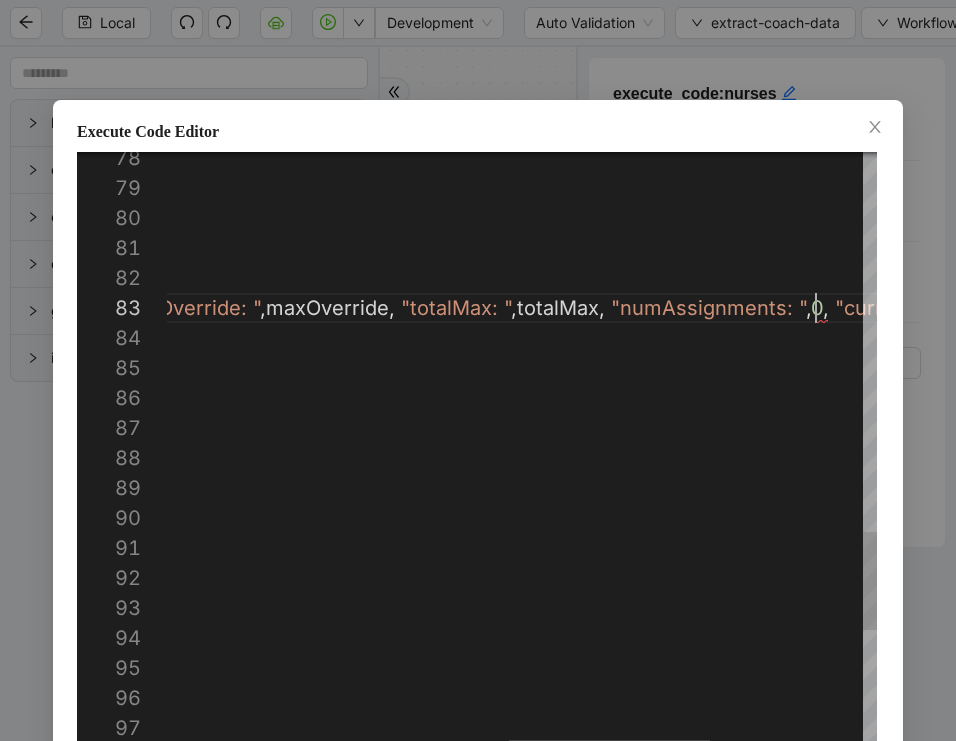 scroll, scrollTop: 60, scrollLeft: 1860, axis: both 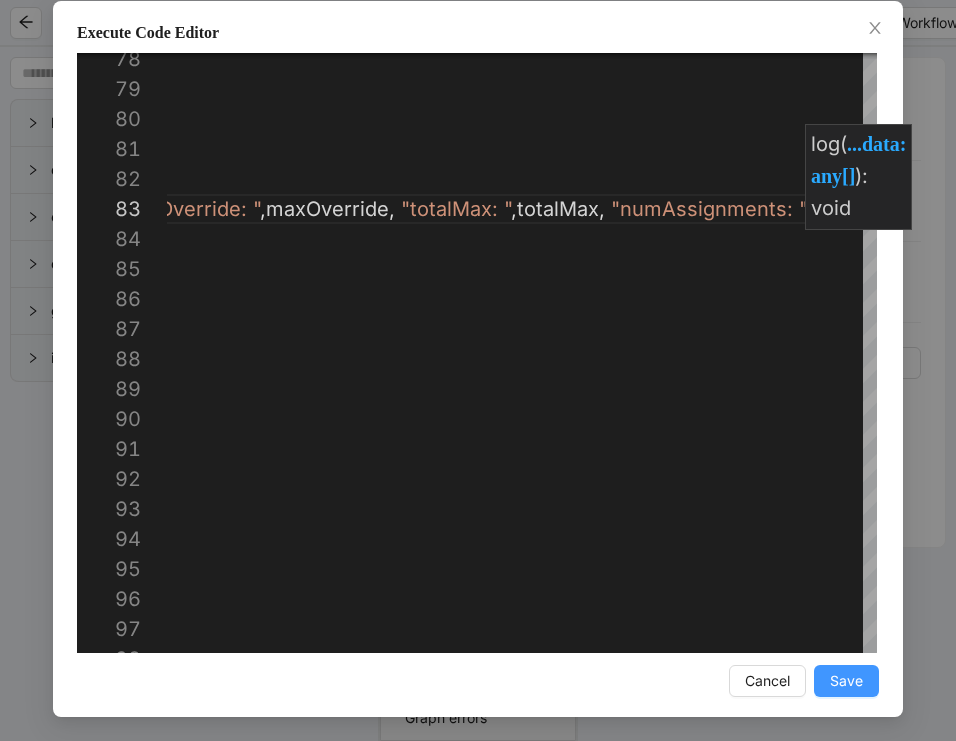 type on "**********" 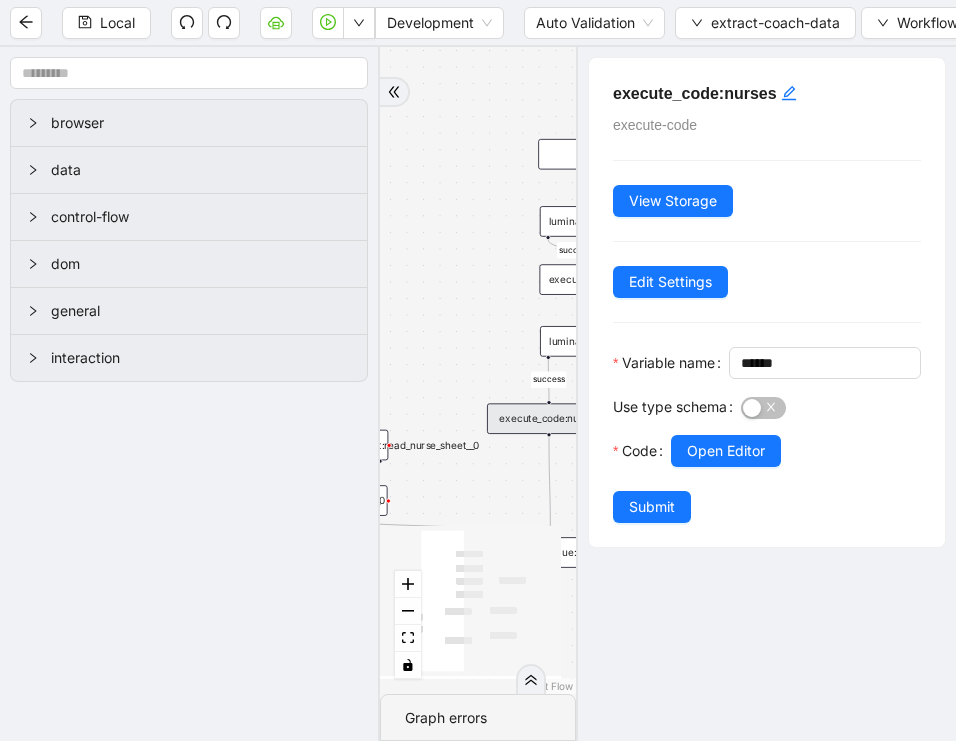 scroll, scrollTop: 0, scrollLeft: 0, axis: both 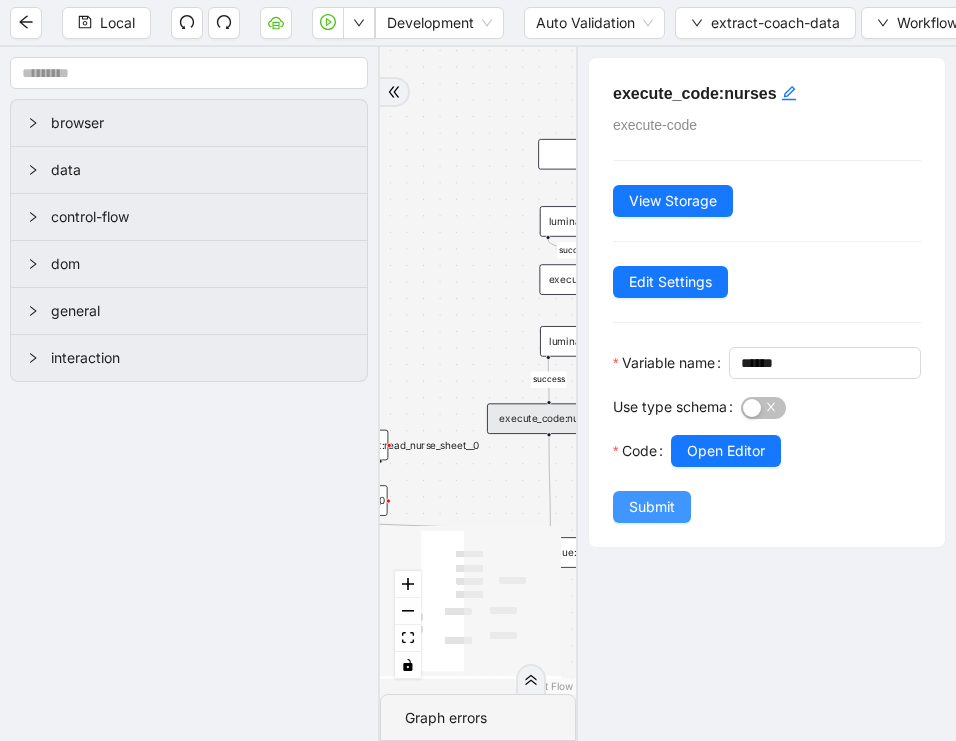 click on "Submit" at bounding box center [652, 507] 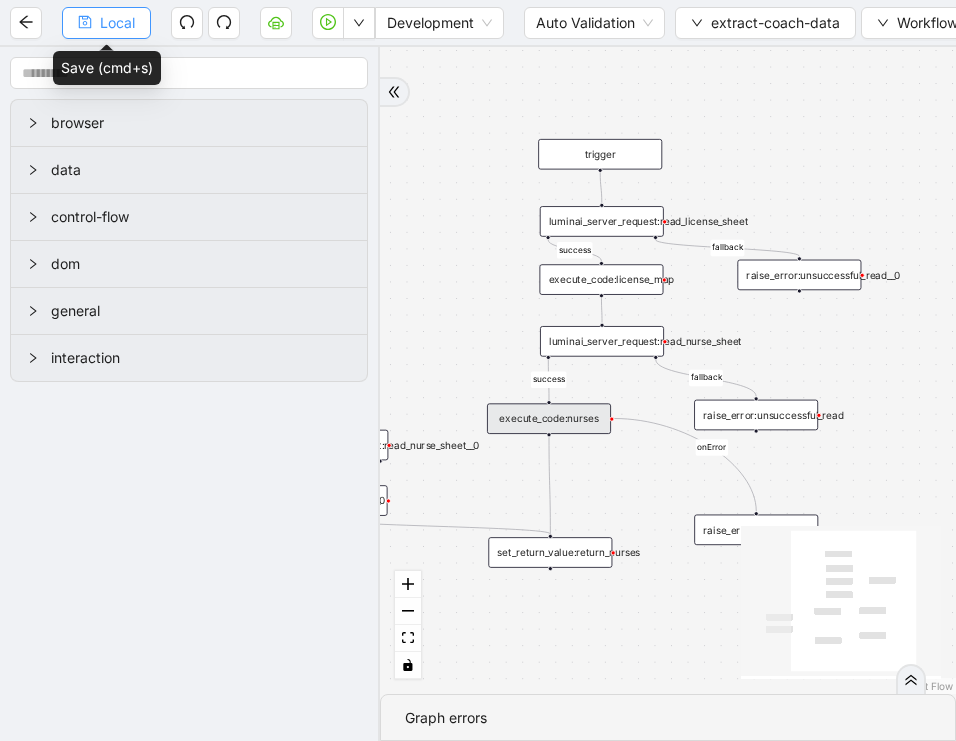 click on "Local" at bounding box center (117, 23) 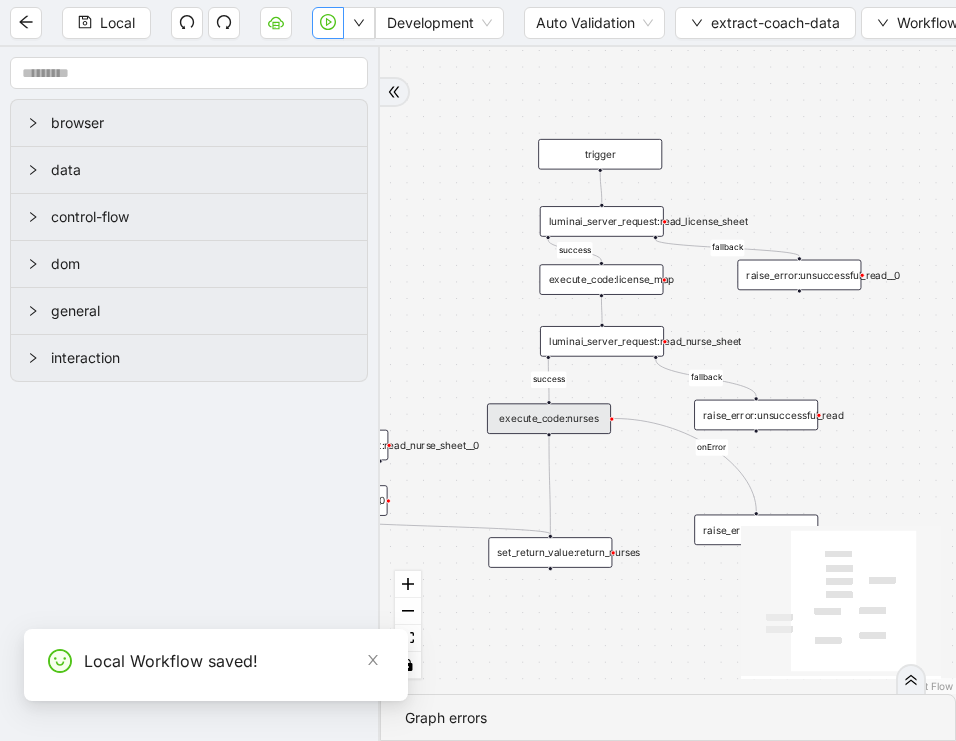 click 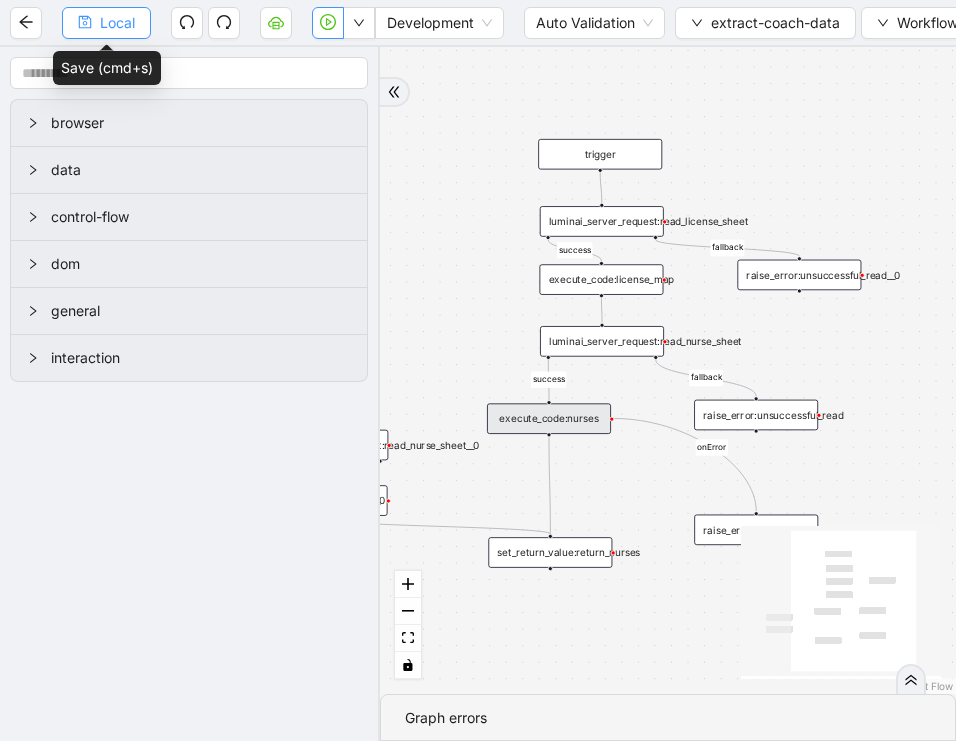 click on "Local" at bounding box center [117, 23] 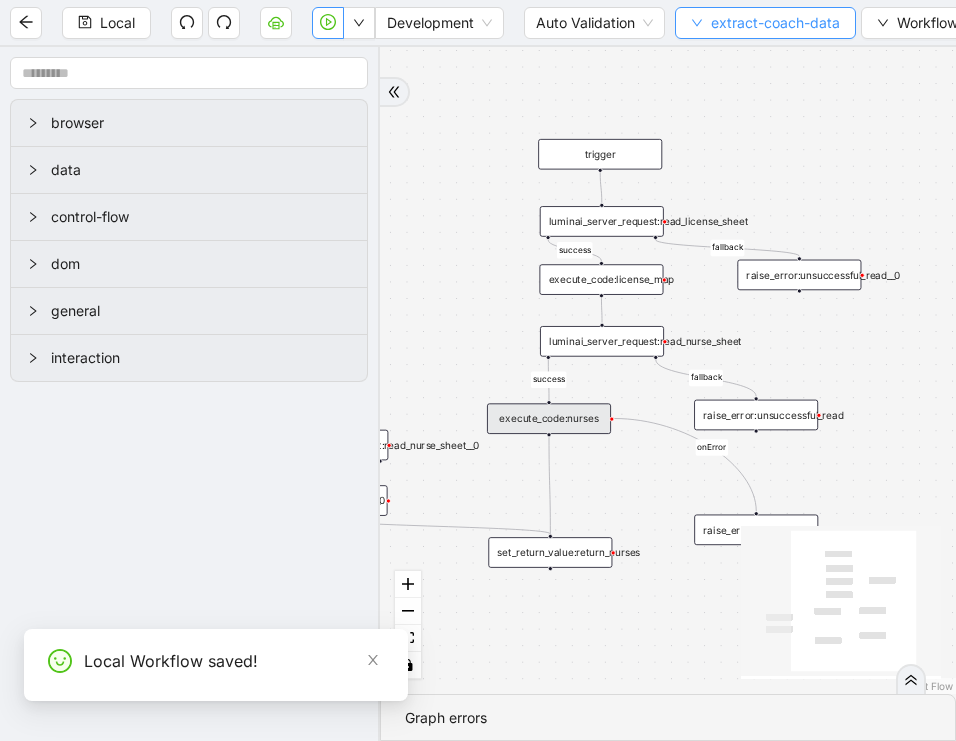 click on "extract-coach-data" at bounding box center [775, 23] 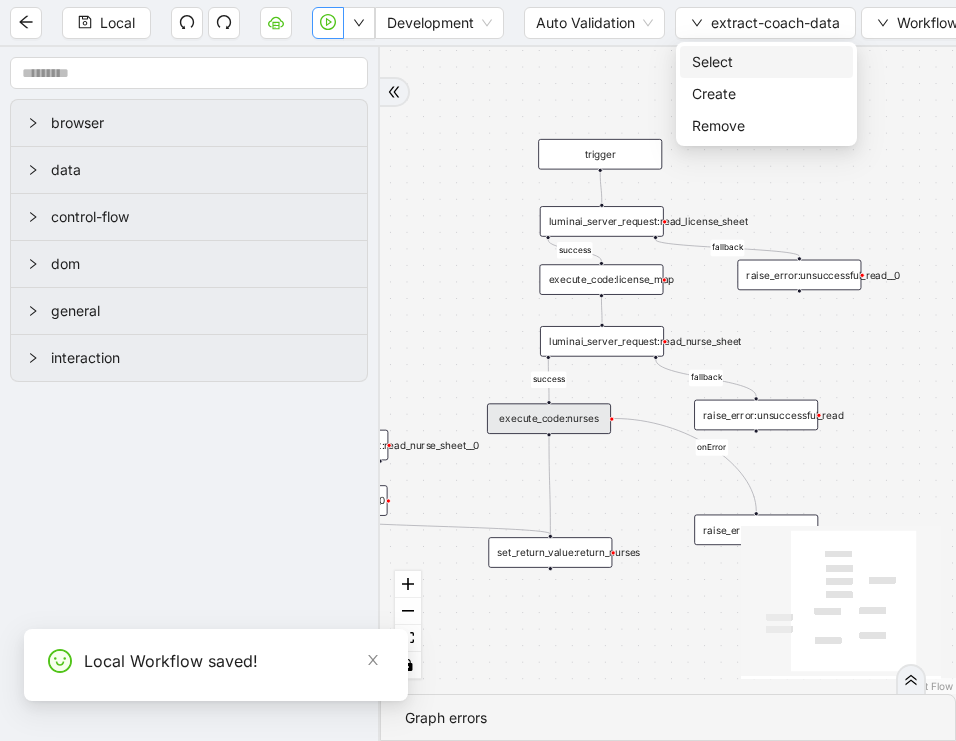 click on "Select" at bounding box center (766, 62) 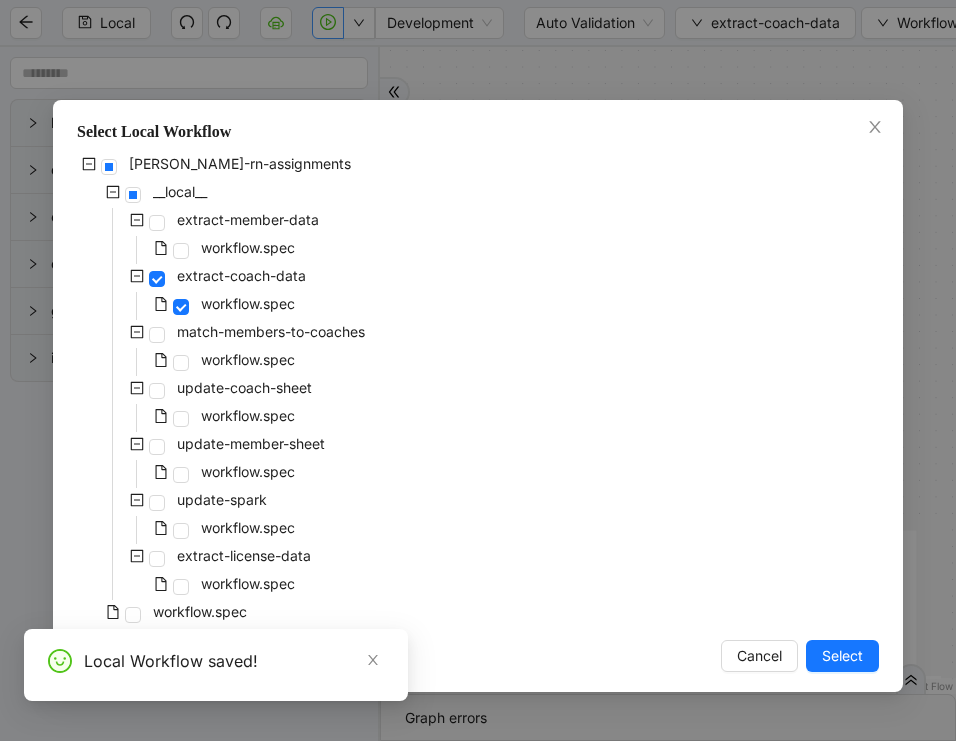 click on "Local Workflow saved!" at bounding box center [216, 665] 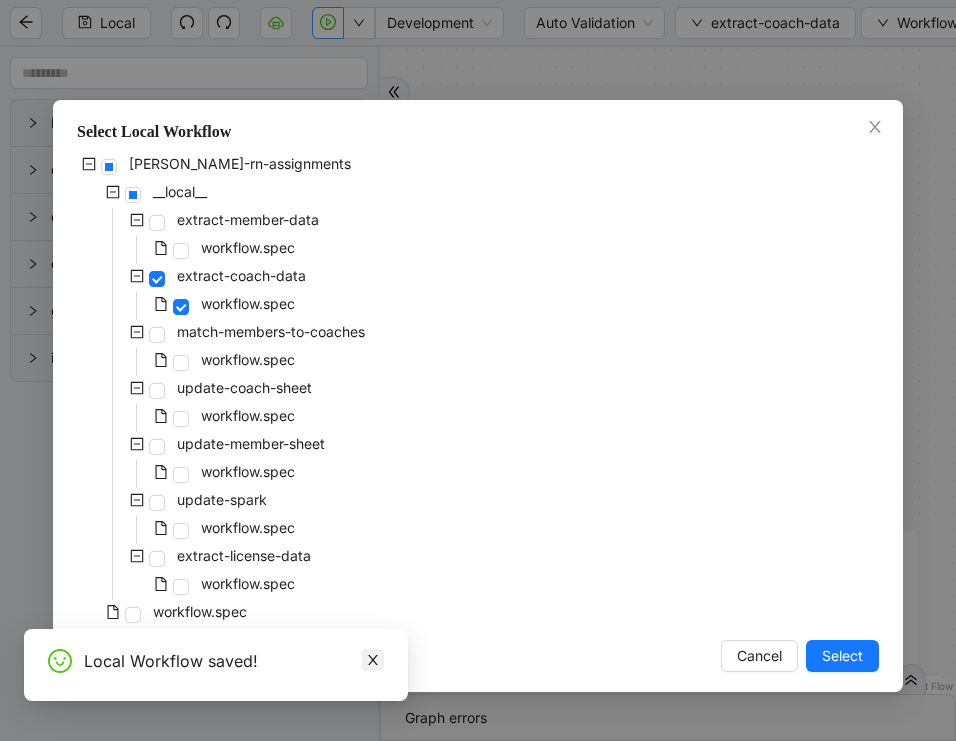 click 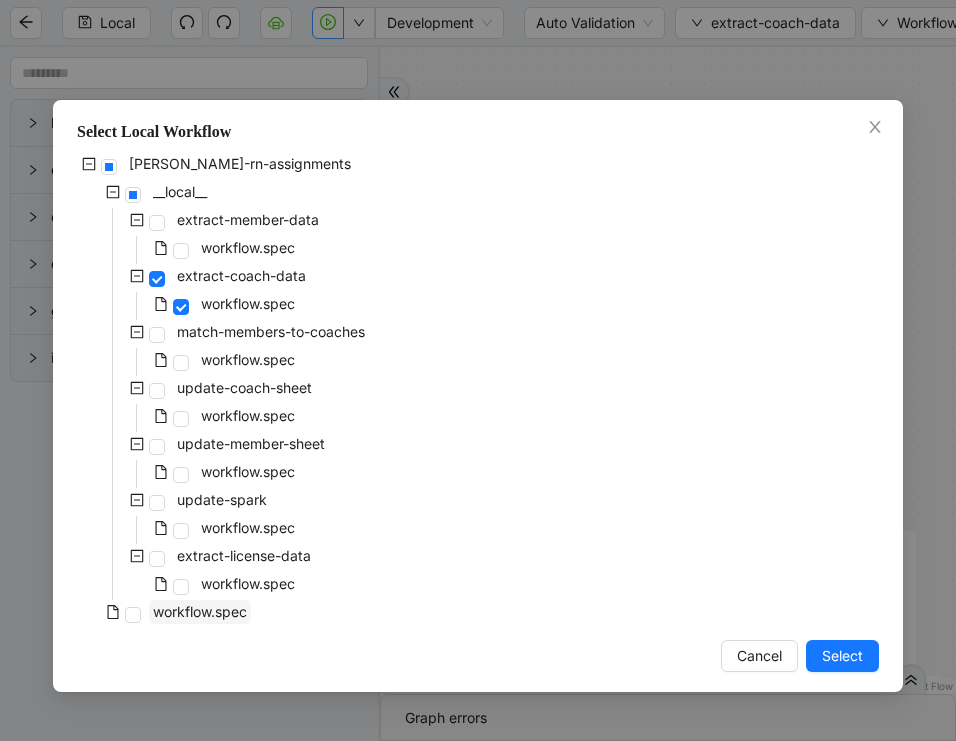 click on "workflow.spec" at bounding box center [200, 611] 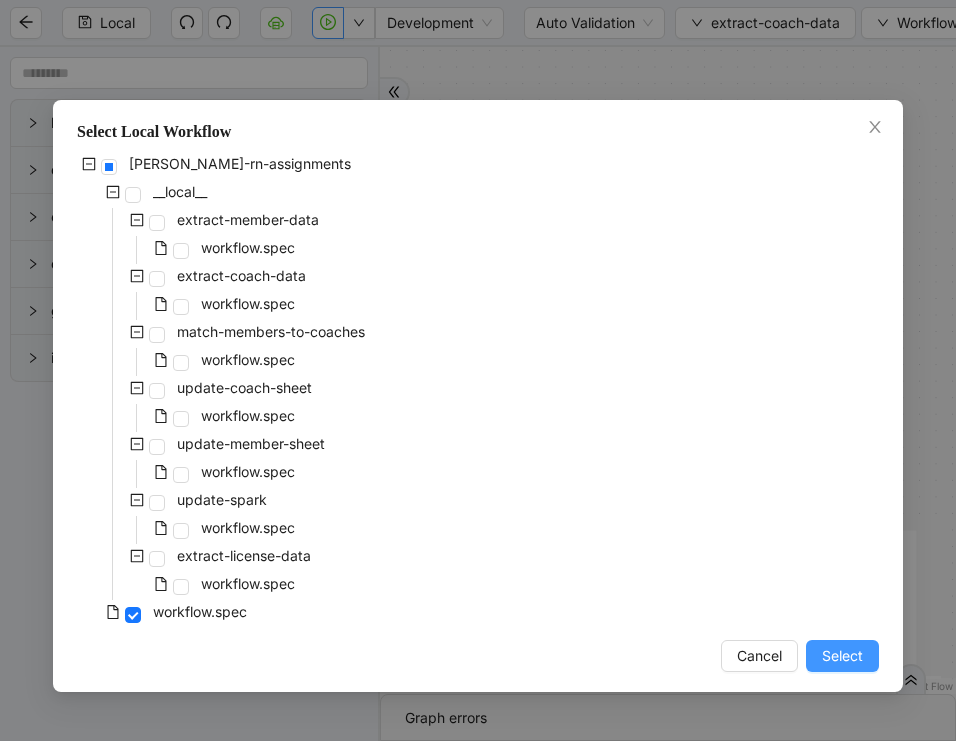 click on "Select" at bounding box center (842, 656) 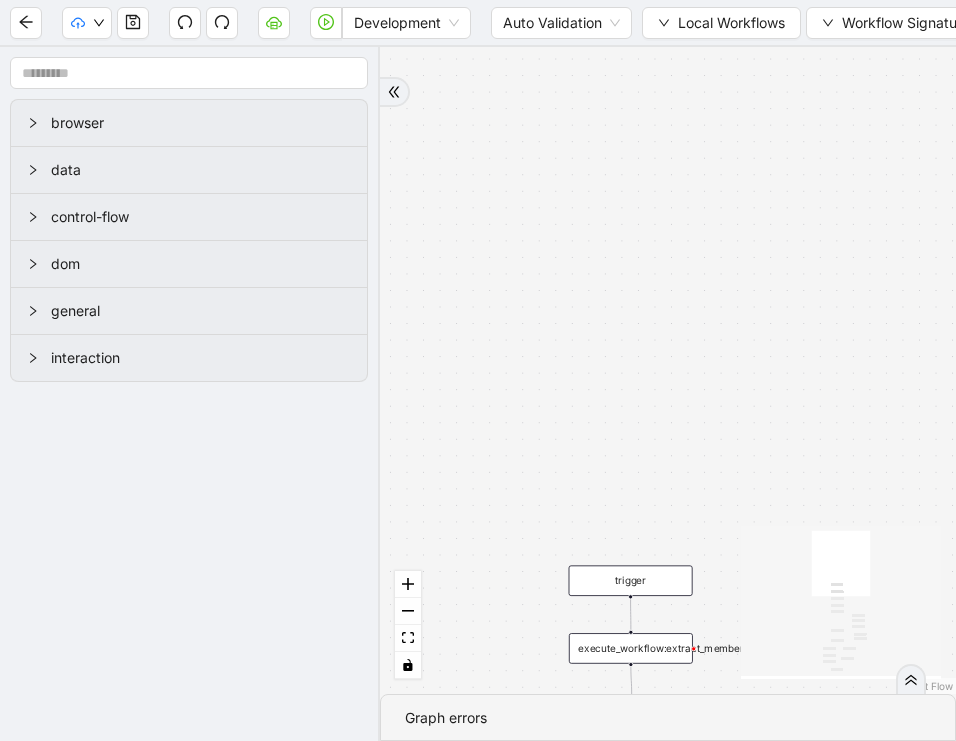 drag, startPoint x: 783, startPoint y: 498, endPoint x: 783, endPoint y: 217, distance: 281 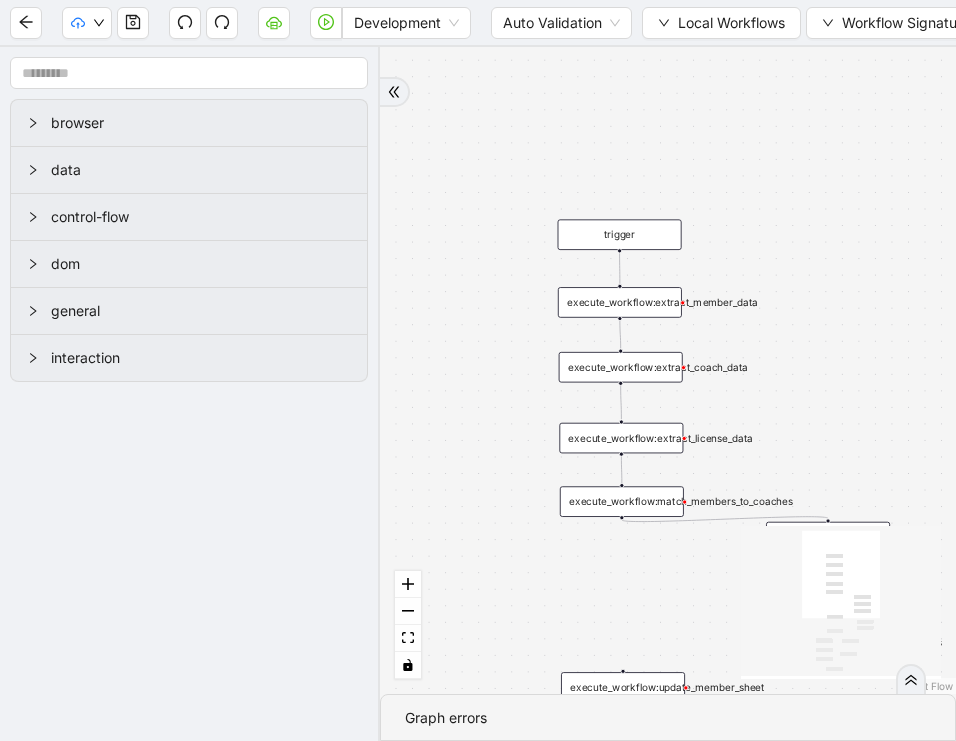drag, startPoint x: 781, startPoint y: 480, endPoint x: 723, endPoint y: 276, distance: 212.08488 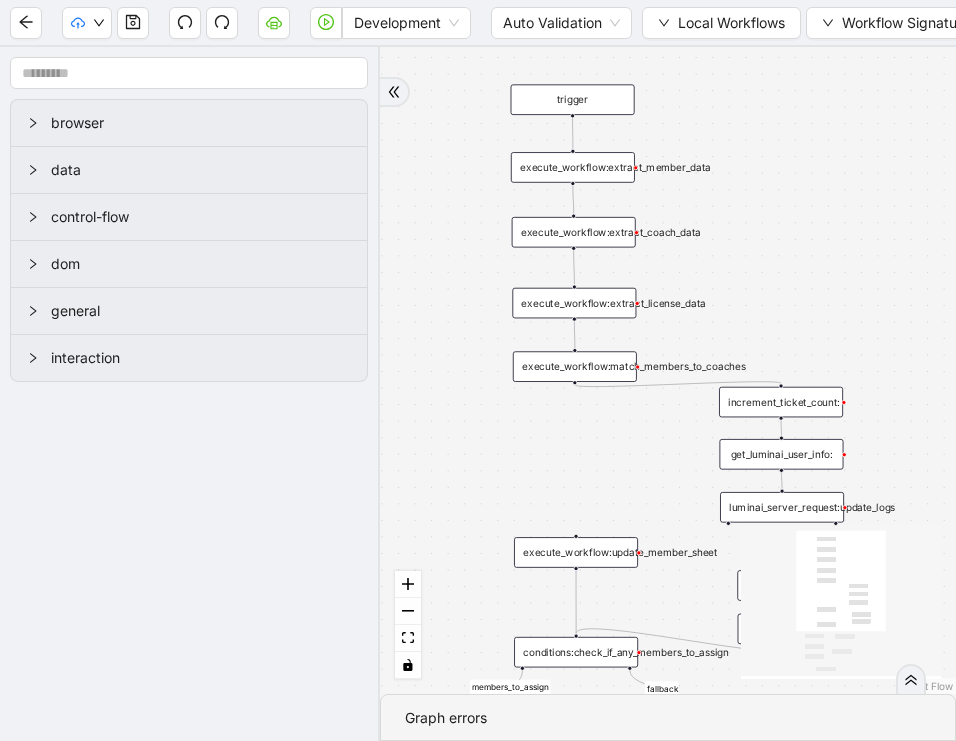 drag, startPoint x: 622, startPoint y: 441, endPoint x: 556, endPoint y: 266, distance: 187.03209 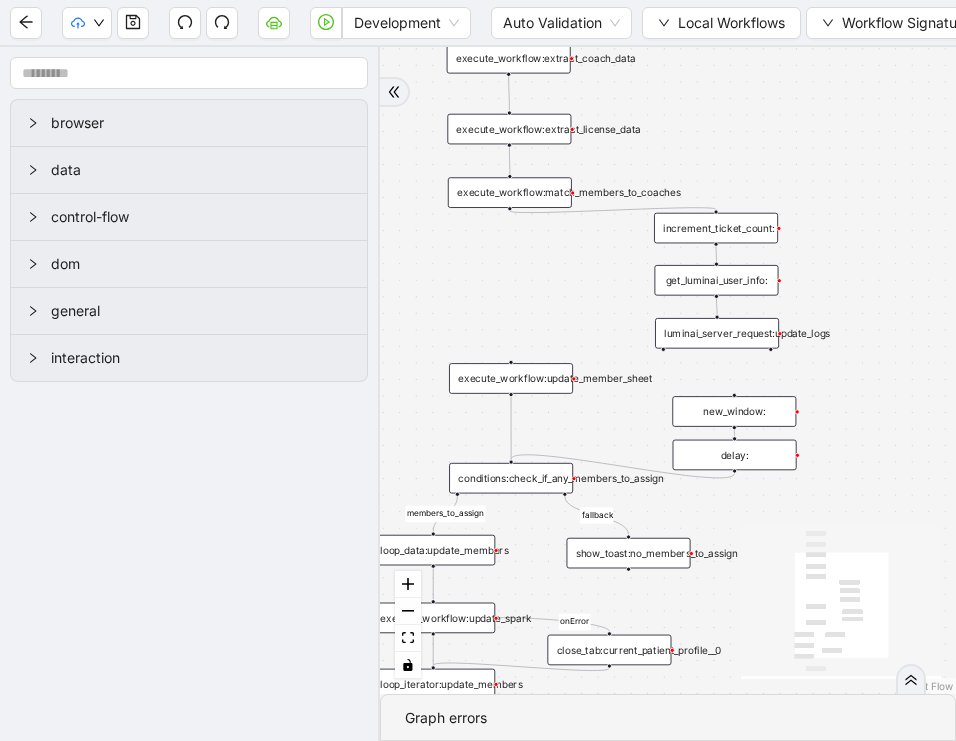 drag, startPoint x: 660, startPoint y: 349, endPoint x: 530, endPoint y: 362, distance: 130.64838 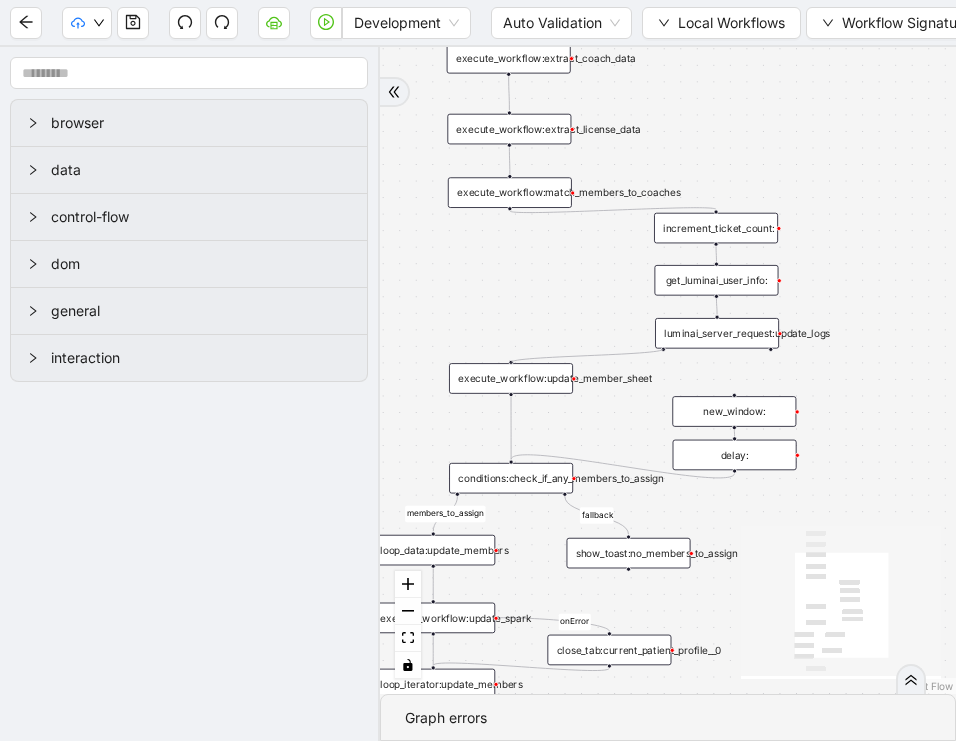 drag, startPoint x: 664, startPoint y: 348, endPoint x: 520, endPoint y: 367, distance: 145.24806 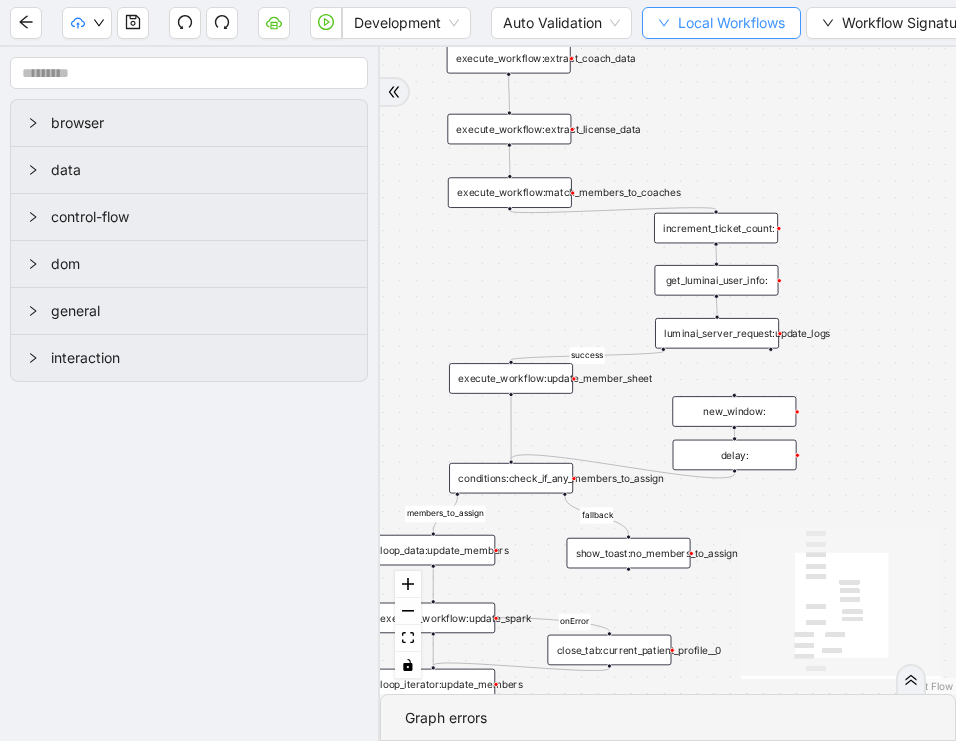 click on "Local Workflows" at bounding box center [721, 23] 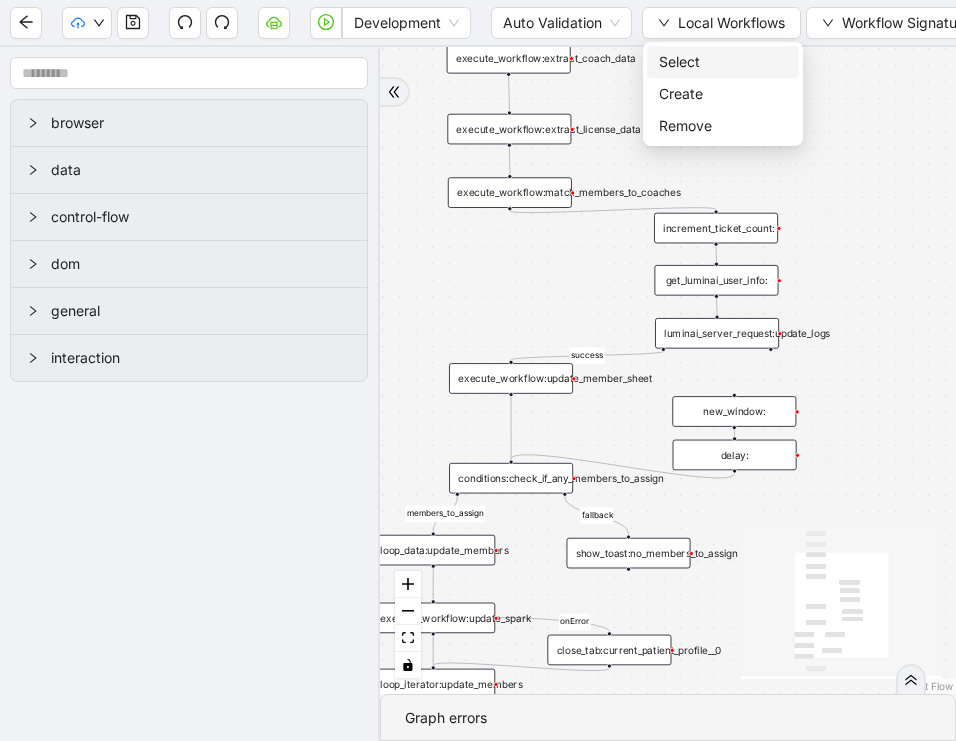 click on "Select" at bounding box center [723, 62] 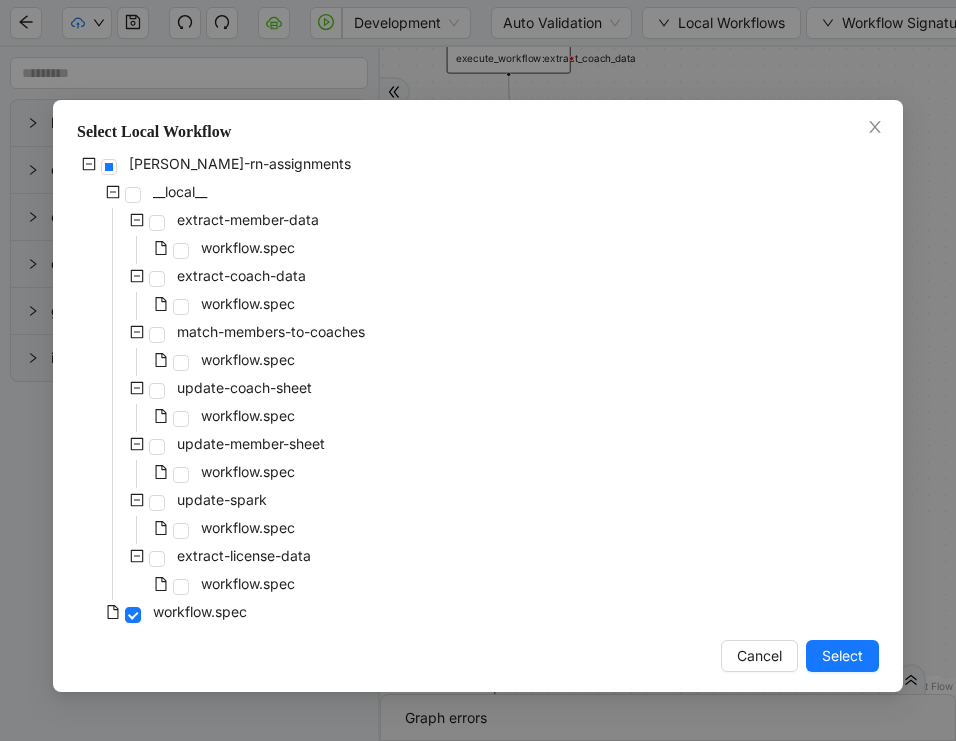 click on "extract-license-data" at bounding box center [196, 558] 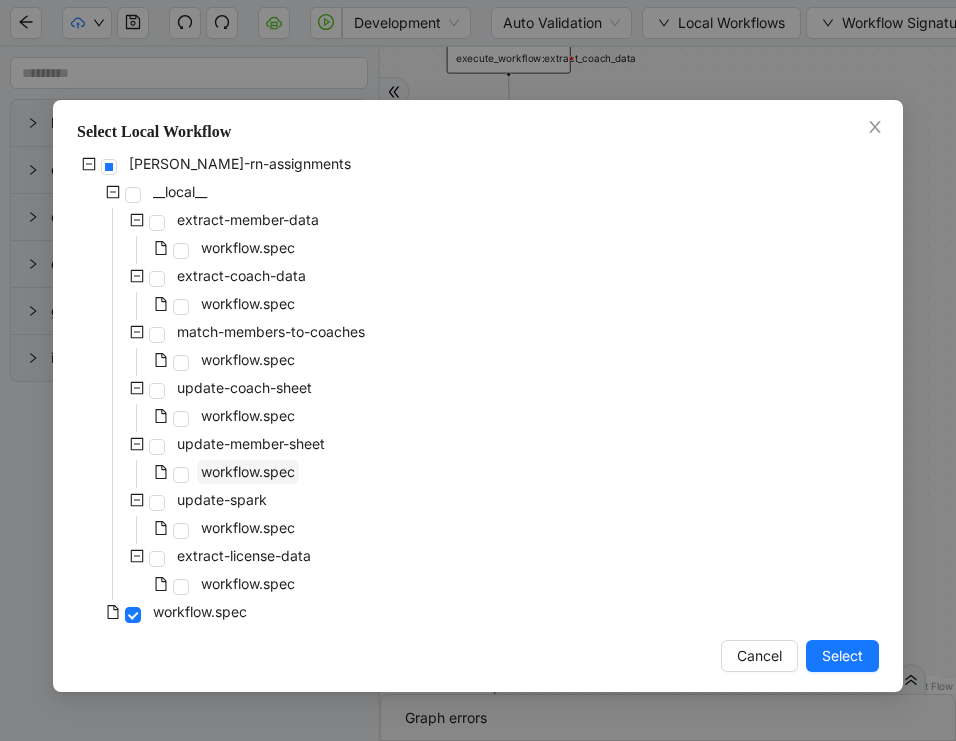 click on "workflow.spec" at bounding box center (248, 471) 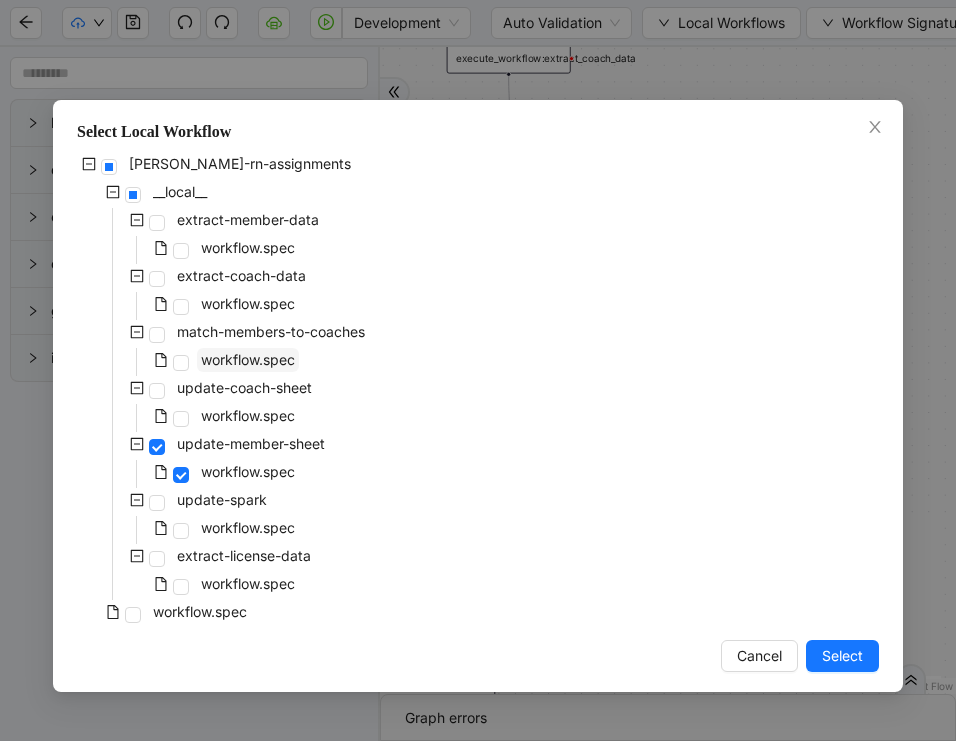 click on "workflow.spec" at bounding box center [248, 359] 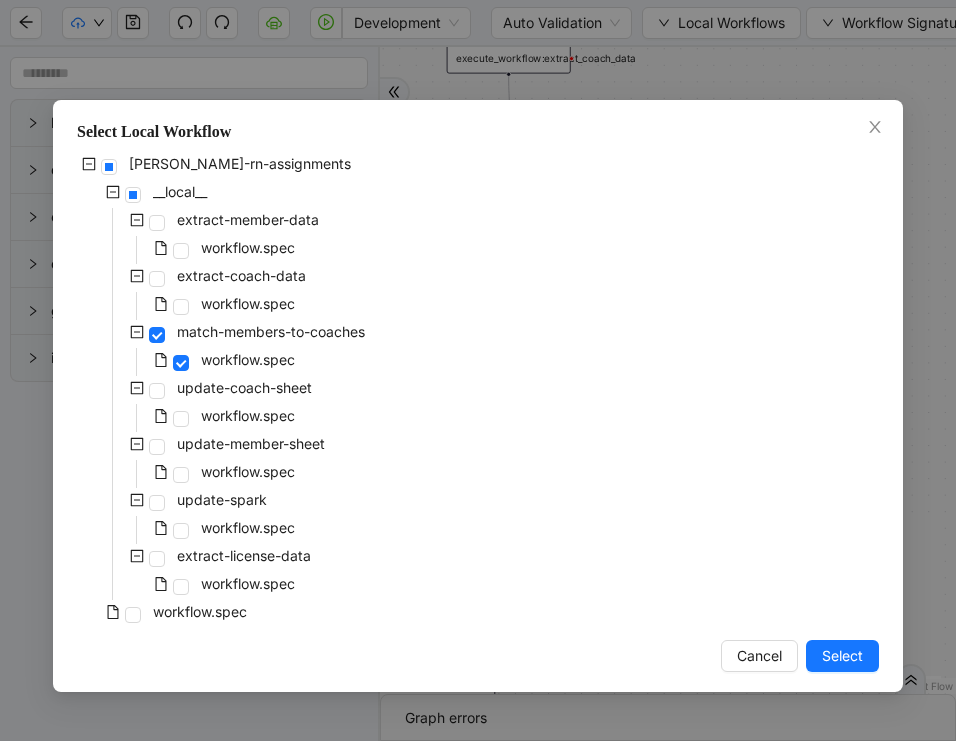 drag, startPoint x: 835, startPoint y: 659, endPoint x: 775, endPoint y: 401, distance: 264.8849 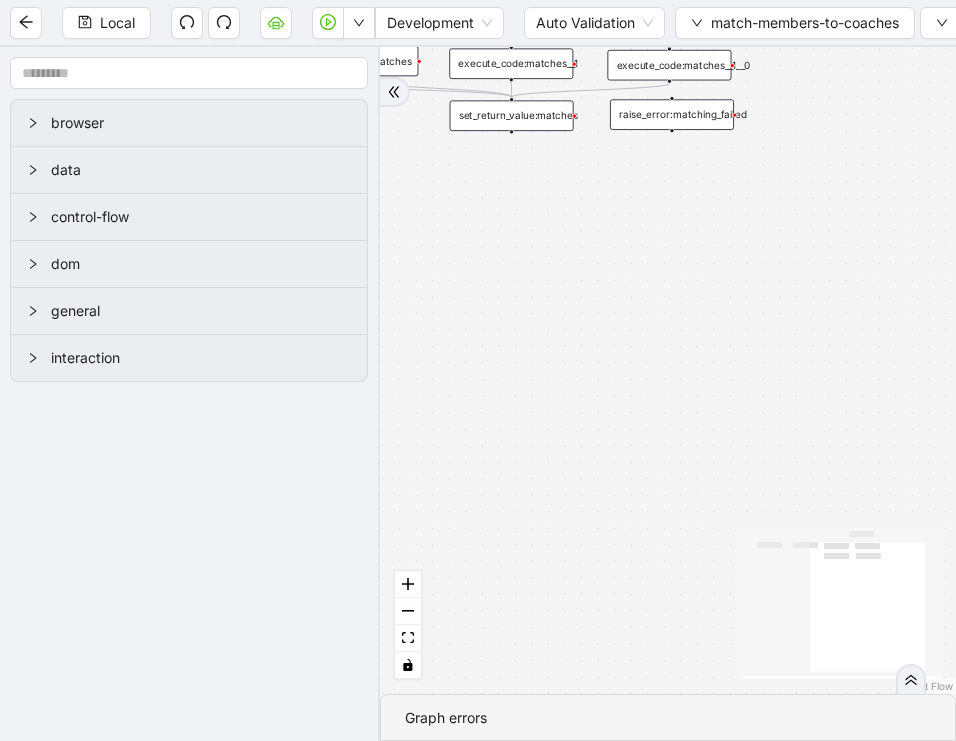 drag, startPoint x: 775, startPoint y: 313, endPoint x: 775, endPoint y: 520, distance: 207 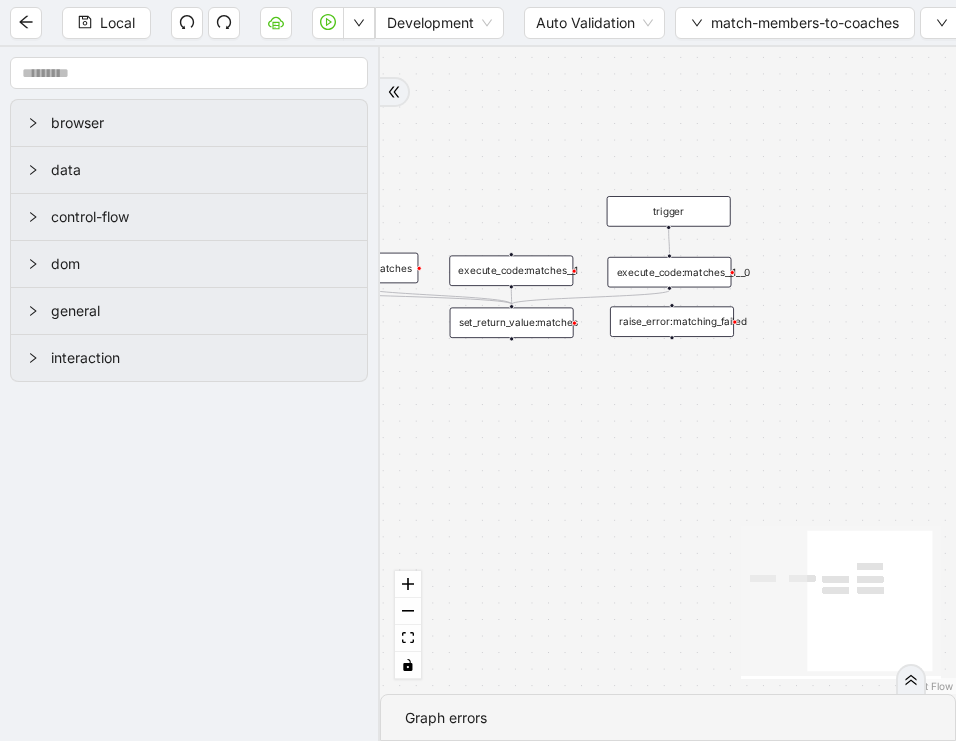 drag, startPoint x: 673, startPoint y: 212, endPoint x: 703, endPoint y: 212, distance: 30 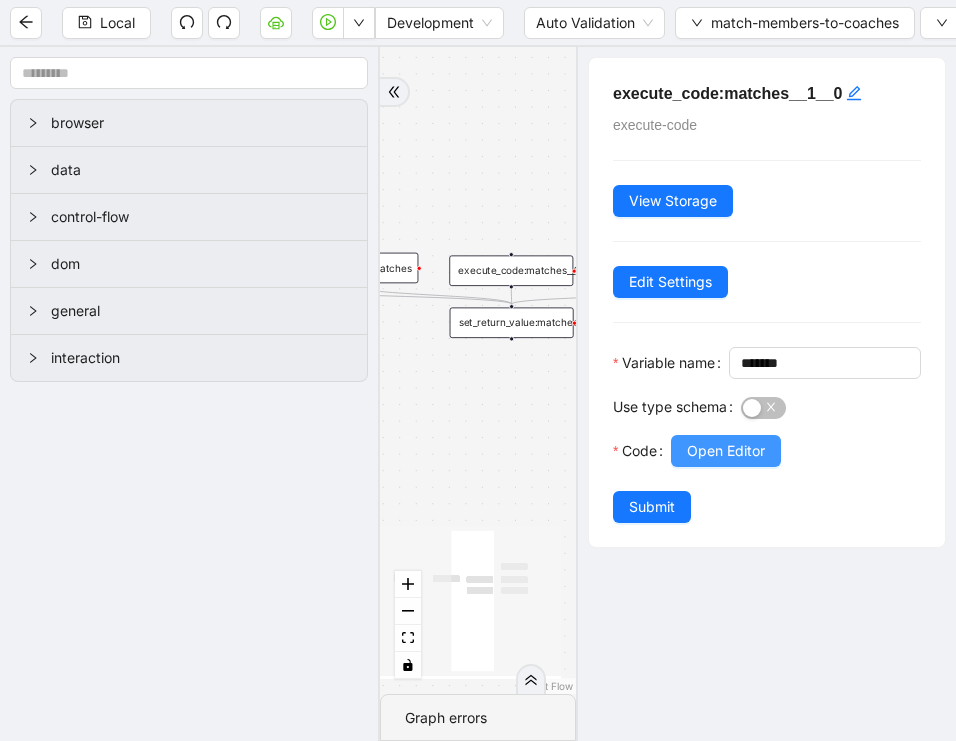 click on "Open Editor" at bounding box center (726, 451) 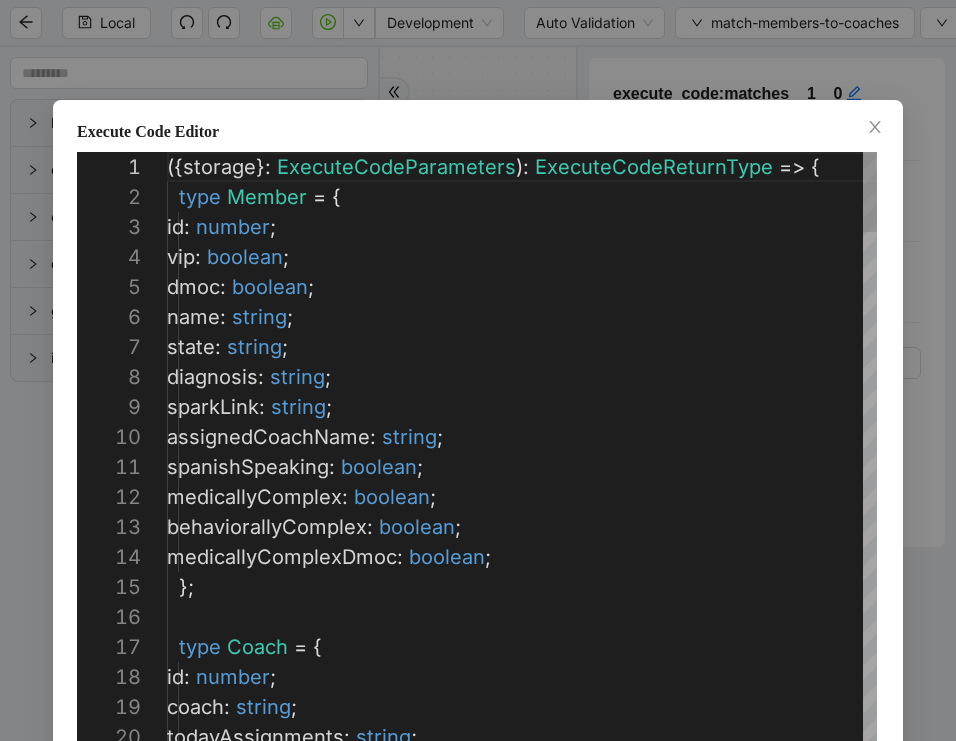 scroll, scrollTop: 300, scrollLeft: 0, axis: vertical 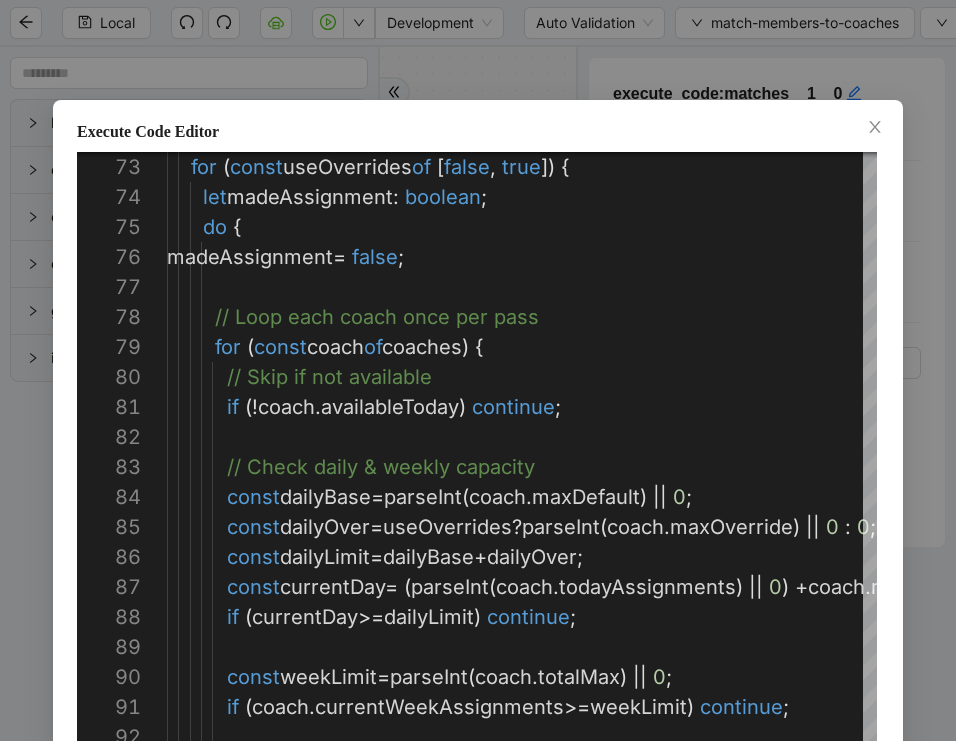 click on "Execute Code Editor 92 91 90 89 88 87 86 85 84 83 82 81 80 79 78 77 76 75 74 73            if   ( coach . currentWeekAssignments  >=  weekLimit )   continue ;            const  weekLimit  =  parseInt ( coach . totalMax )   ||   0 ;            if   ( currentDay  >=  dailyLimit )   continue ;            const  currentDay  =   ( parseInt ( coach . todayAssignments )   ||   0 )   +  coach . numAssignments ;            const  dailyLimit  =  dailyBase  +  dailyOver ;            const  dailyOver  =  useOverrides  ?  parseInt ( coach . maxOverride )   ||   0   :   0 ;            const  dailyBase  =  parseInt ( coach . maxDefault )   ||   0 ;            // Check daily & weekly capacity            if   (! coach . availableToday )   continue ;            // Skip if not available          for   ( const  coach  of  coaches )   {          =   false ; do" at bounding box center [478, 370] 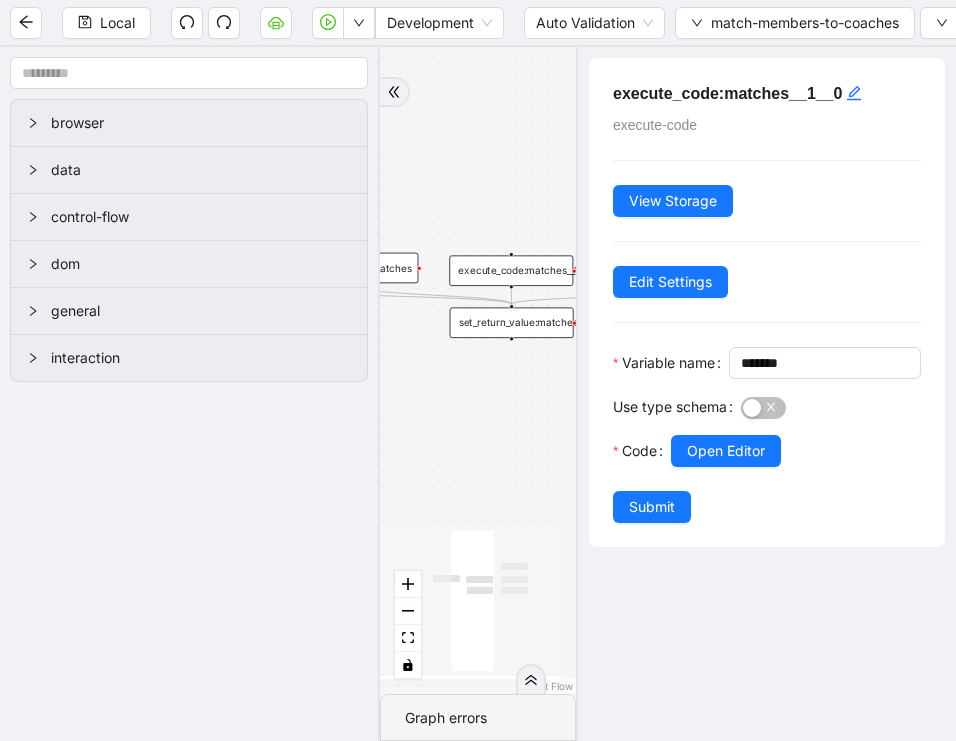 click on "trigger execute_code:matches set_return_value:matches raise_error:matching_failed execute_code:matches__0 execute_code:matches__1 execute_code:matches__1__0" at bounding box center [478, 370] 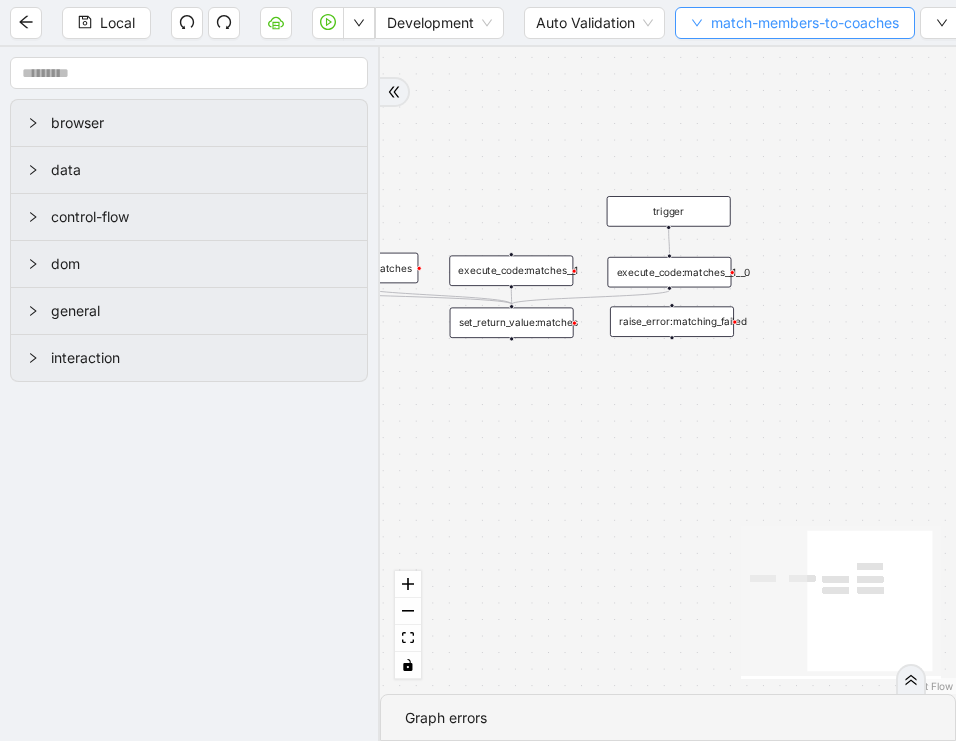 click 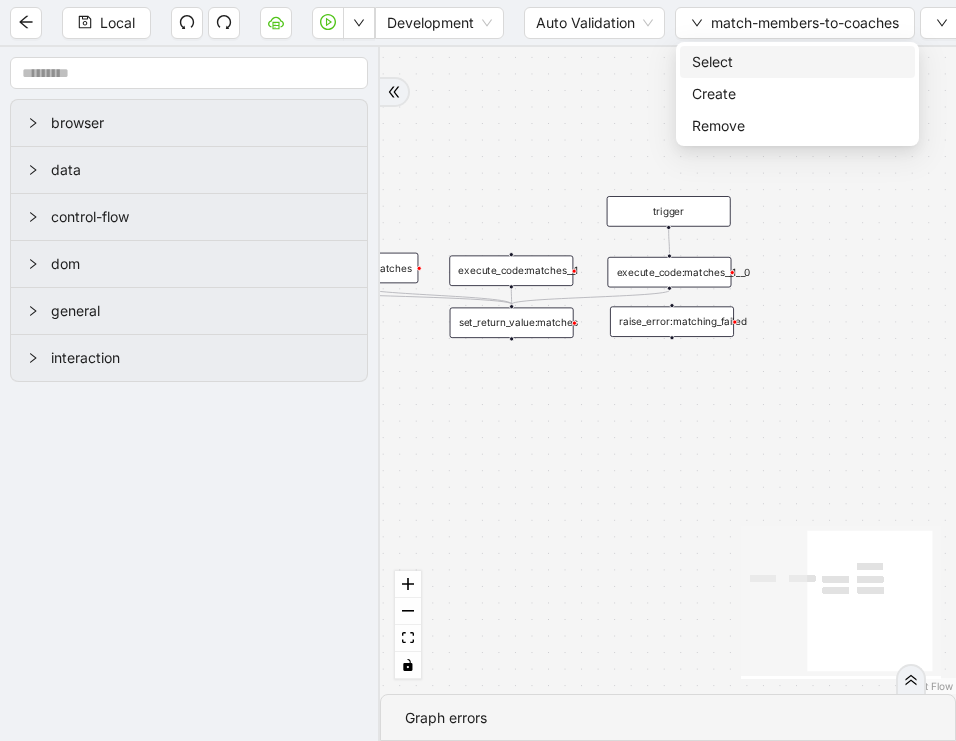 click on "Select" at bounding box center (797, 62) 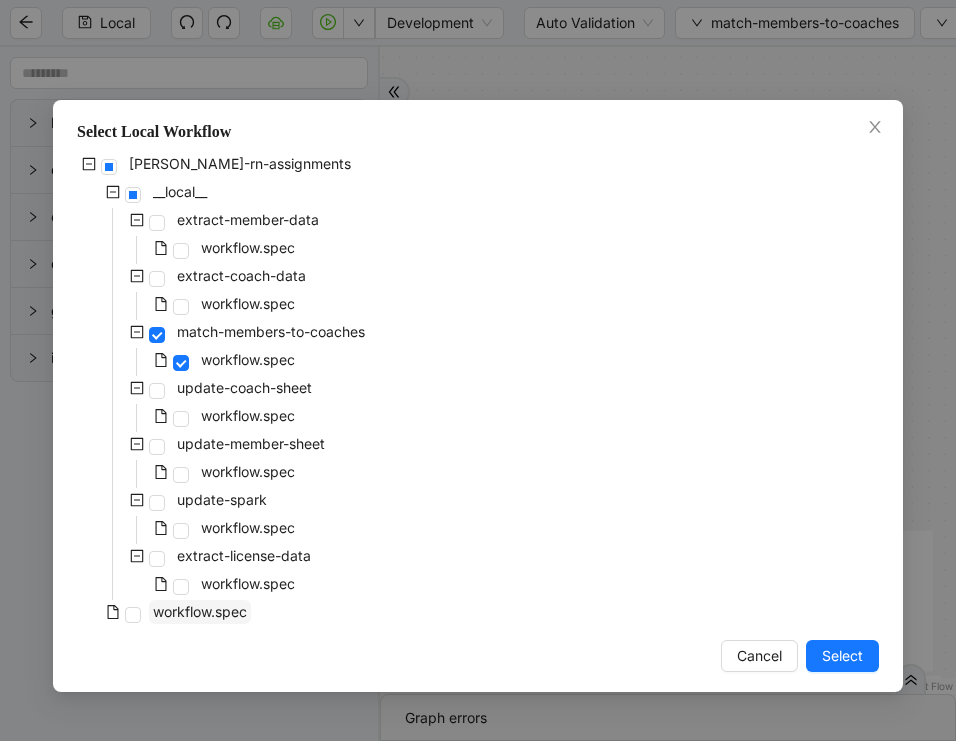 click on "workflow.spec" at bounding box center (200, 611) 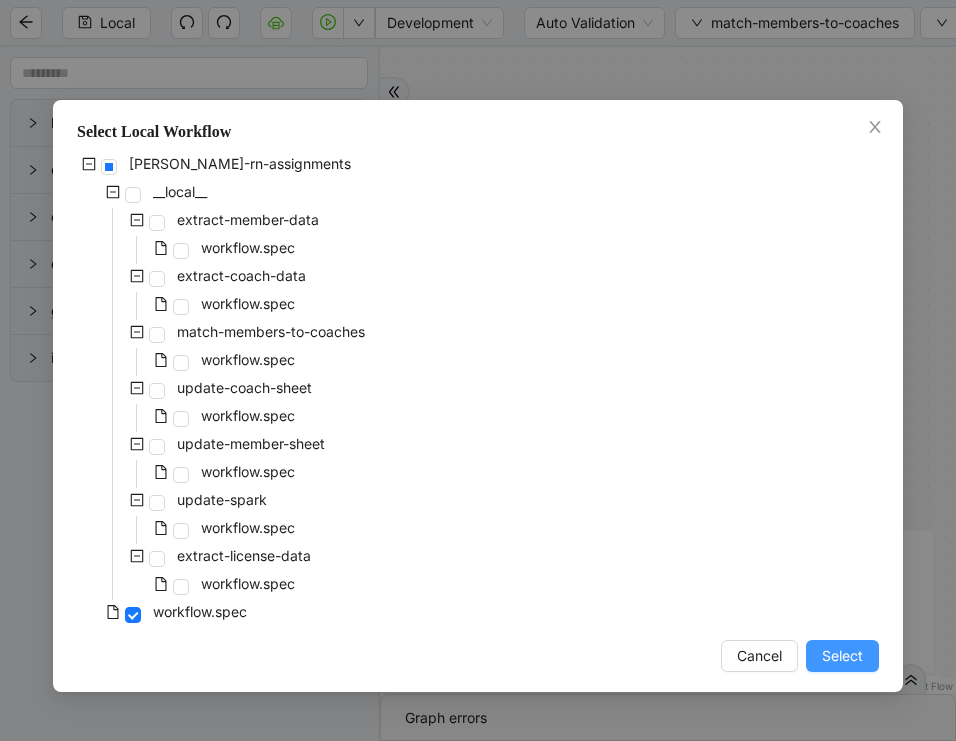 click on "Select" at bounding box center [842, 656] 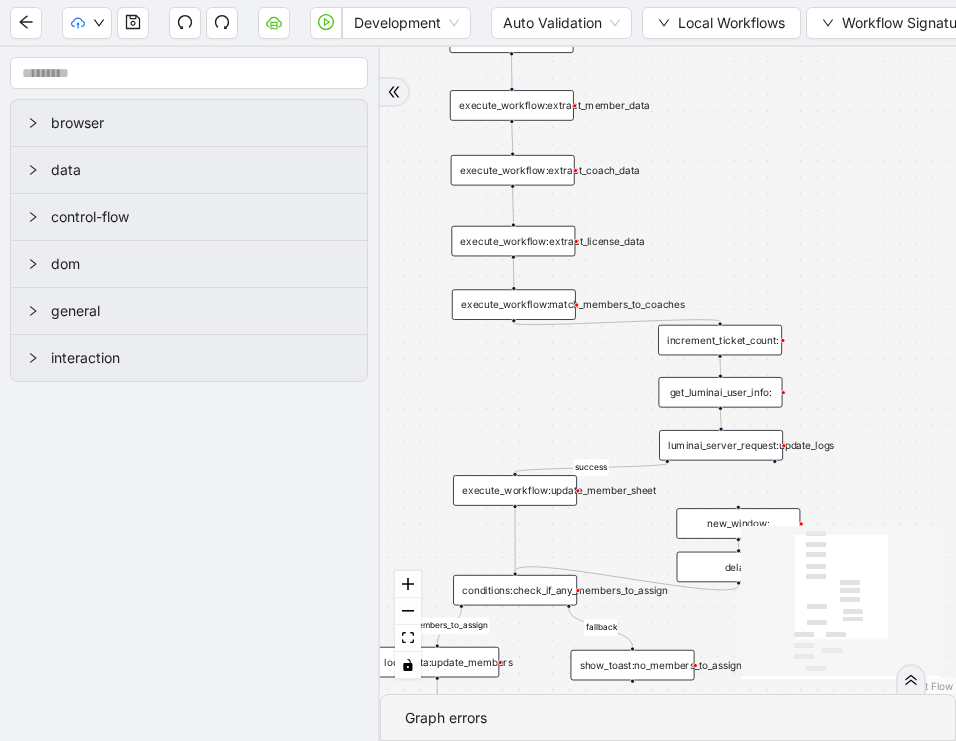 drag, startPoint x: 589, startPoint y: 516, endPoint x: 593, endPoint y: 364, distance: 152.05263 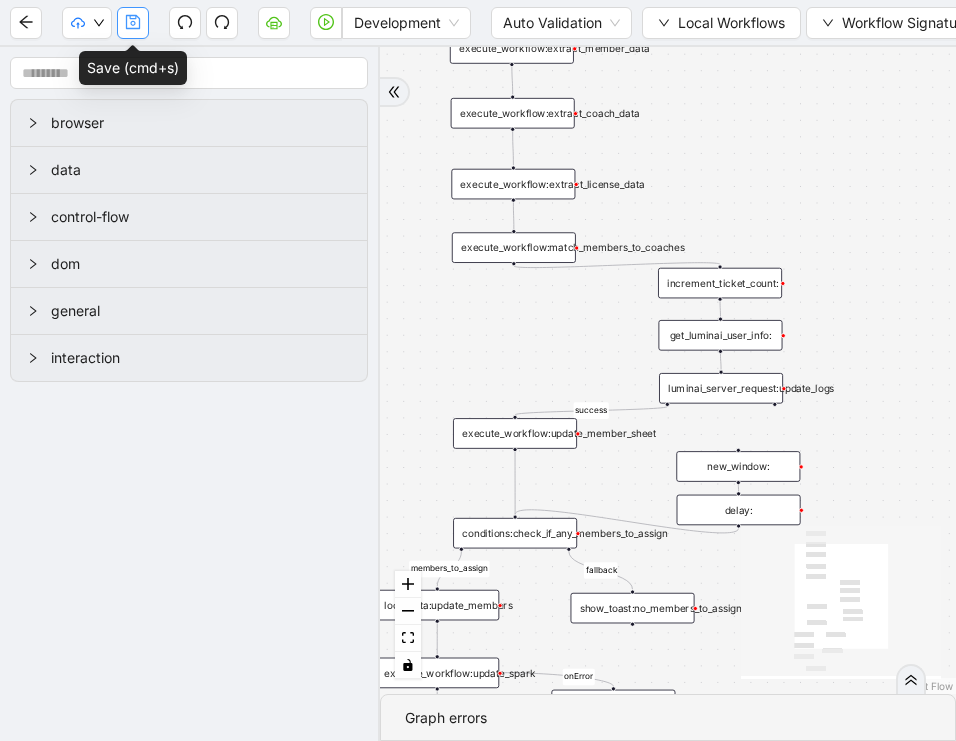 click at bounding box center [133, 23] 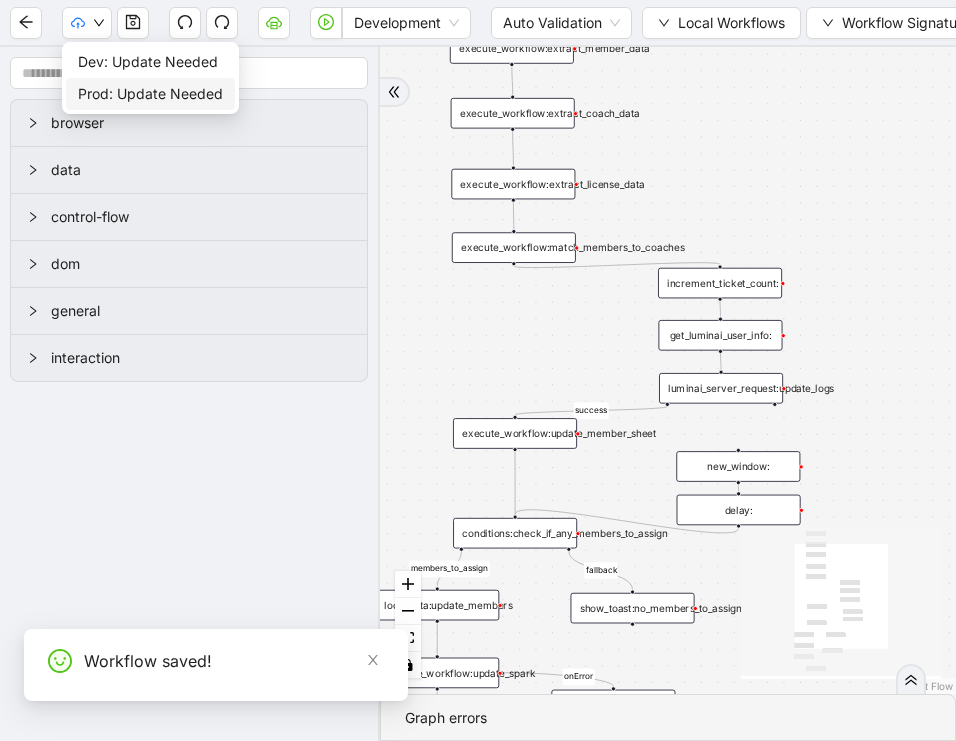 click on "Prod: Update Needed" at bounding box center [150, 94] 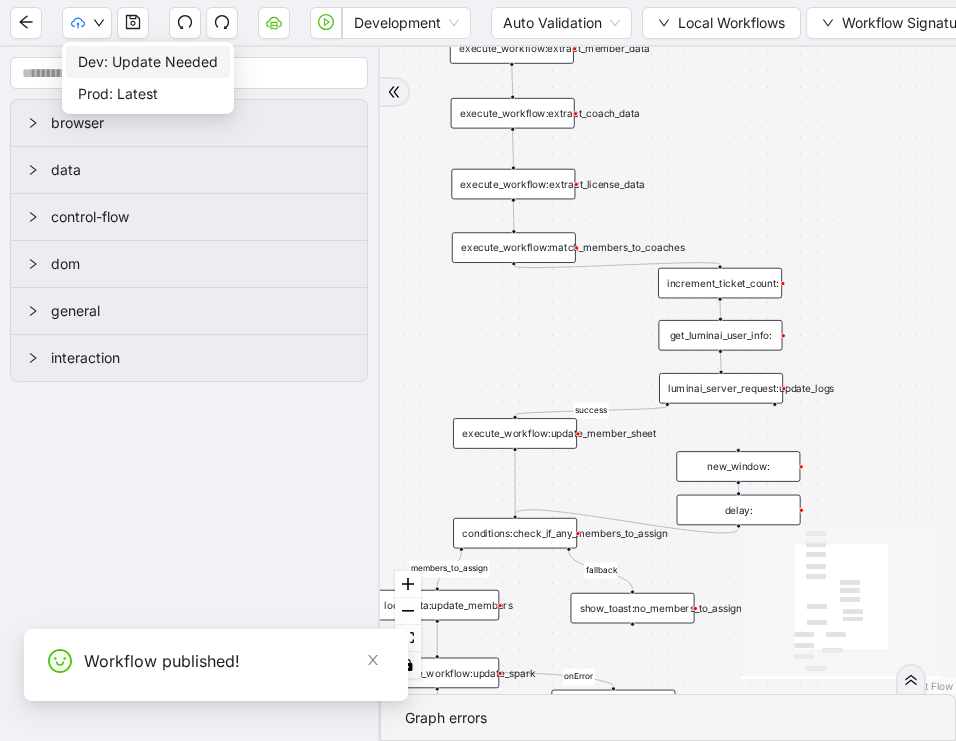 click on "Dev: Update Needed" at bounding box center [148, 62] 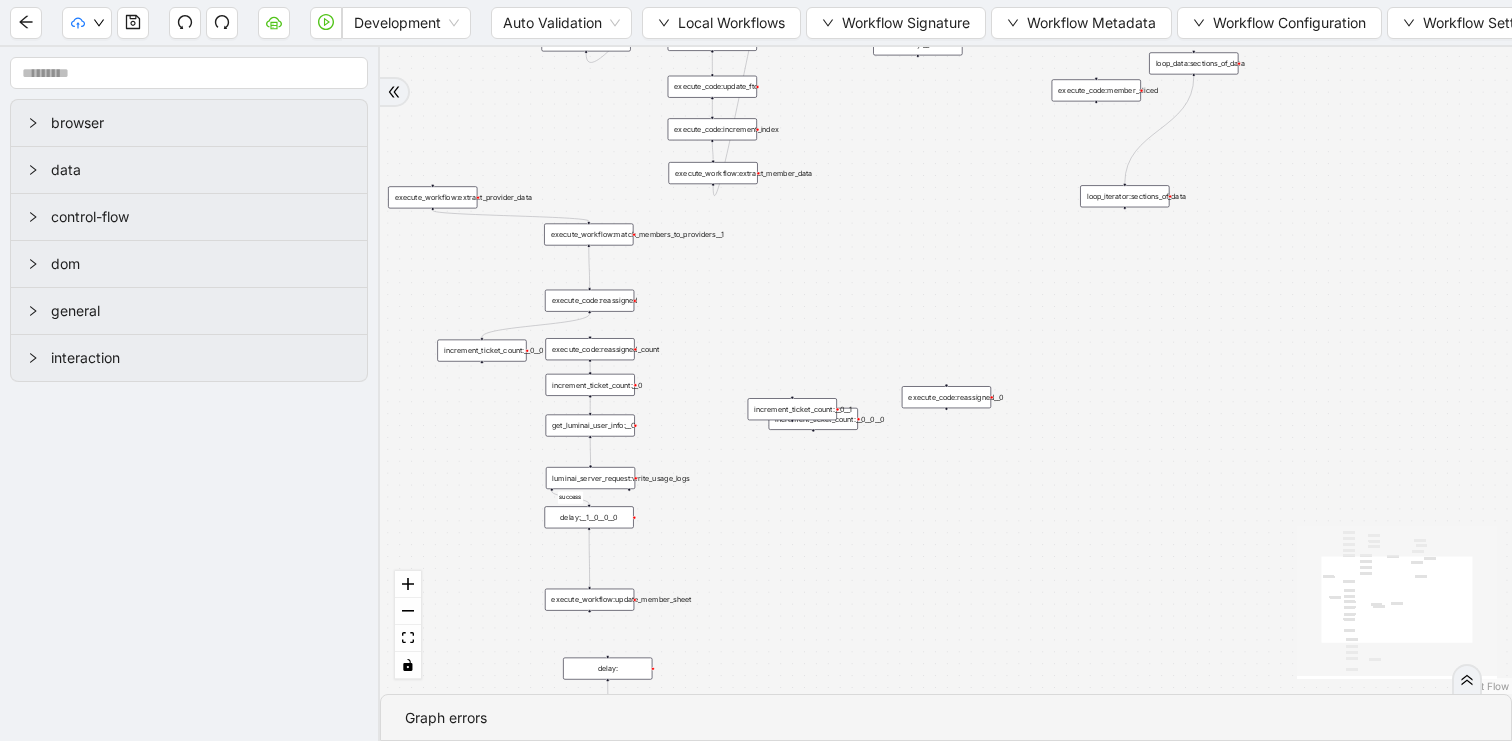 scroll, scrollTop: 0, scrollLeft: 0, axis: both 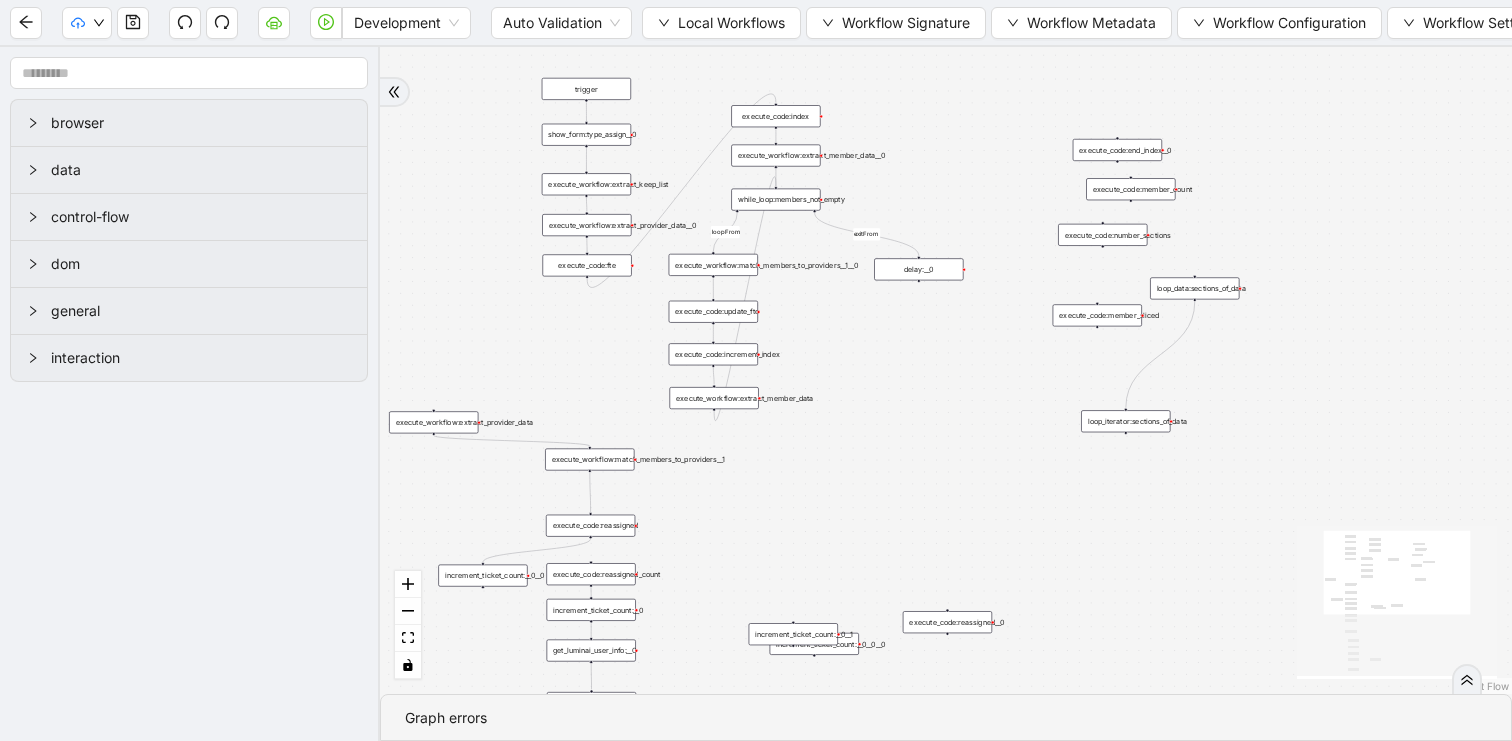 drag, startPoint x: 858, startPoint y: 293, endPoint x: 859, endPoint y: 395, distance: 102.0049 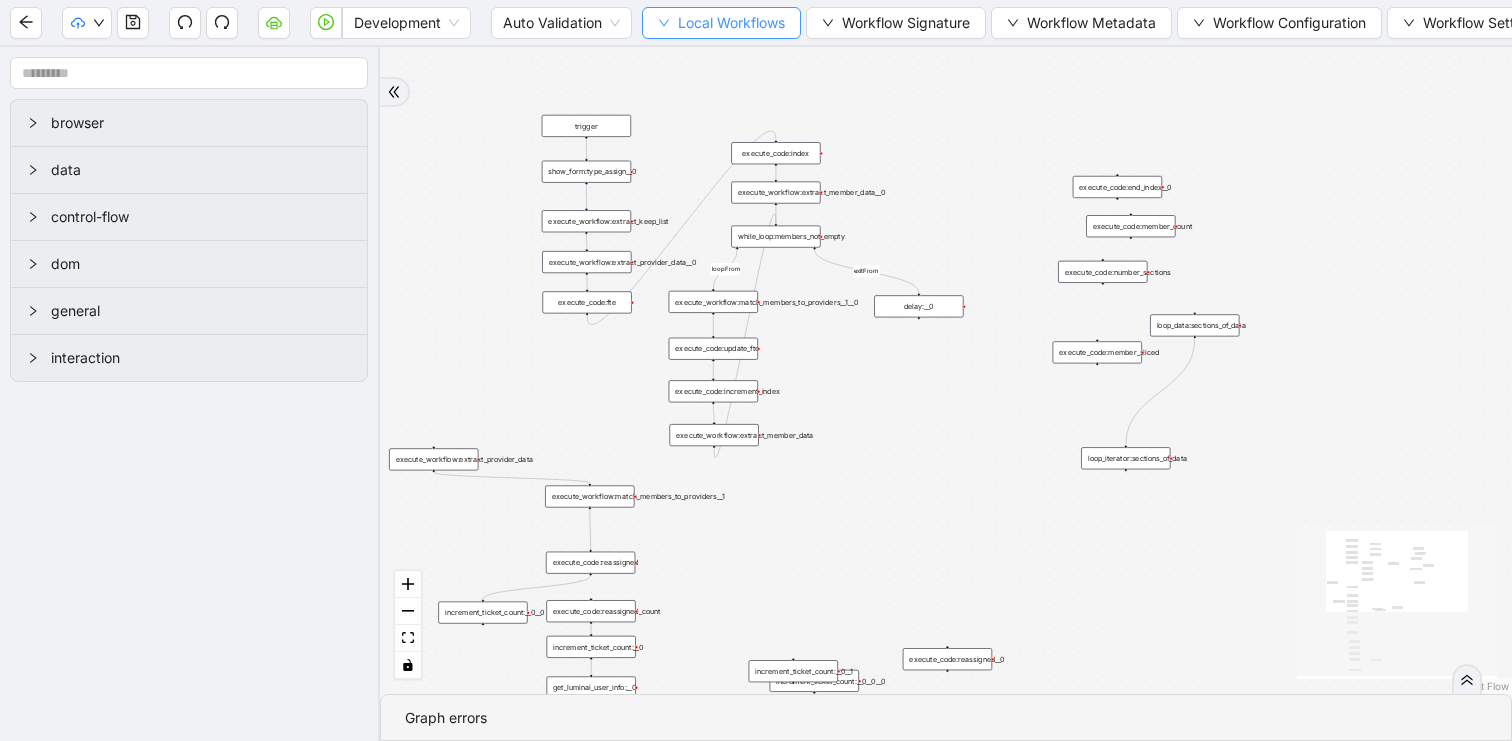 click on "Local Workflows" at bounding box center [721, 23] 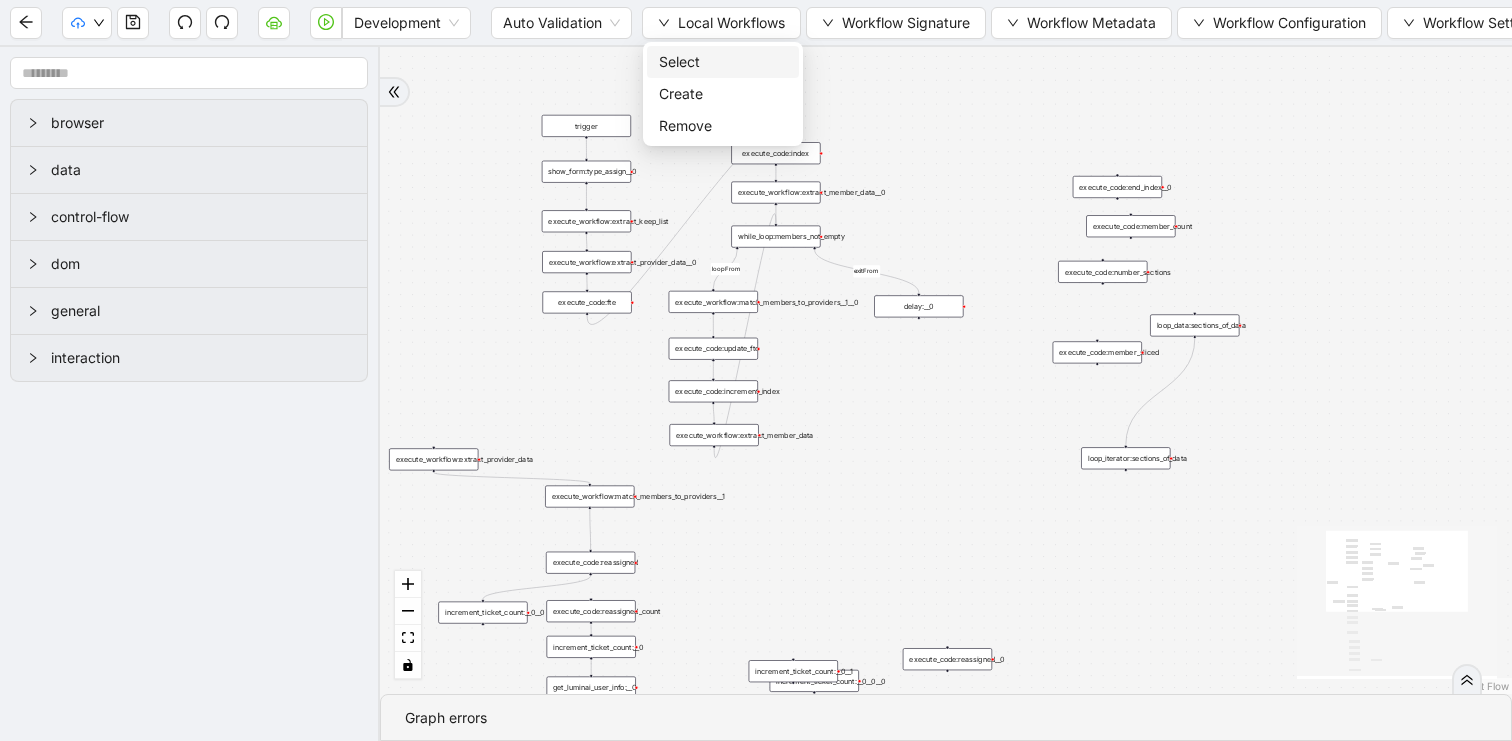 click on "Select" at bounding box center [723, 62] 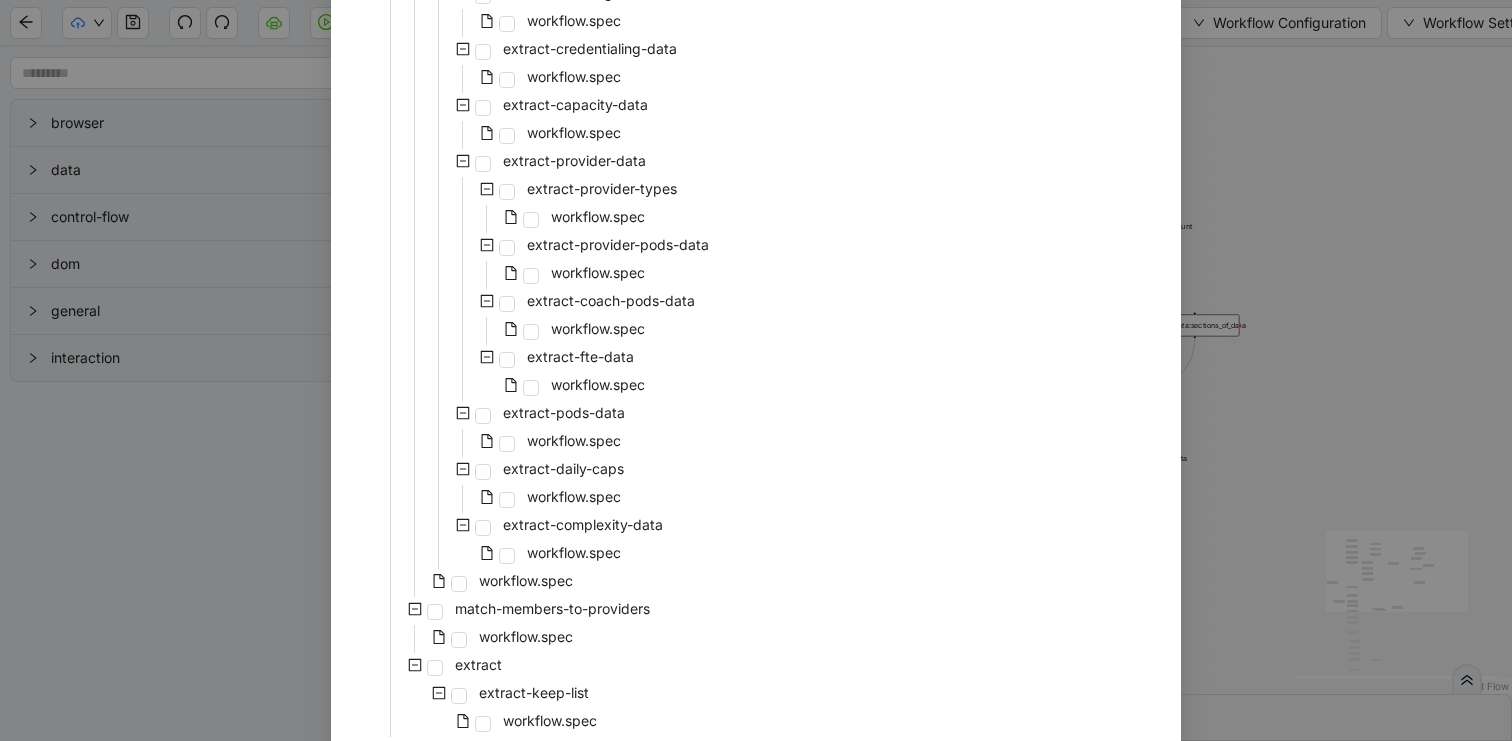 scroll, scrollTop: 703, scrollLeft: 0, axis: vertical 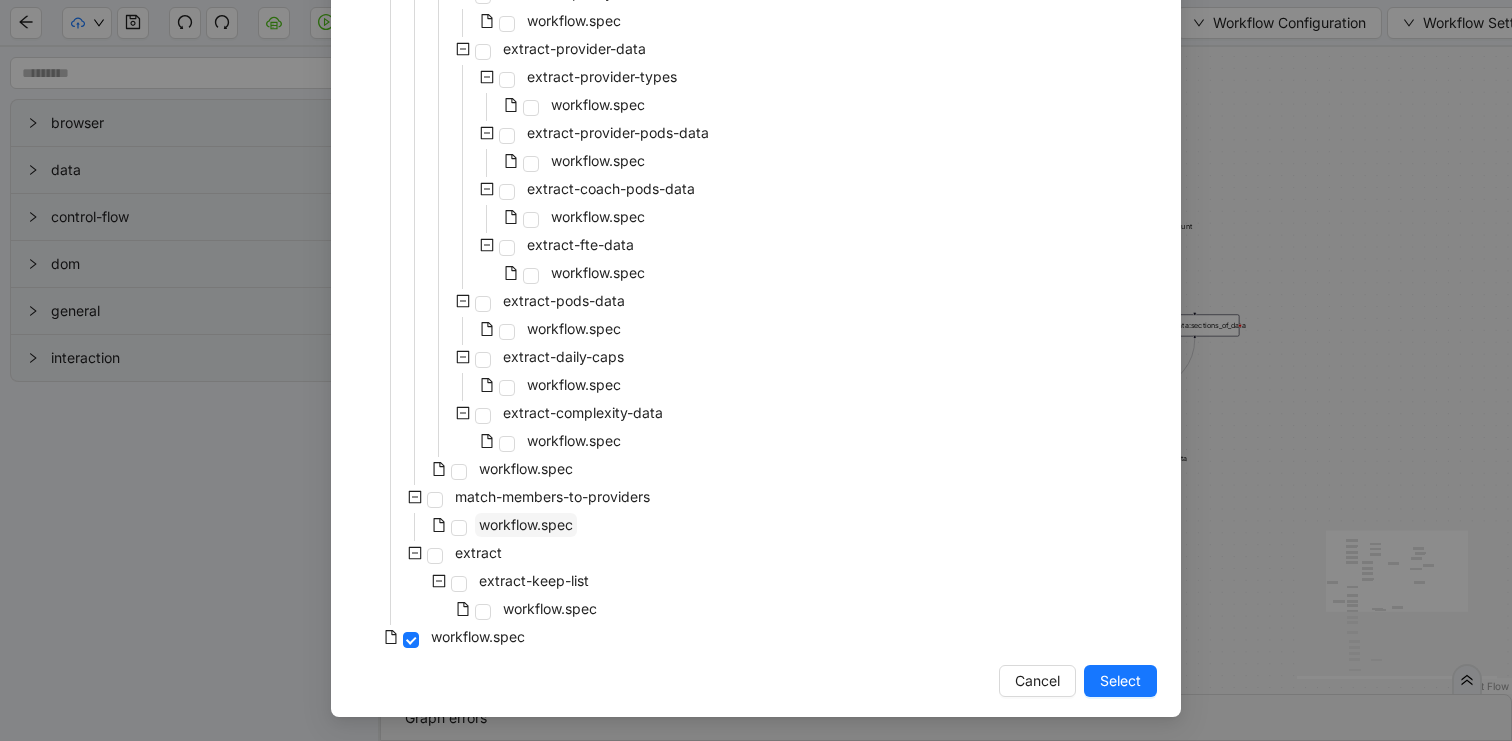 click on "workflow.spec" at bounding box center (526, 524) 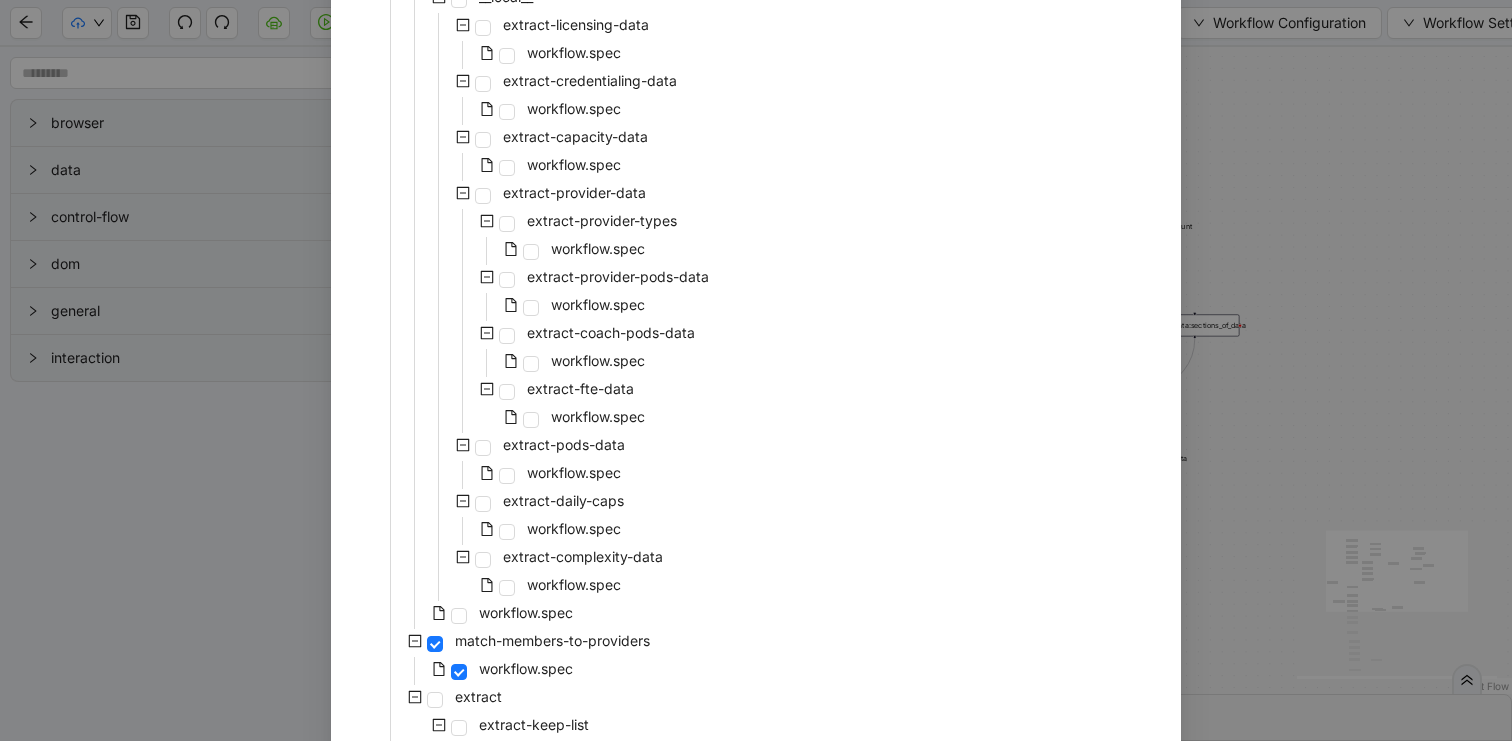 scroll, scrollTop: 428, scrollLeft: 0, axis: vertical 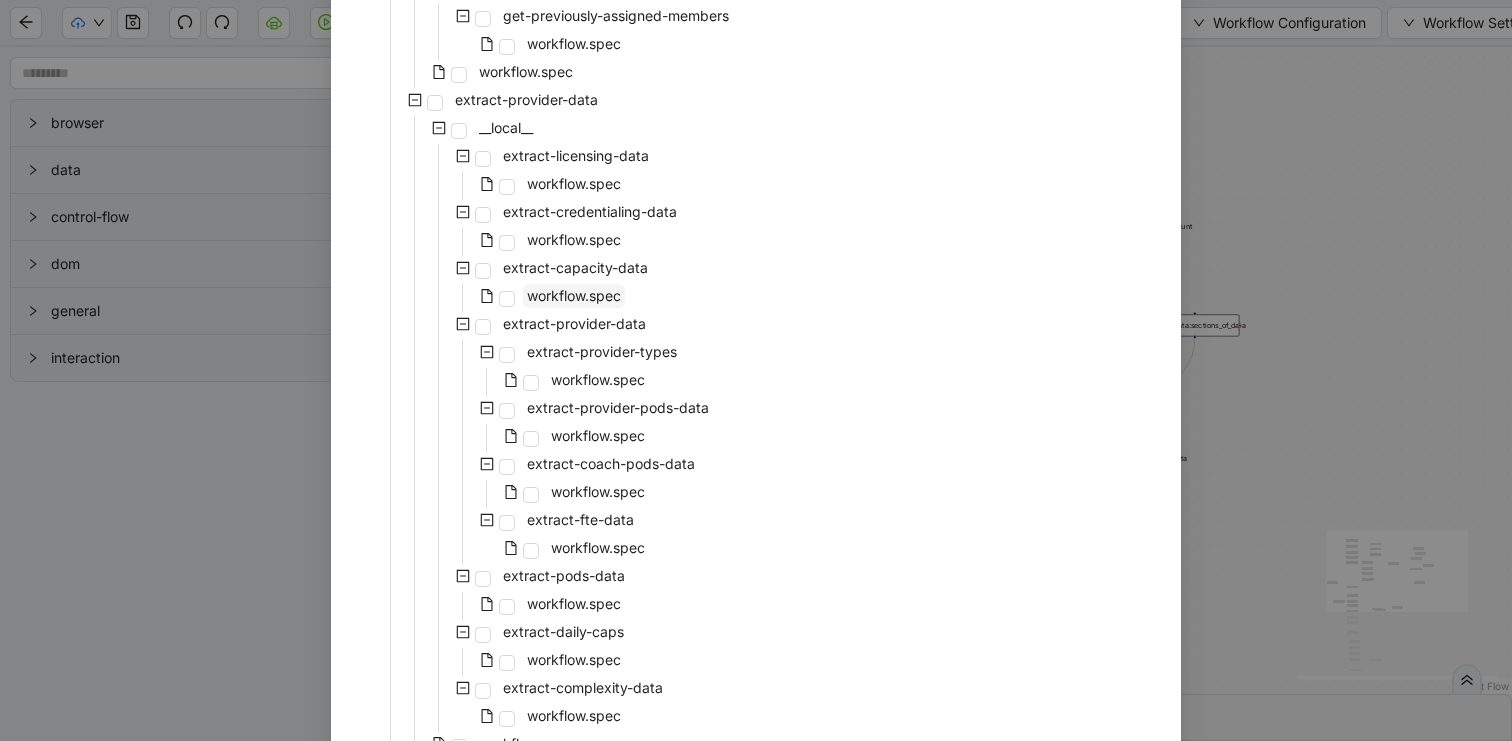 click on "workflow.spec" at bounding box center [574, 296] 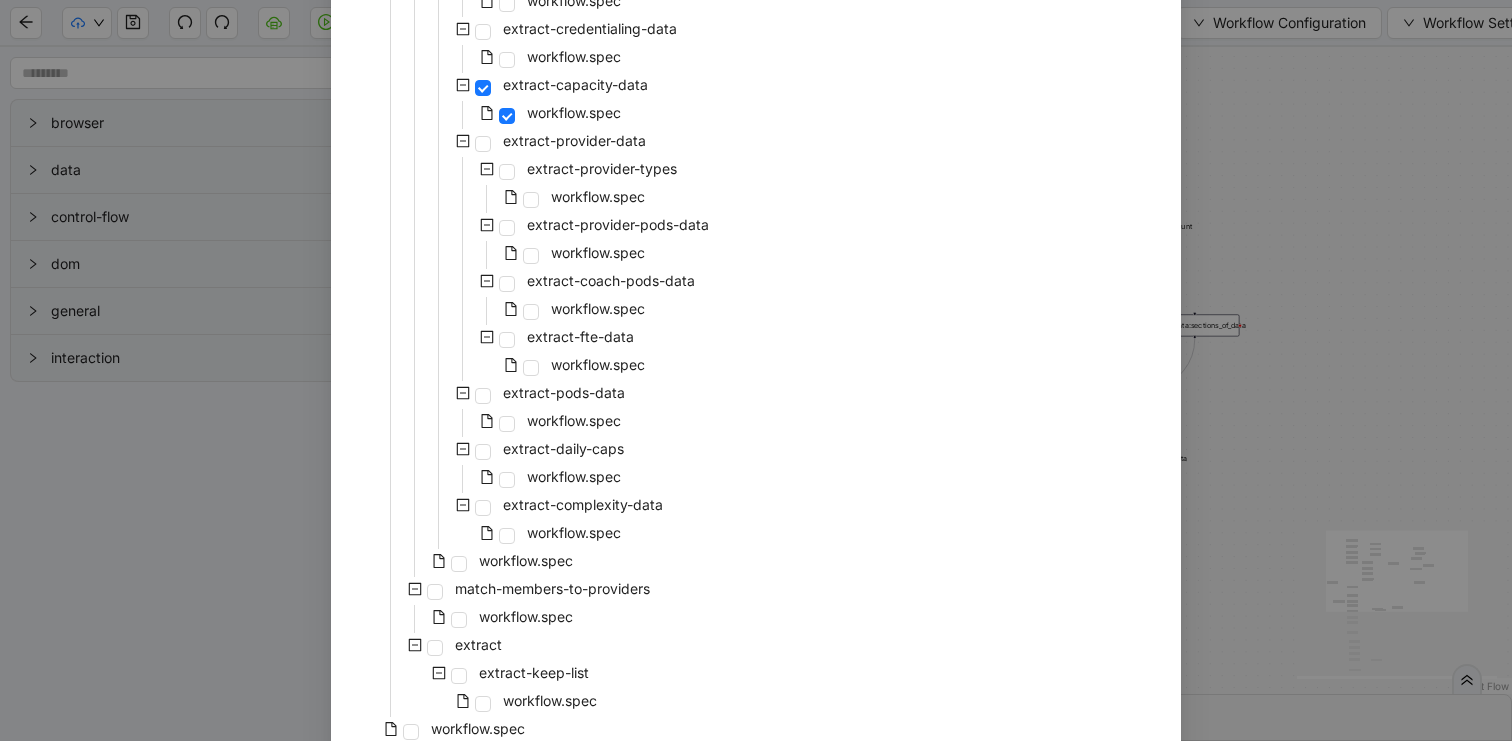 scroll, scrollTop: 664, scrollLeft: 0, axis: vertical 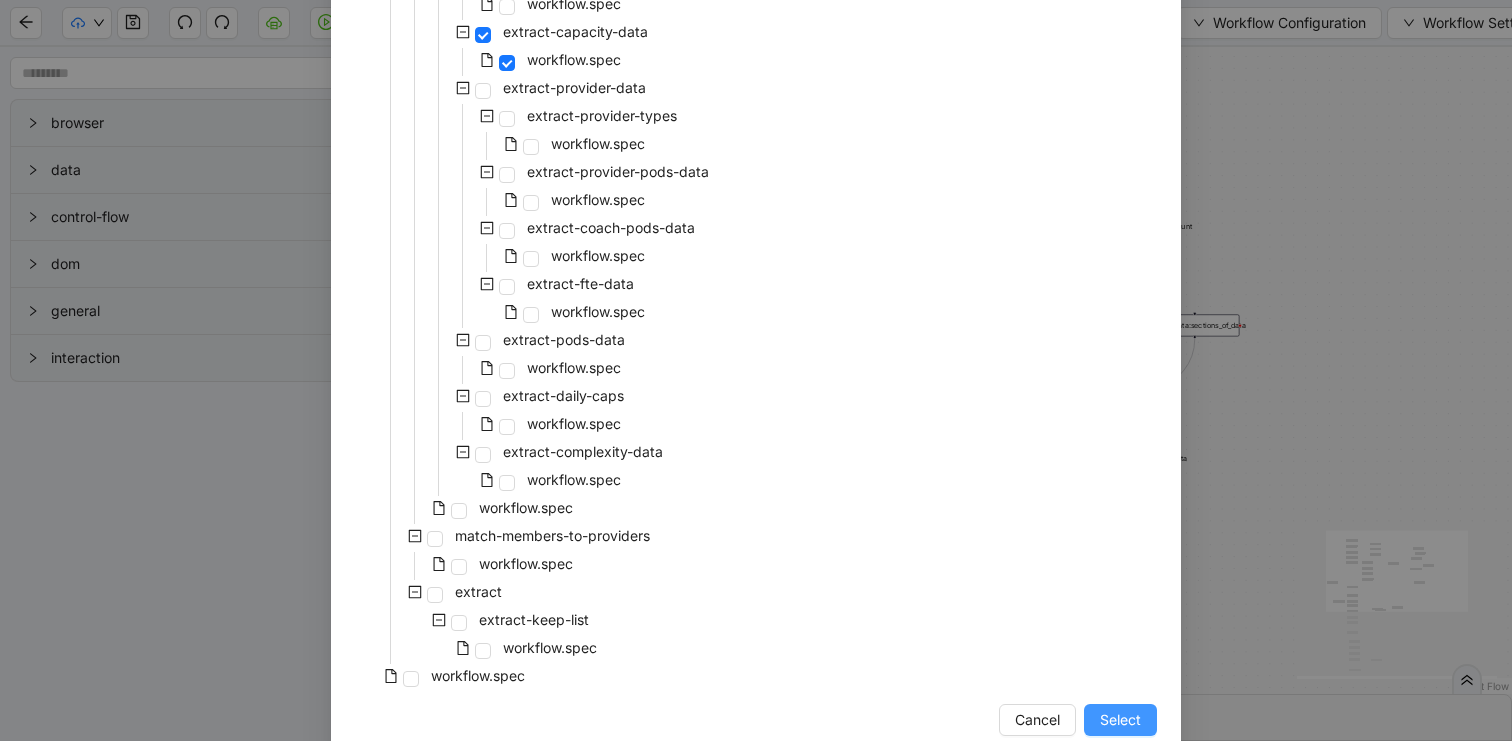 click on "Select" at bounding box center [1120, 720] 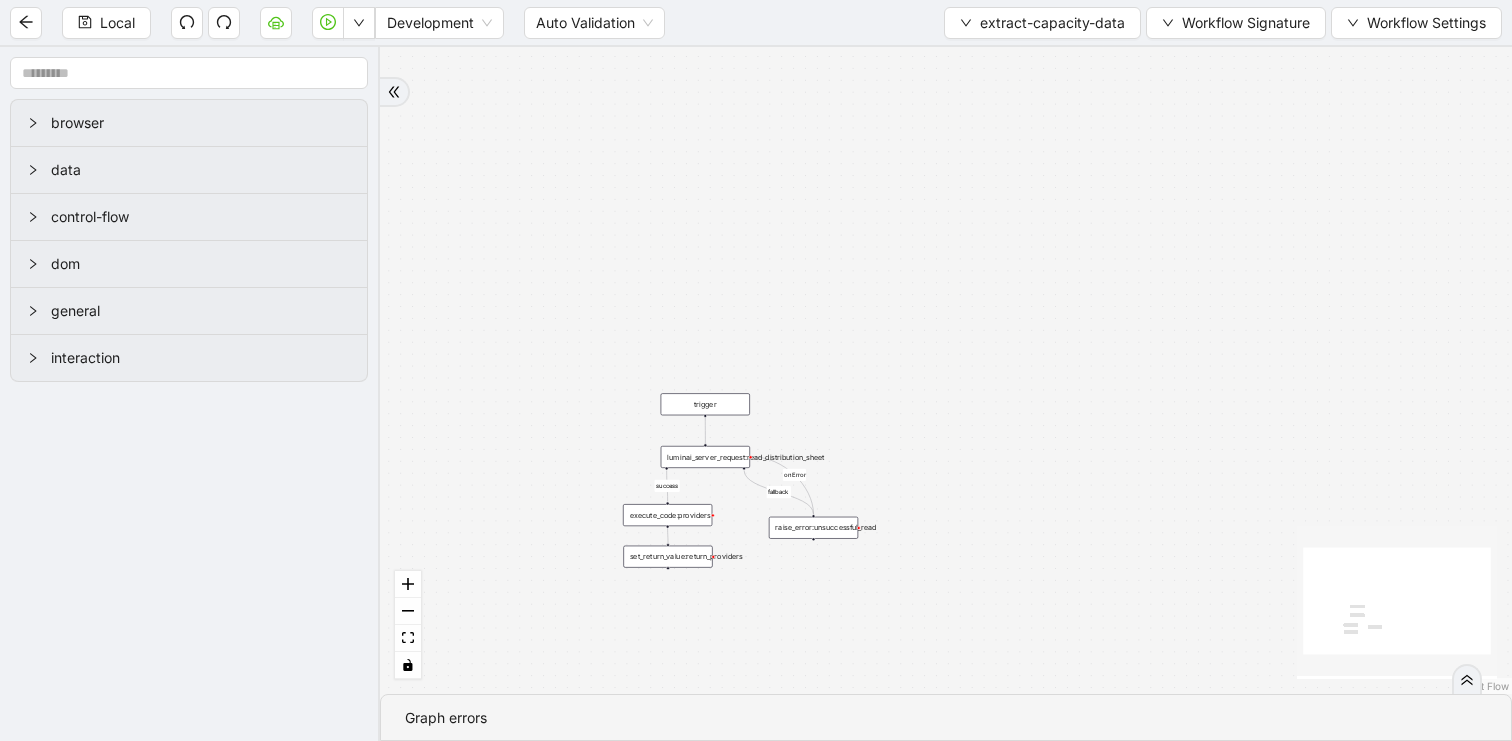 drag, startPoint x: 1005, startPoint y: 418, endPoint x: 1035, endPoint y: 298, distance: 123.69317 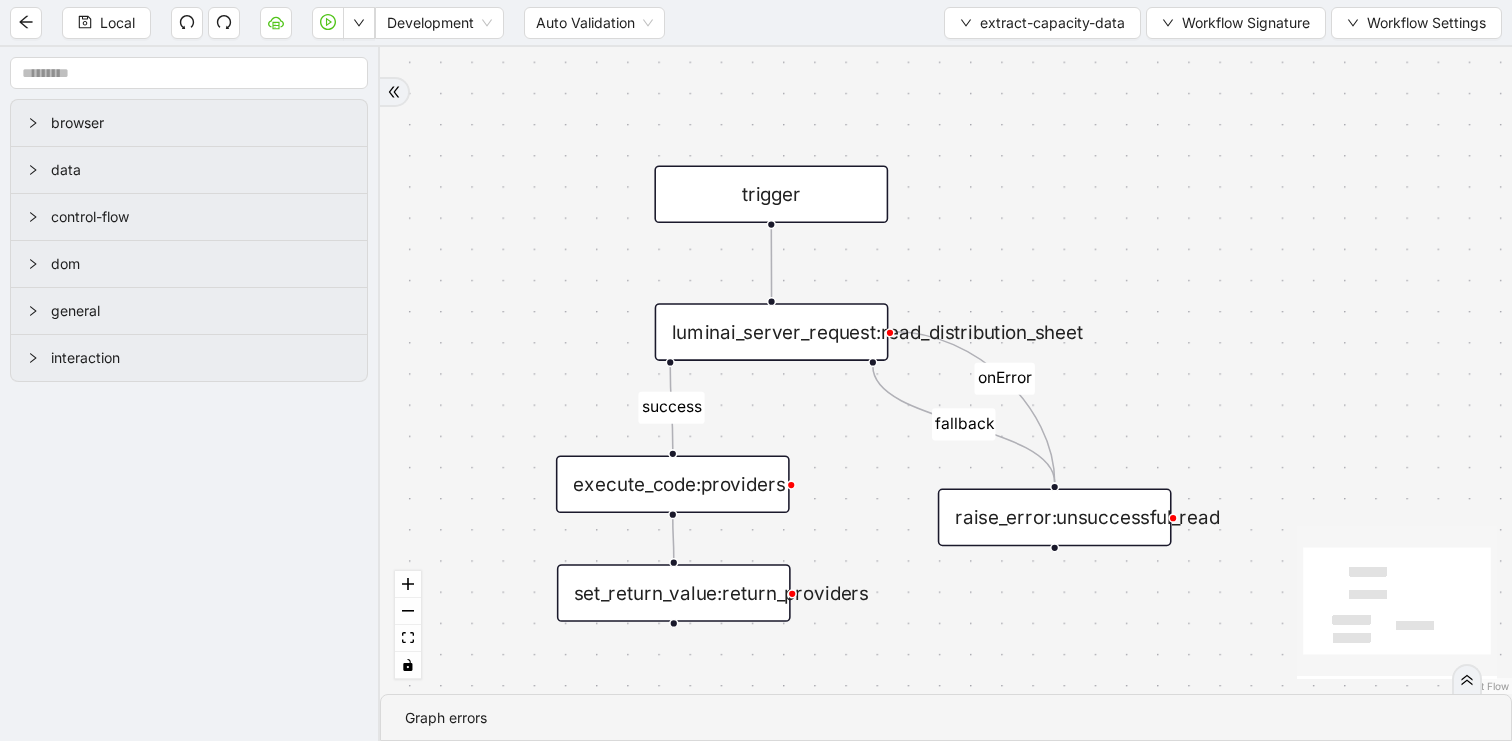 click on "luminai_server_request:read_distribution_sheet" at bounding box center (772, 332) 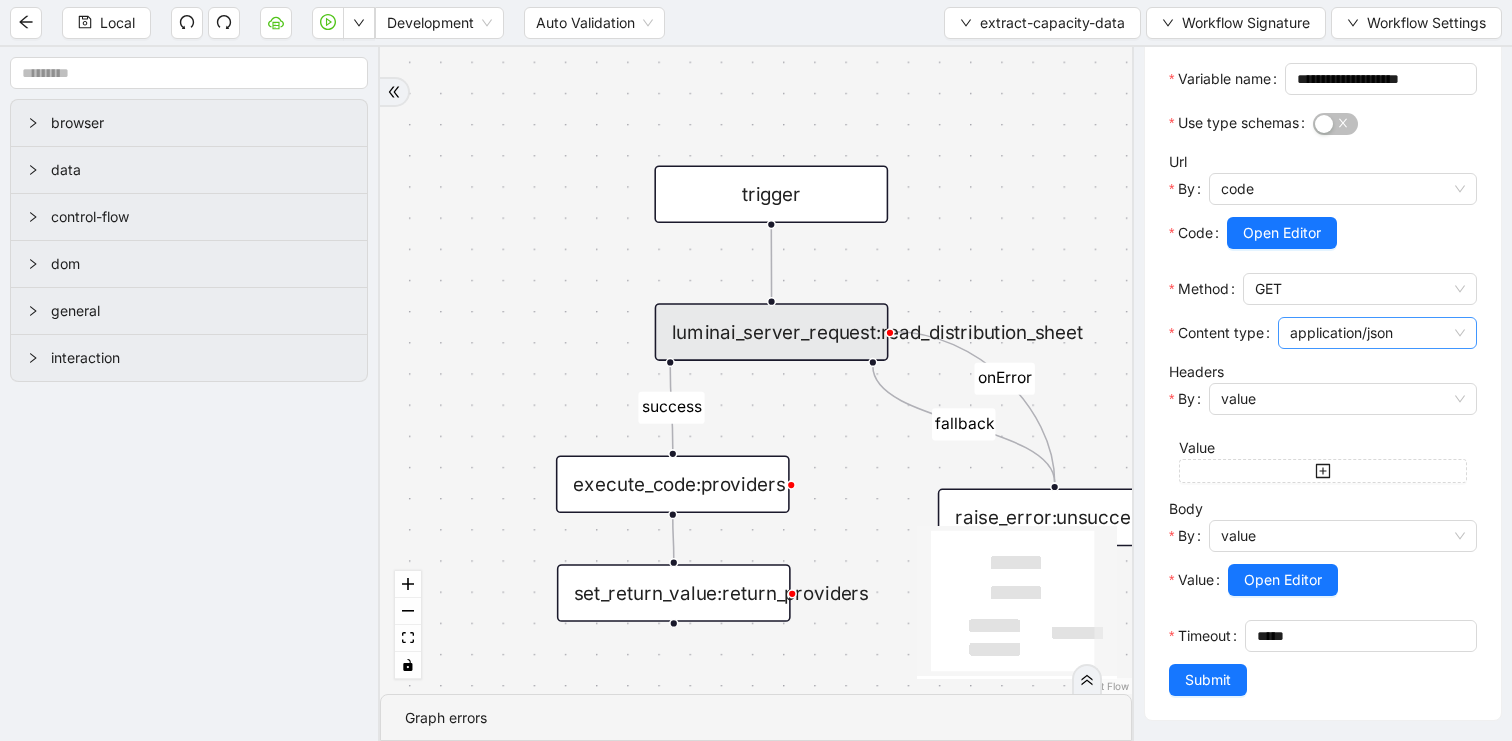 scroll, scrollTop: 340, scrollLeft: 0, axis: vertical 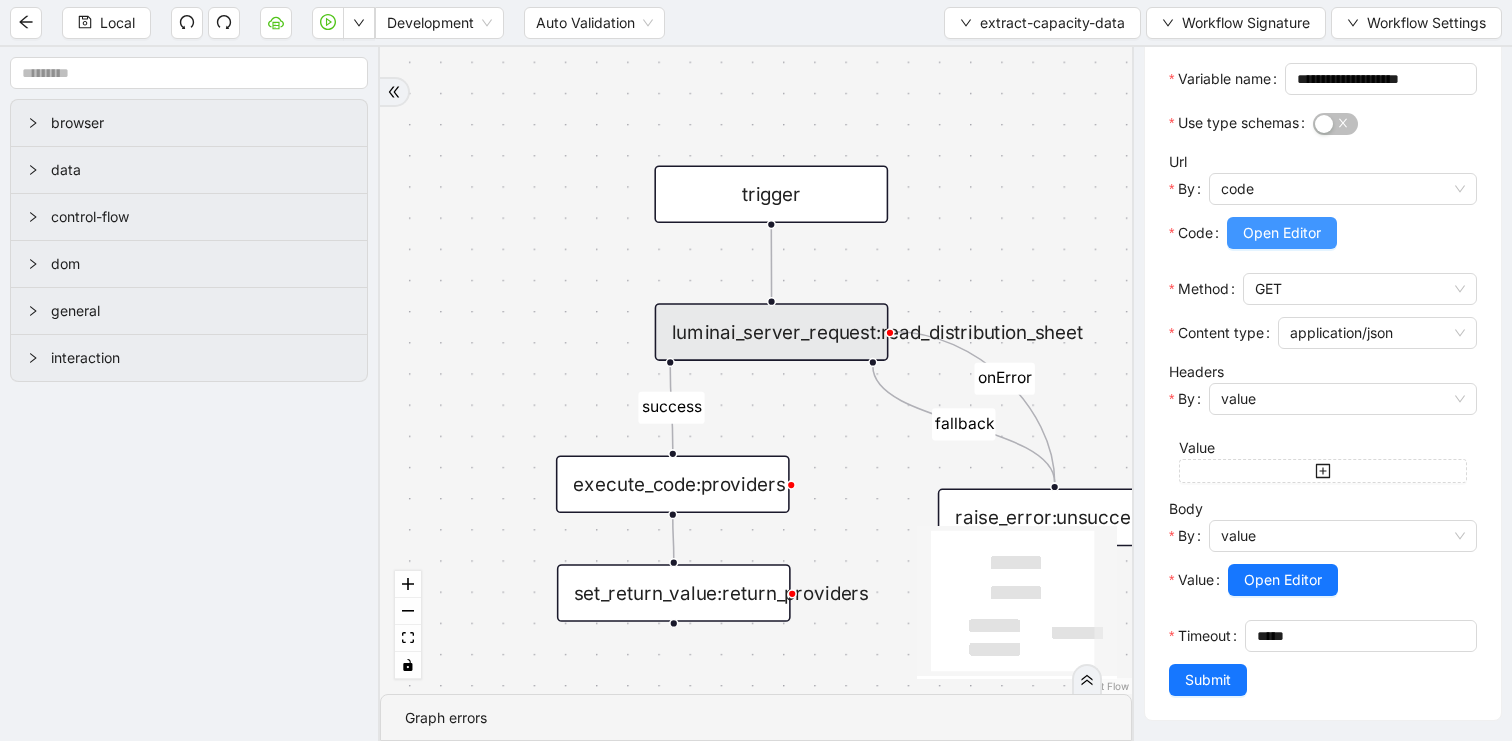 click on "Open Editor" at bounding box center [1282, 233] 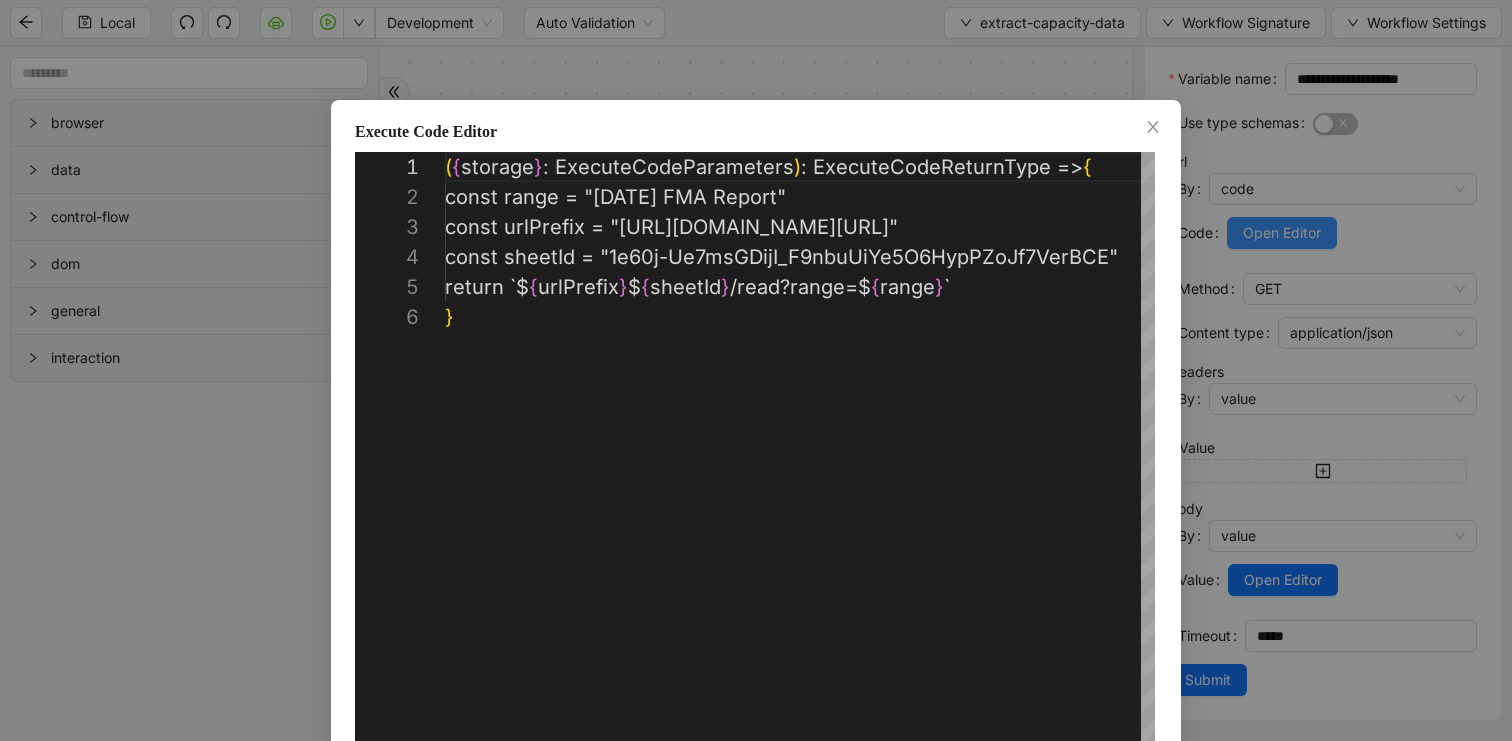 scroll, scrollTop: 150, scrollLeft: 0, axis: vertical 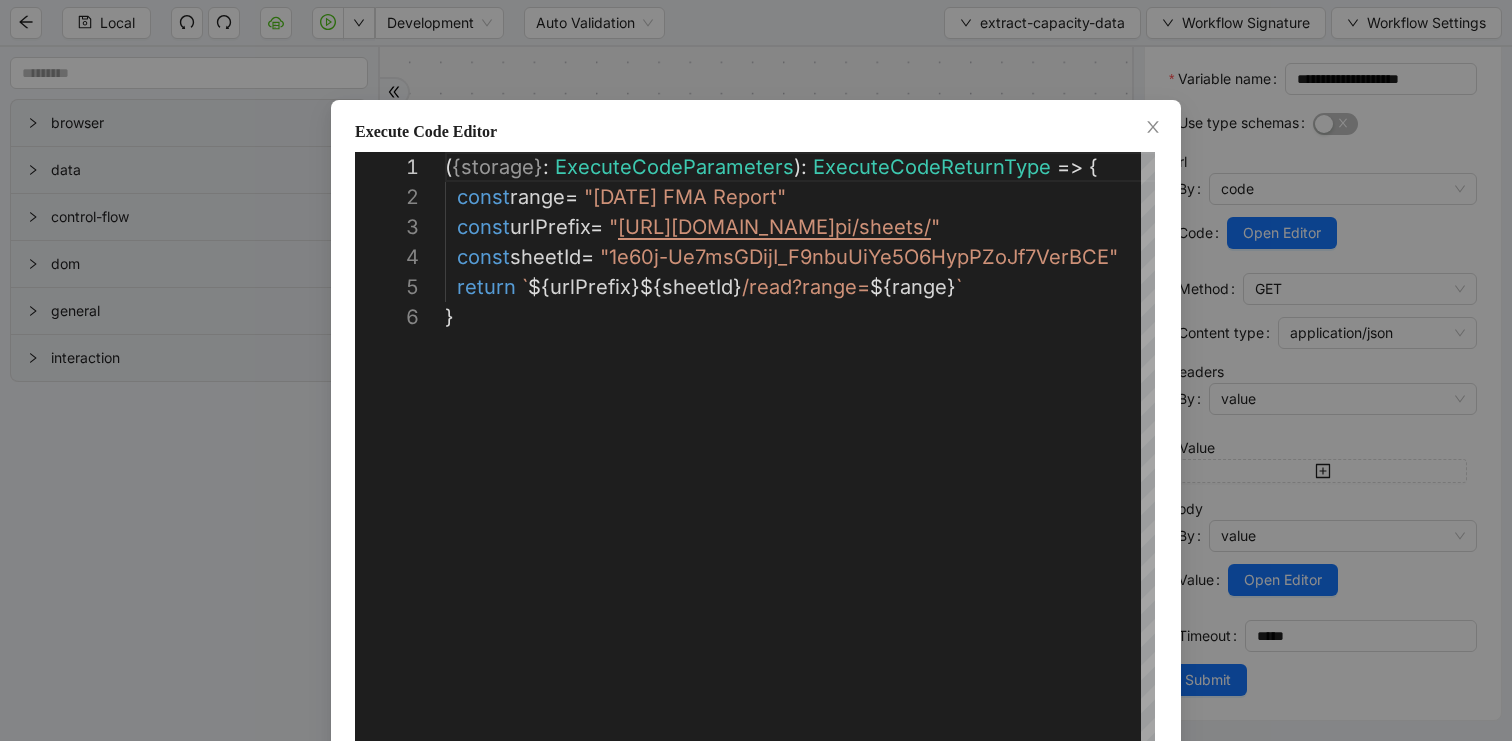 click on "**********" at bounding box center (756, 370) 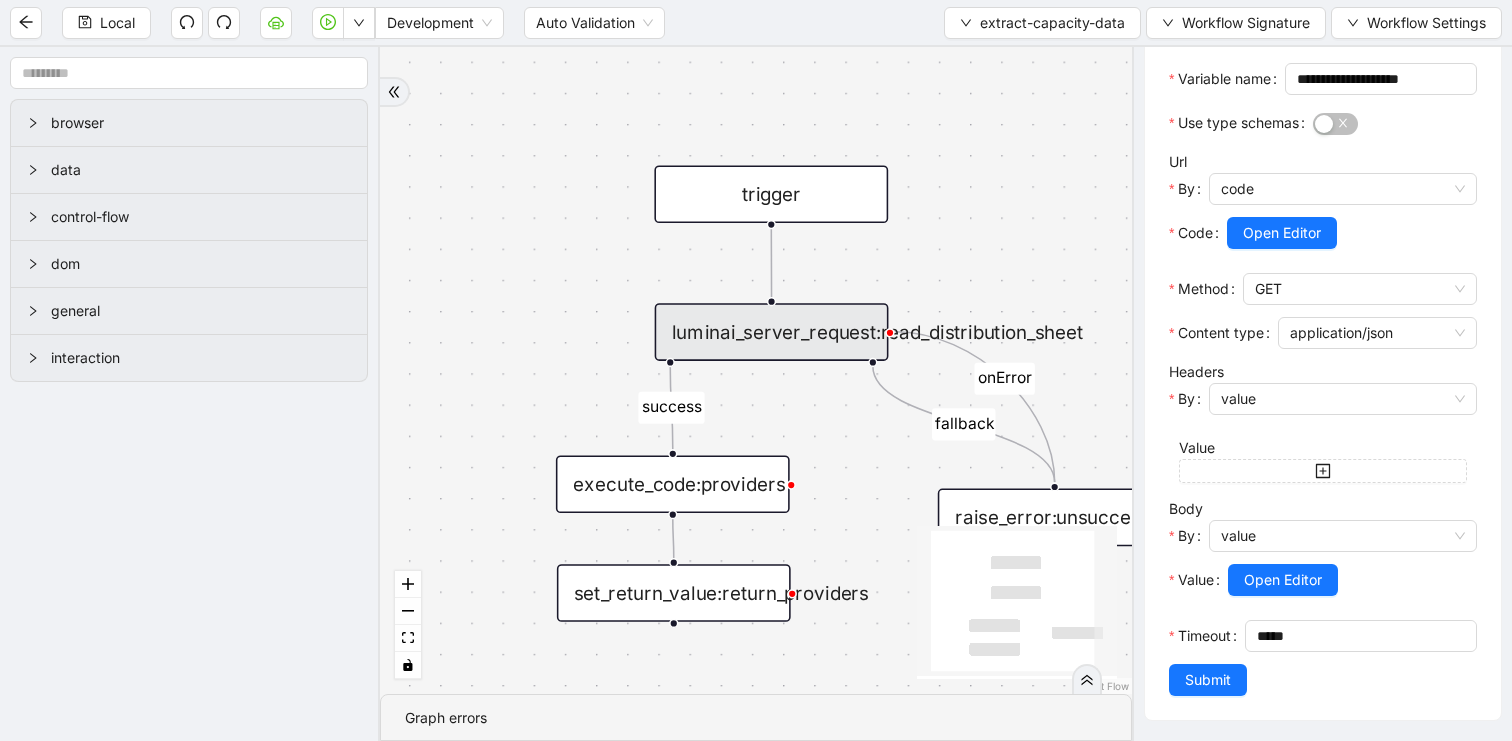 click on "fallback success onError trigger raise_error:unsuccessful_read luminai_server_request:read_distribution_sheet execute_code:providers set_return_value:return_providers" at bounding box center (756, 370) 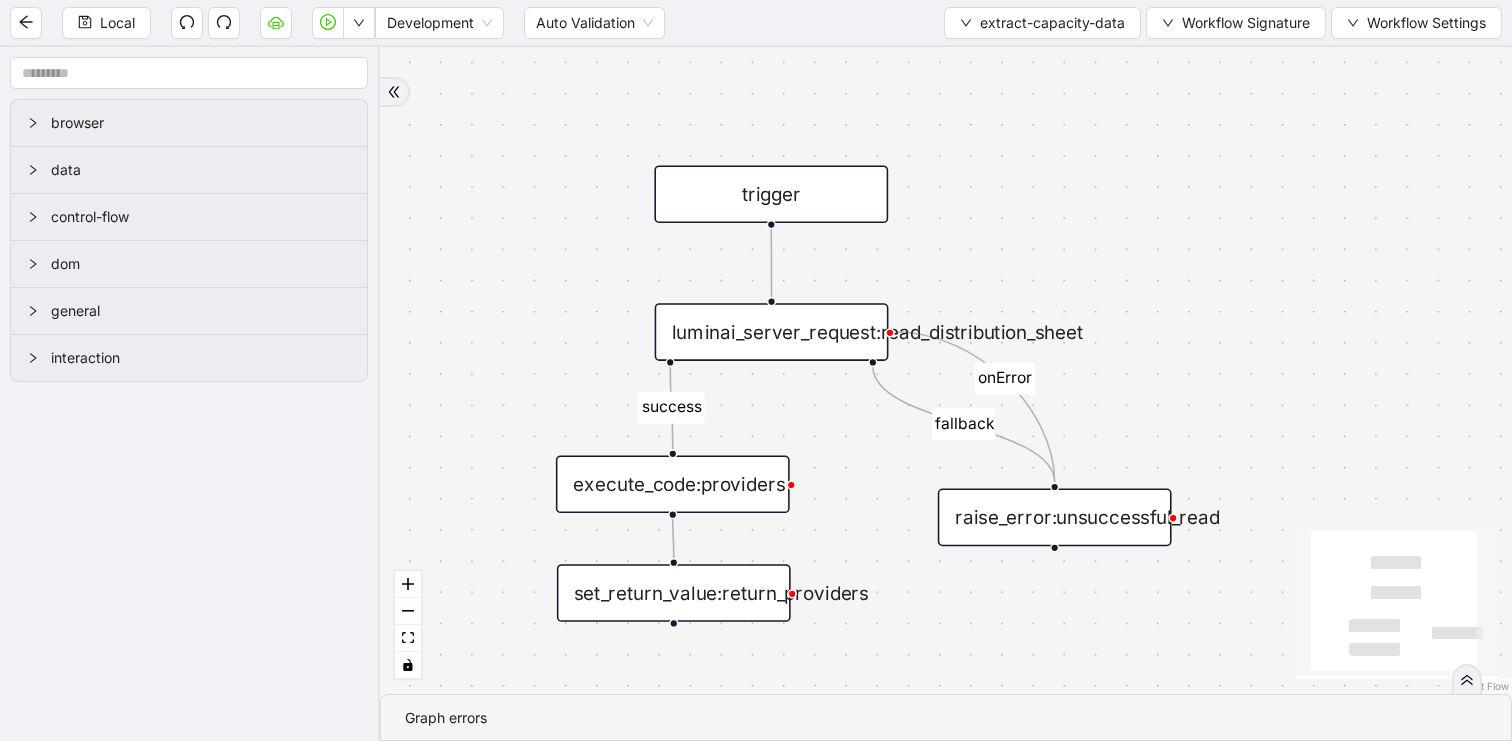 scroll, scrollTop: 0, scrollLeft: 0, axis: both 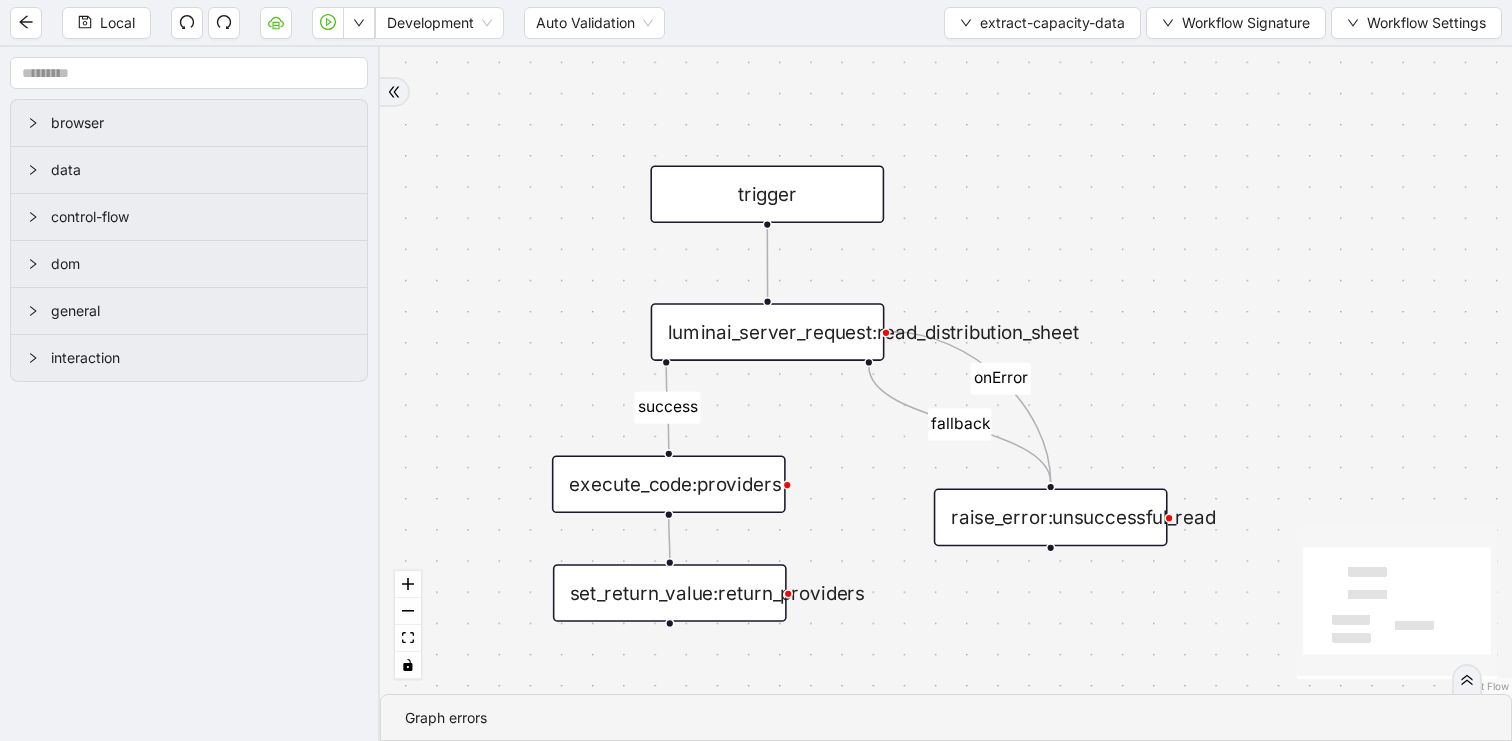 drag, startPoint x: 1057, startPoint y: 227, endPoint x: 974, endPoint y: 167, distance: 102.41582 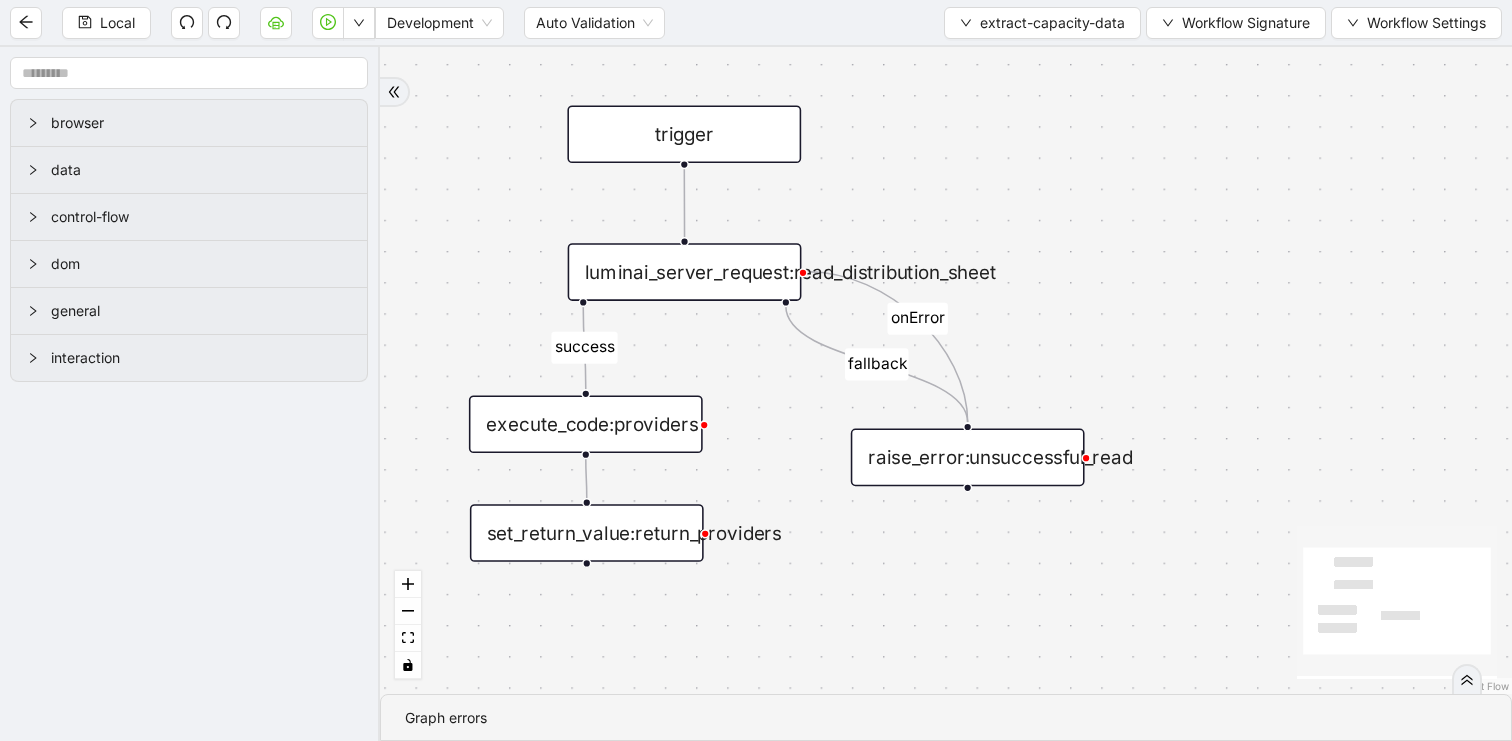 click on "execute_code:providers" at bounding box center [586, 424] 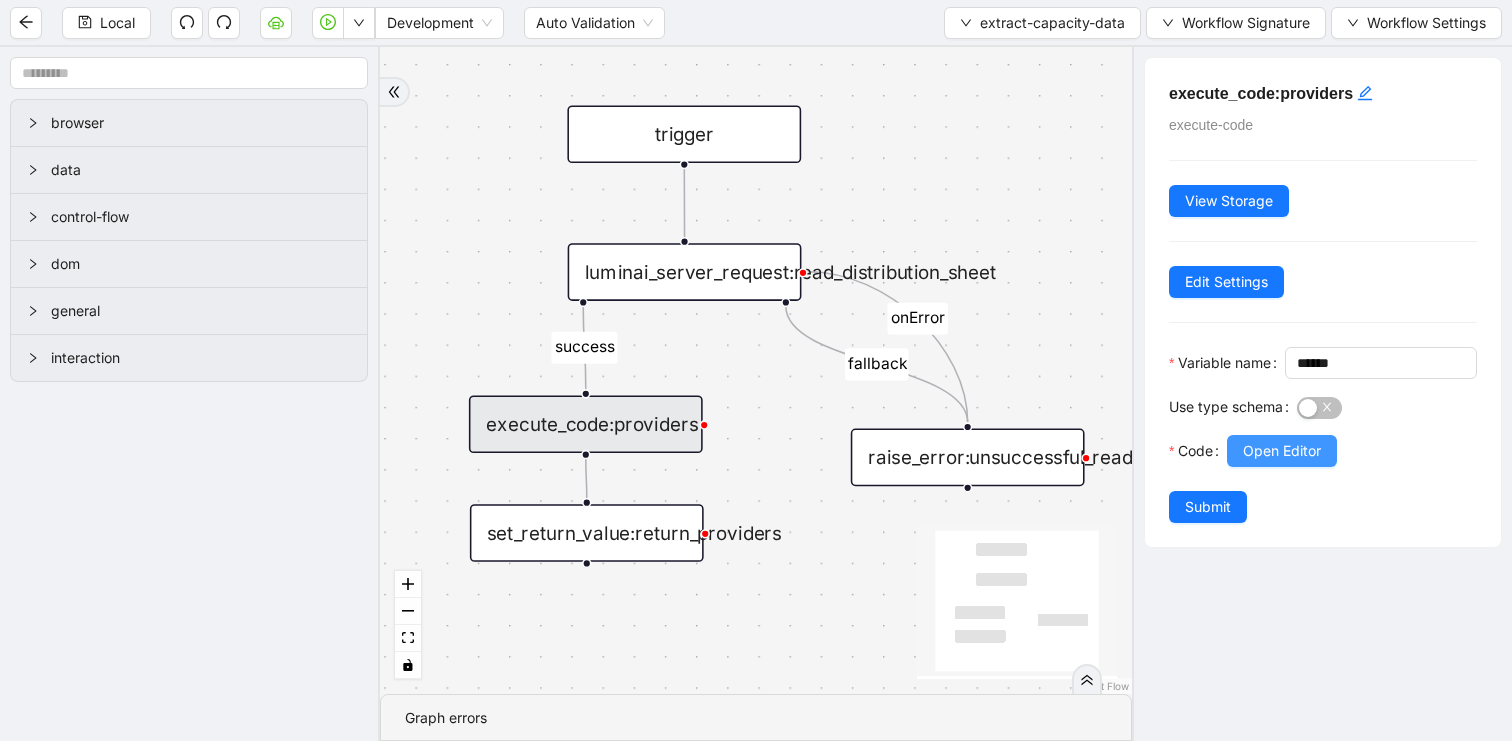 click on "Open Editor" at bounding box center (1282, 451) 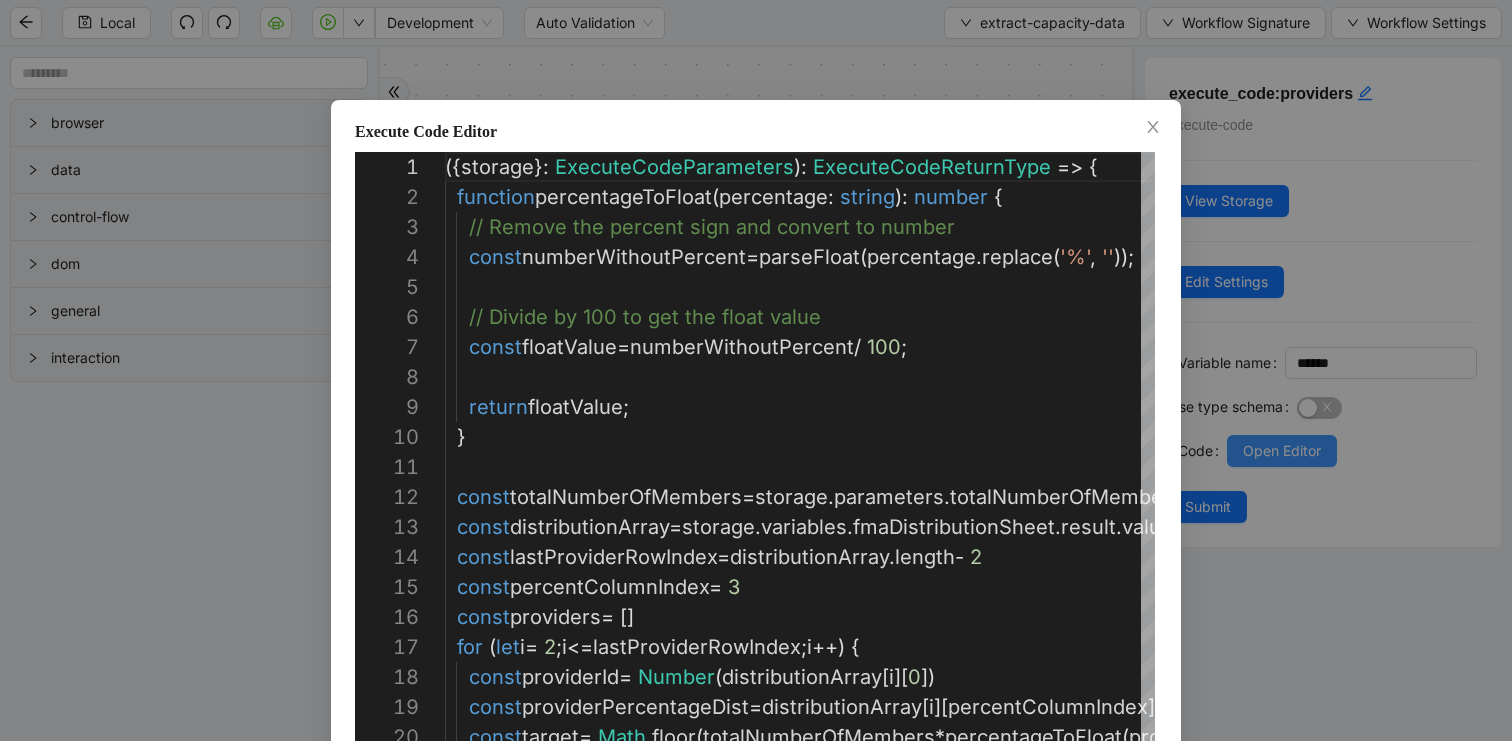 scroll, scrollTop: 300, scrollLeft: 0, axis: vertical 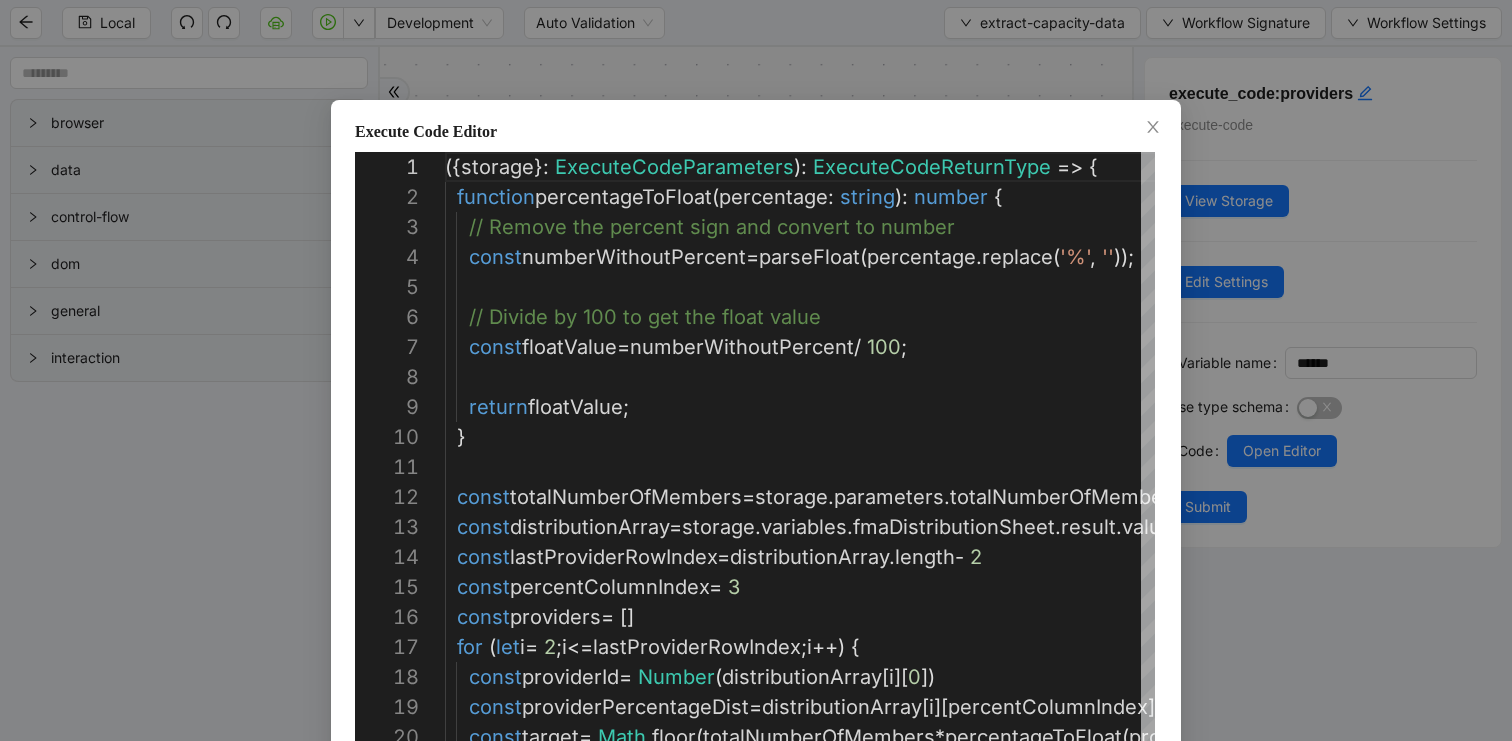click on "Execute Code Editor 19 20 18 17 16 15 14 13 12 11 10 9 8 7 6 4 5 3 2 1      const  providerPercentageDist  =  distributionArray [ i ][ percentColumnIndex ]      const  target  =   Math . floor ( totalNumberOfMembers  *  percentageToFloat ( providerPercentageDist ))      const  providerId  =   Number ( distributionArray [ i ][ 0 ])    for   ( let  i  =   2 ;  i  <=  lastProviderRowIndex ;  i ++)   {    const  providers  =   []    const  percentColumnIndex  =   3    const  lastProviderRowIndex  =  distributionArray . length  -   2    const  distributionArray  =  storage . variables . fmaDistributionSheet . result . values    const  totalNumberOfMembers  =  storage . parameters . totalNumberOfMembers       }      return  floatValue ;           const  floatValue  =  numberWithoutPercent  /   100 ;      // Divide by 100 to get the float value      const  numberWithoutPercent  =  parseFloat ( percentage . replace (" at bounding box center [756, 370] 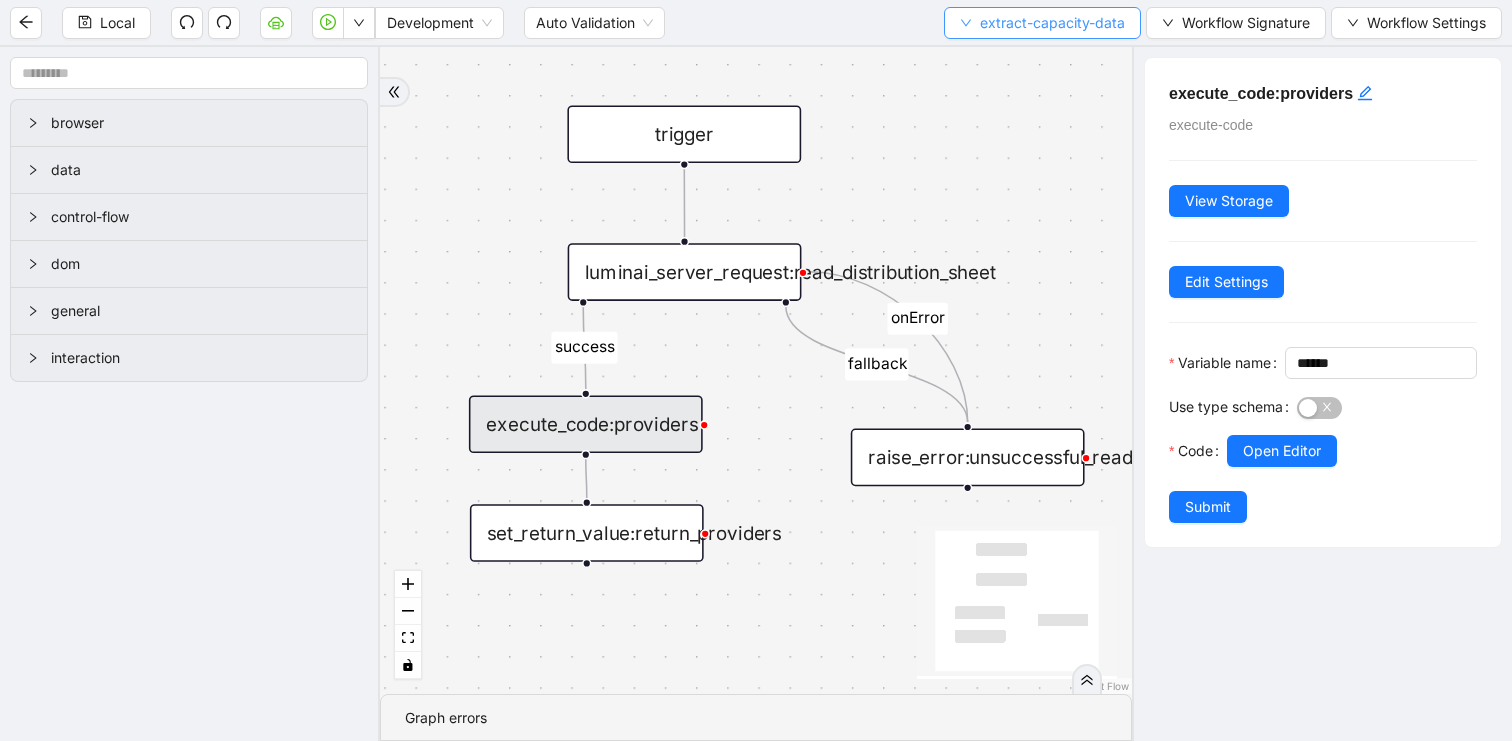 click on "extract-capacity-data" at bounding box center [1052, 23] 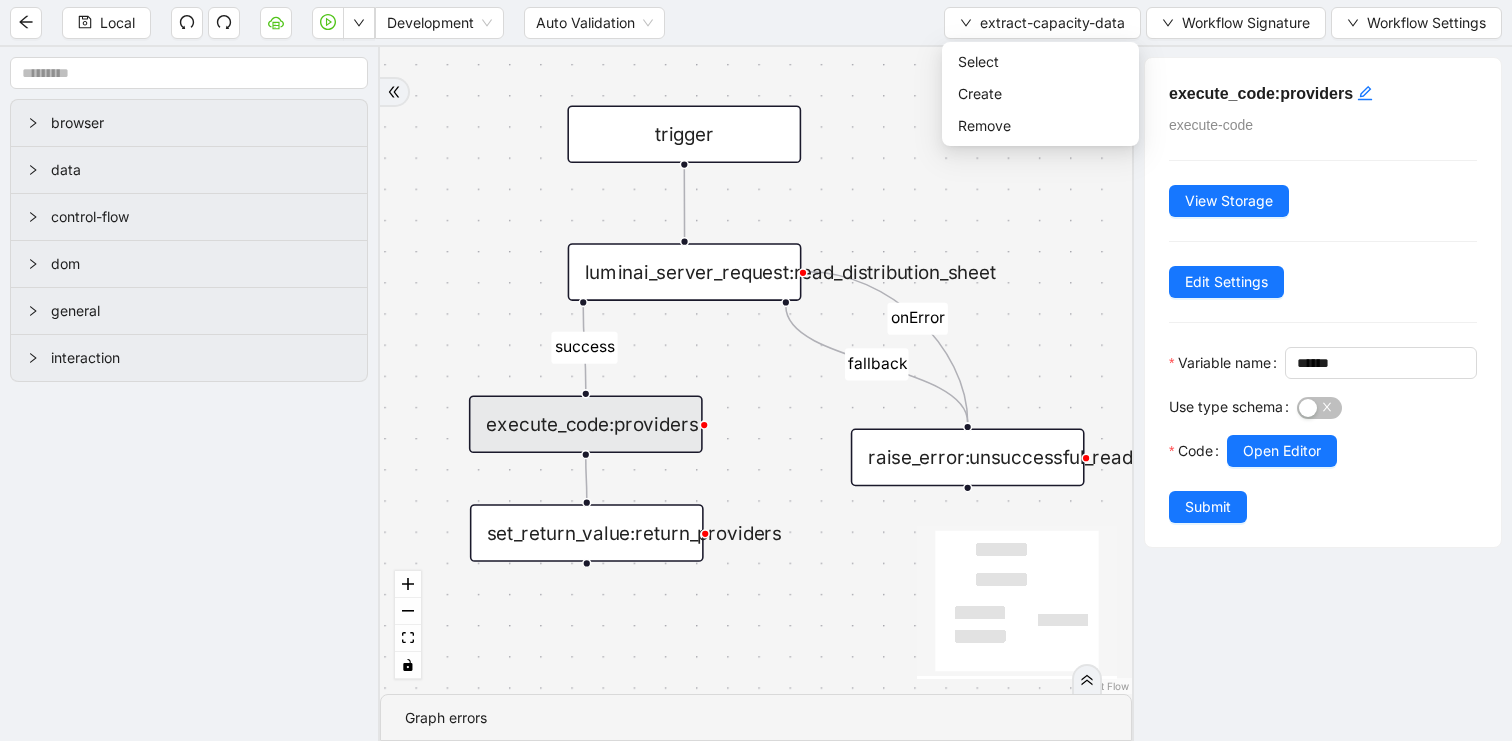 click on "Select Create Remove" at bounding box center [1040, 94] 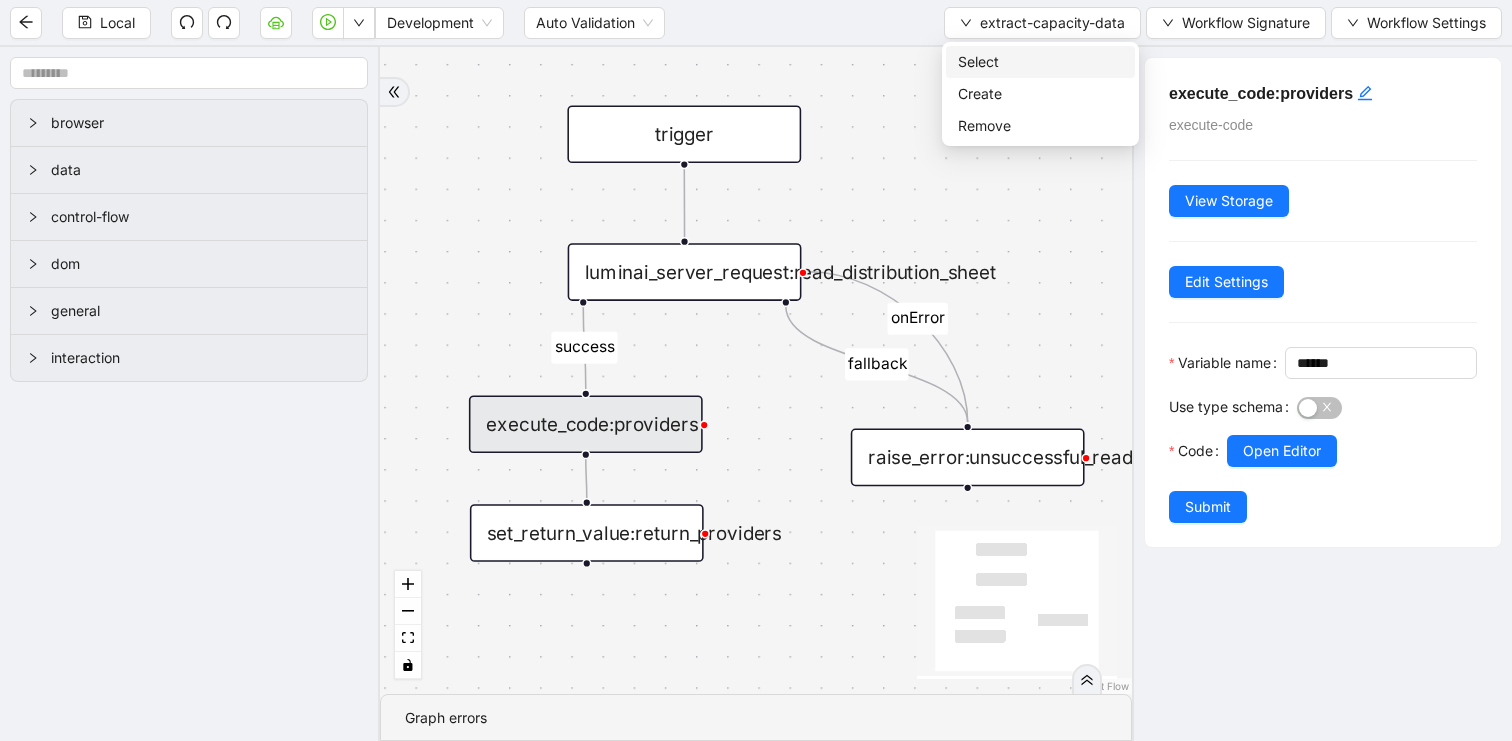 click on "Select" at bounding box center (1040, 62) 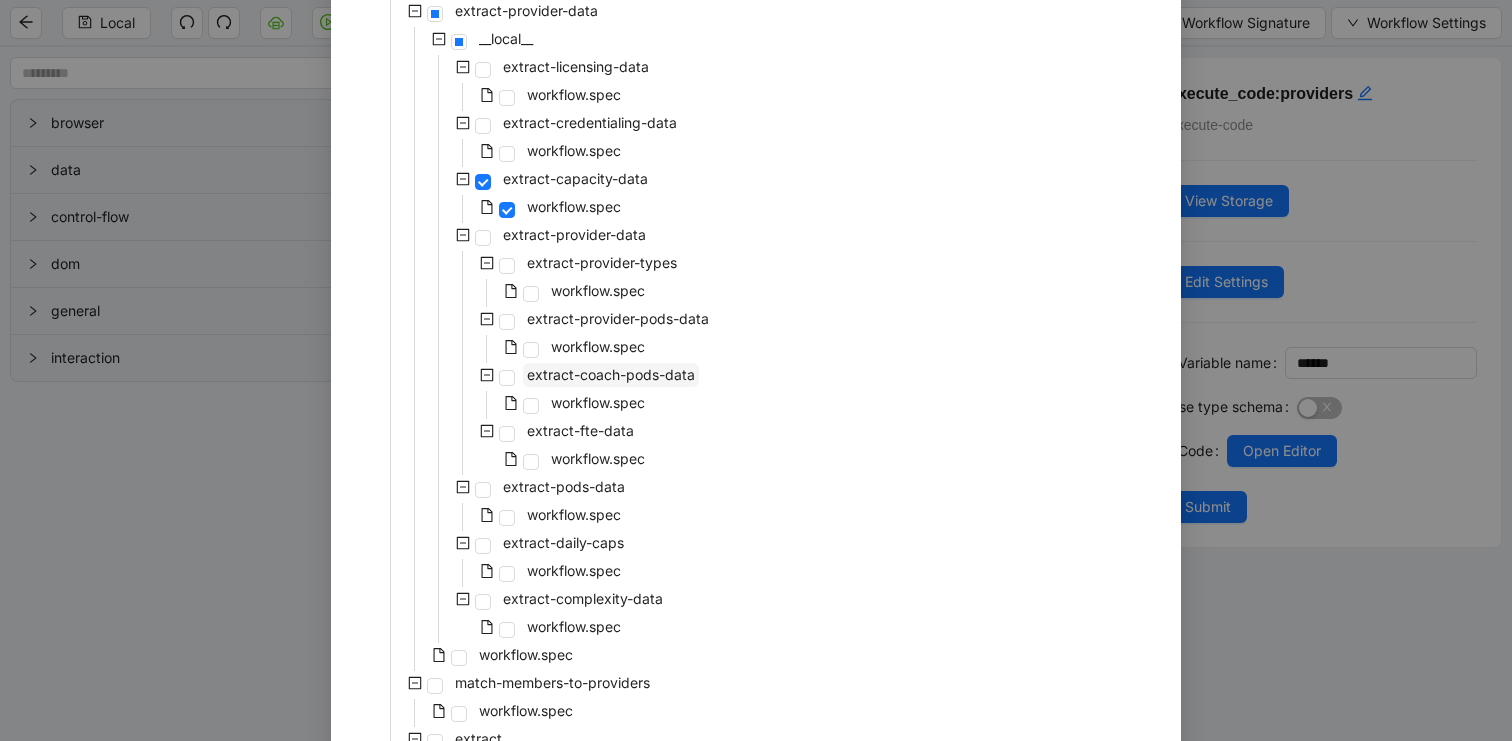 scroll, scrollTop: 640, scrollLeft: 0, axis: vertical 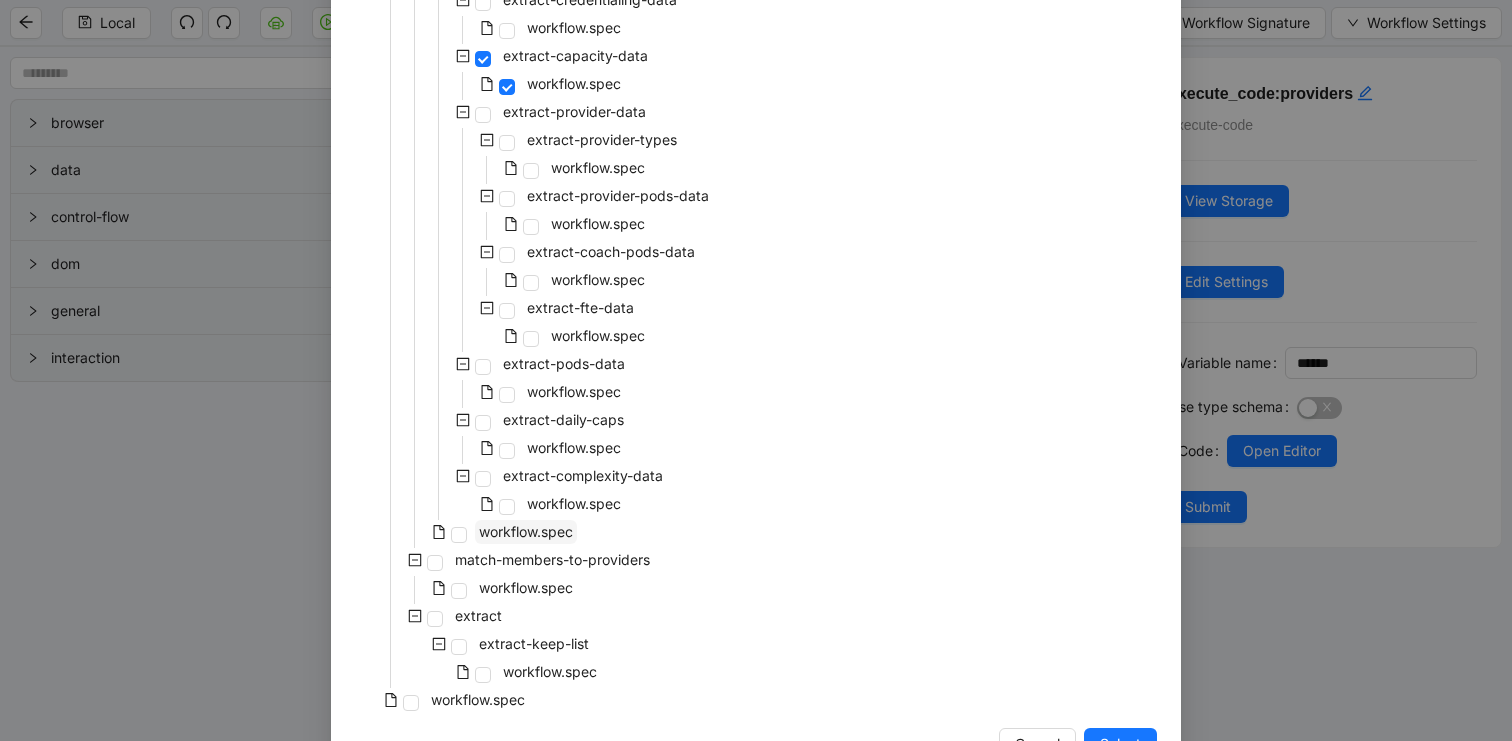 click on "workflow.spec" at bounding box center (526, 531) 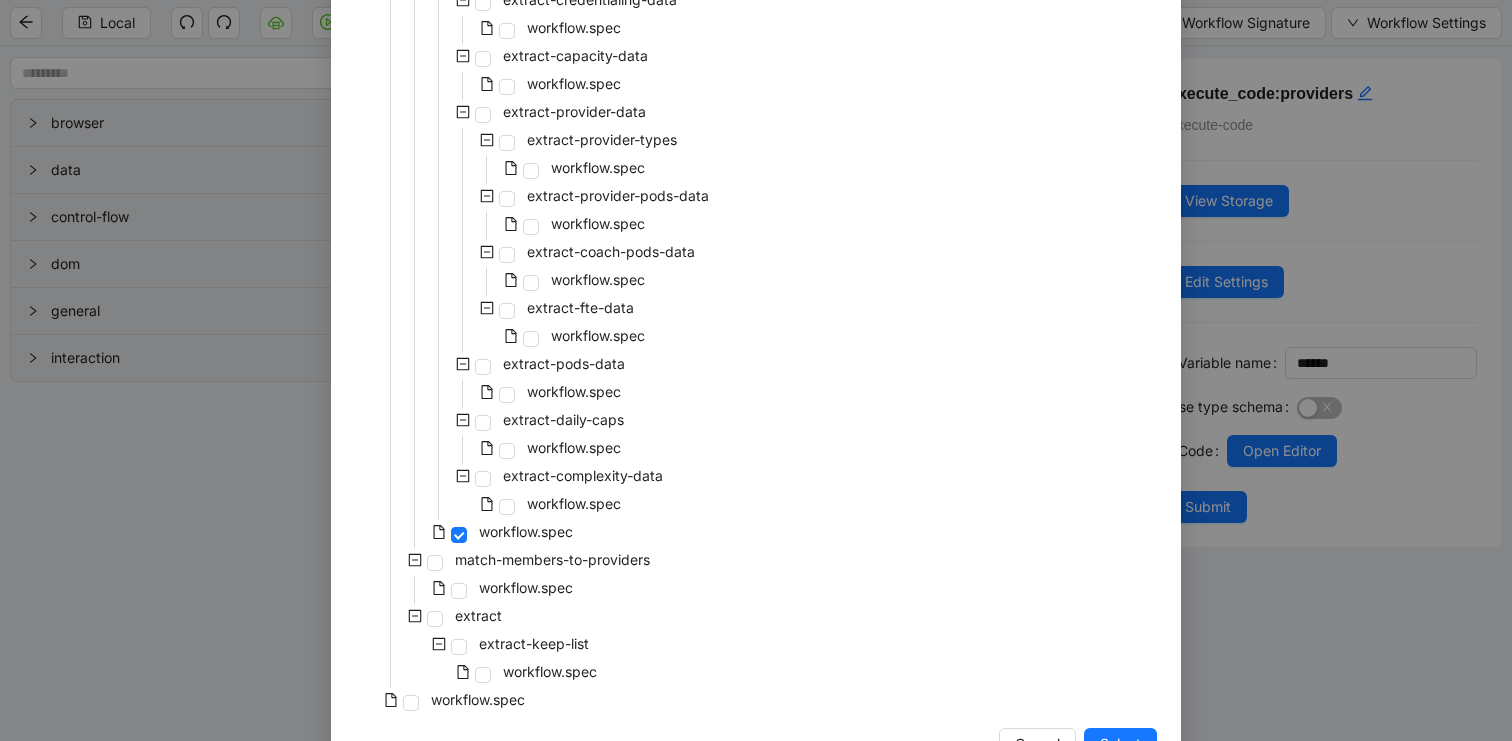 scroll, scrollTop: 703, scrollLeft: 0, axis: vertical 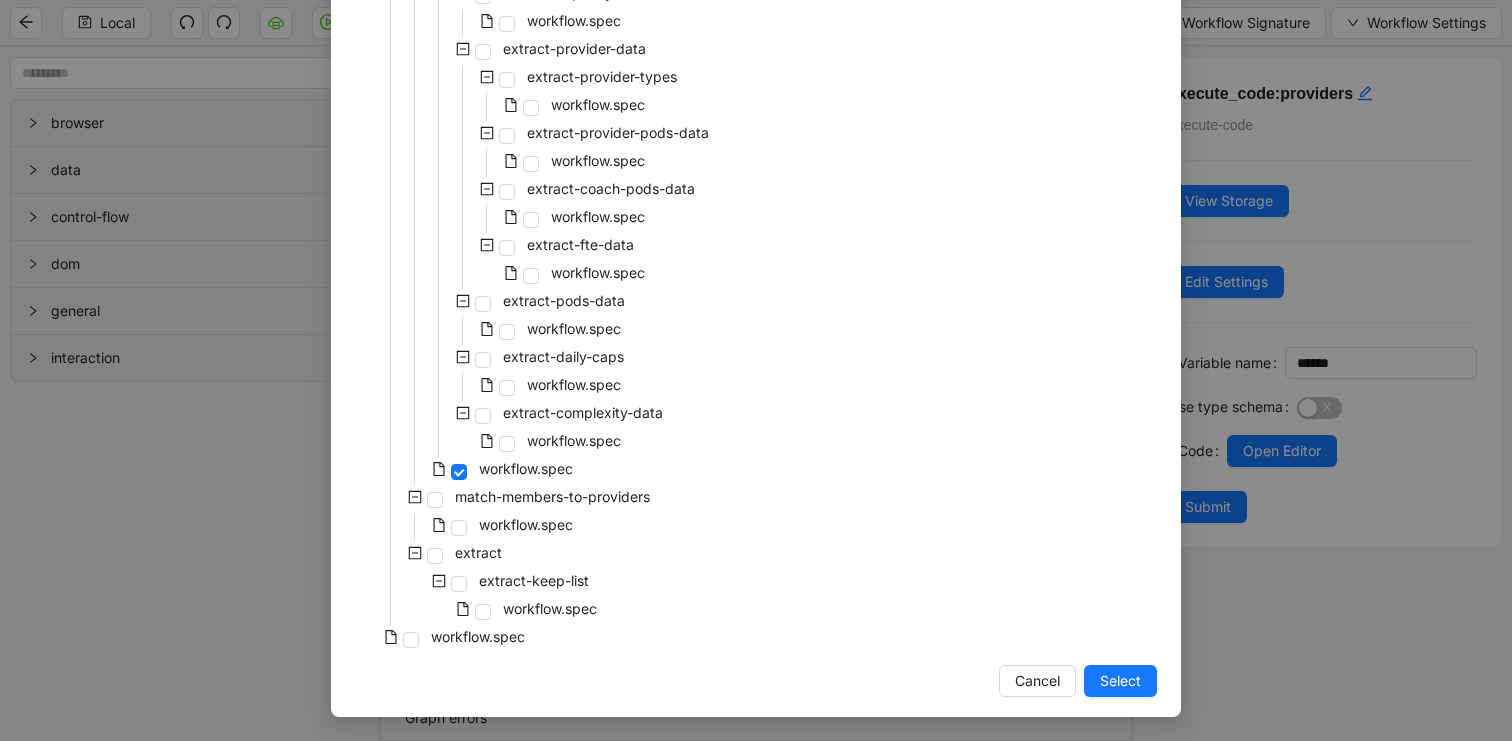 click on "Select" at bounding box center [1120, 681] 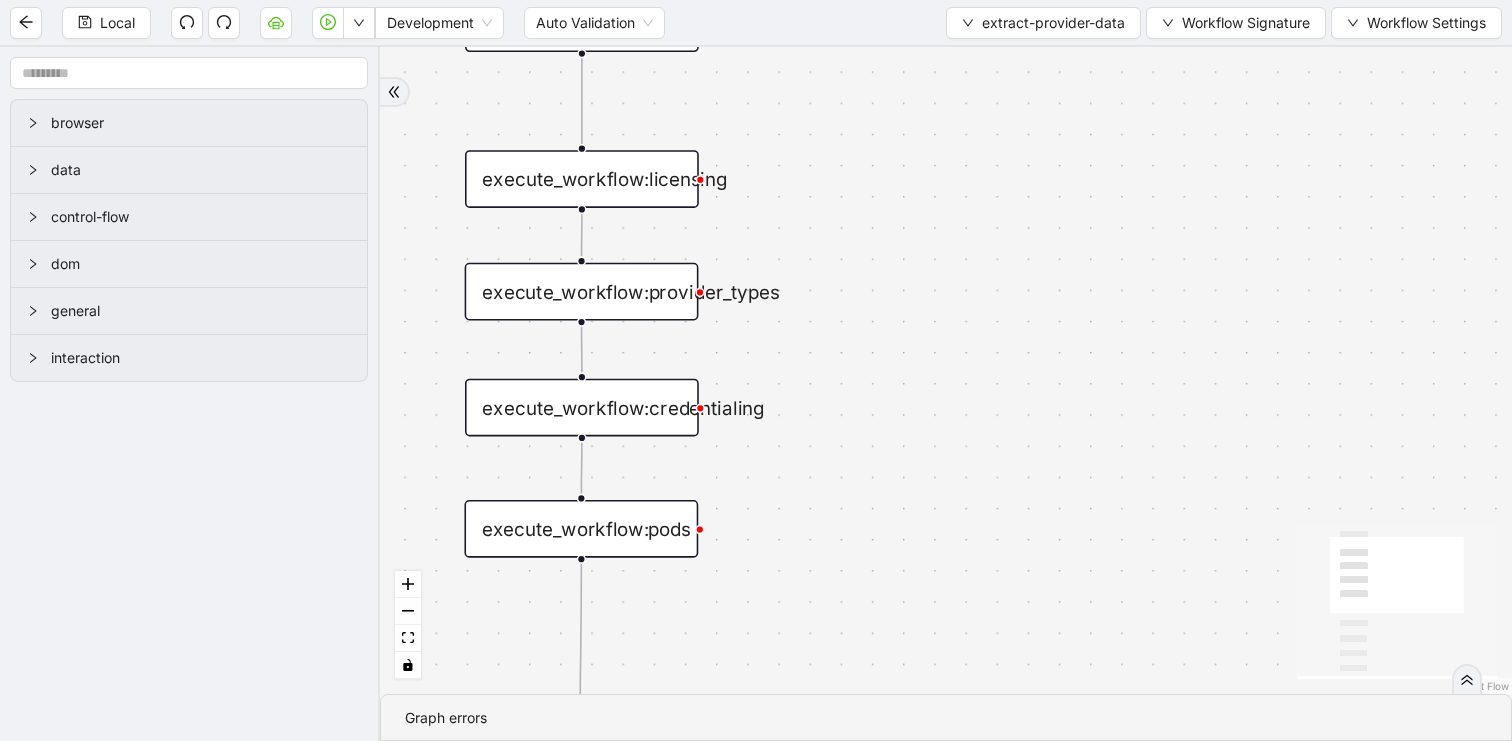 drag, startPoint x: 1075, startPoint y: 341, endPoint x: 1104, endPoint y: 494, distance: 155.72412 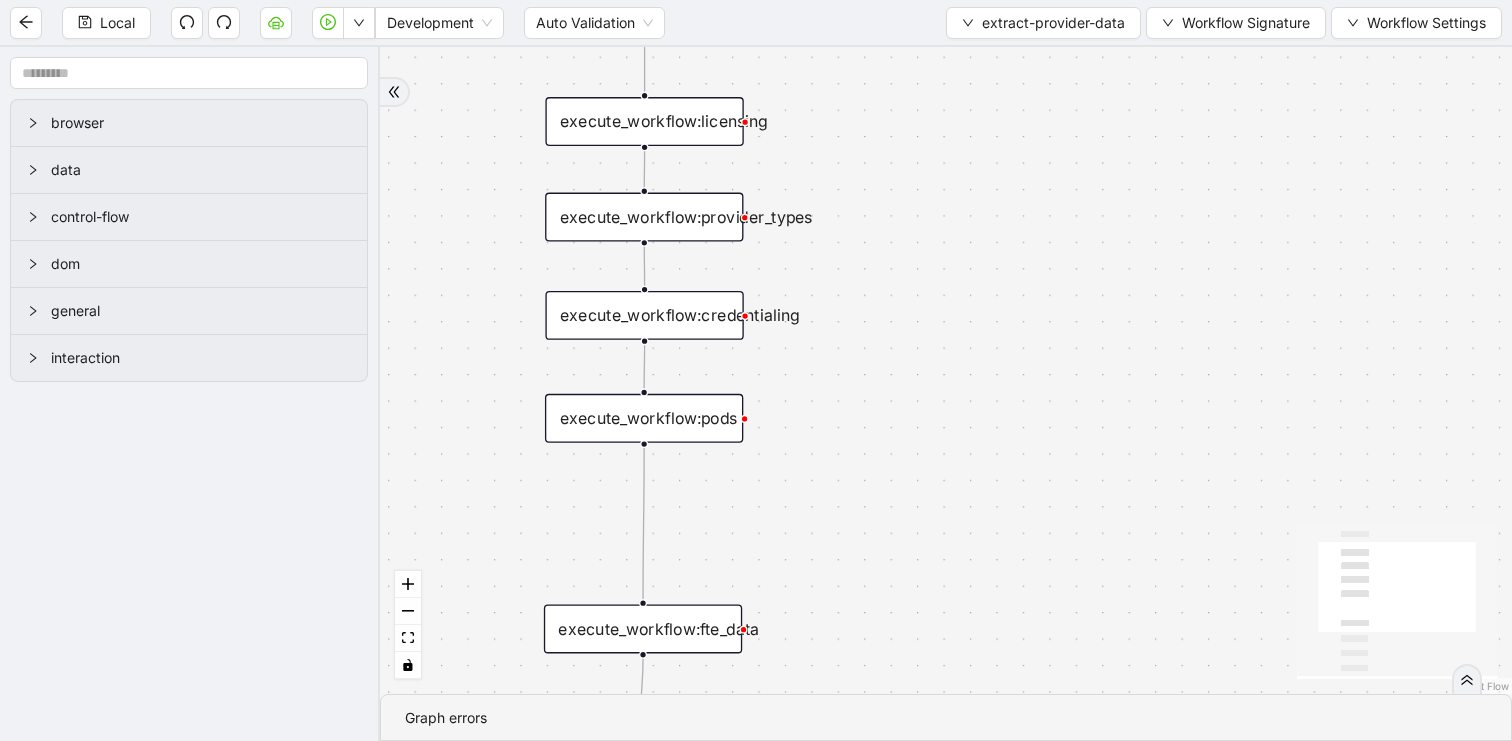 drag, startPoint x: 1097, startPoint y: 497, endPoint x: 1074, endPoint y: 348, distance: 150.76472 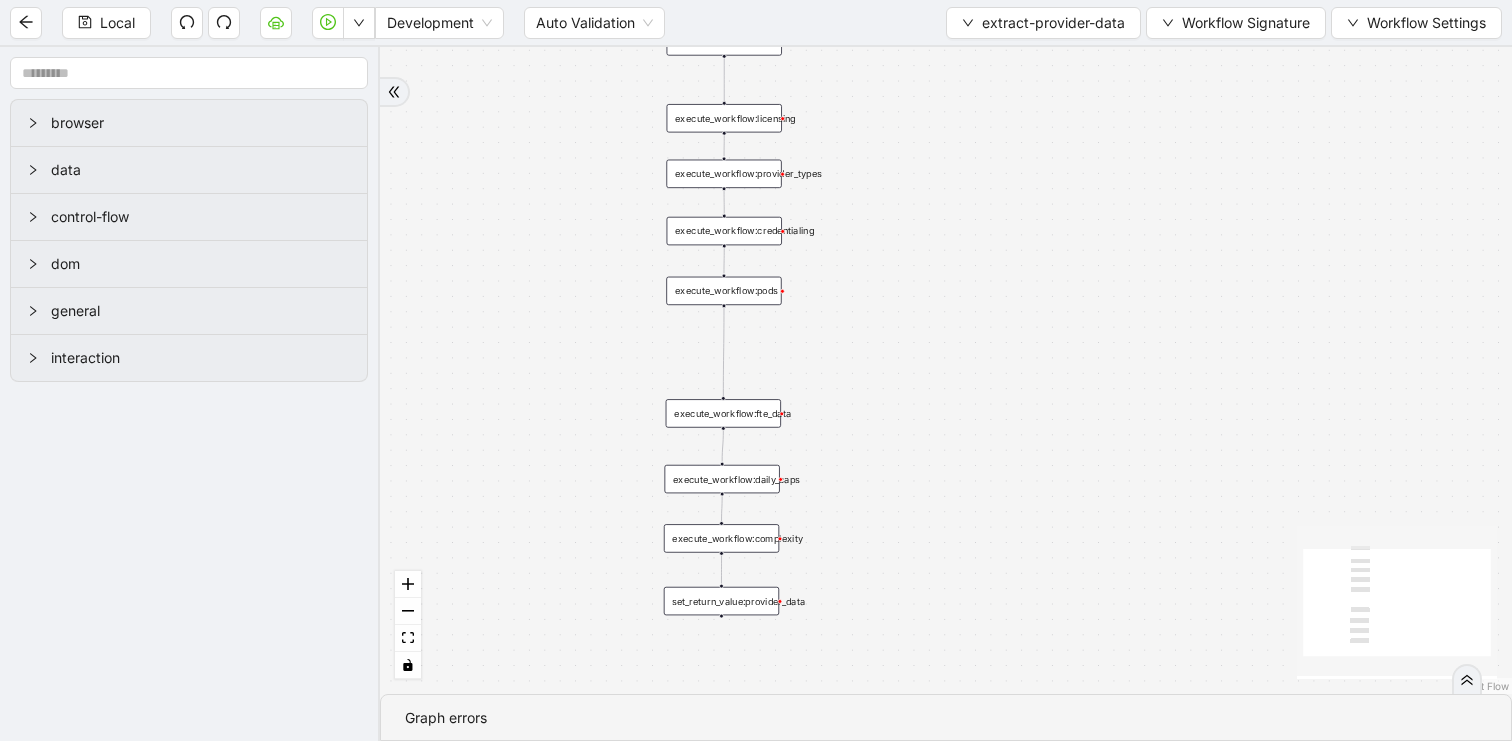 drag, startPoint x: 1074, startPoint y: 348, endPoint x: 955, endPoint y: 235, distance: 164.10362 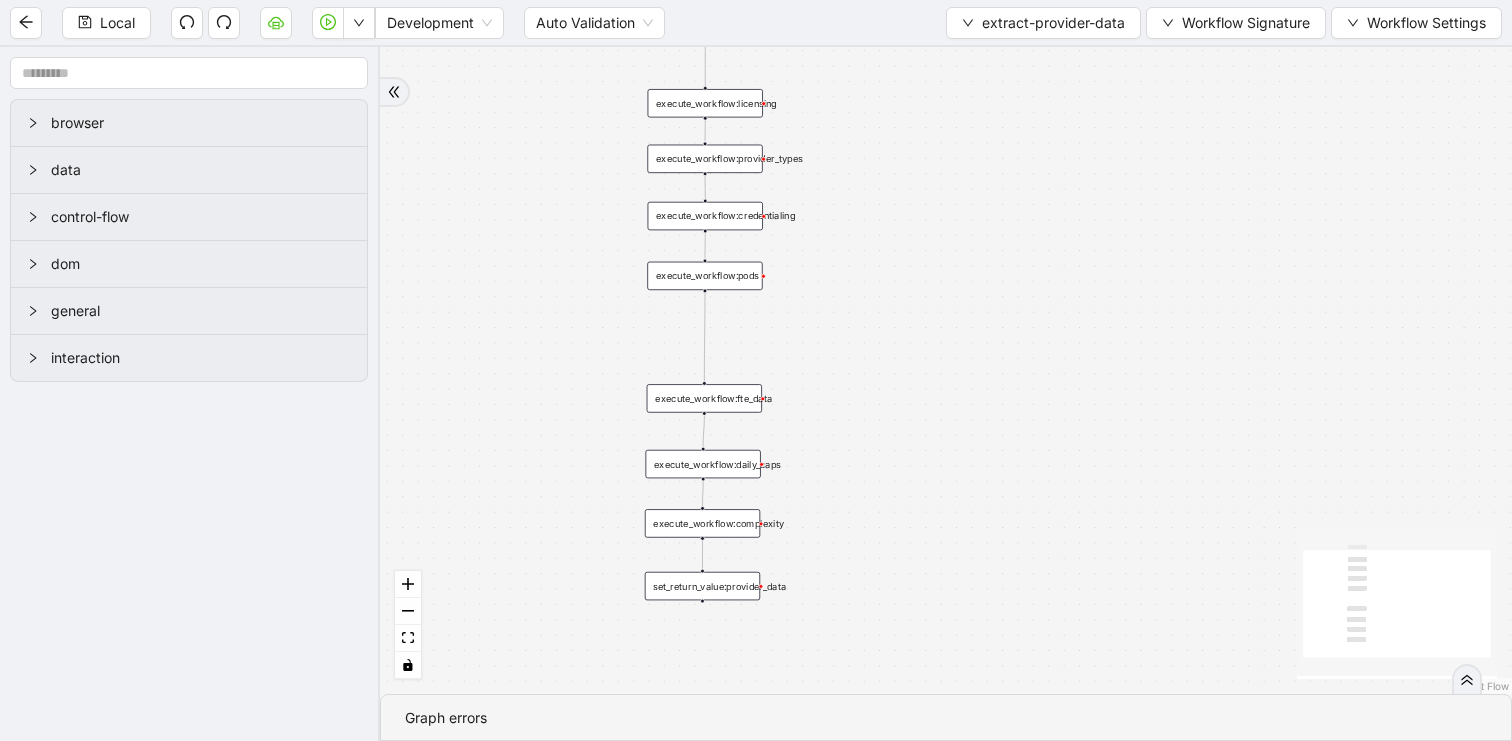 click on "trigger execute_workflow:licensing execute_workflow:credentialing set_return_value:provider_data execute_workflow:provider_types execute_workflow:fte_data execute_workflow:daily_caps execute_workflow:pods execute_workflow:complexity" at bounding box center (946, 370) 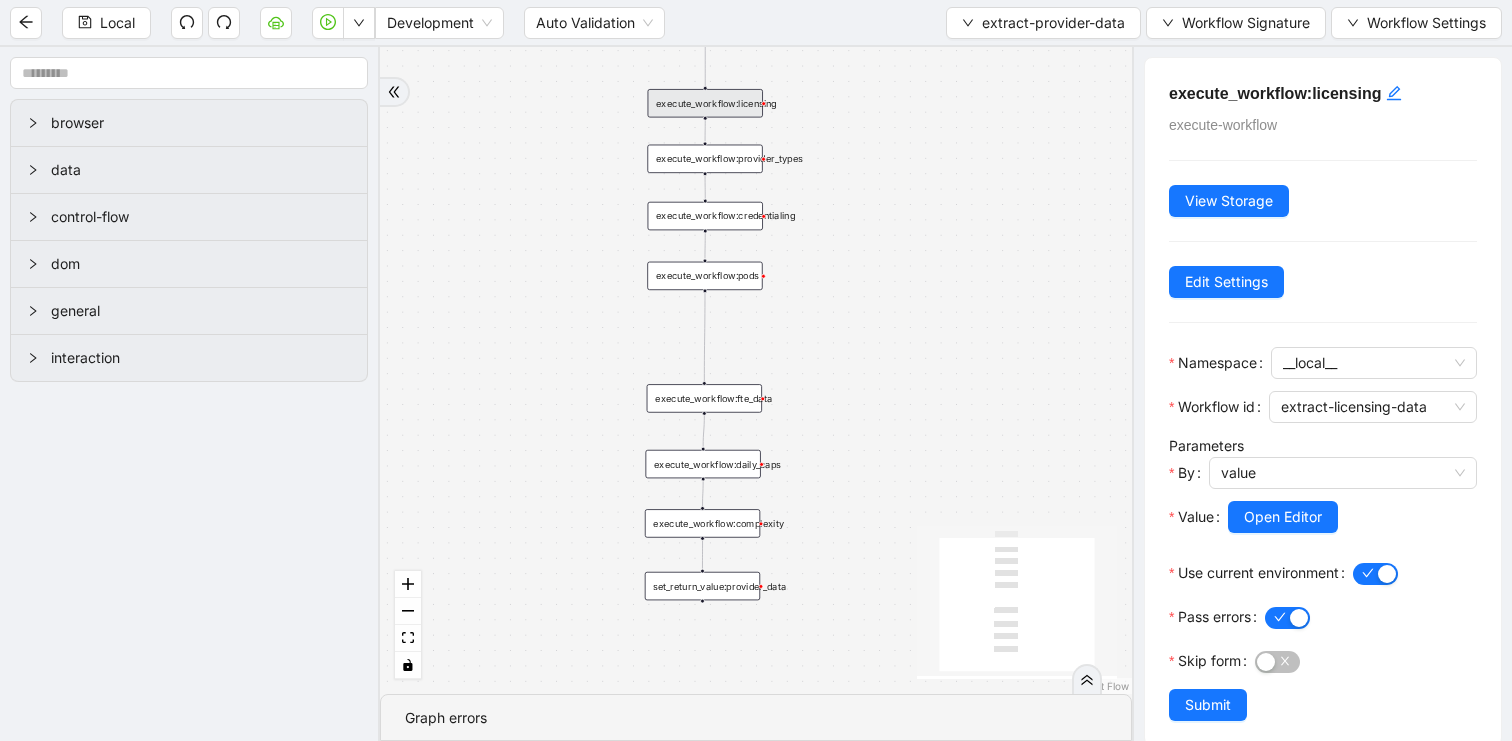 click on "execute_workflow:provider_types" at bounding box center [704, 159] 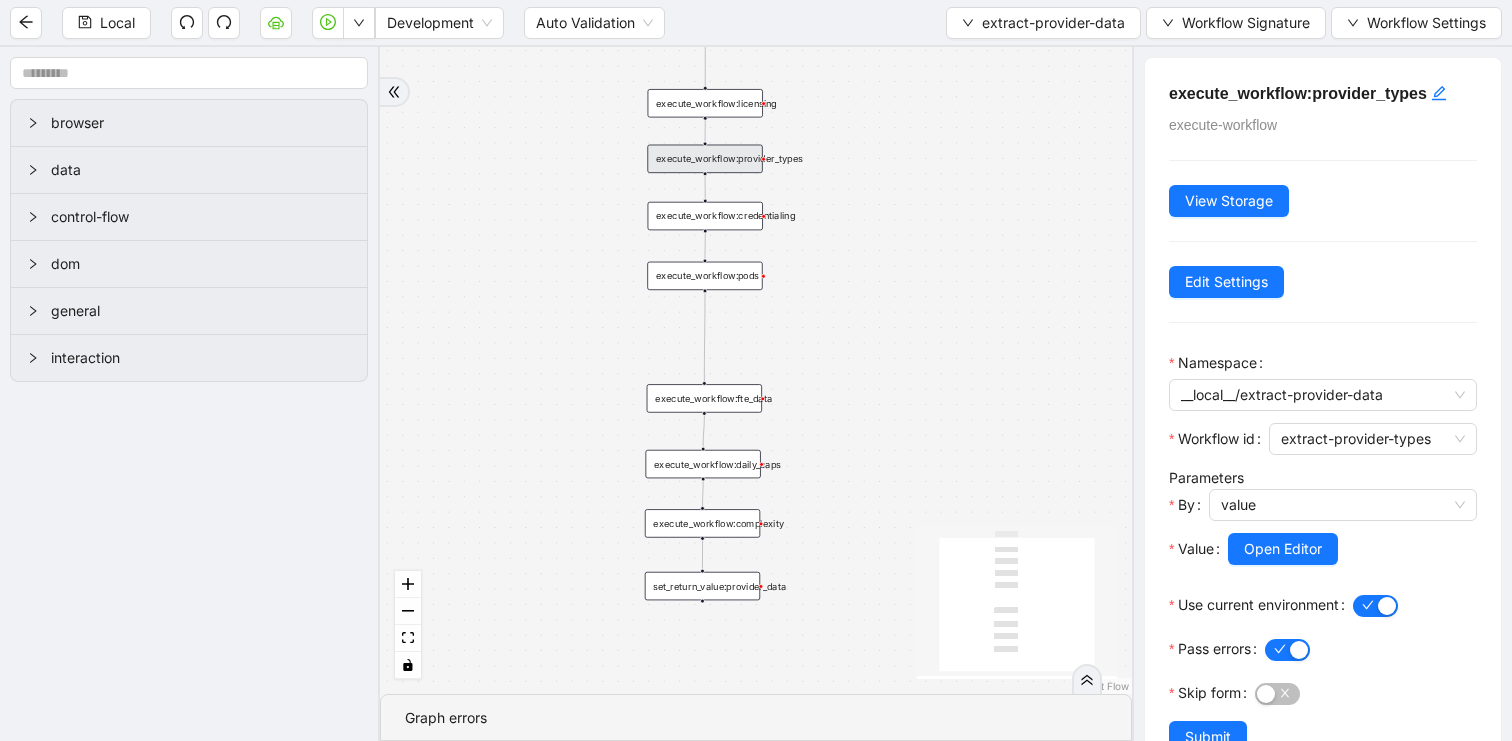 click on "execute_workflow:credentialing" at bounding box center (705, 216) 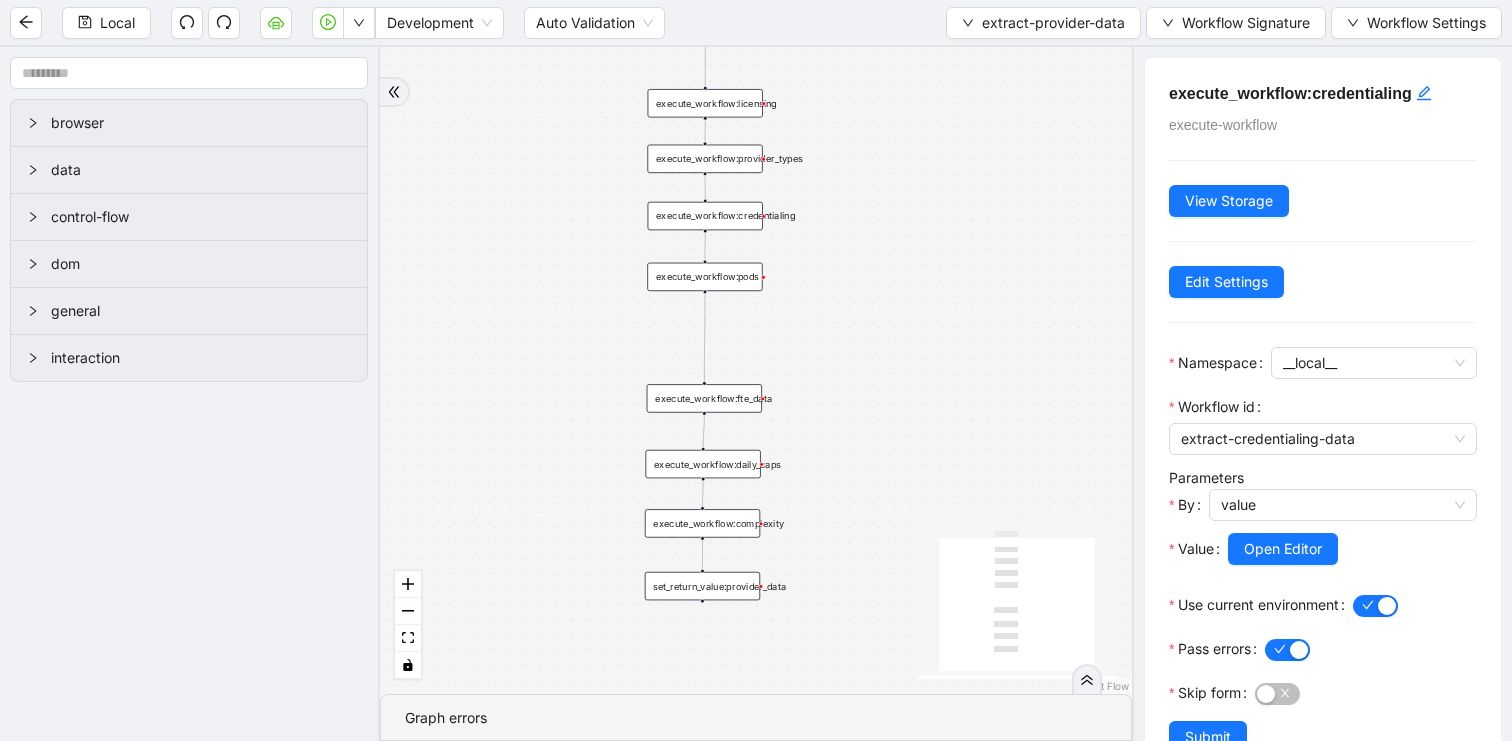 click on "execute_workflow:pods" at bounding box center [704, 277] 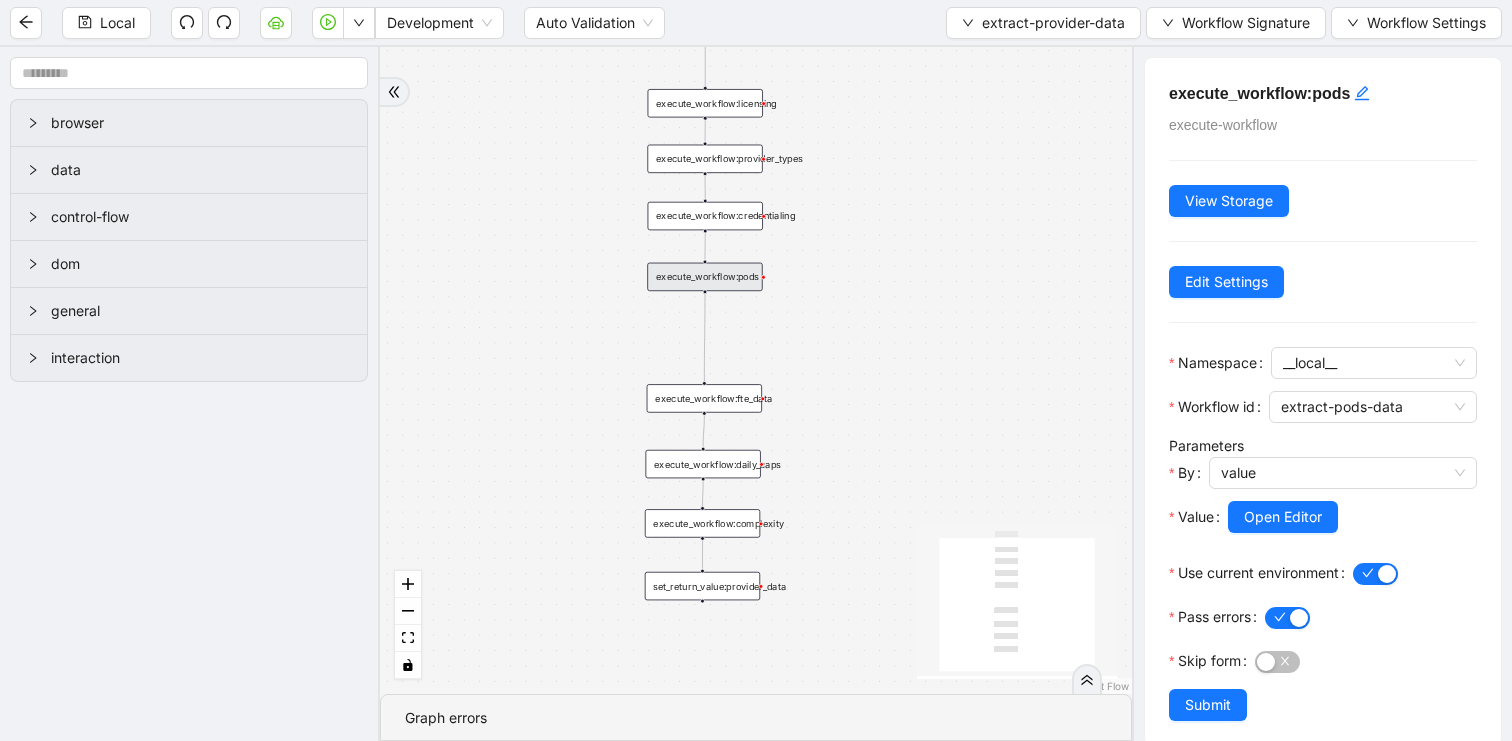 click on "execute_workflow:fte_data" at bounding box center (704, 398) 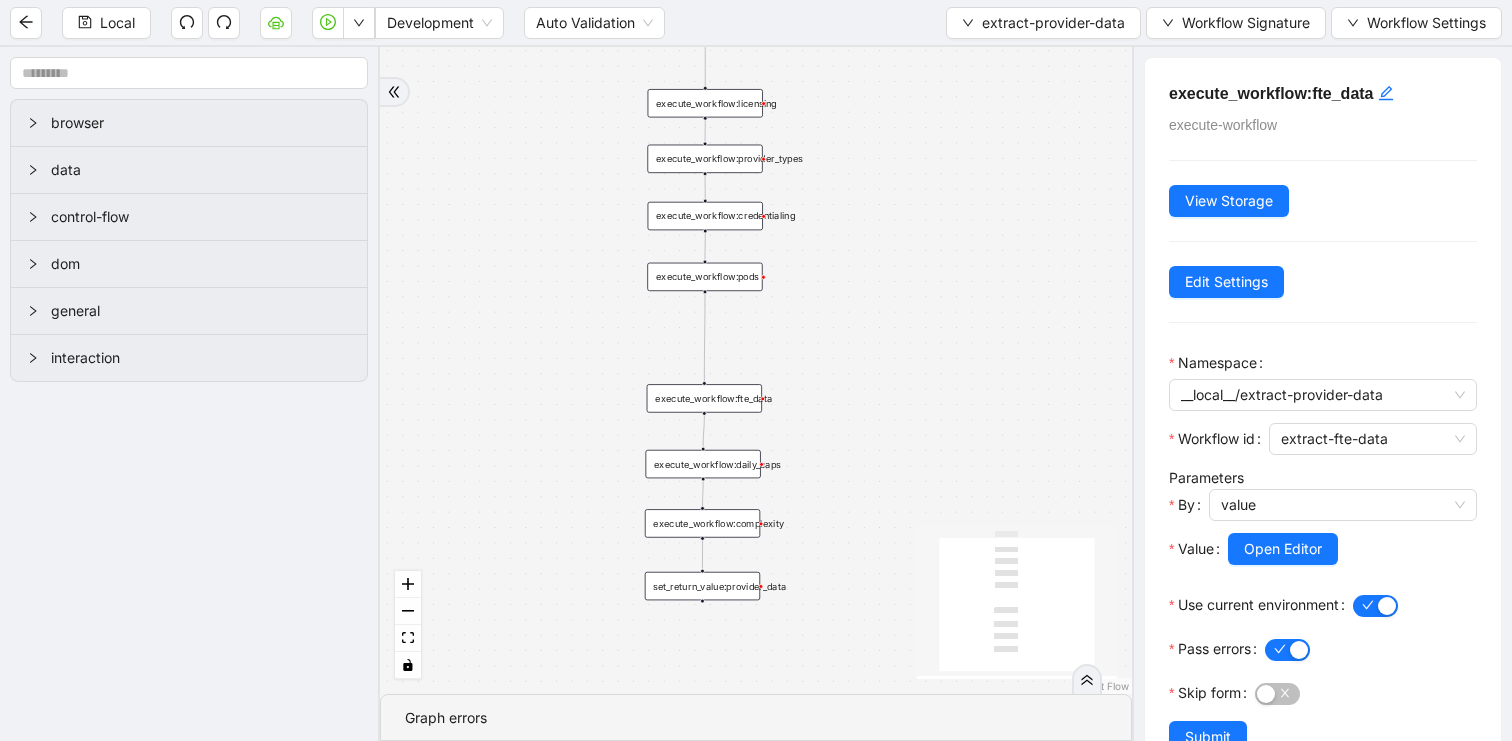 click on "execute_workflow:daily_caps" at bounding box center (702, 464) 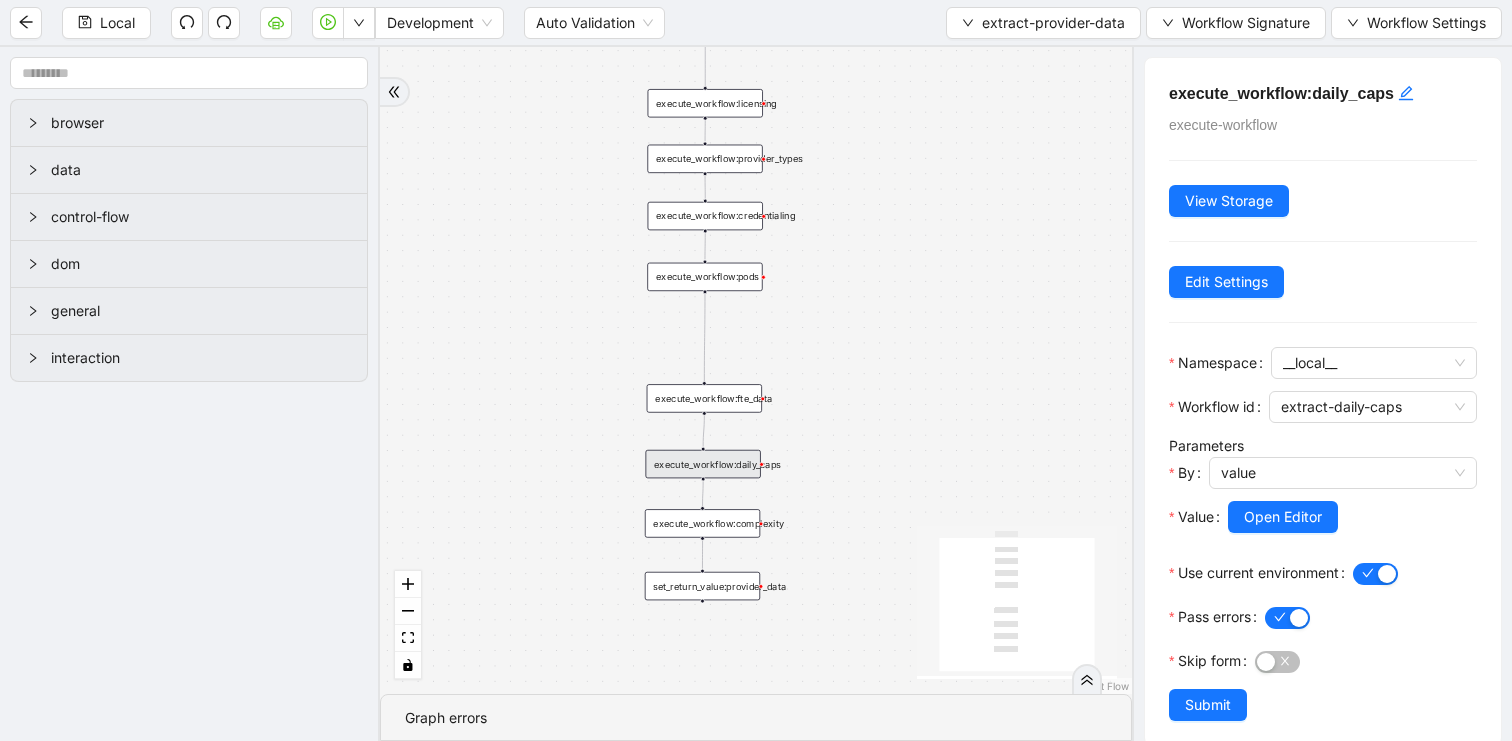 click on "execute_workflow:complexity" at bounding box center [702, 523] 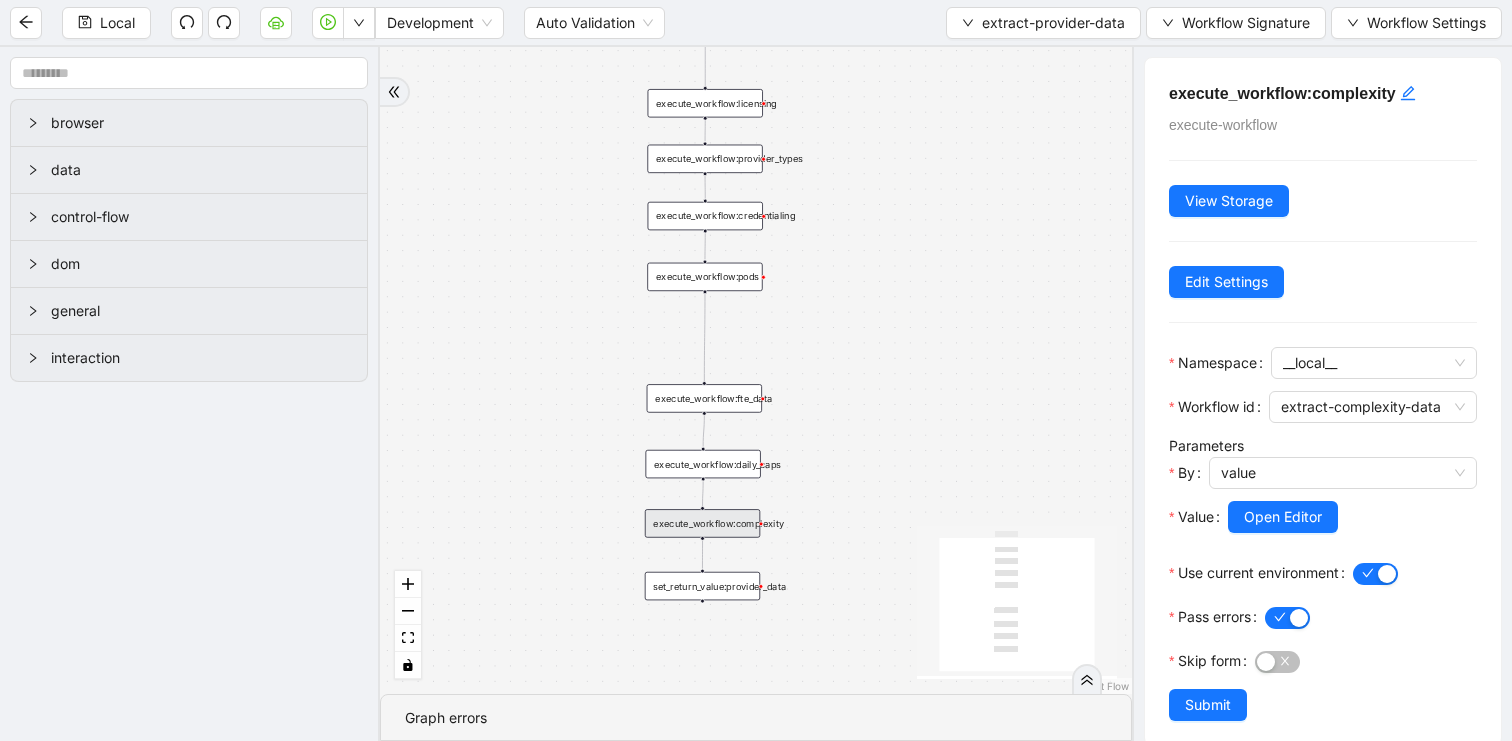 click on "set_return_value:provider_data" at bounding box center [702, 586] 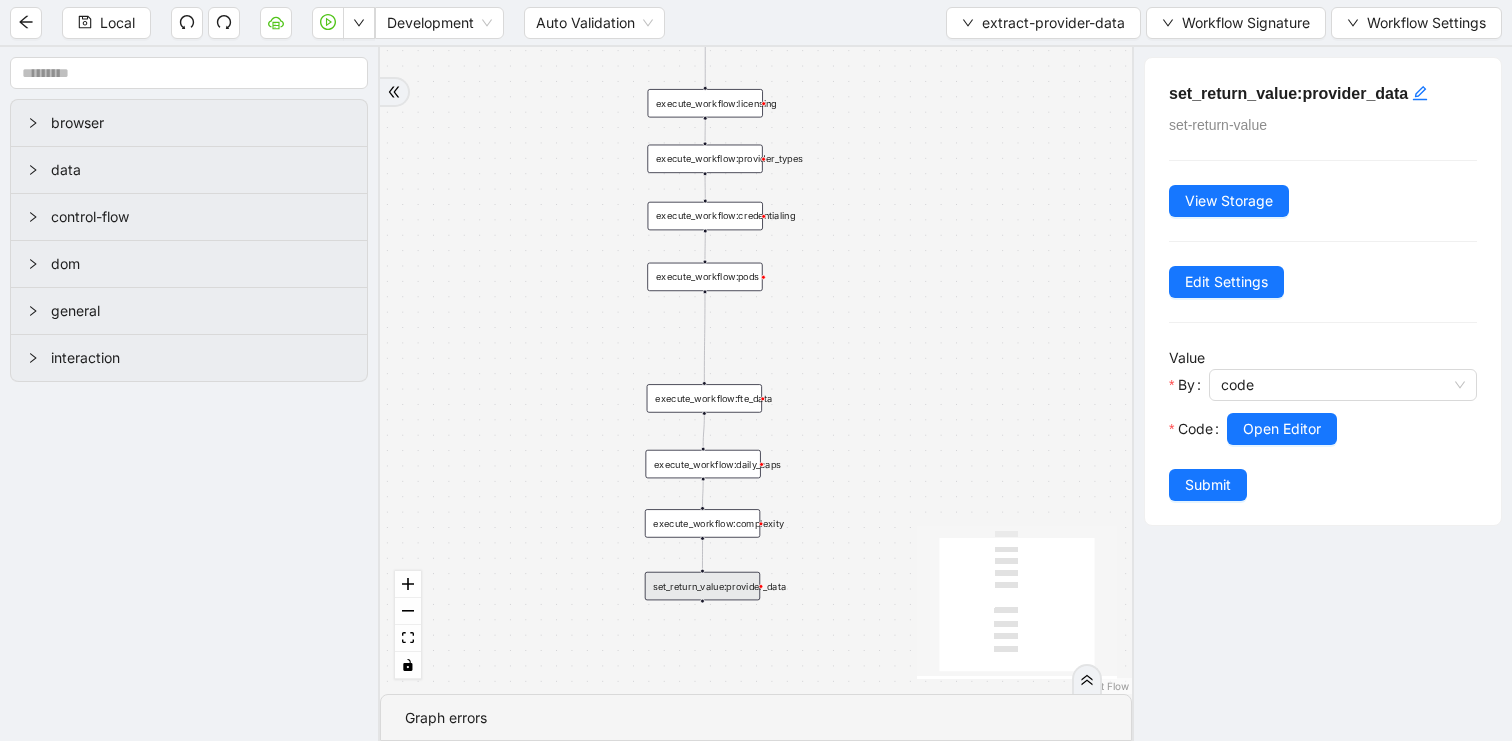 click on "trigger execute_workflow:licensing execute_workflow:credentialing set_return_value:provider_data execute_workflow:provider_types execute_workflow:fte_data execute_workflow:daily_caps execute_workflow:pods execute_workflow:complexity" at bounding box center [756, 370] 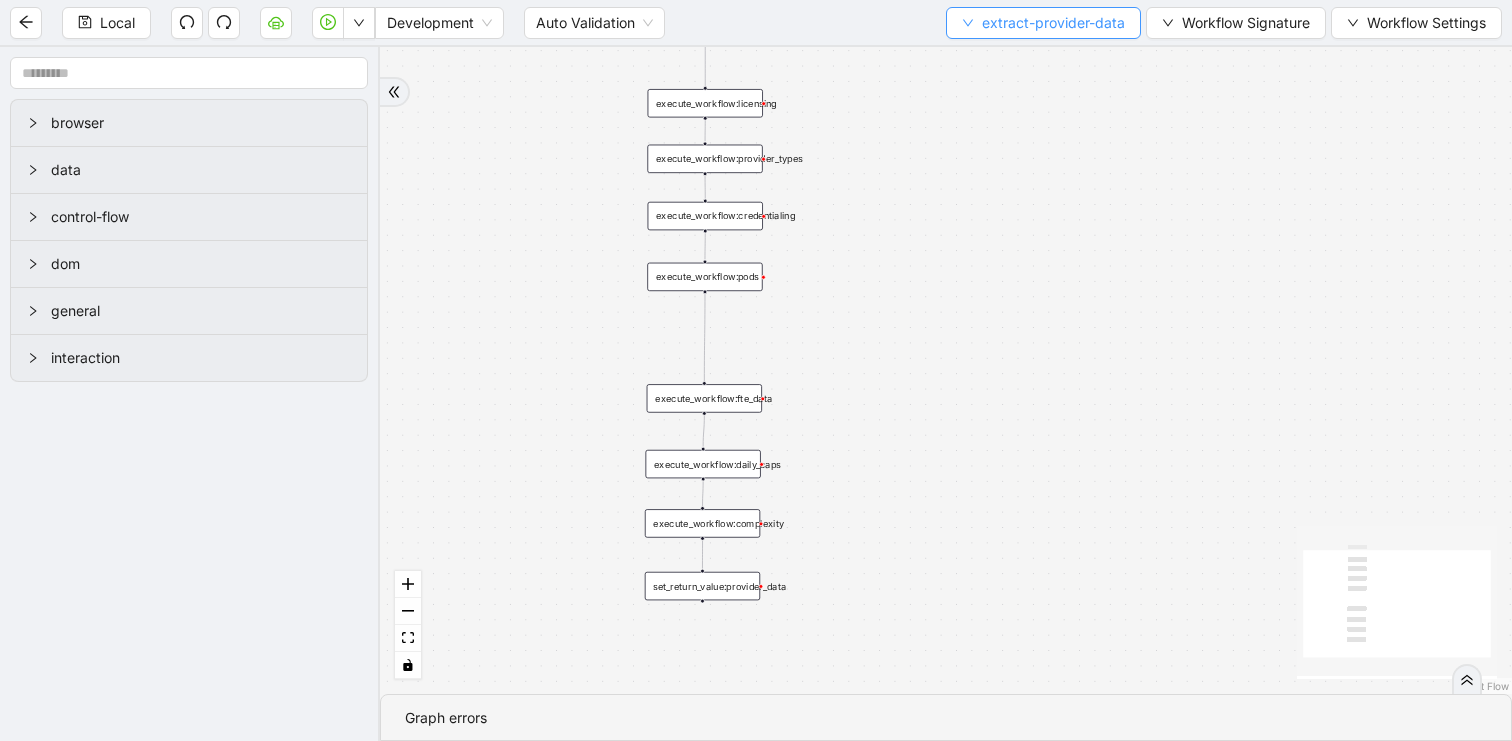 click on "extract-provider-data" at bounding box center (1043, 23) 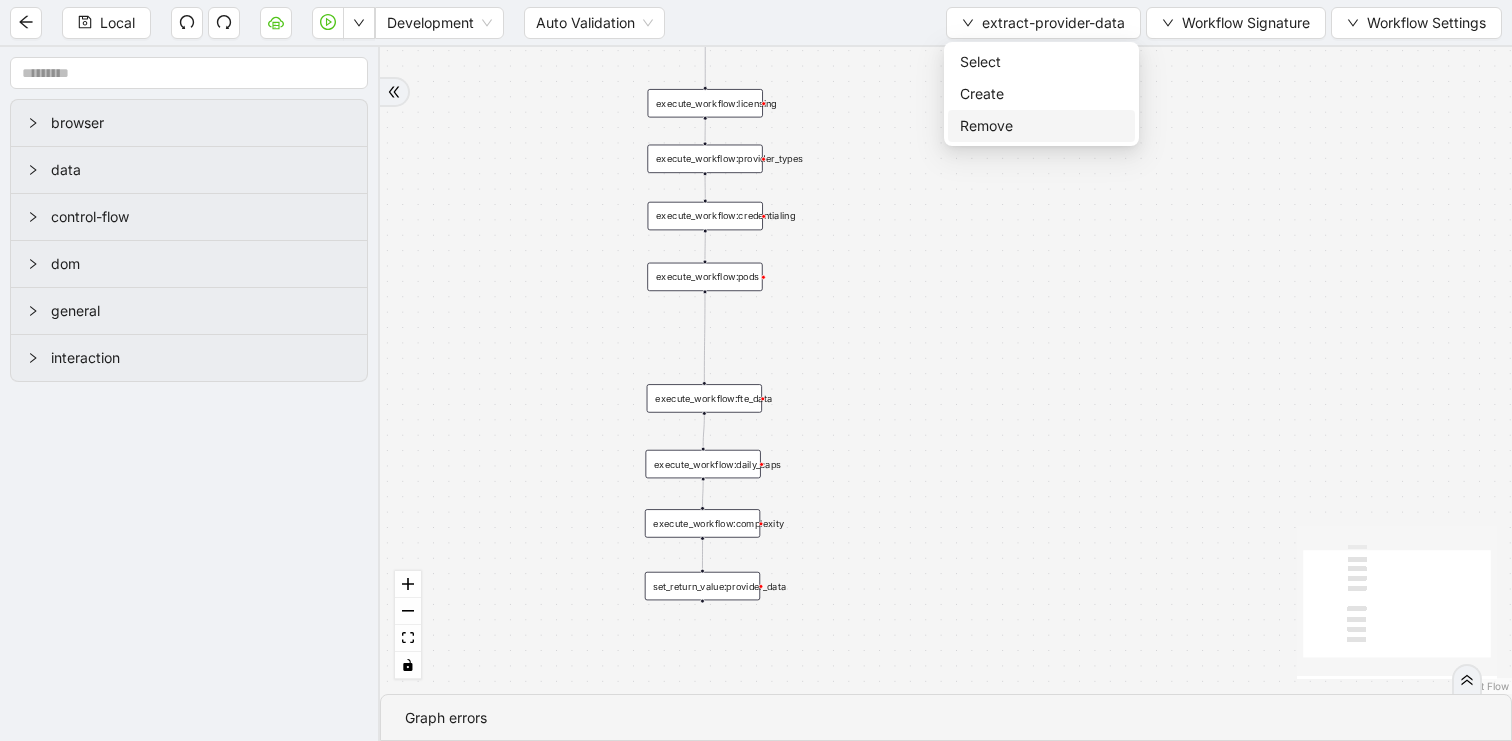 click on "Remove" at bounding box center (1041, 126) 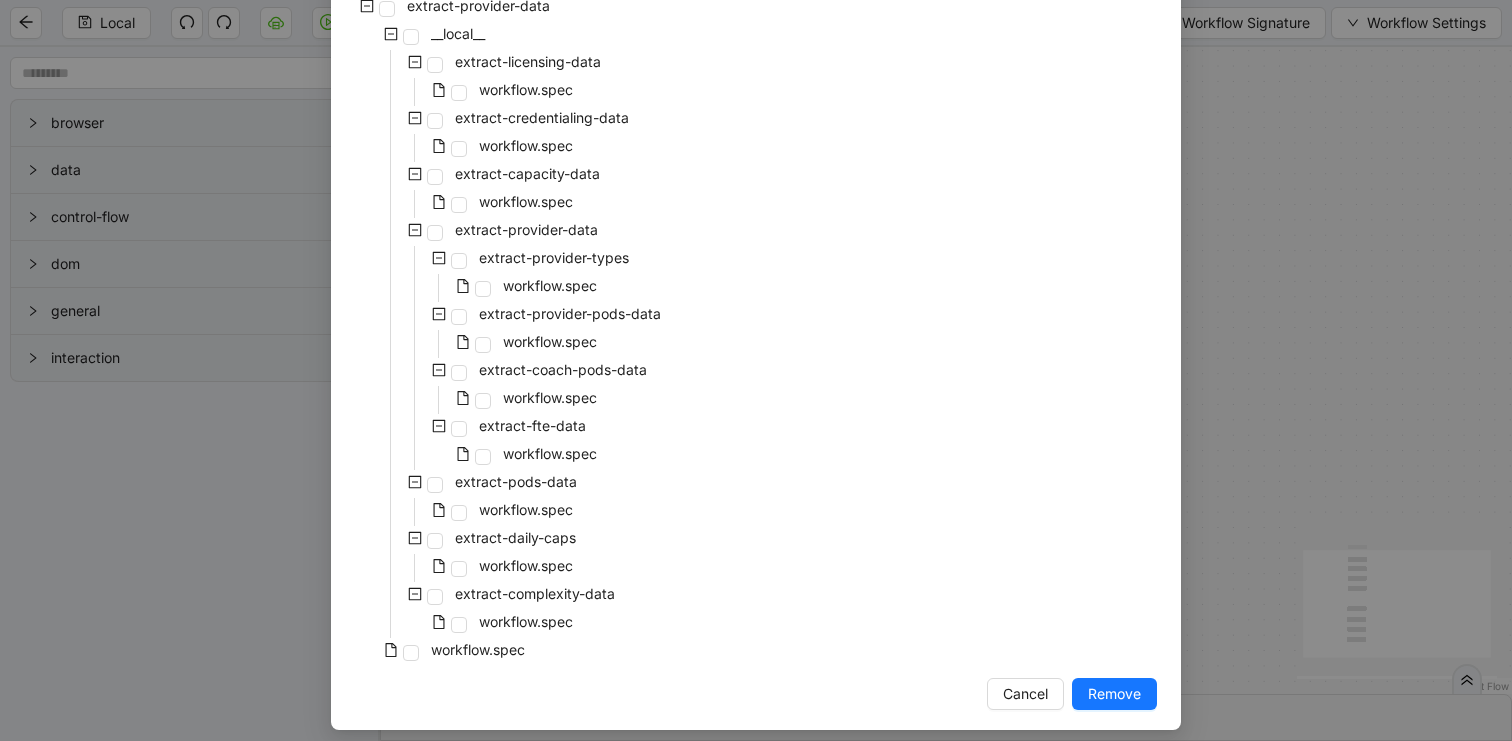scroll, scrollTop: 171, scrollLeft: 0, axis: vertical 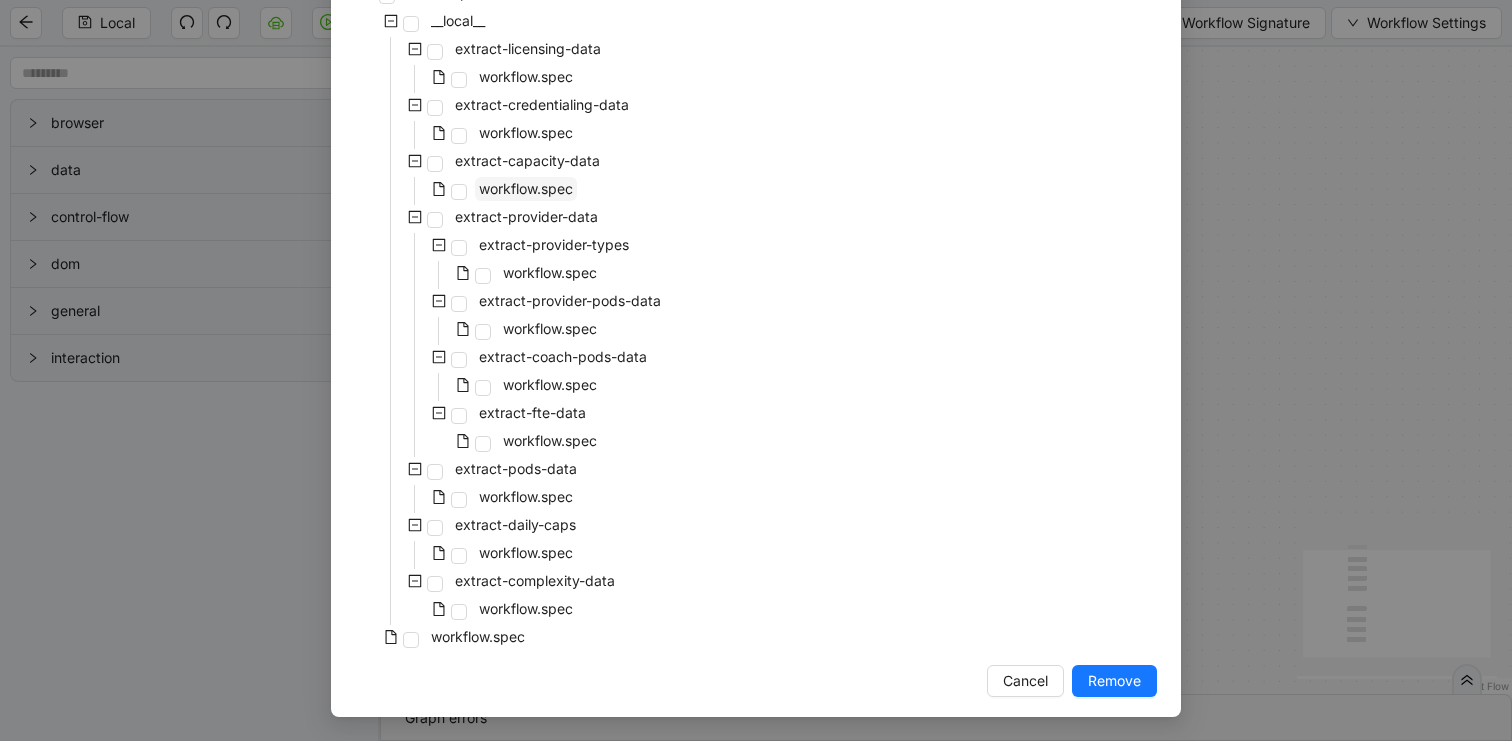 click on "workflow.spec" at bounding box center (526, 188) 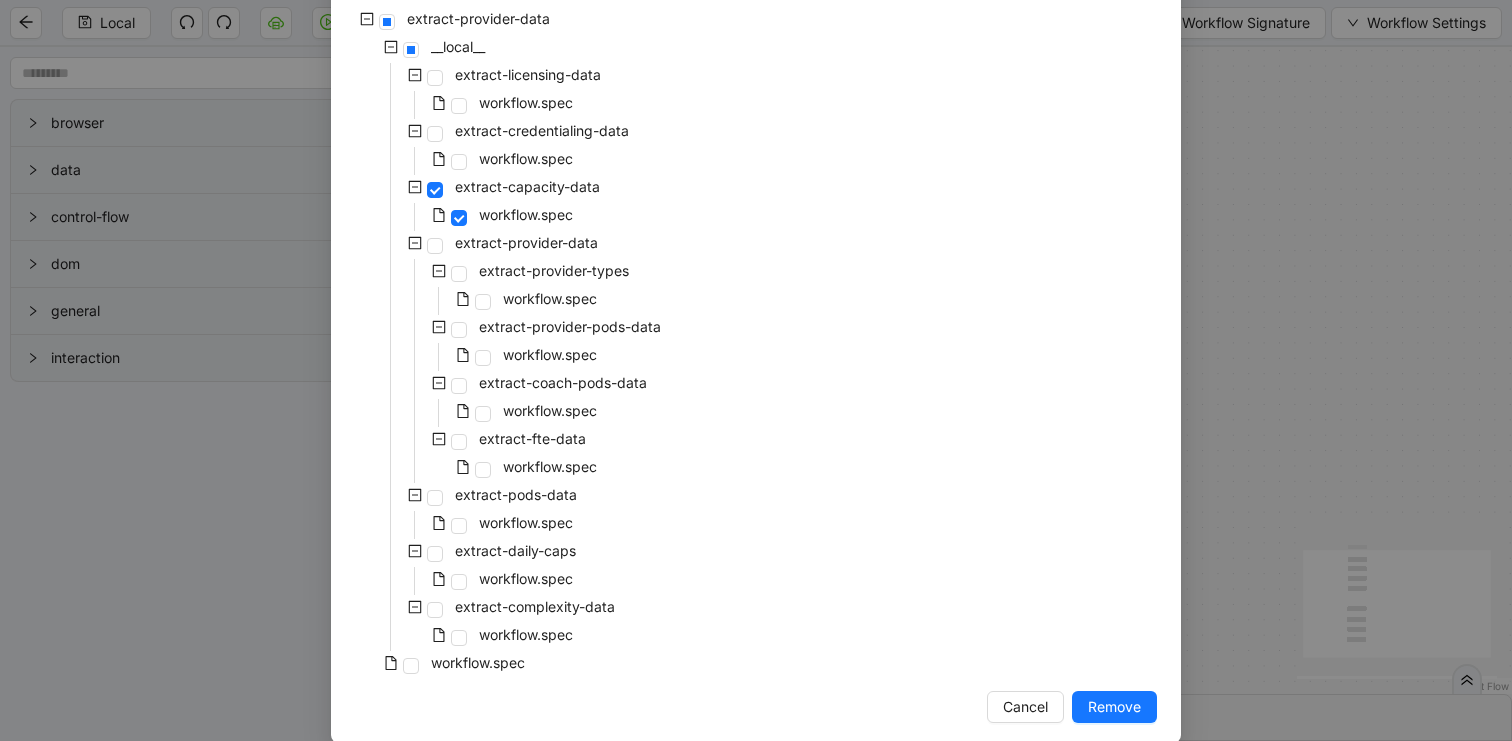 scroll, scrollTop: 142, scrollLeft: 0, axis: vertical 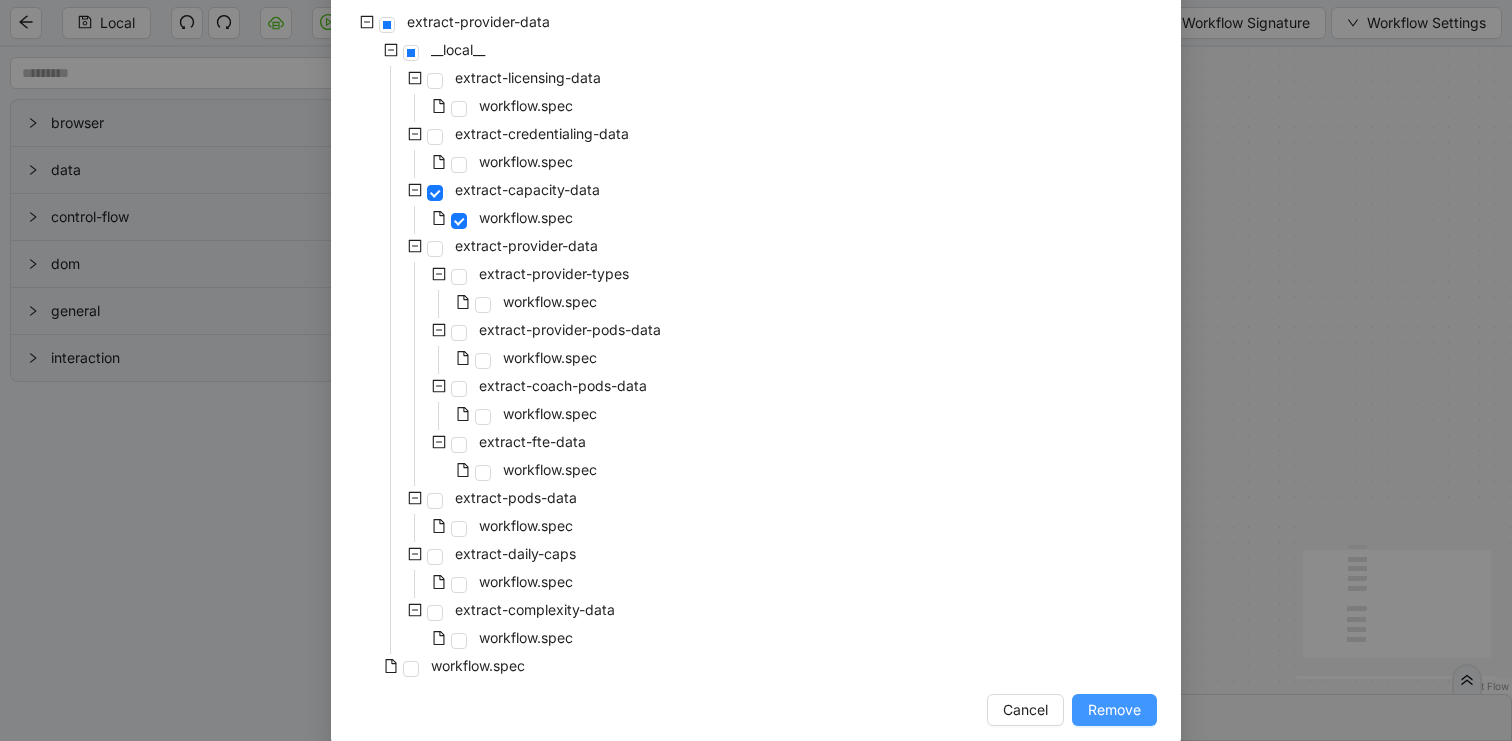 click on "Remove" at bounding box center [1114, 710] 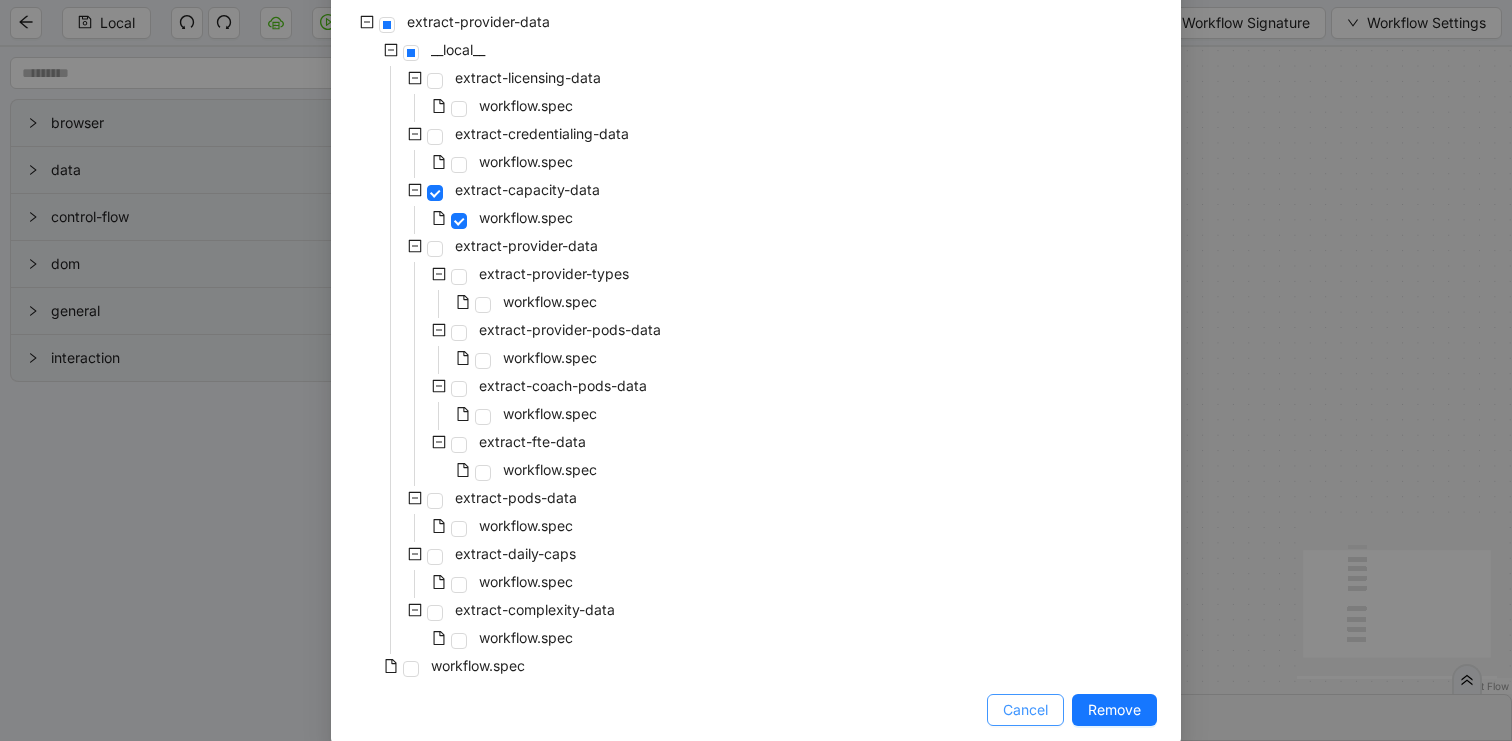 click on "Cancel" at bounding box center [1025, 710] 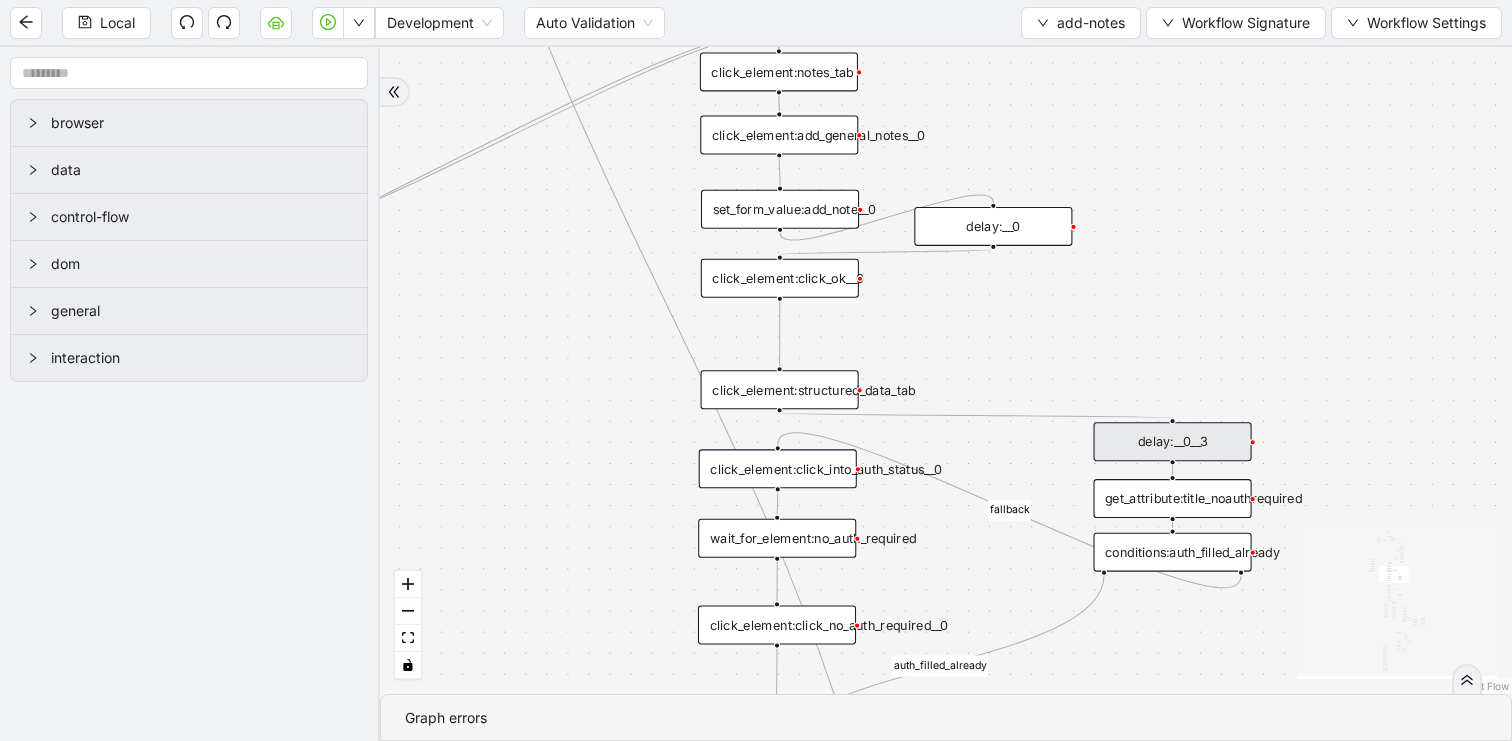 scroll, scrollTop: 0, scrollLeft: 0, axis: both 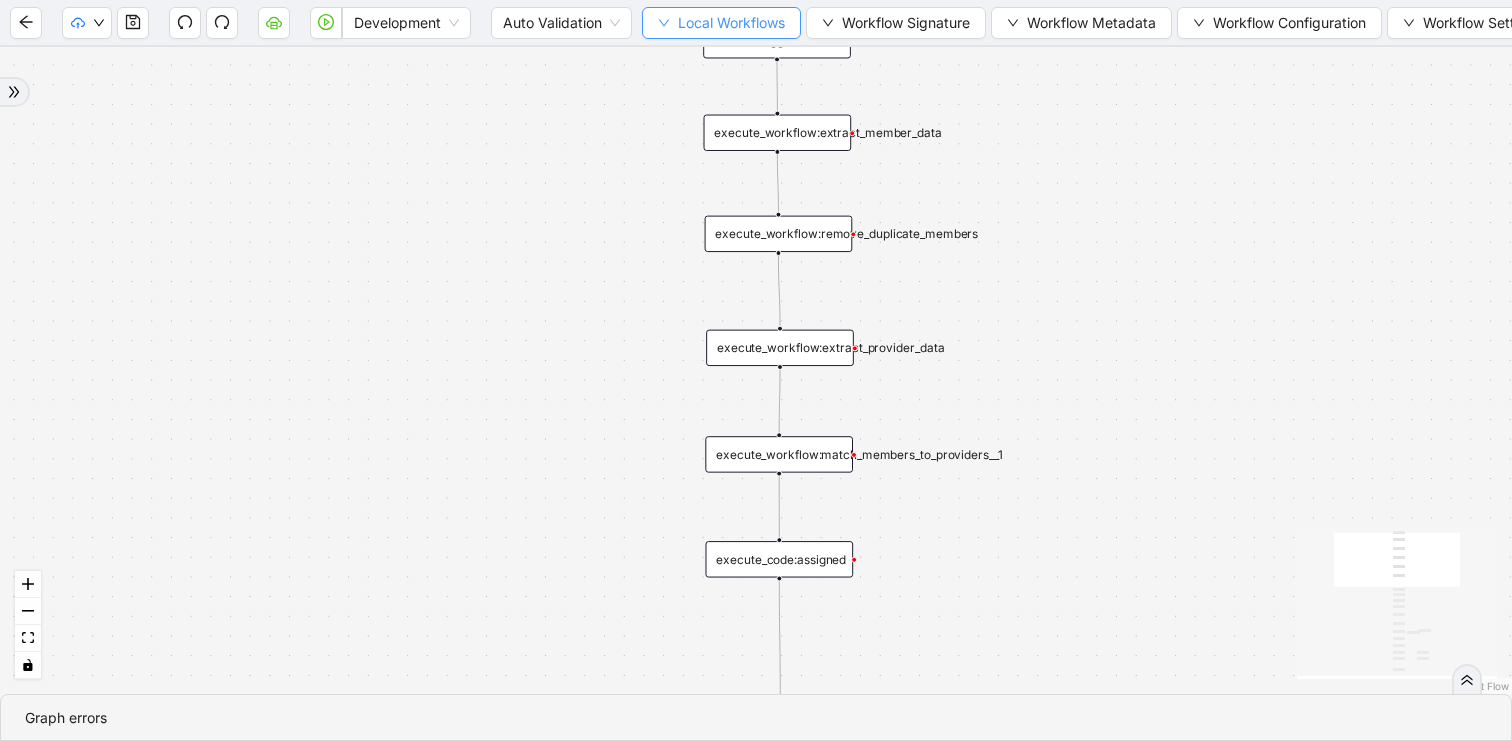 click on "Local Workflows" at bounding box center (731, 23) 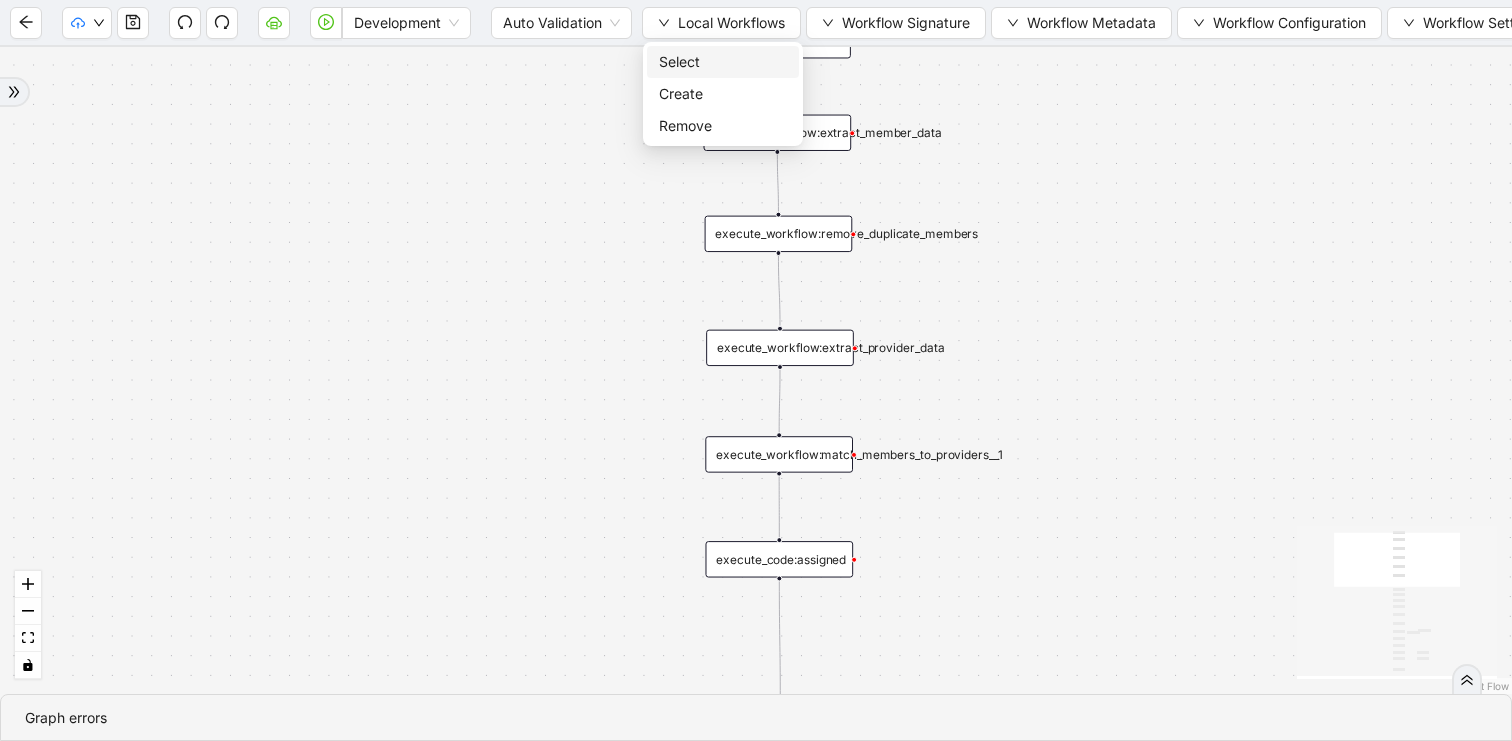 click on "Select" at bounding box center [723, 62] 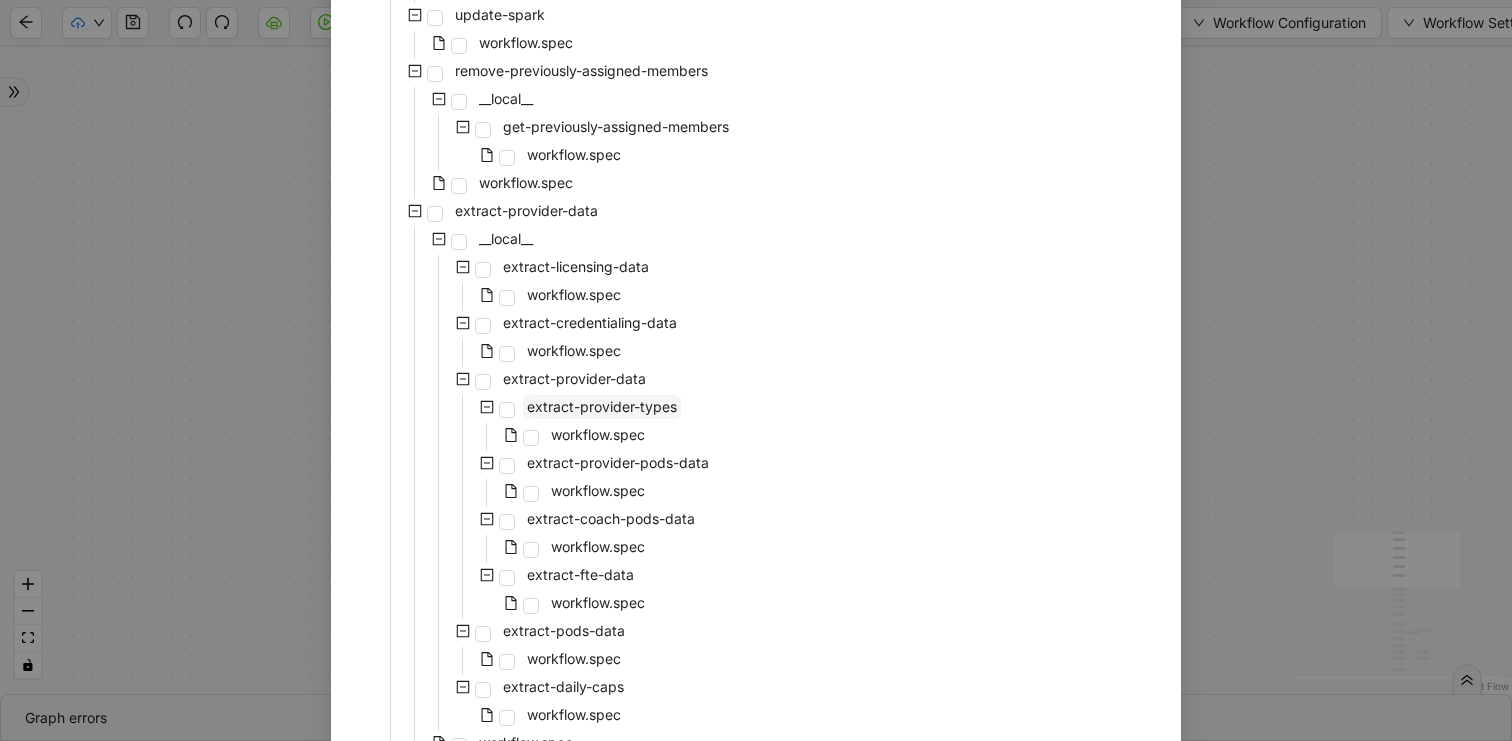 scroll, scrollTop: 400, scrollLeft: 0, axis: vertical 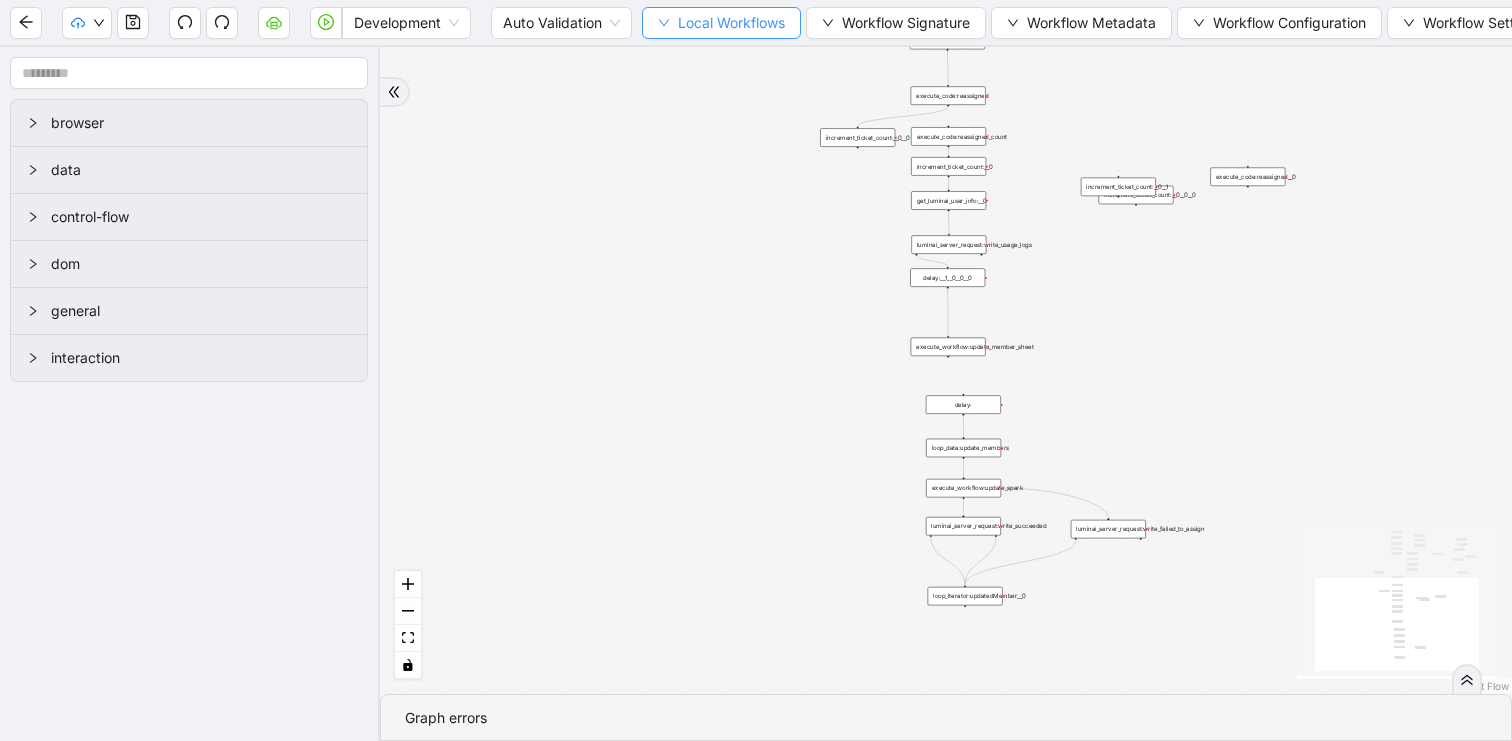 click on "Local Workflows" at bounding box center [731, 23] 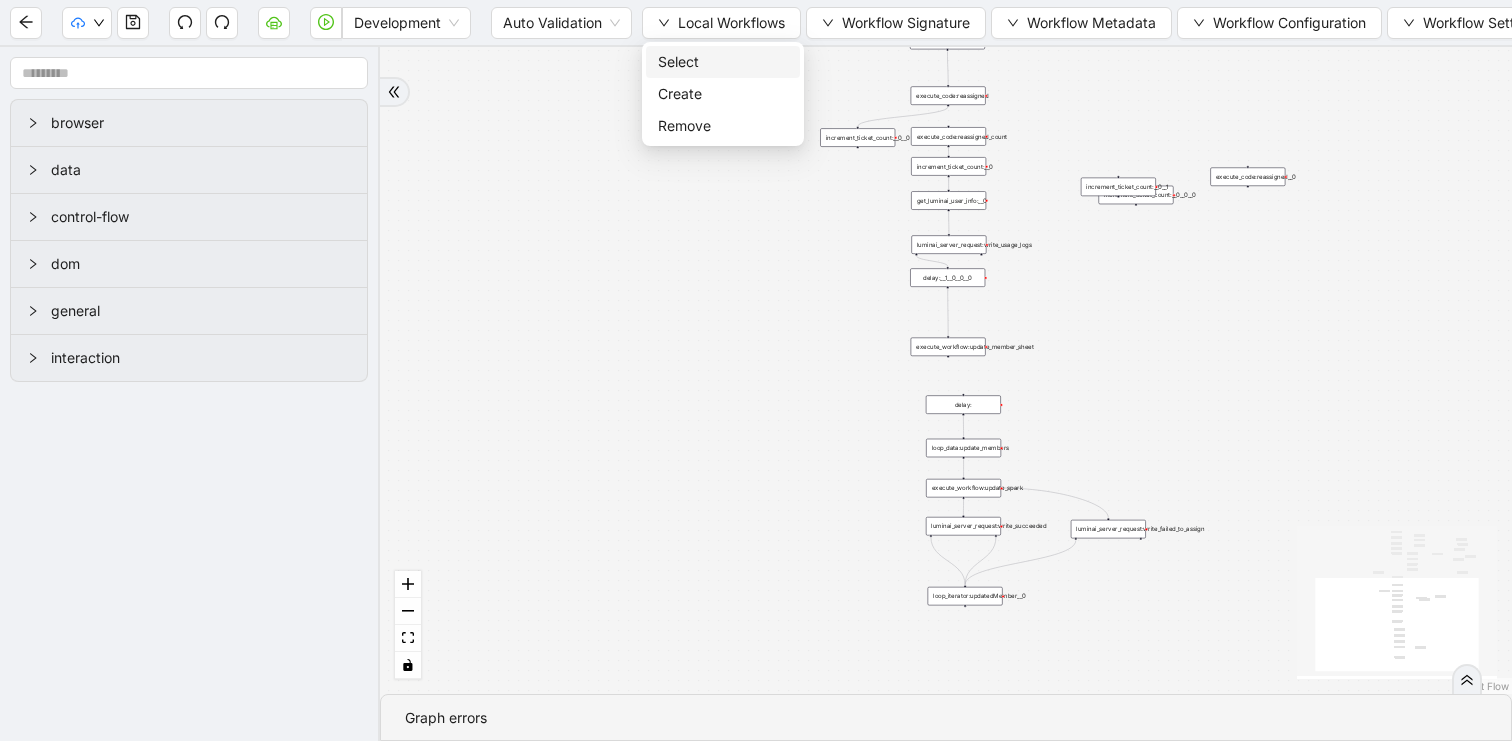 click on "trigger execute_workflow:extract_member_data execute_workflow:extract_provider_data execute_workflow:match_members_to_providers__1 execute_workflow:extract_keep_list execute_workflow:update_member_sheet increment_ticket_count:__0 delay:__1__0__0__0 get_luminai_user_info:__0 luminai_server_request:write_usage_logs execute_code:reassigned show_form:type_assign__0 loop_data:update_members execute_workflow:update_spark loop_iterator:updatedMember__0 luminai_server_request:write_failed_to_assign delay: luminai_server_request:write_succeeded increment_ticket_count:__0__0 execute_code:reassigned_count loop_data:sections_of_data loop_iterator:sections_of_data execute_code:member_sliced execute_code:index execute_code:end_index__0 execute_code:member_count execute_code:number_sections execute_workflow:extract_provider_data__0 execute_workflow:match_members_to_providers__1__0 execute_code:reassigned__0 increment_ticket_count:__0__0__0 increment_ticket_count:__0__1 execute_code:fte delay:__0 while_loop:members_not_empty" at bounding box center [946, 370] 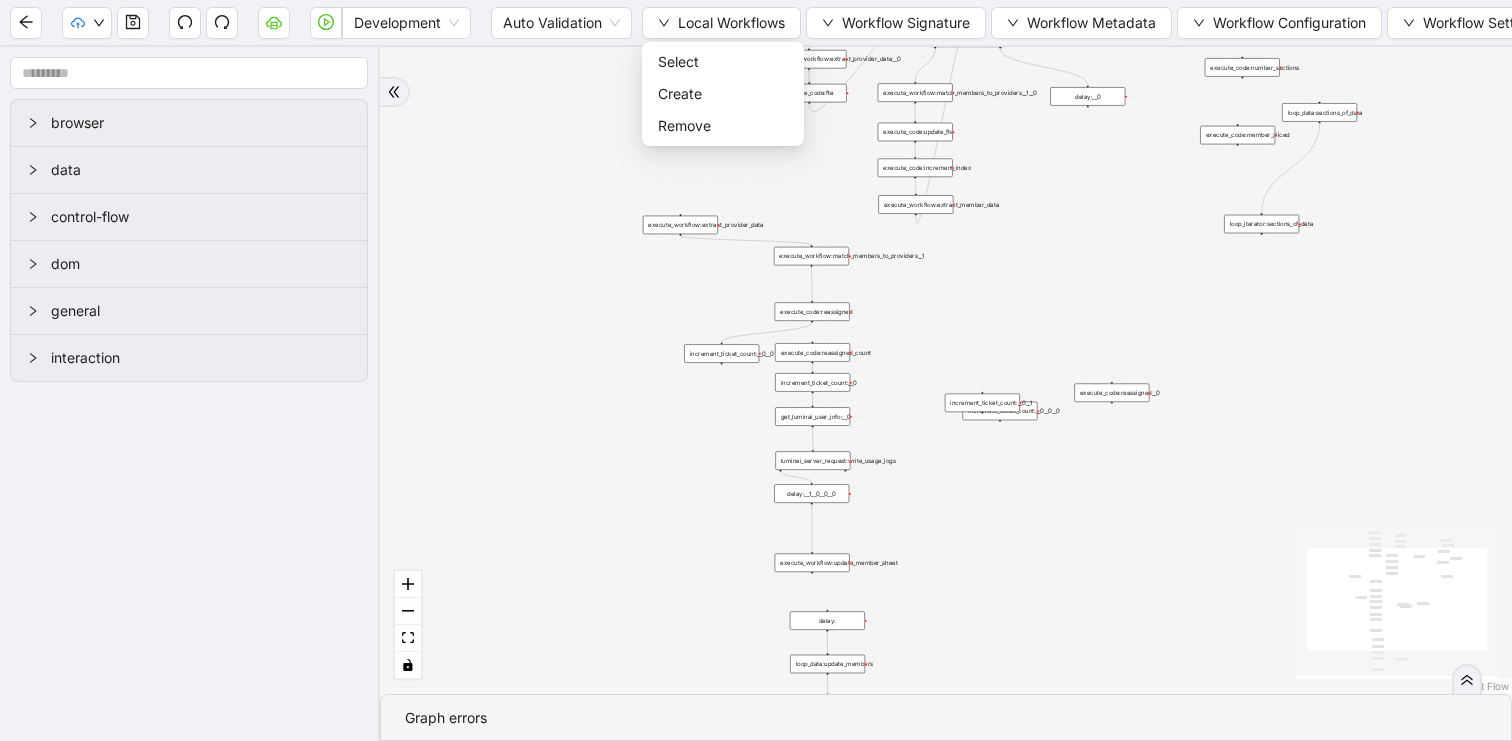 drag, startPoint x: 796, startPoint y: 232, endPoint x: 591, endPoint y: 576, distance: 400.451 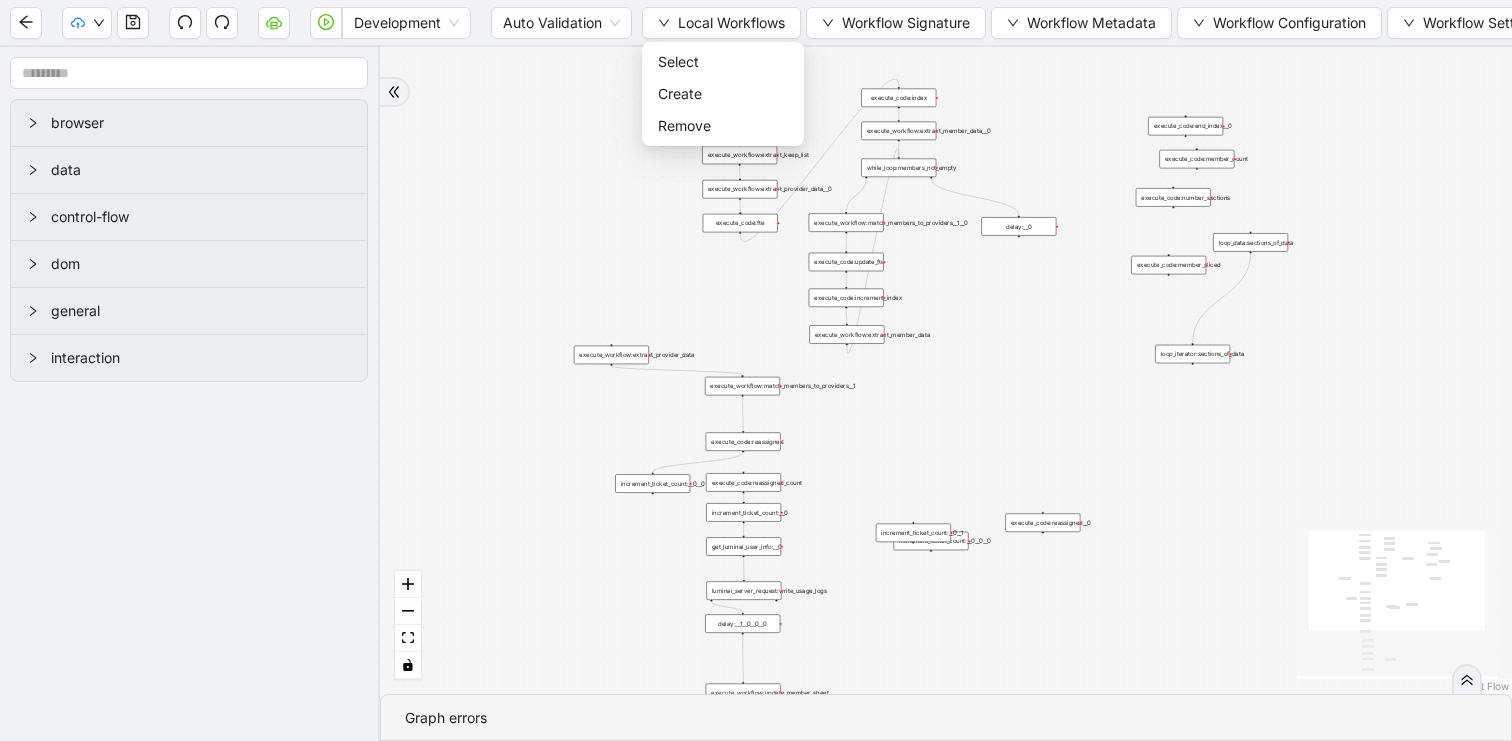 drag, startPoint x: 643, startPoint y: 412, endPoint x: 567, endPoint y: 476, distance: 99.35794 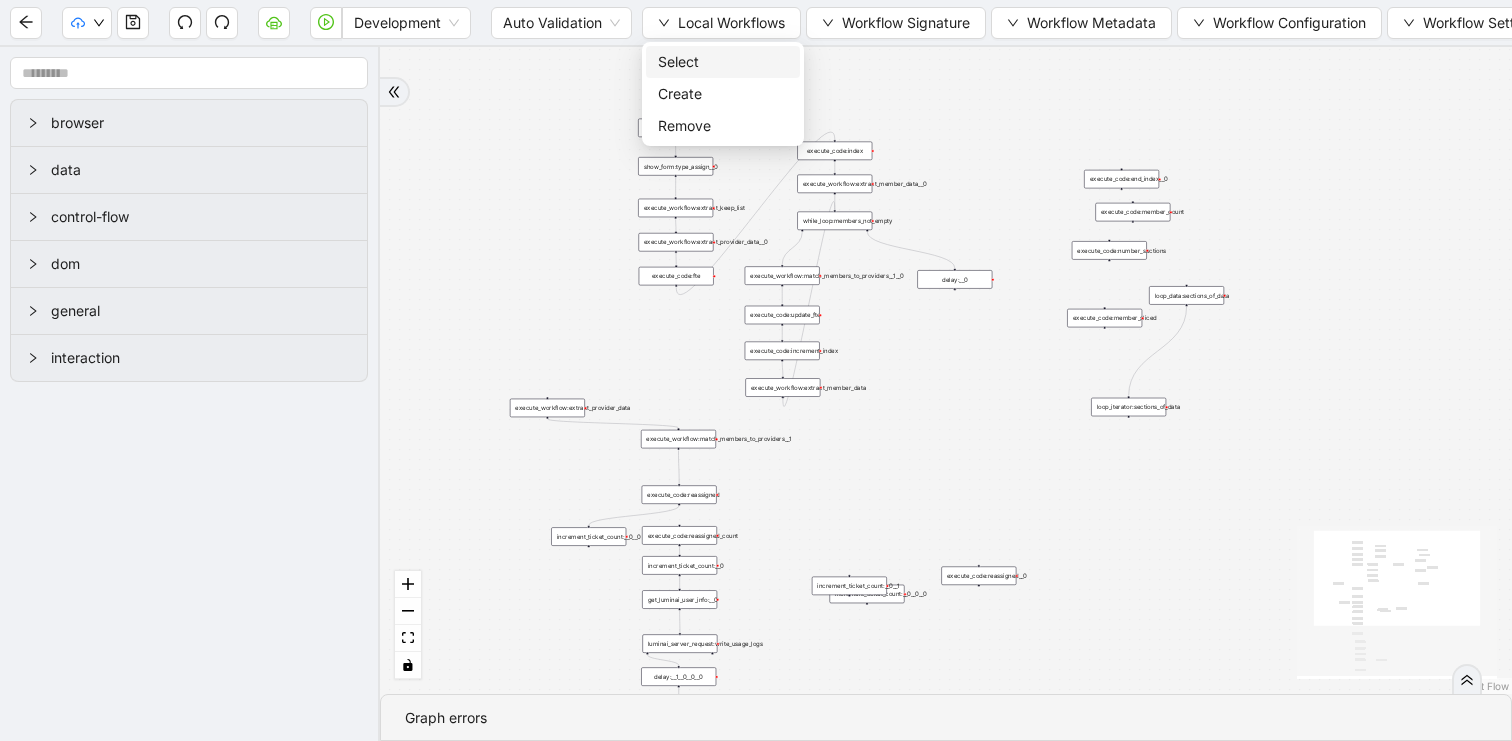 click on "Select" at bounding box center [723, 62] 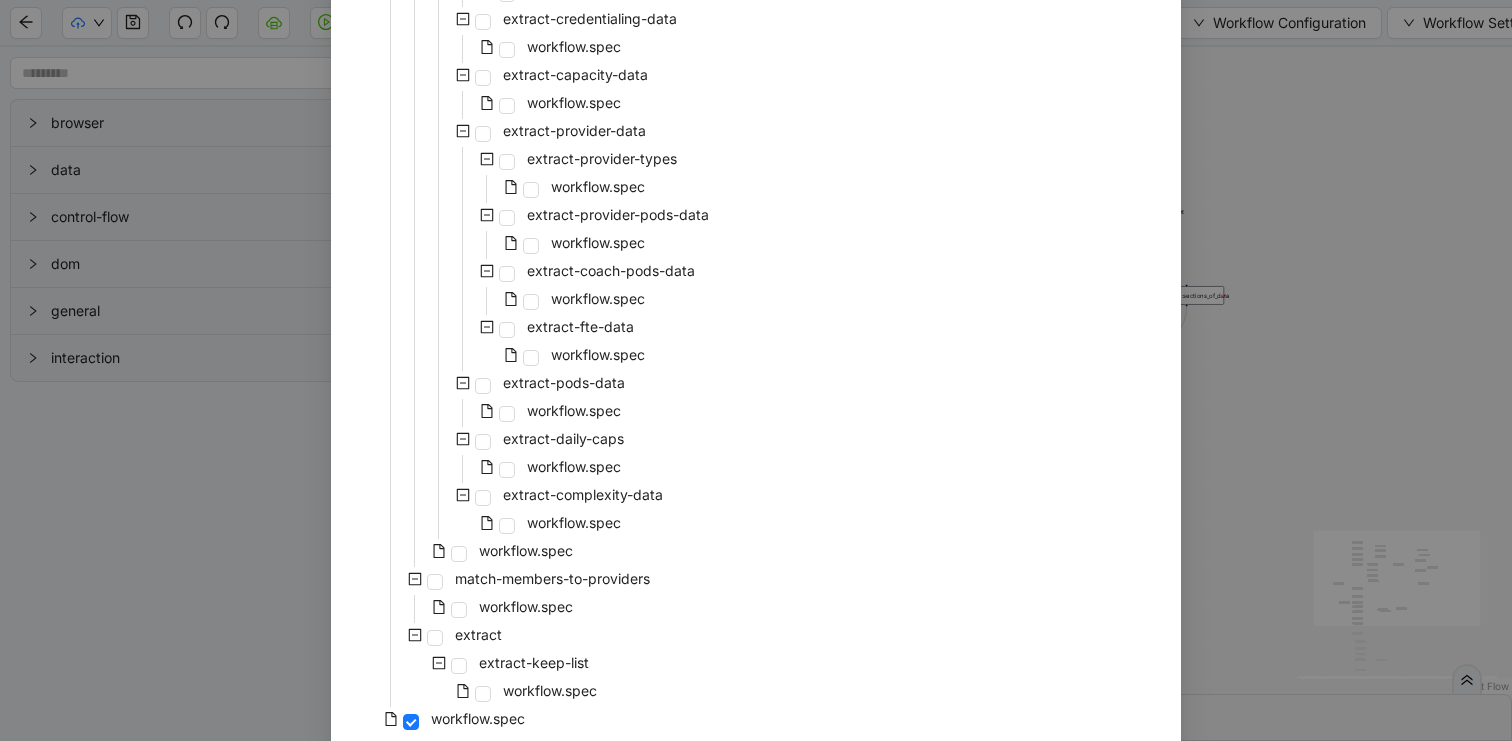 scroll, scrollTop: 619, scrollLeft: 0, axis: vertical 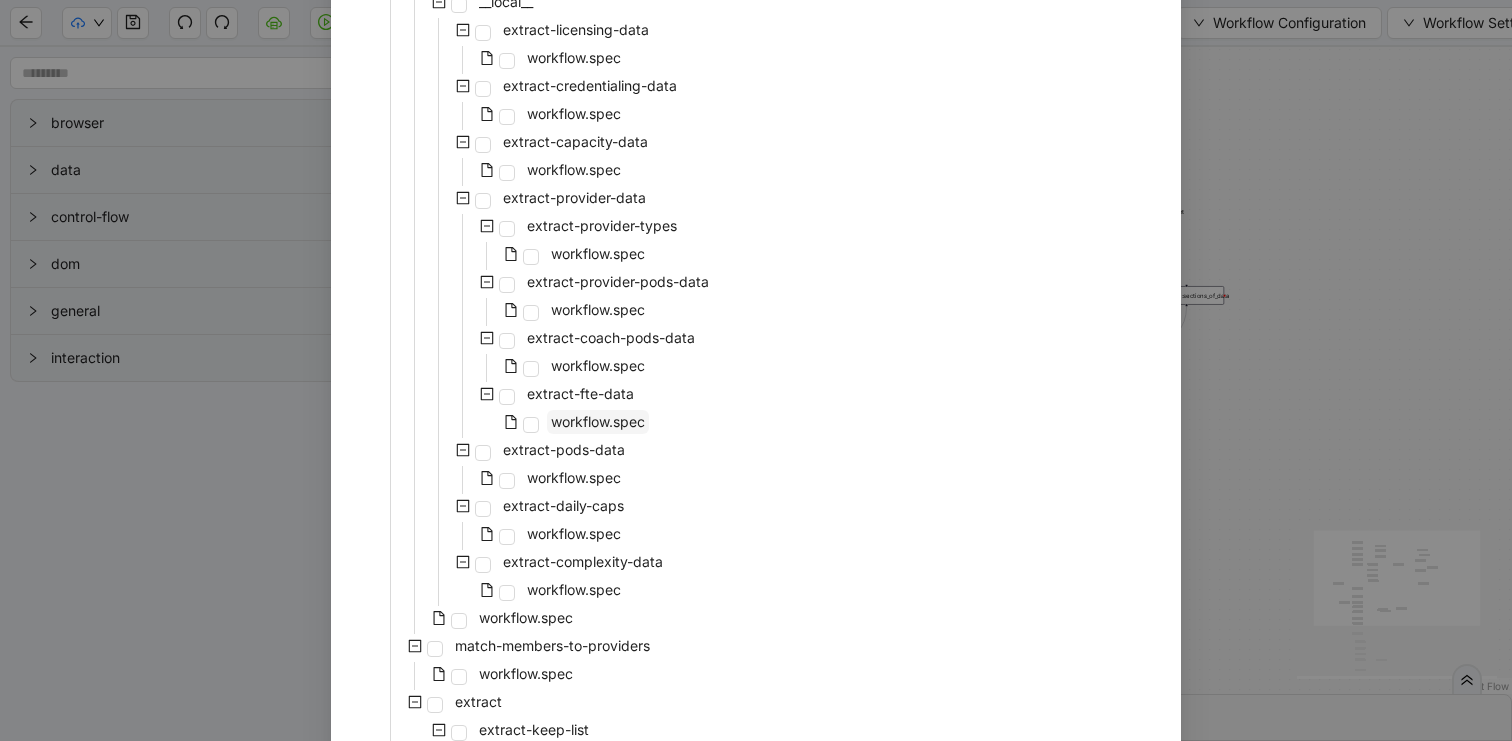 click on "workflow.spec" at bounding box center [598, 421] 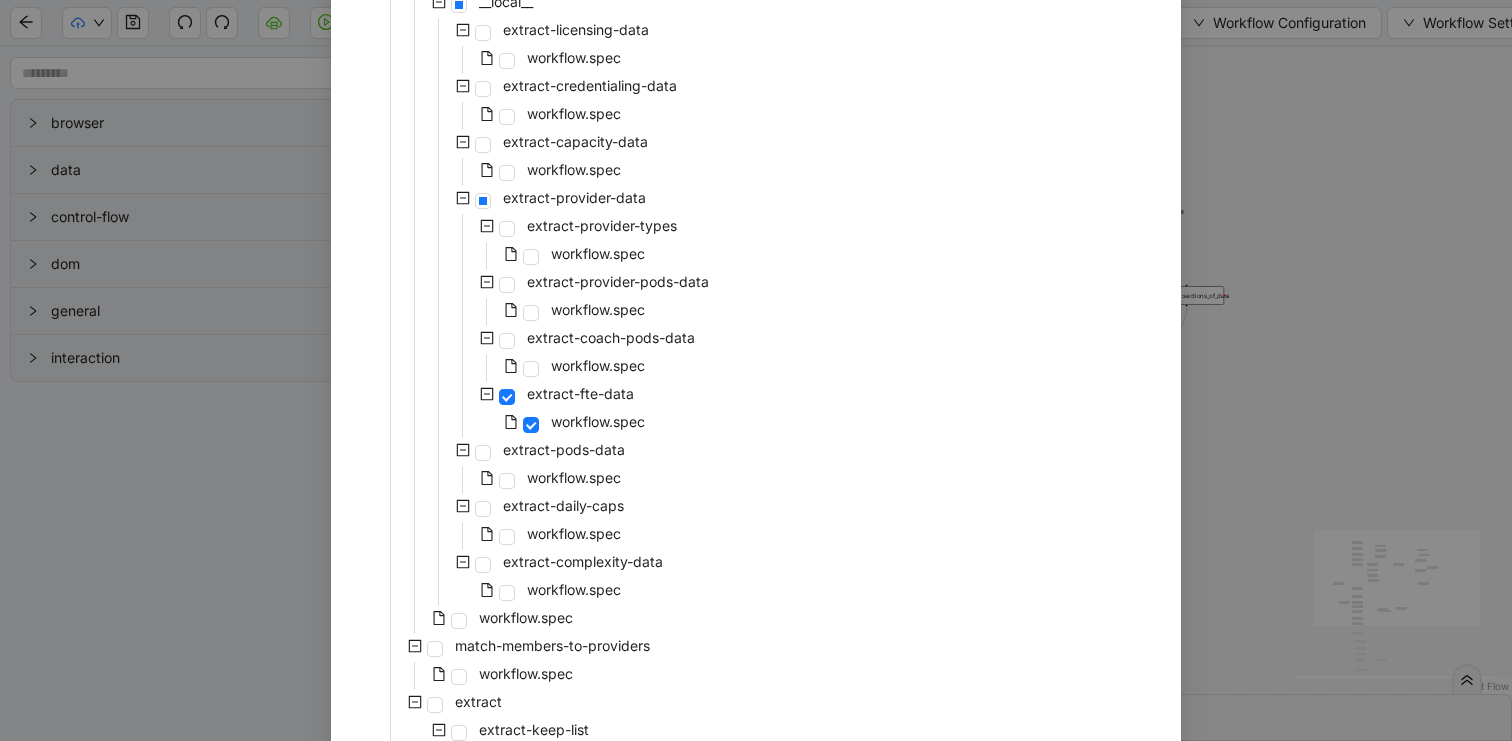 scroll, scrollTop: 703, scrollLeft: 0, axis: vertical 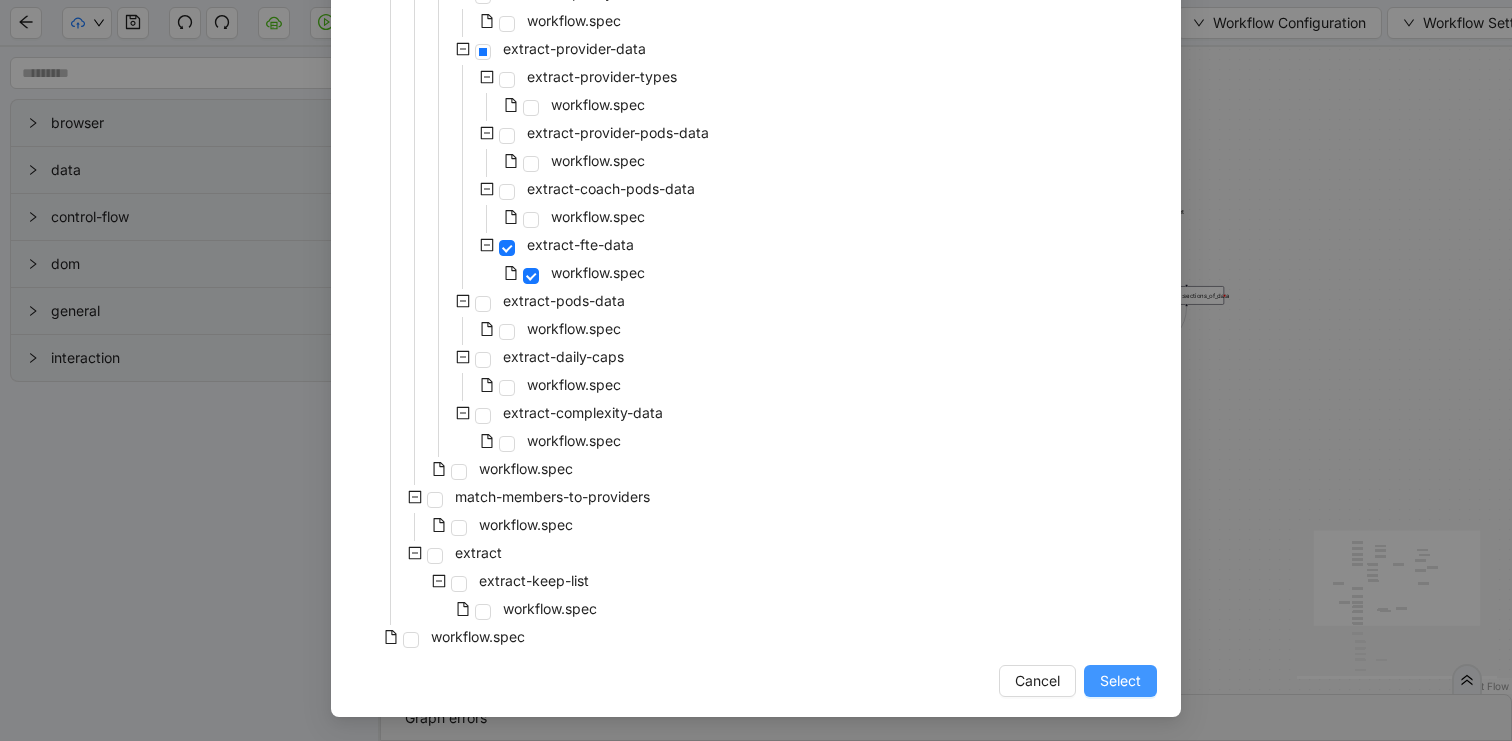 click on "Select" at bounding box center [1120, 681] 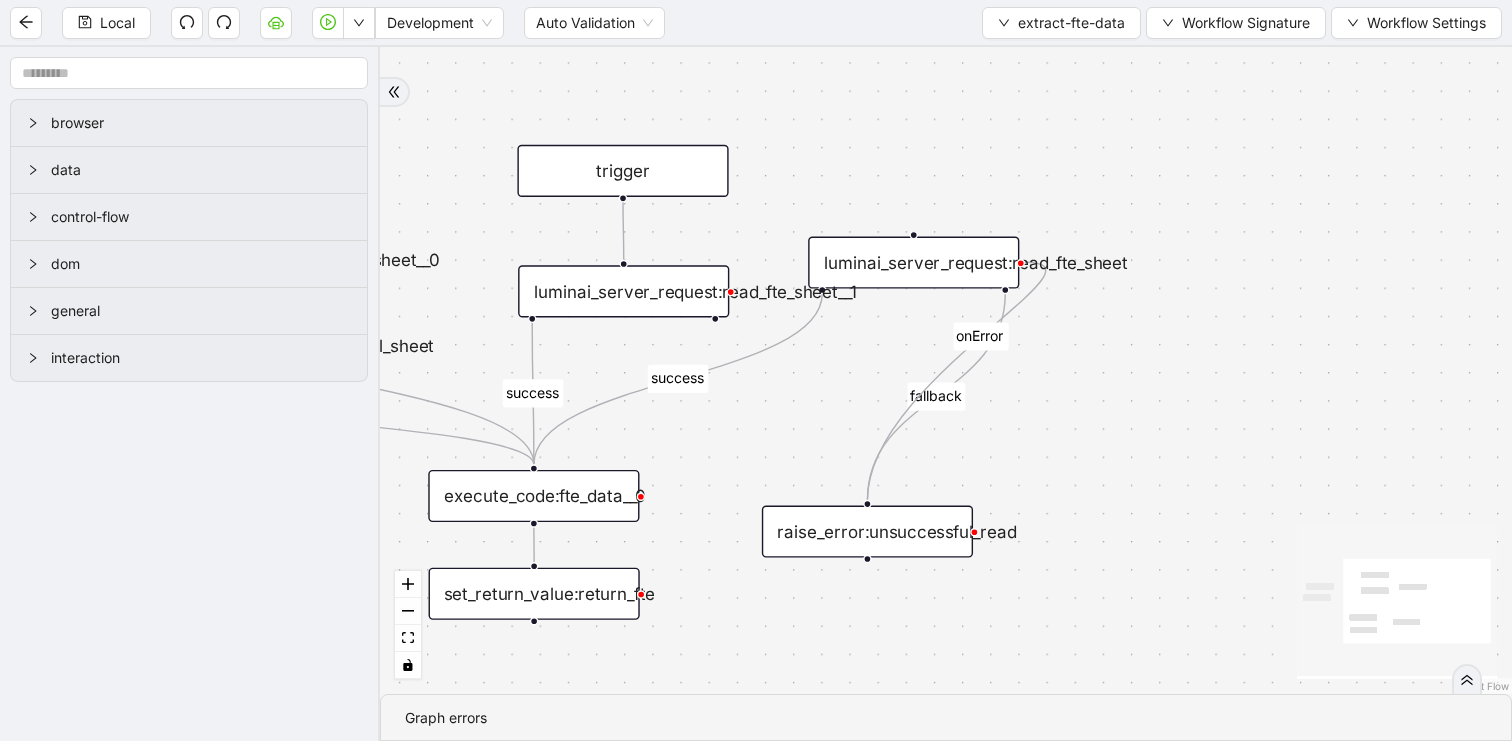 click on "luminai_server_request:read_fte_sheet__1" at bounding box center [623, 291] 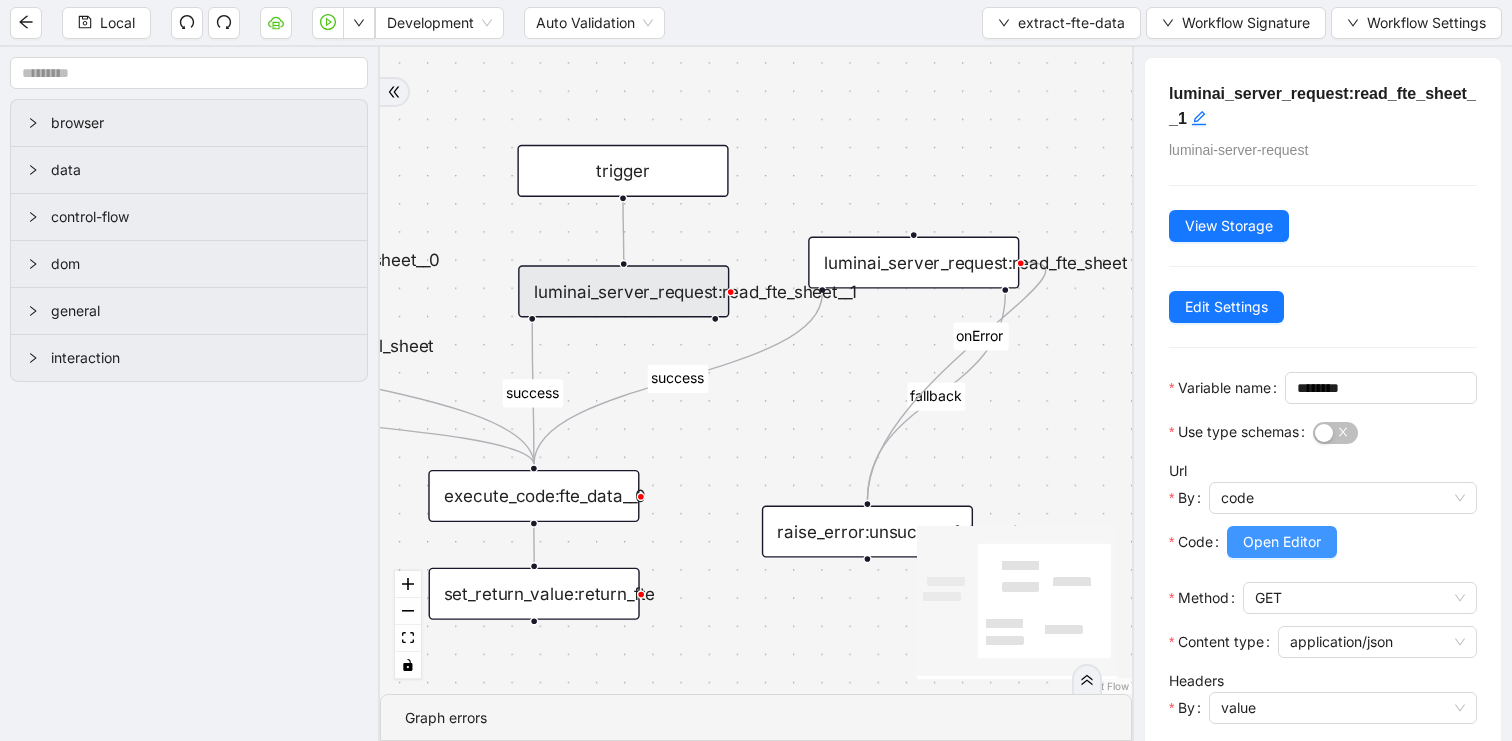 click on "Open Editor" at bounding box center [1282, 542] 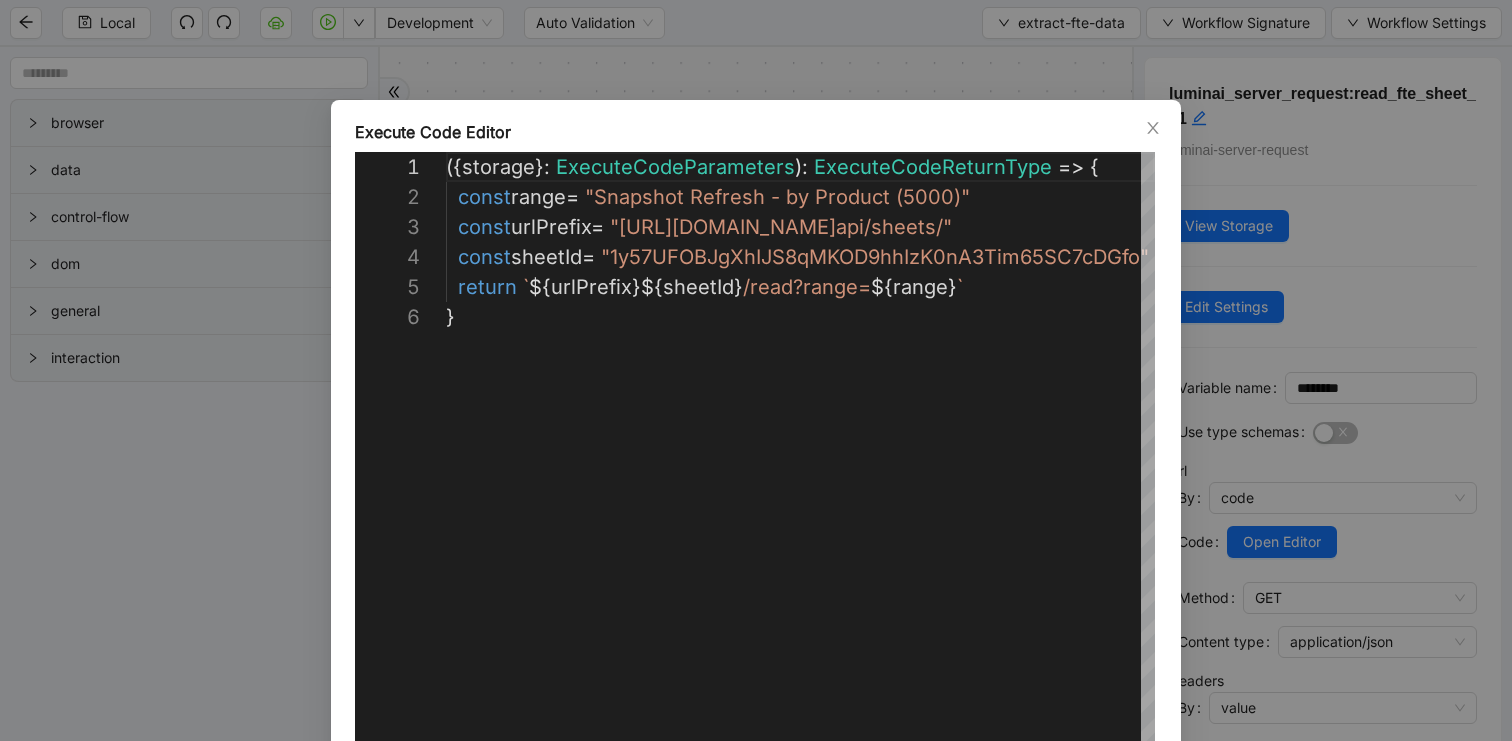 scroll, scrollTop: 150, scrollLeft: 0, axis: vertical 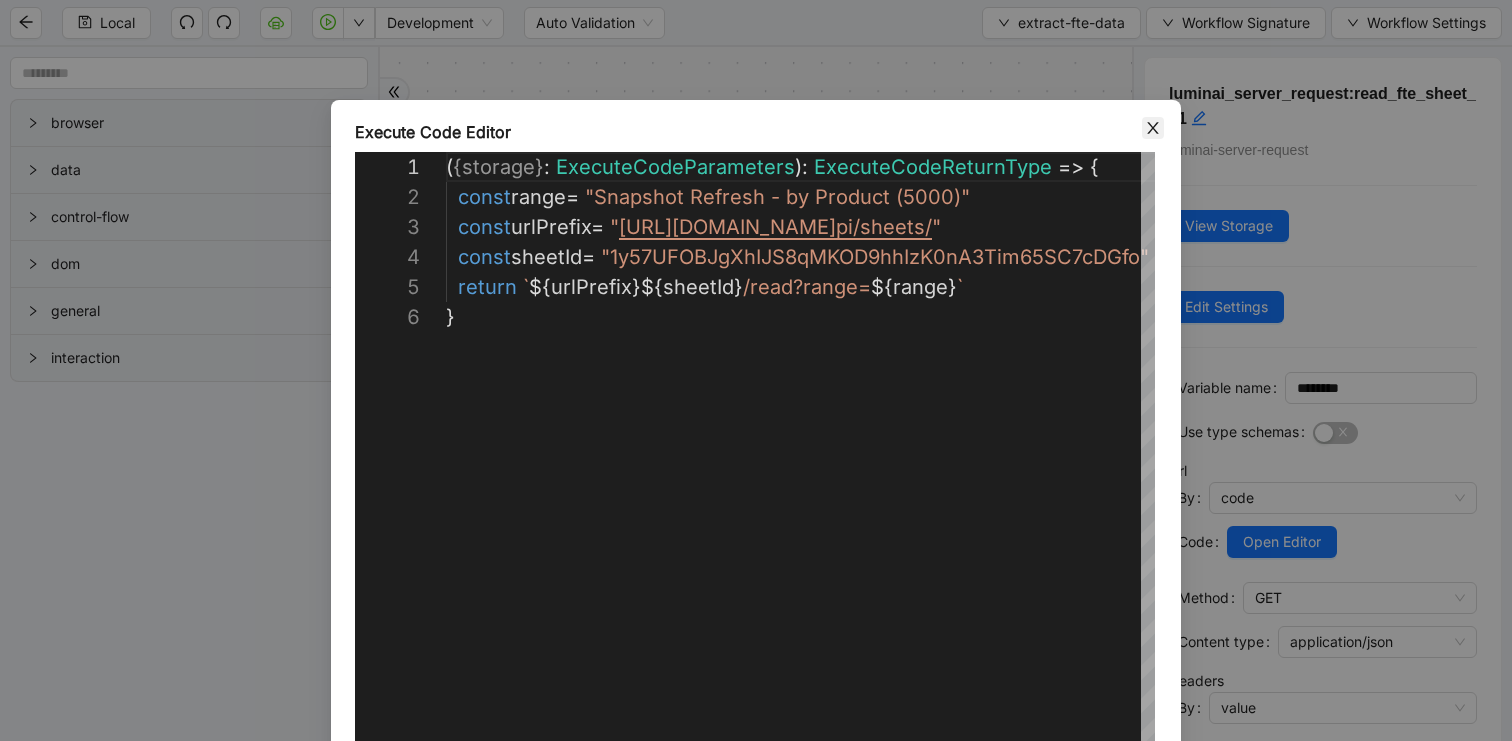 click 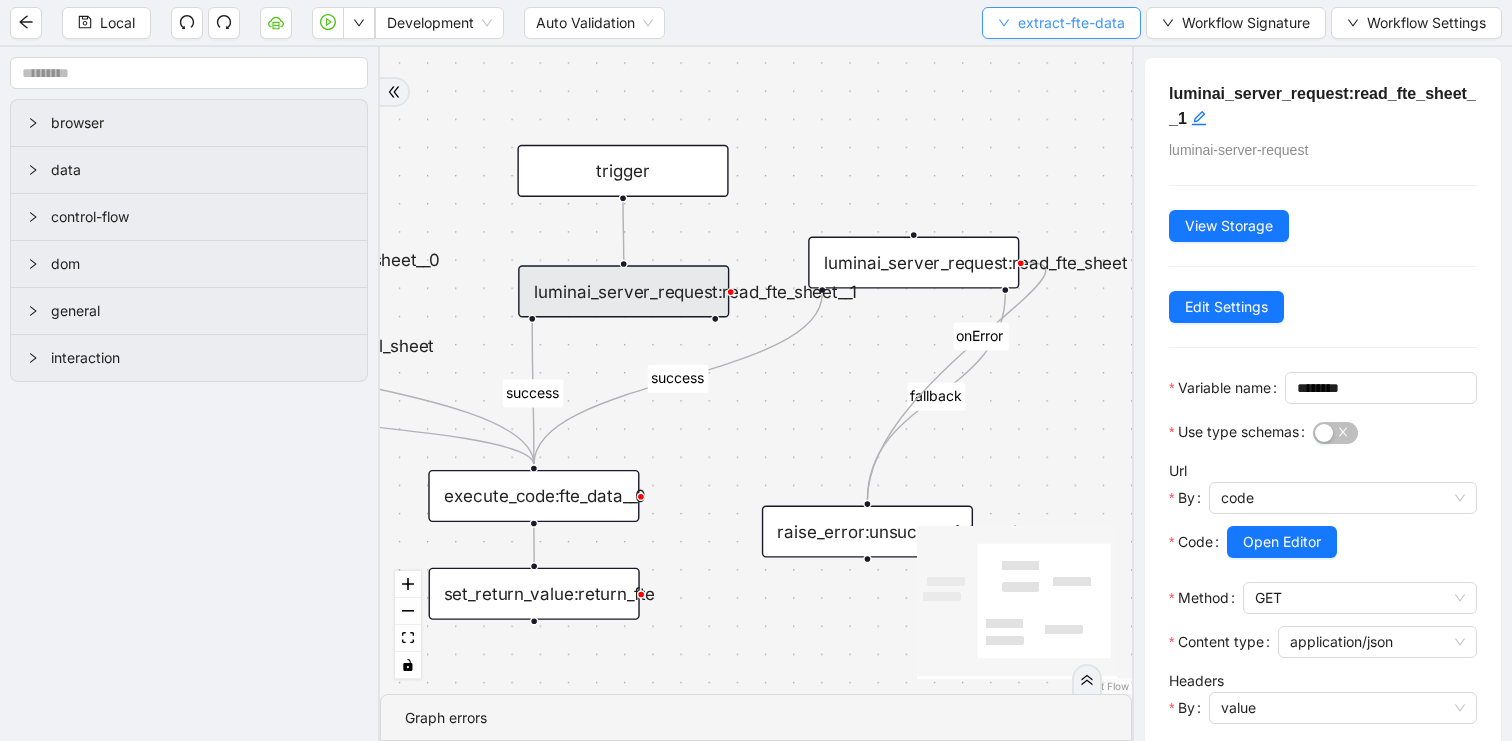 click on "extract-fte-data" at bounding box center [1071, 23] 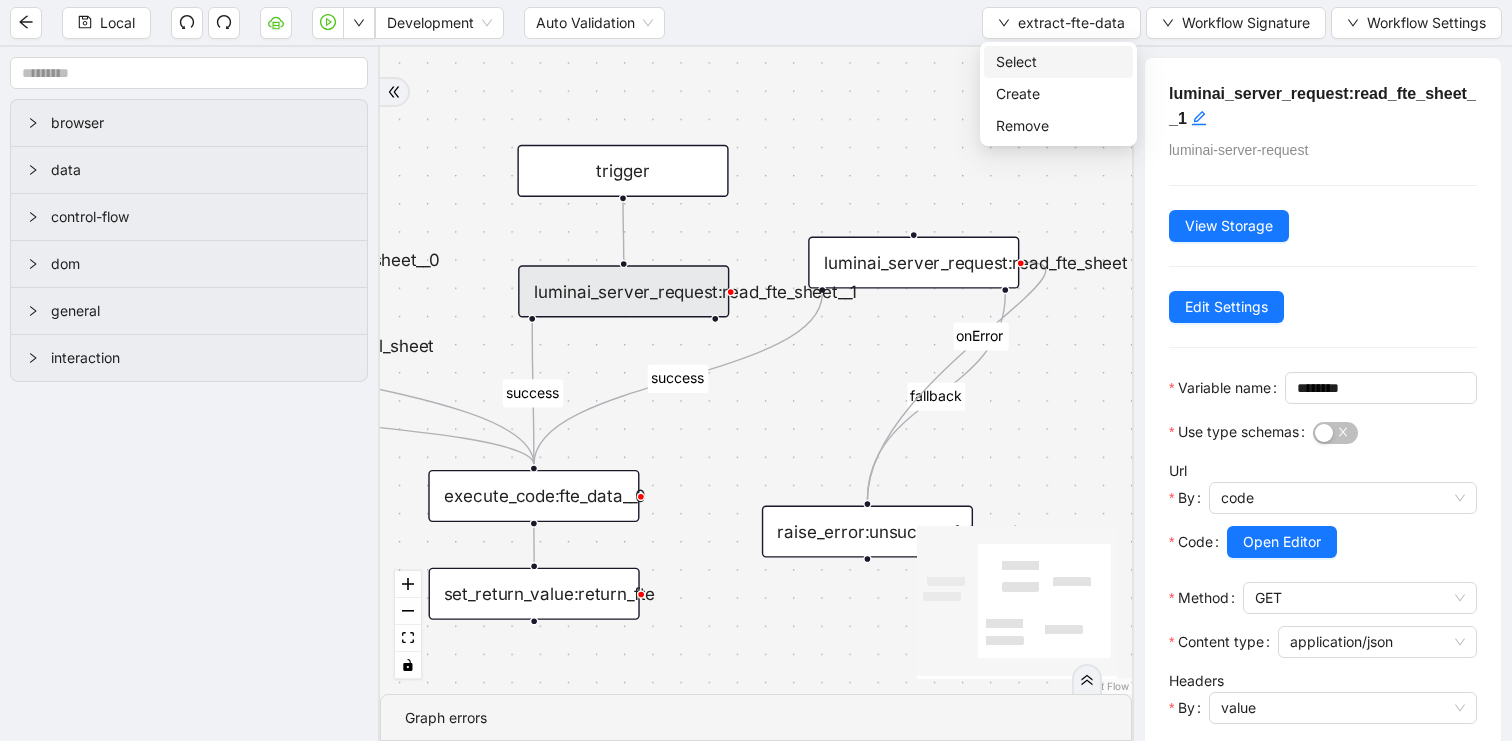 click on "Select" at bounding box center [1058, 62] 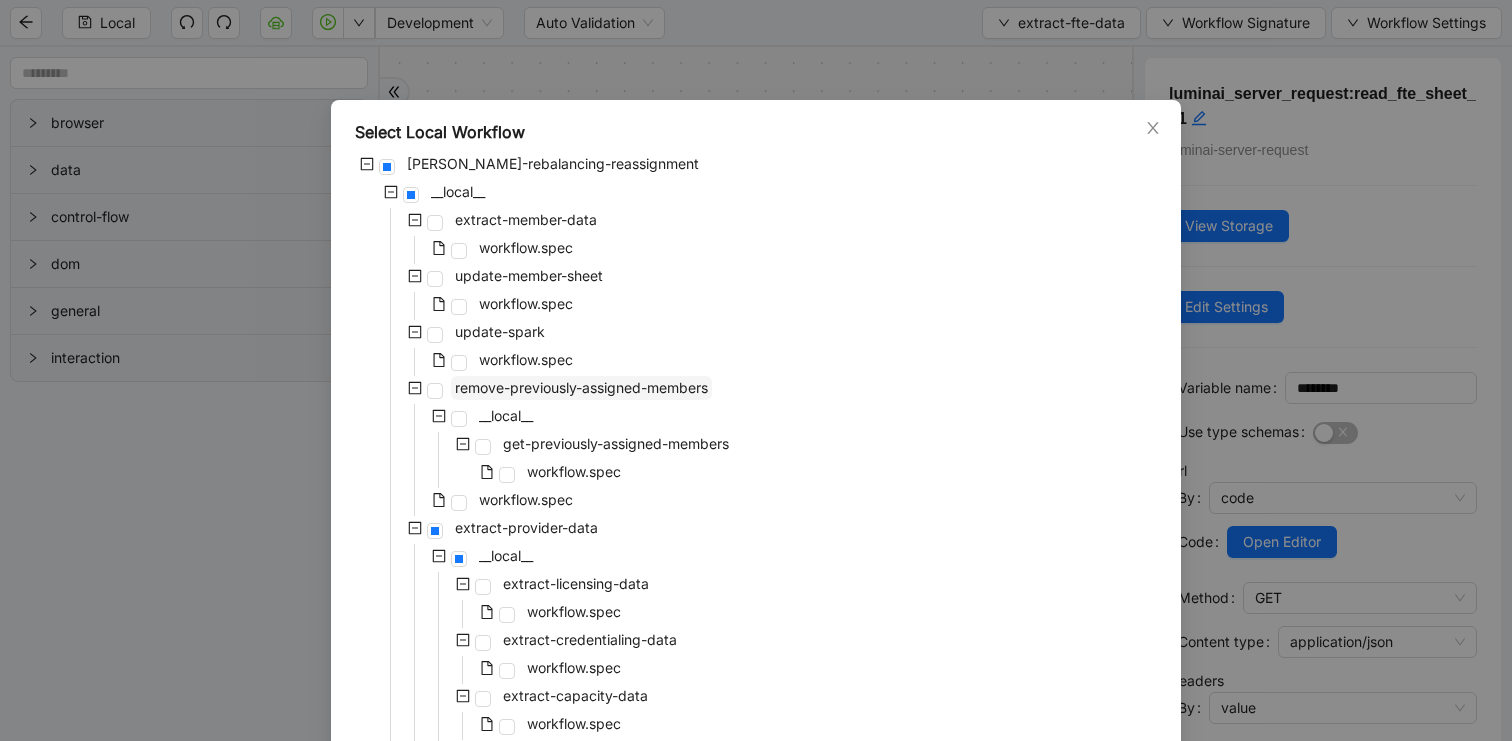 scroll, scrollTop: 469, scrollLeft: 0, axis: vertical 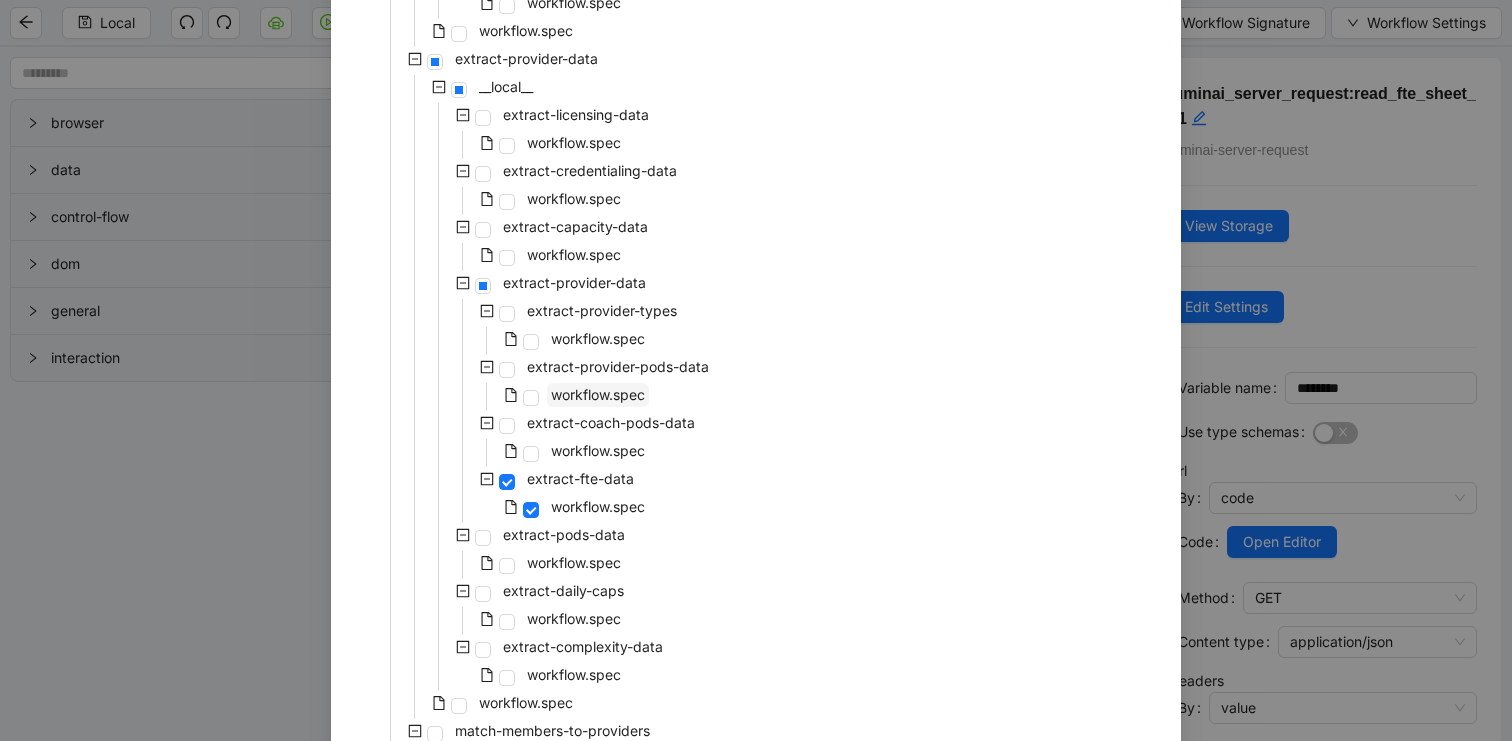 click on "workflow.spec" at bounding box center (598, 395) 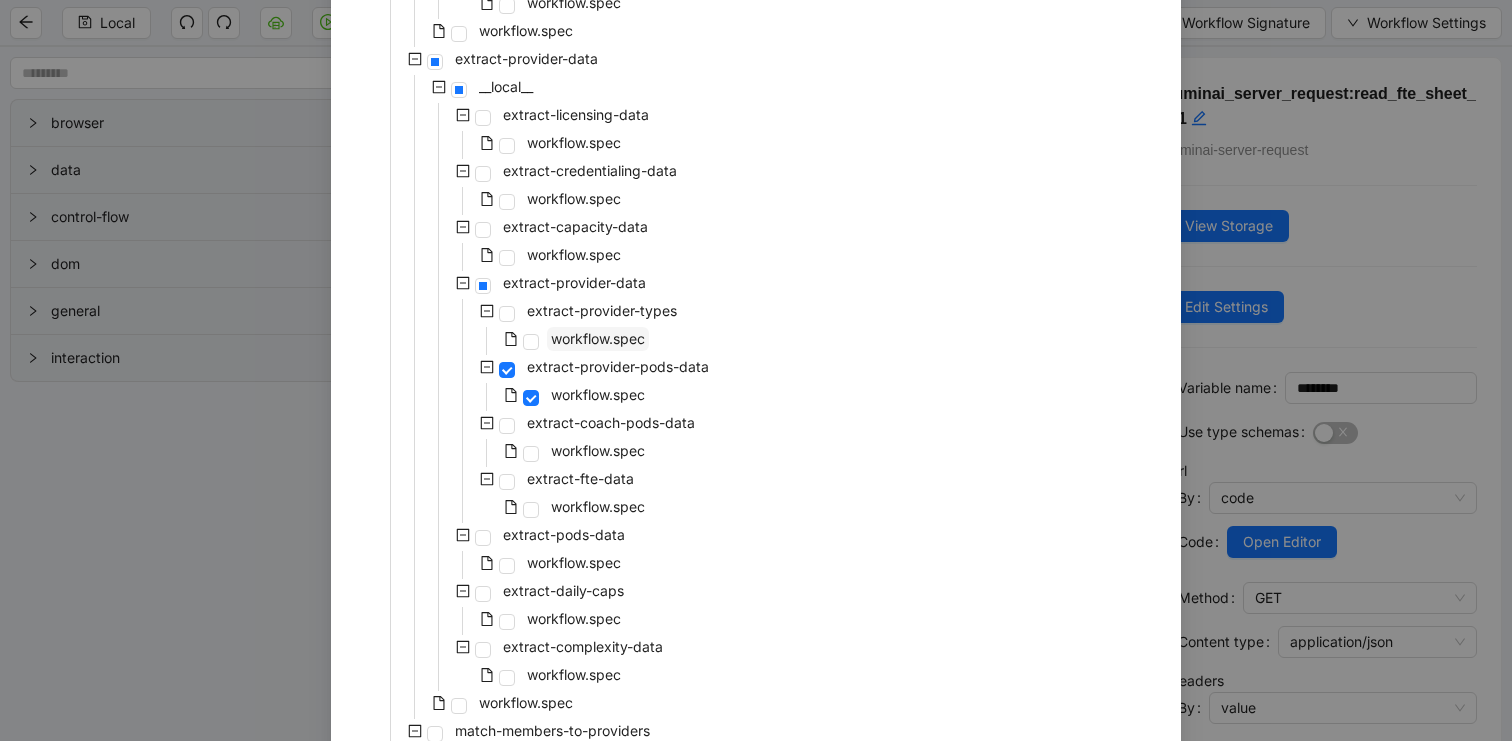 click on "workflow.spec" at bounding box center (598, 338) 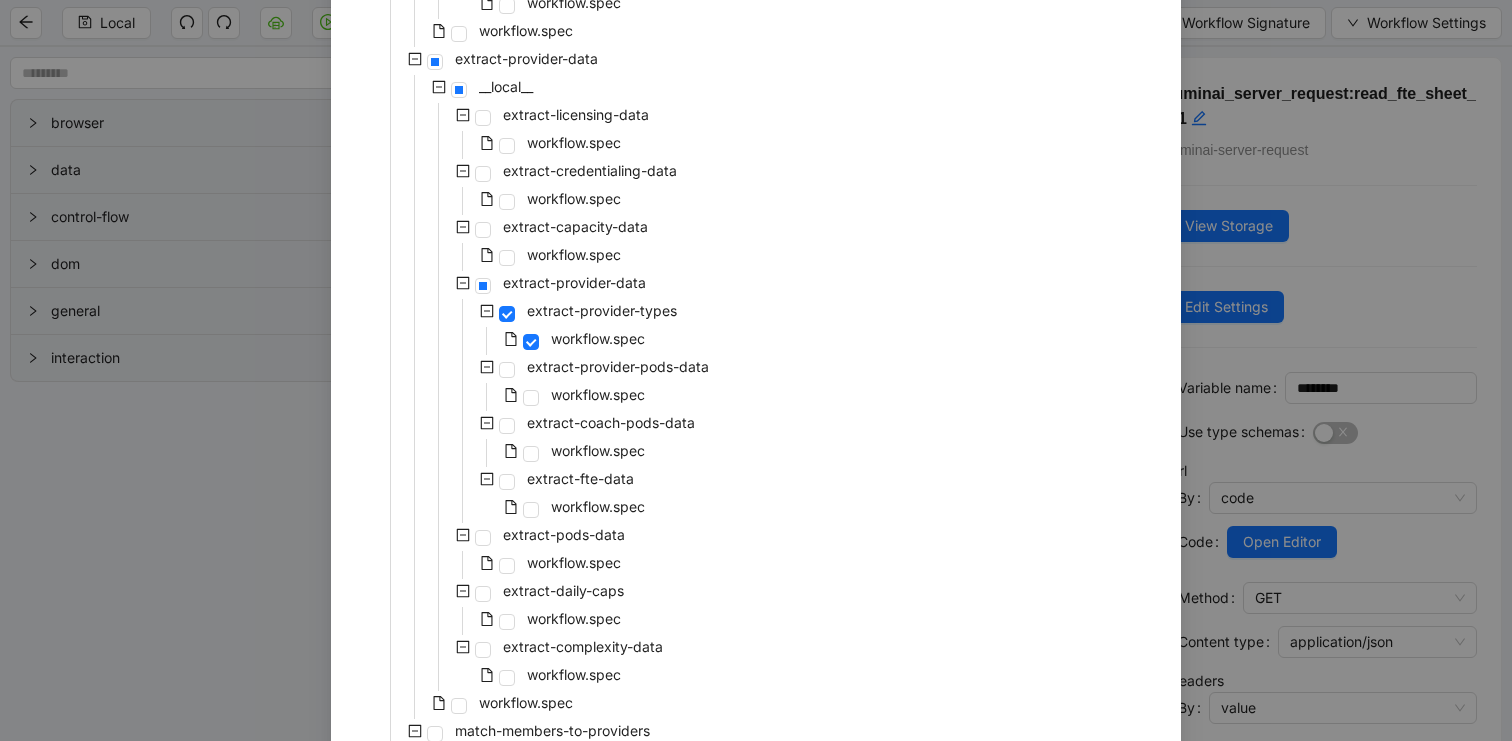 scroll, scrollTop: 703, scrollLeft: 0, axis: vertical 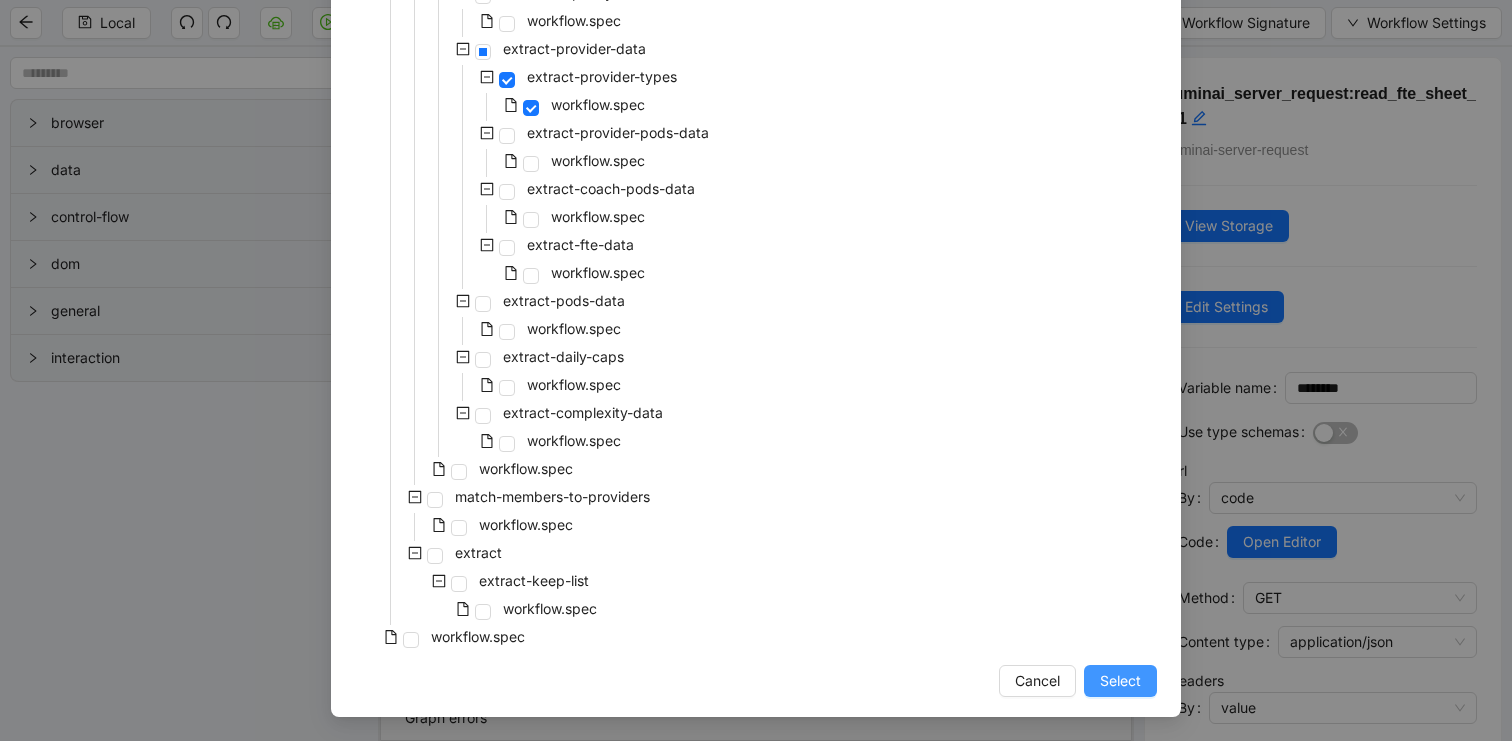 click on "Select" at bounding box center (1120, 681) 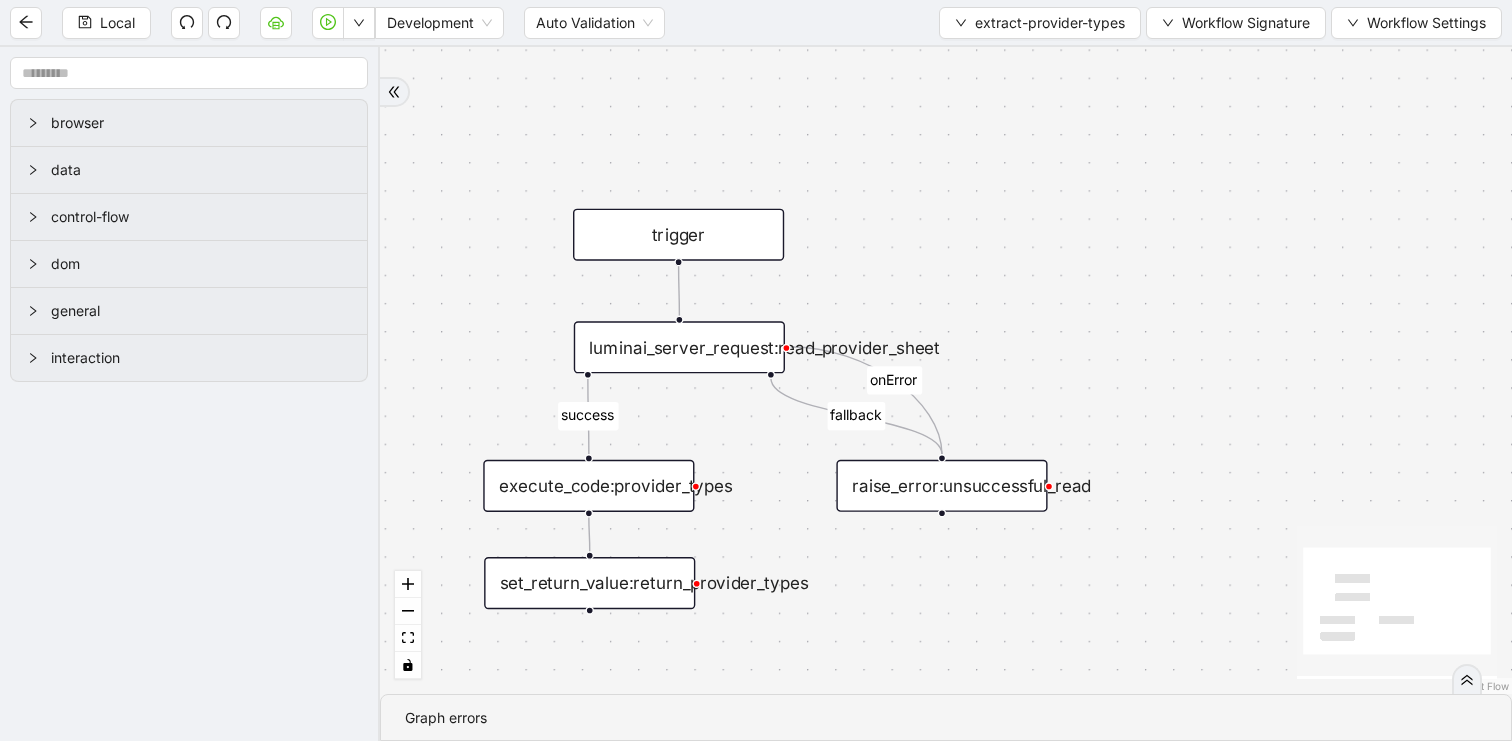 drag, startPoint x: 736, startPoint y: 502, endPoint x: 769, endPoint y: 424, distance: 84.693565 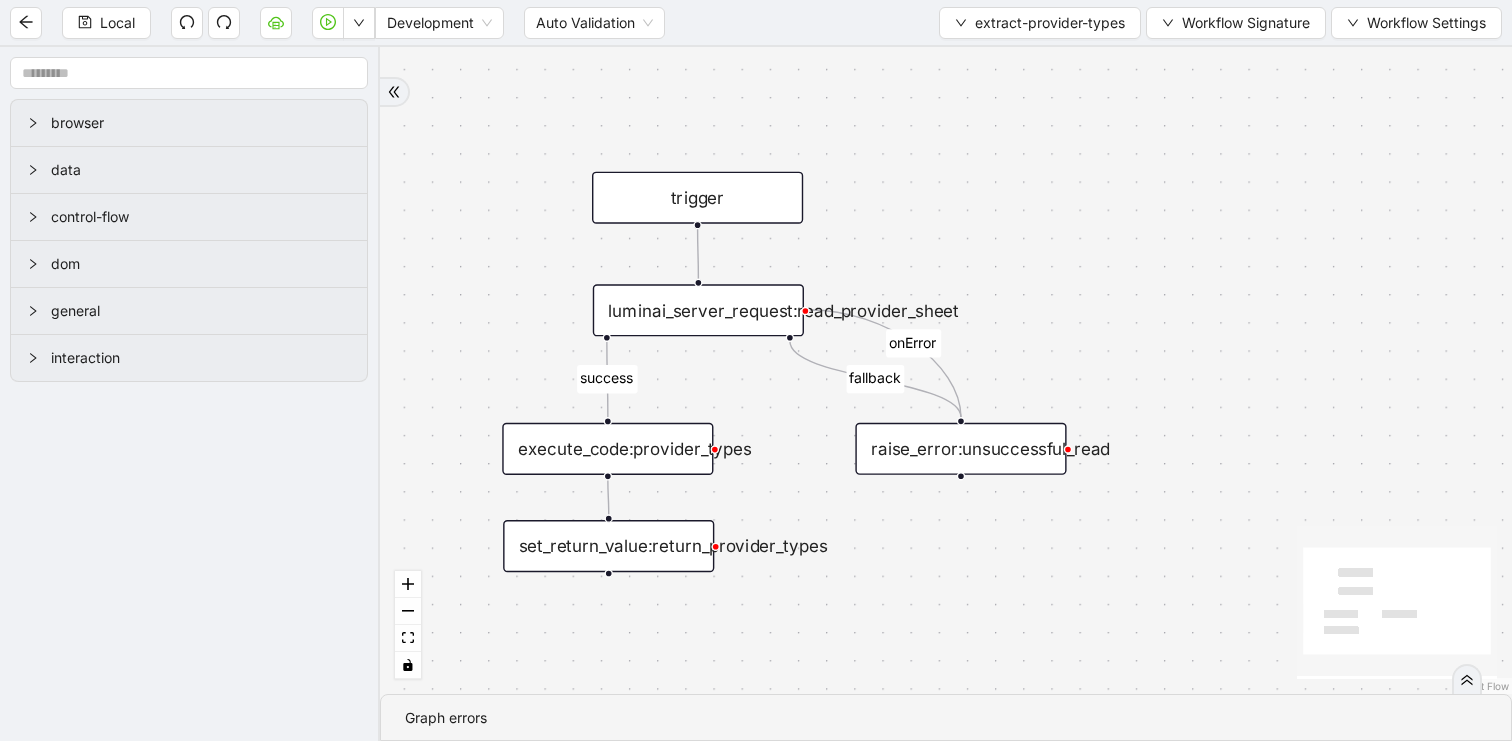click on "execute_code:provider_types" at bounding box center [607, 449] 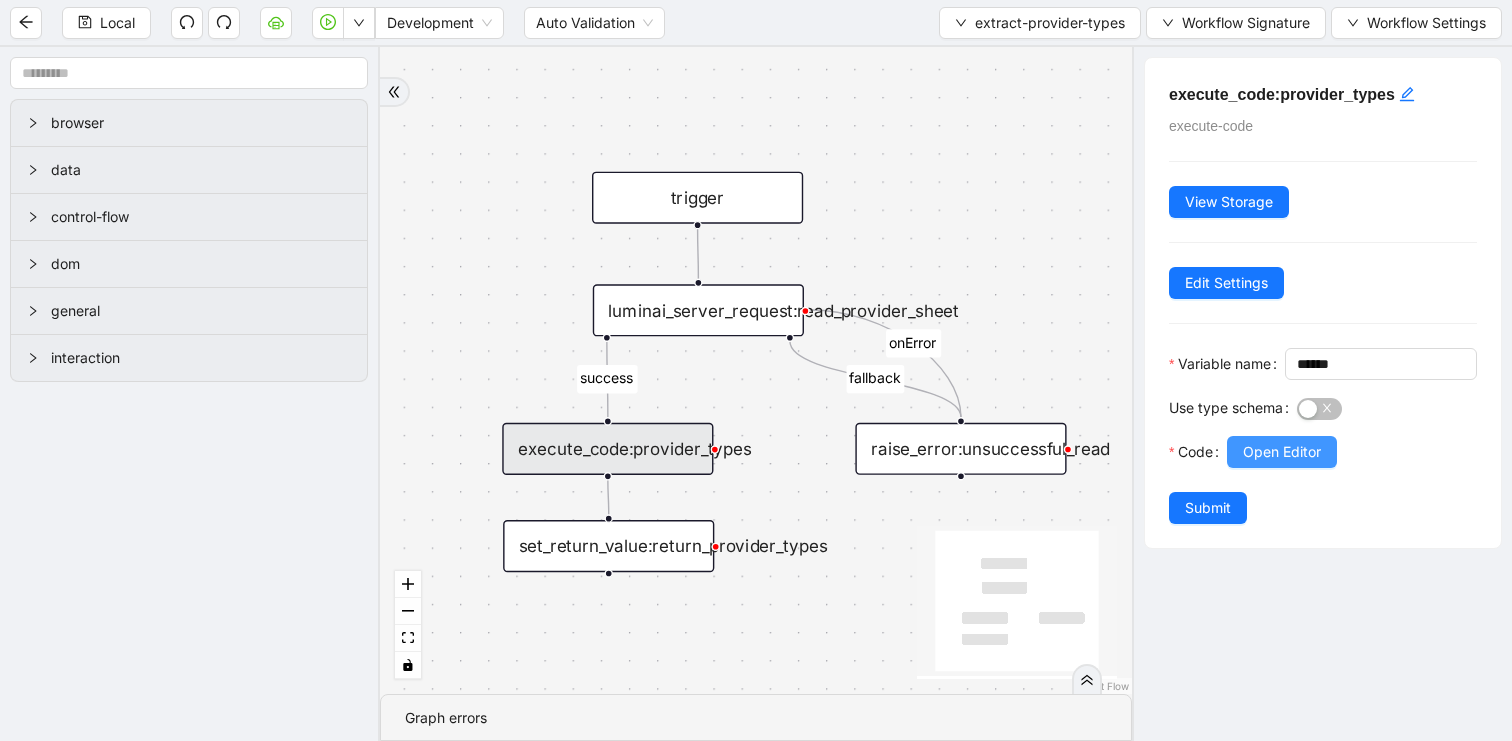 click on "Open Editor" at bounding box center [1282, 452] 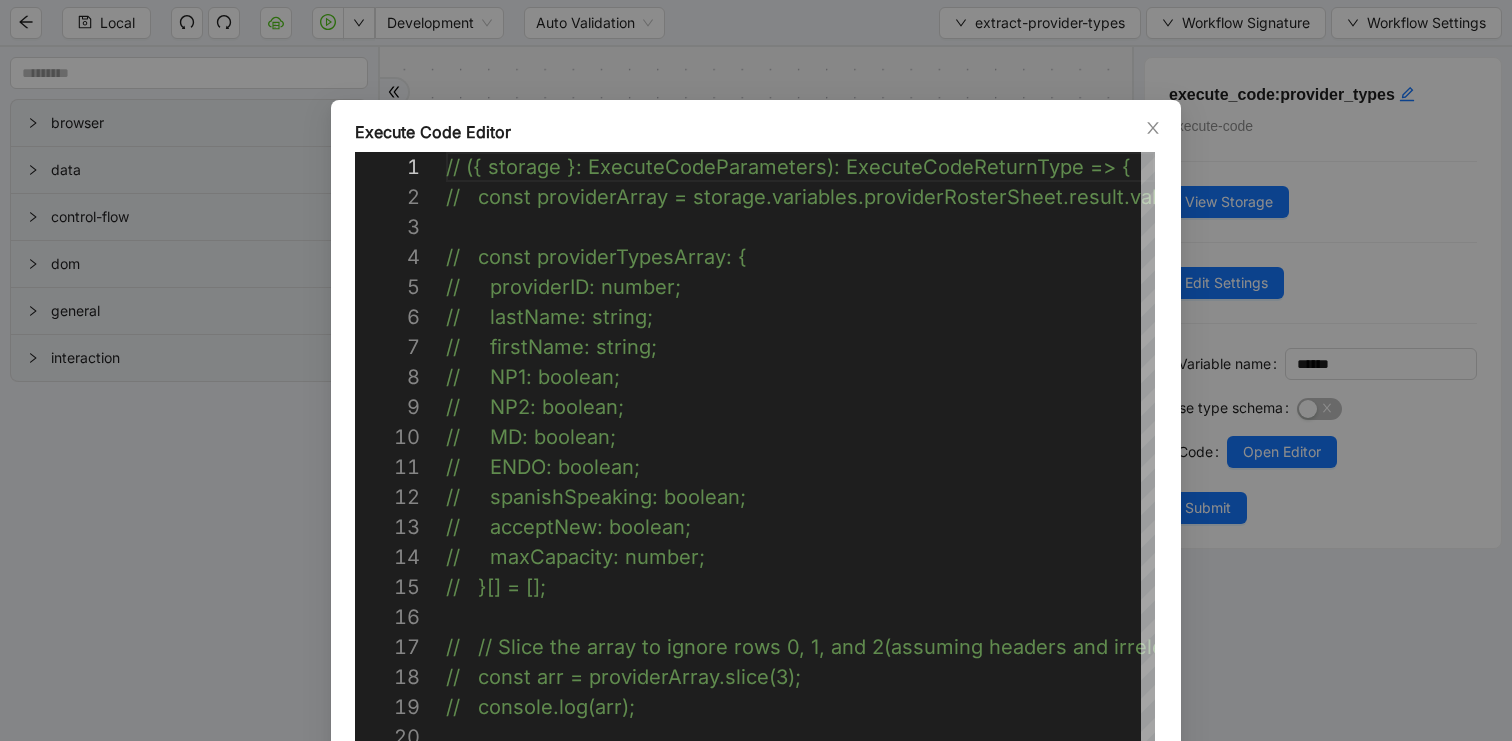 scroll, scrollTop: 300, scrollLeft: 0, axis: vertical 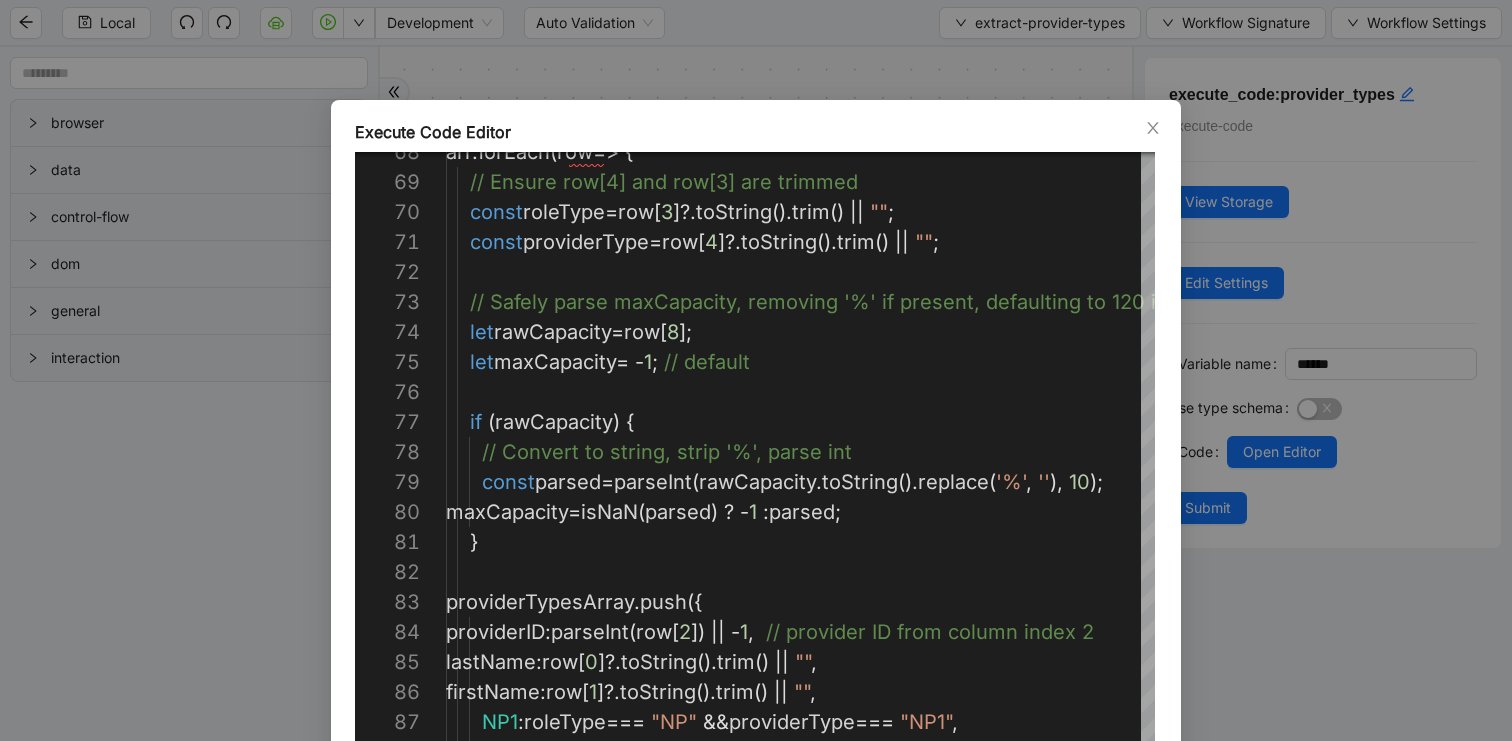 click on "Execute Code Editor 88 87 86 85 84 83 82 81 80 79 78 77 76 75 74 73 72 71 70 69 68        NP2 :  roleType  ===   "NP"   &&  providerType  ===   "NP2" ,        NP1 :  roleType  ===   "NP"   &&  providerType  ===   "NP1" ,       firstName :  row [ 1 ]?. toString (). trim ()   ||   "" ,       lastName :  row [ 0 ]?. toString (). trim ()   ||   "" ,       providerID :  parseInt ( row [ 2 ])   ||   - 1 ,    // provider ID from column index 2     providerTypesArray . push ({      }       maxCapacity  =  isNaN ( parsed )   ?   - 1   :  parsed ;        const  parsed  =  parseInt ( rawCapacity . toString (). replace ( '%' ,   '' ),   10 );        // Convert to string, strip '%', parse int      if   ( rawCapacity )   {      let  maxCapacity  =   - 1 ;   // default      let  rawCapacity  =  row [ 8 ];      // Safely parse maxCapacity, removing '%' if prese      const =  row [ 4 ;" at bounding box center (756, 370) 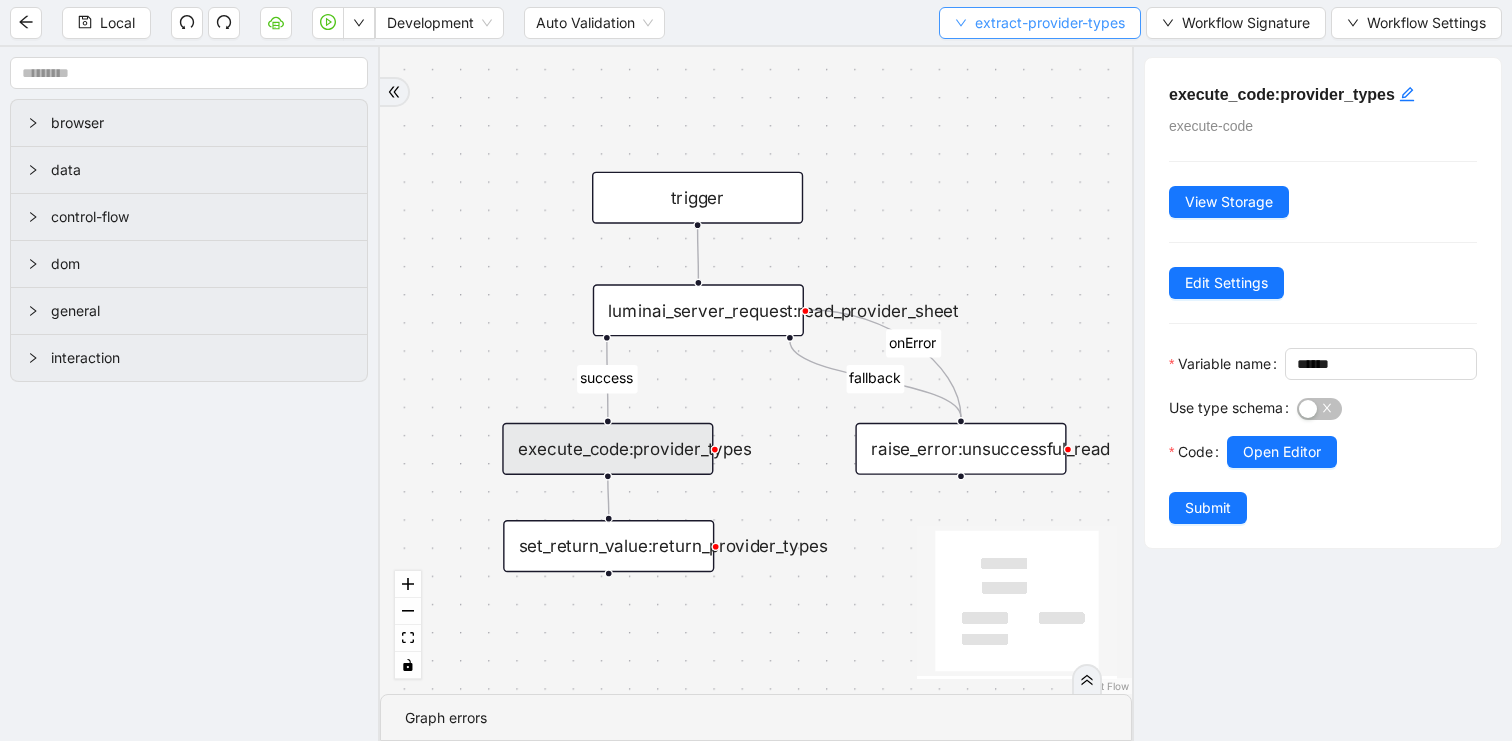 click on "extract-provider-types" at bounding box center (1050, 23) 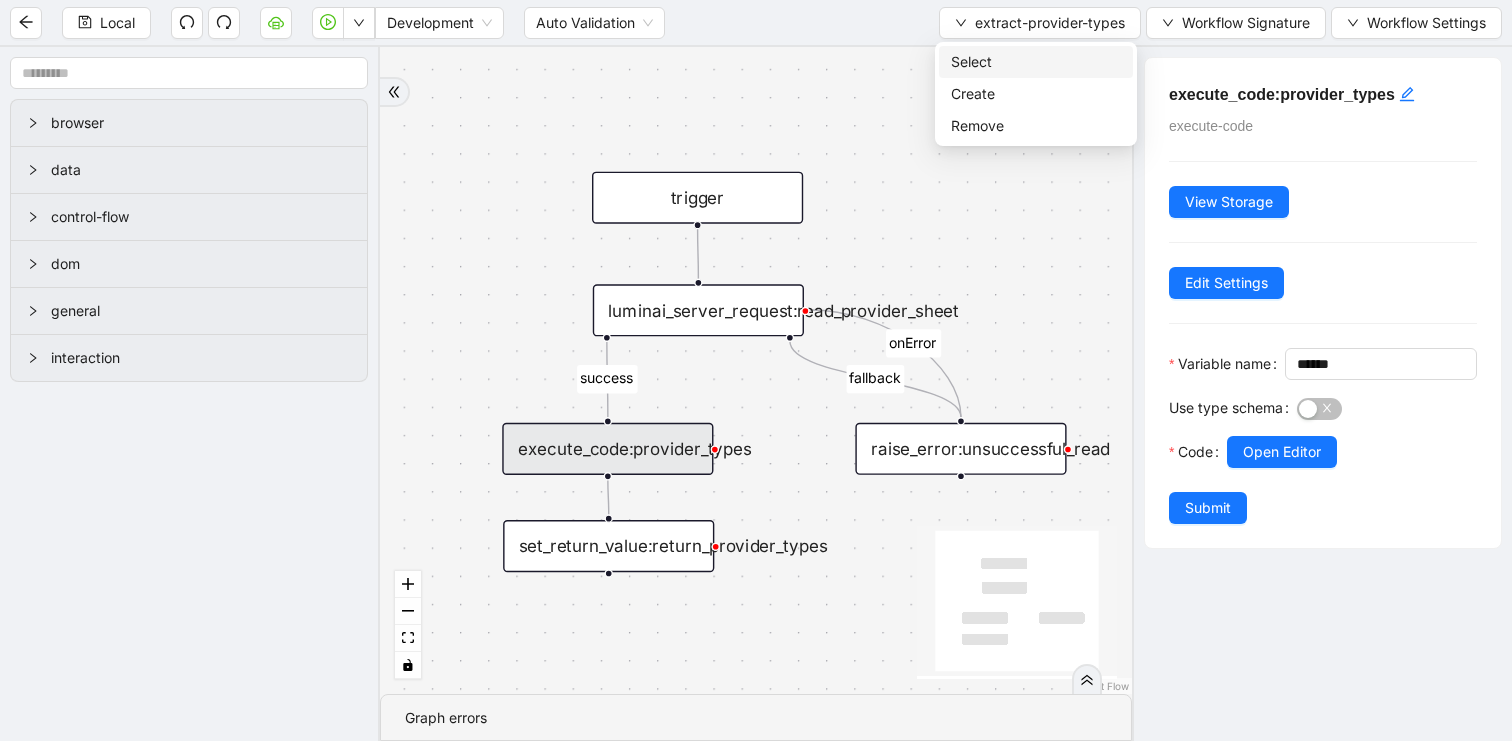 click on "Select" at bounding box center (1036, 62) 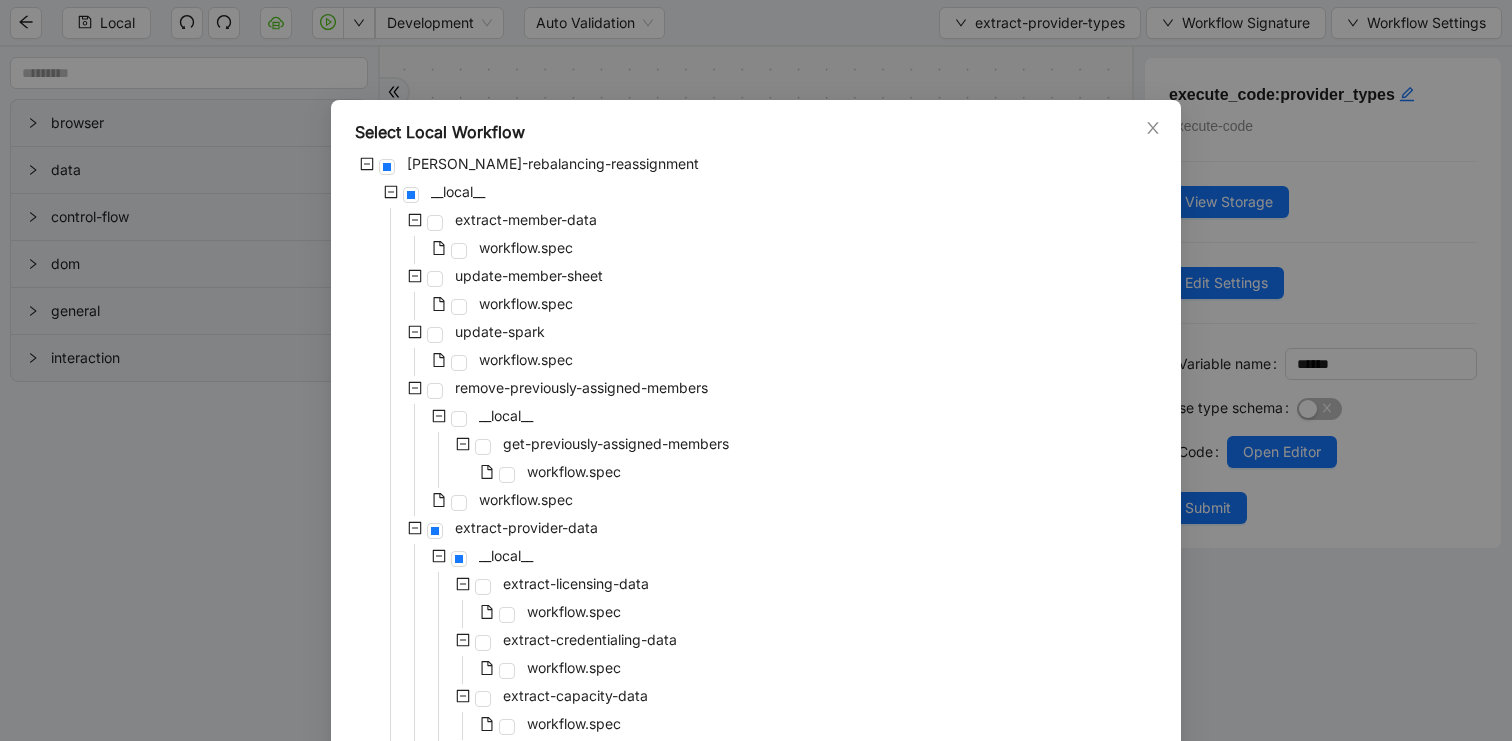 scroll, scrollTop: 703, scrollLeft: 0, axis: vertical 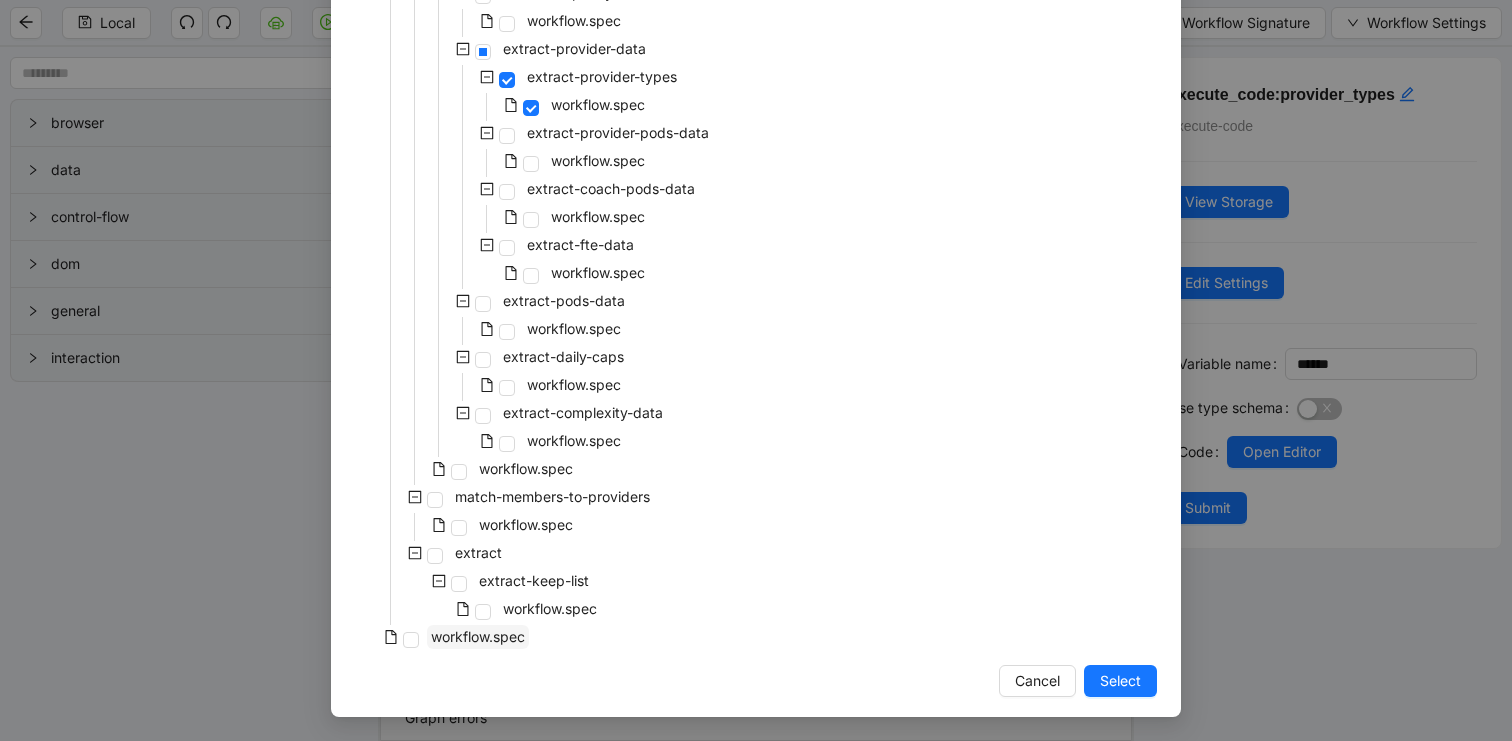 click on "workflow.spec" at bounding box center (478, 637) 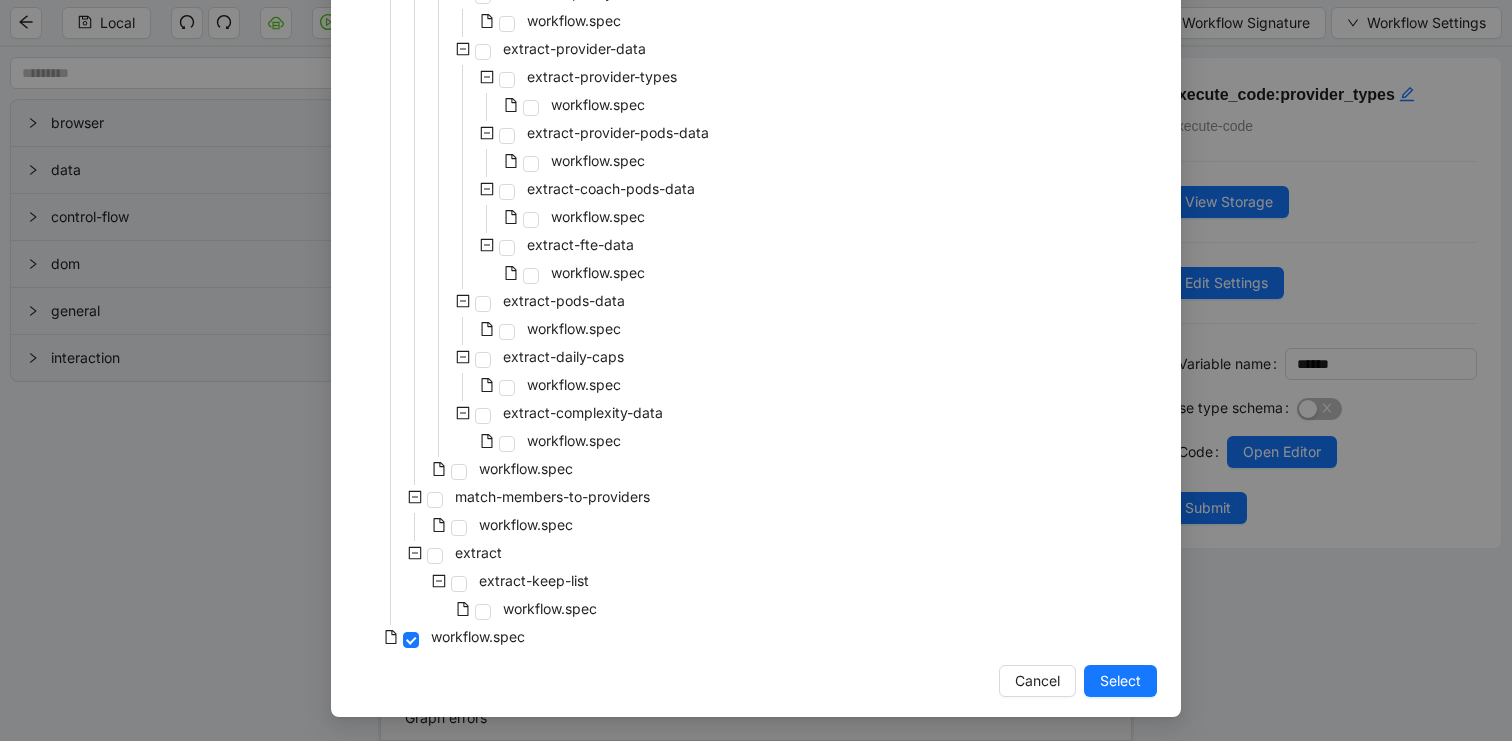 drag, startPoint x: 1123, startPoint y: 669, endPoint x: 929, endPoint y: 55, distance: 643.91925 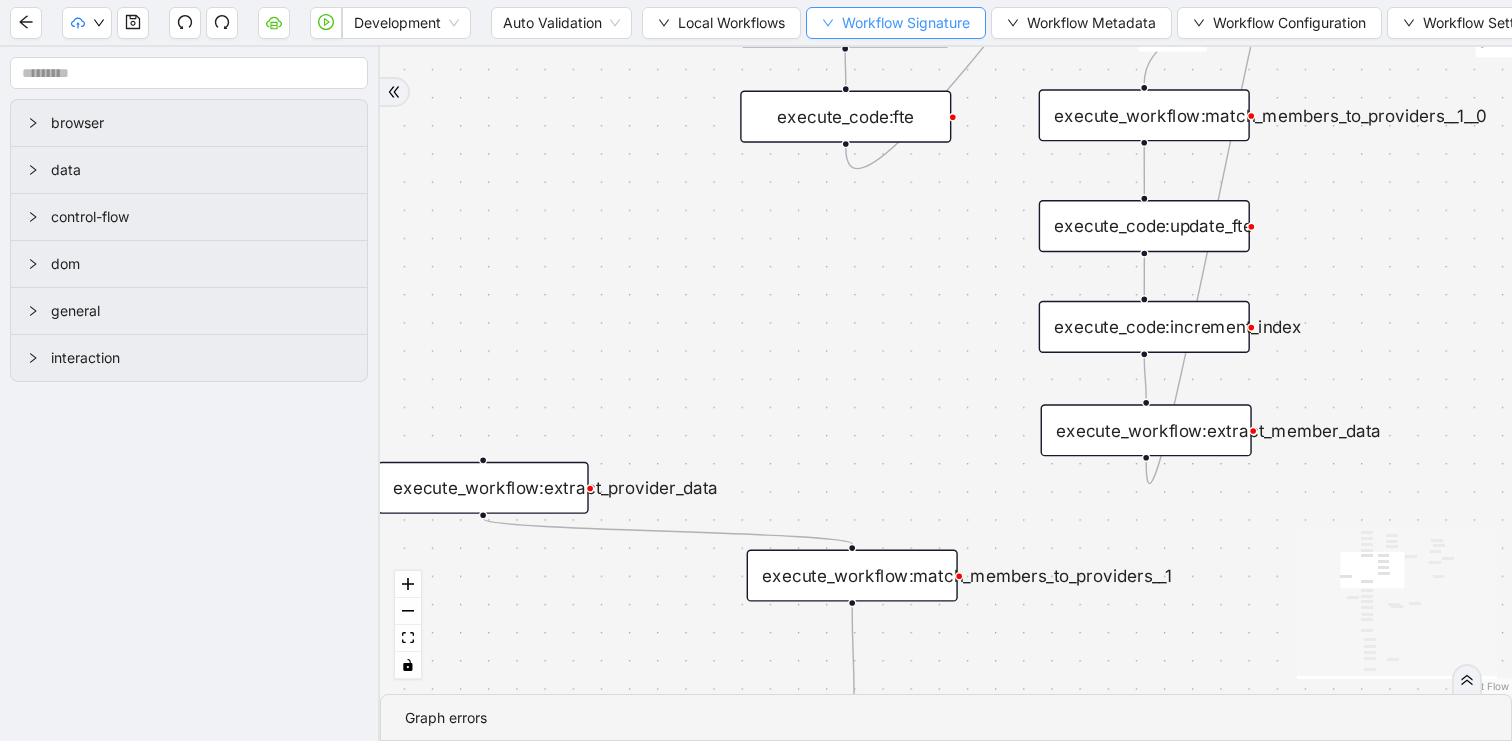 click on "Workflow Signature" at bounding box center [906, 23] 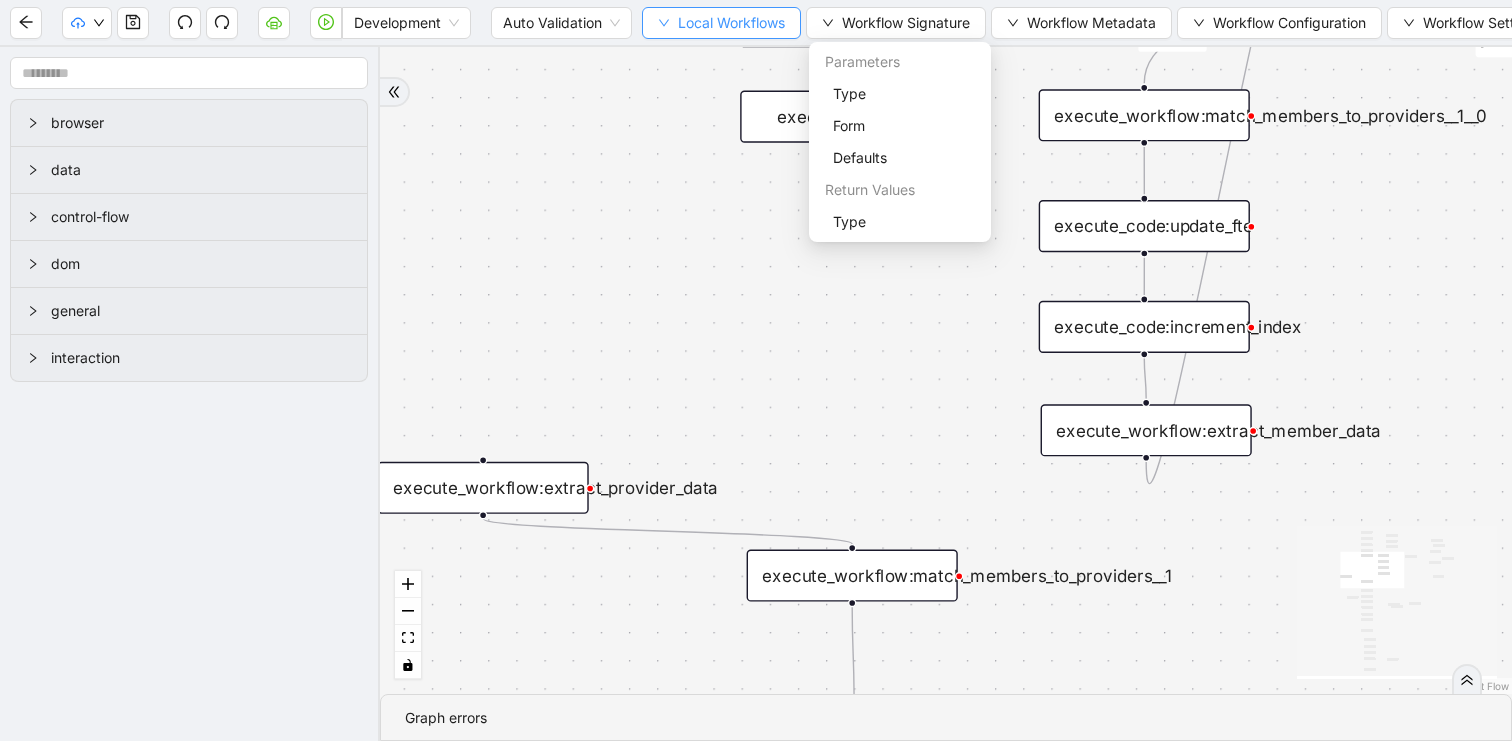 click on "Local Workflows" at bounding box center [731, 23] 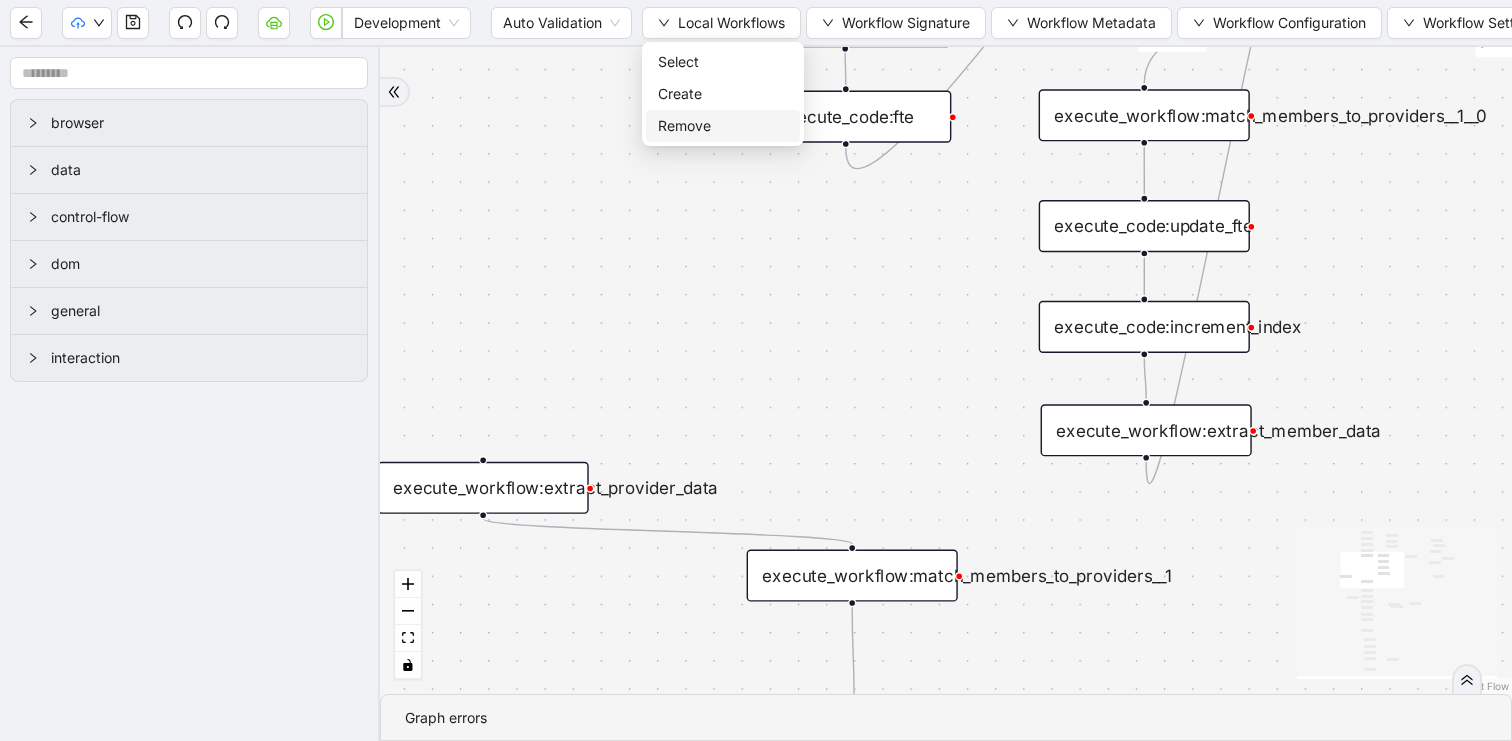click on "Remove" at bounding box center [723, 126] 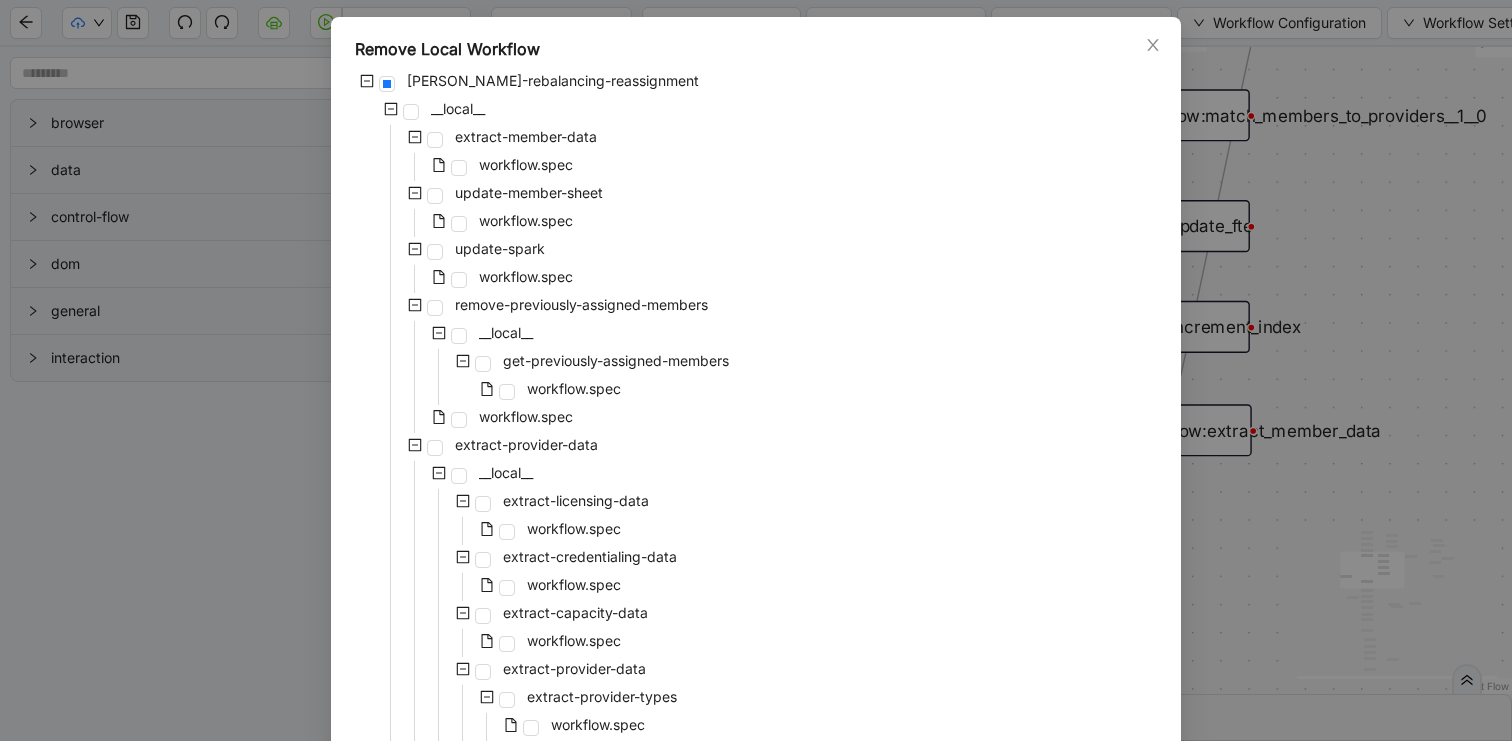scroll, scrollTop: 217, scrollLeft: 0, axis: vertical 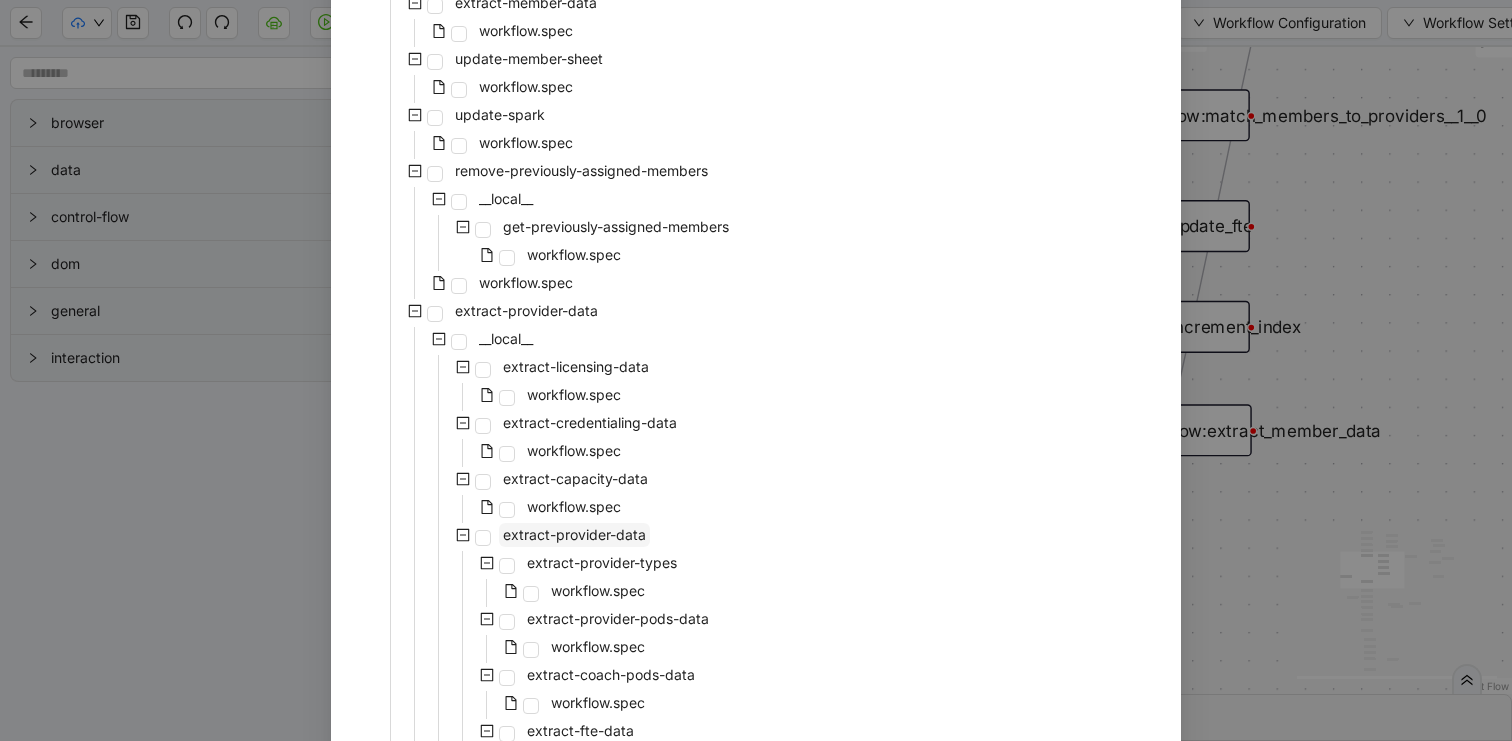 click on "extract-provider-data" at bounding box center [574, 534] 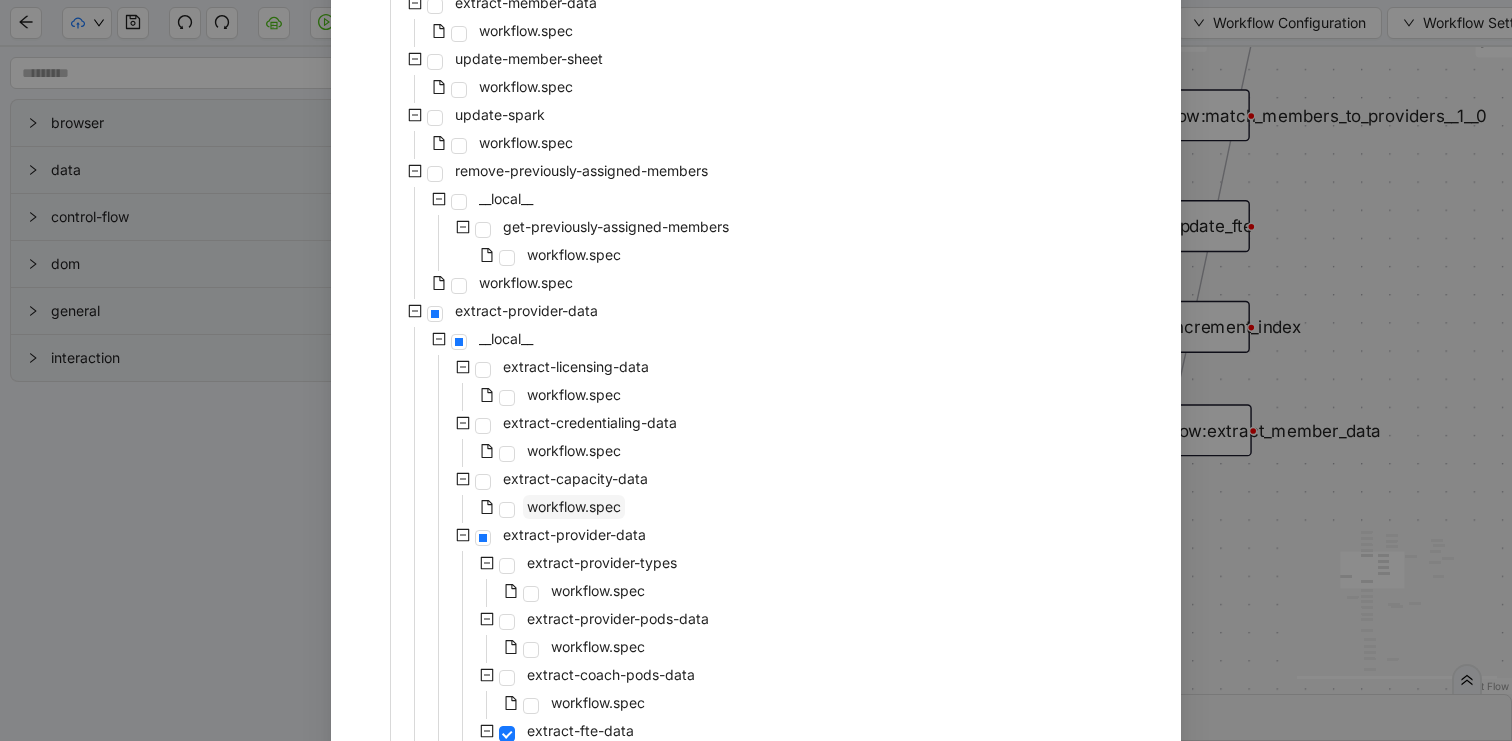 click on "workflow.spec" at bounding box center (574, 506) 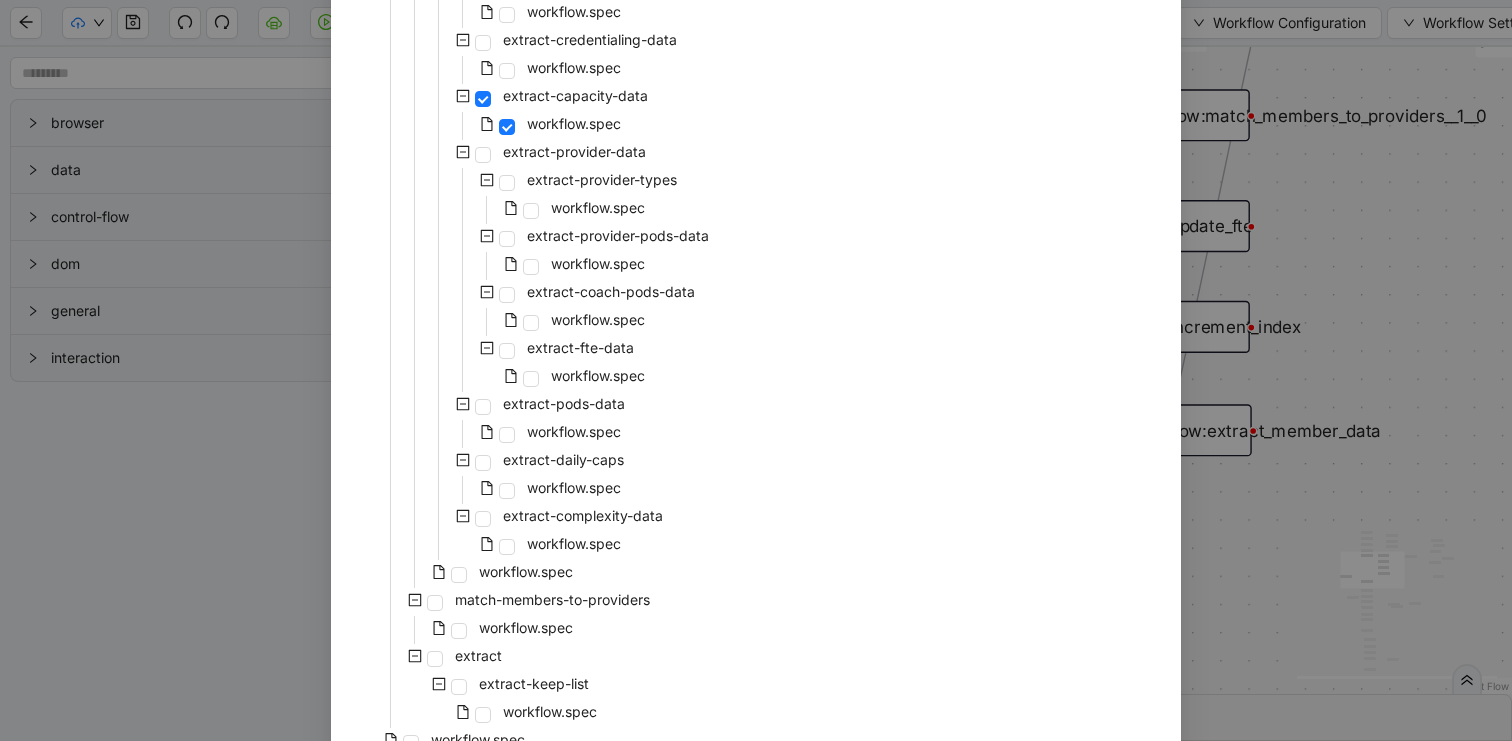 scroll, scrollTop: 703, scrollLeft: 0, axis: vertical 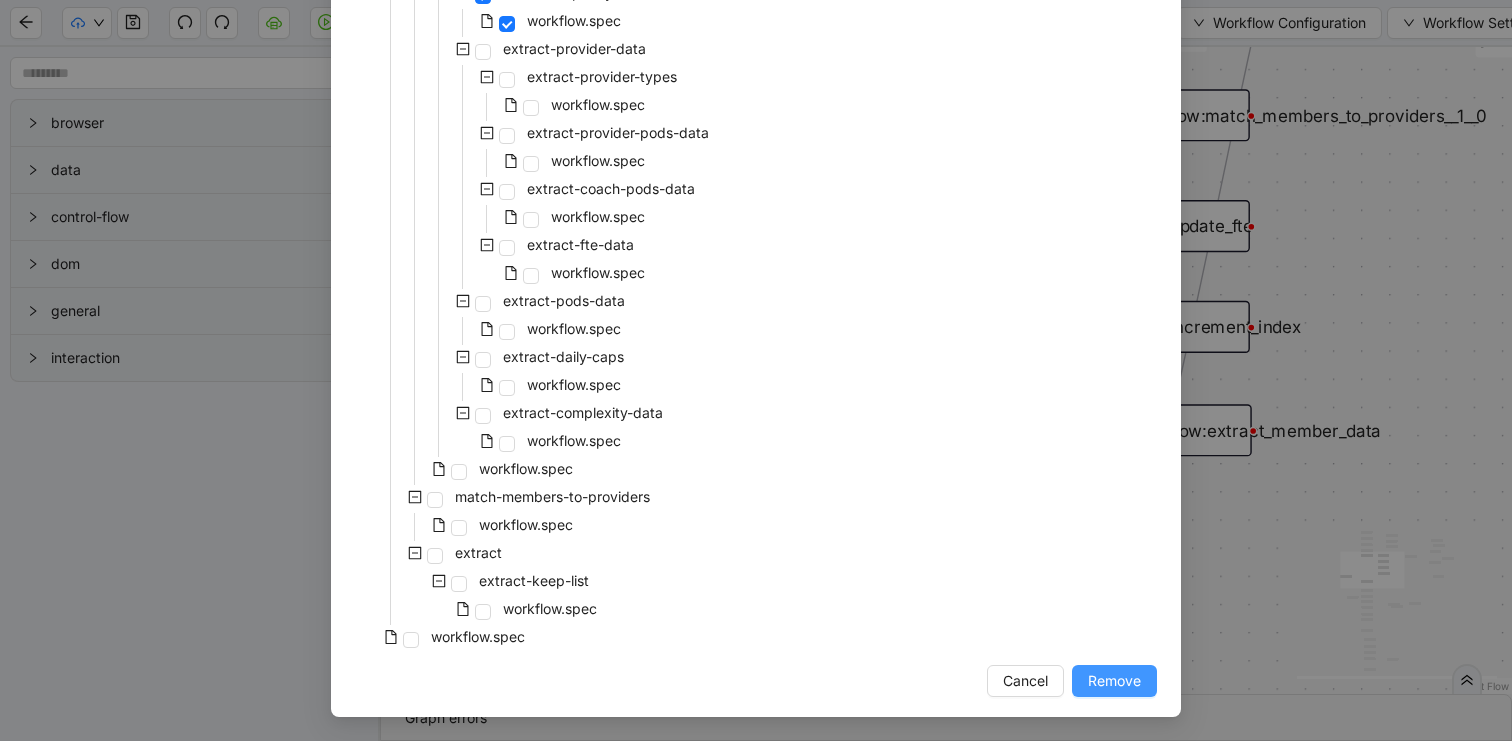 click on "Remove" at bounding box center (1114, 681) 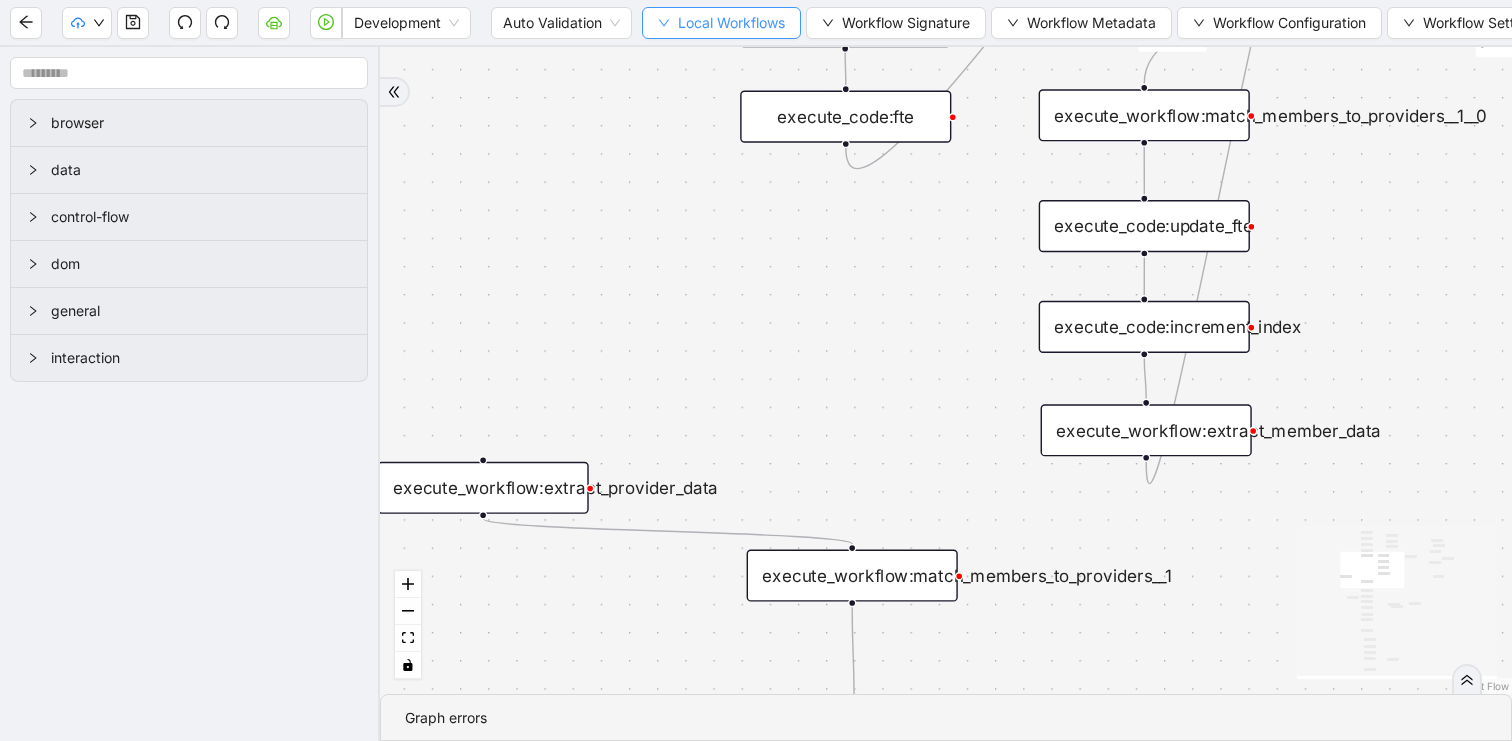 click on "Local Workflows" at bounding box center [731, 23] 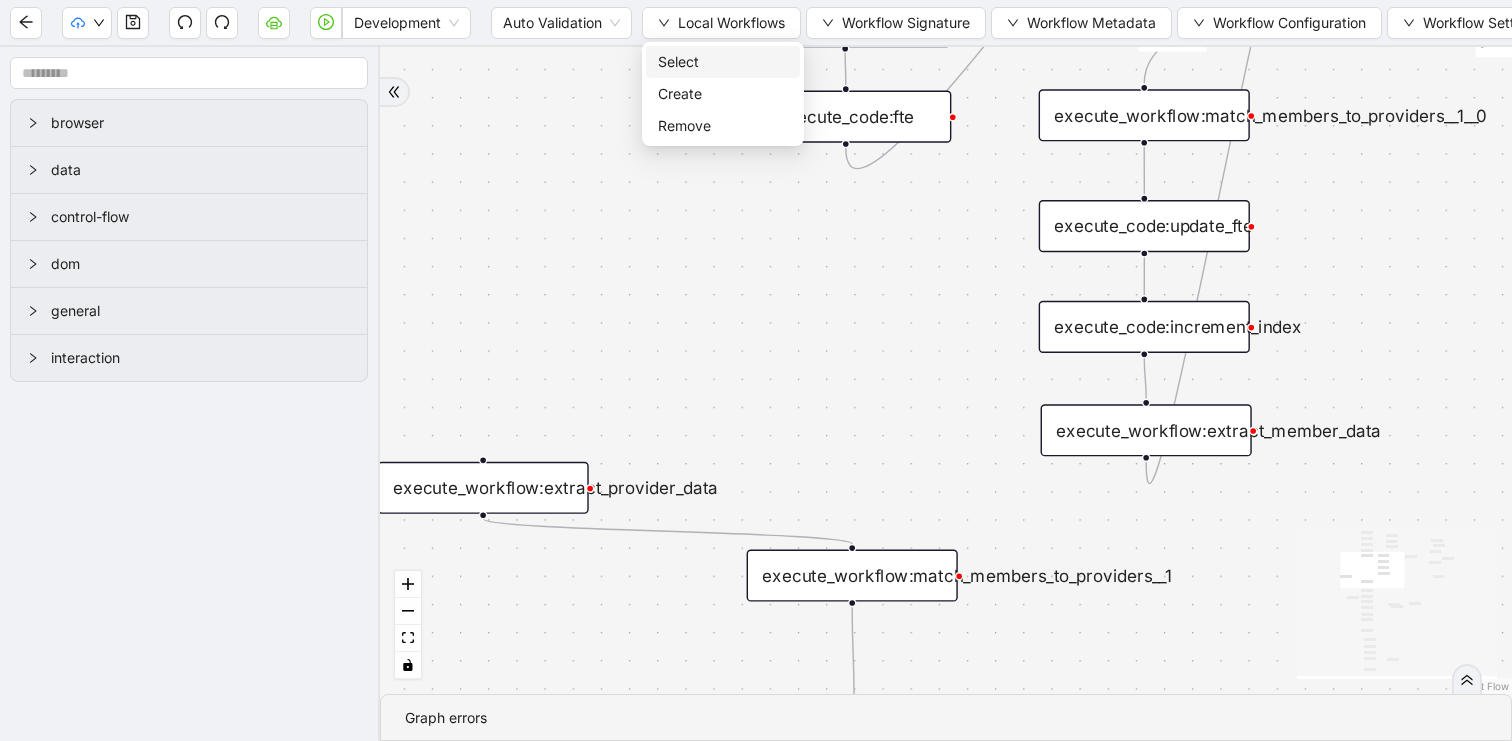 click on "Select" at bounding box center [723, 62] 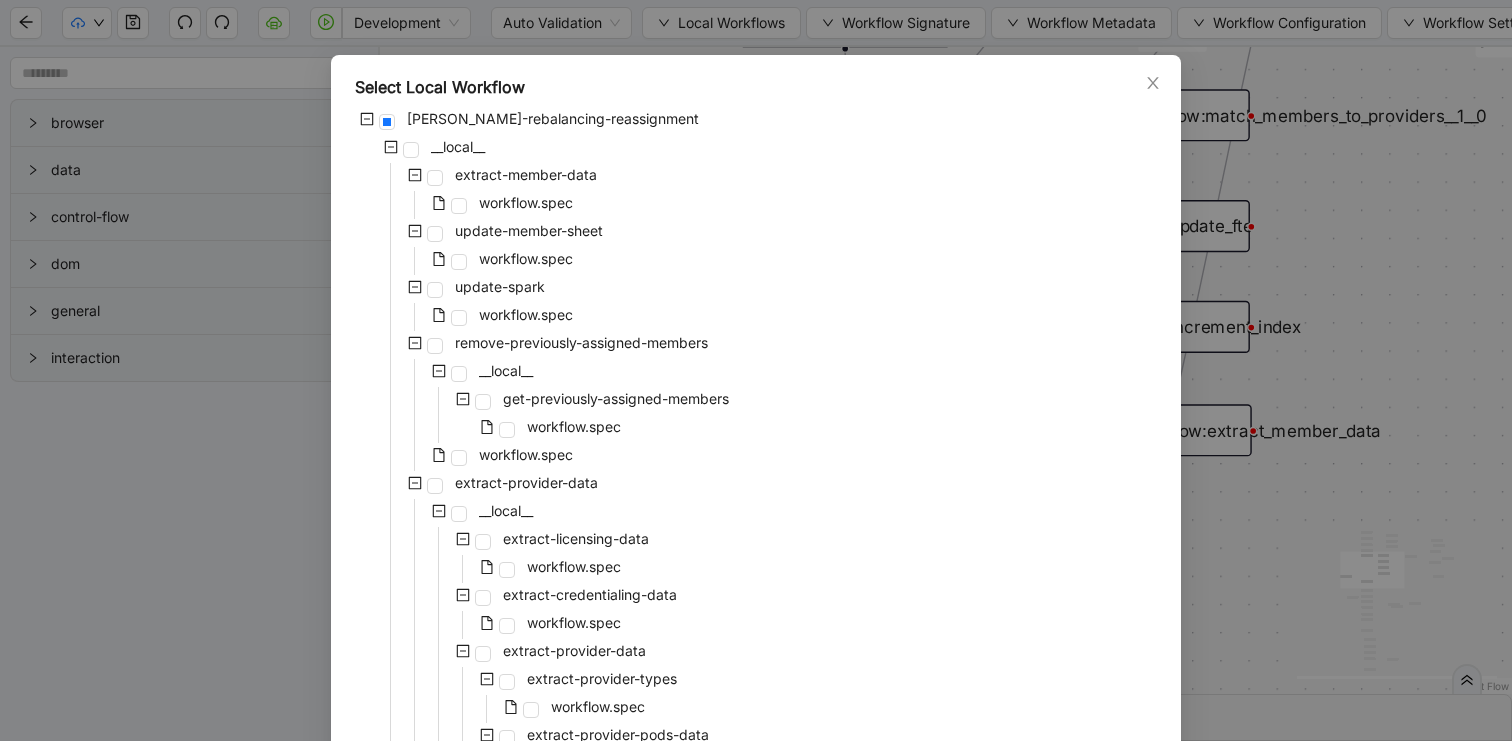 scroll, scrollTop: 0, scrollLeft: 0, axis: both 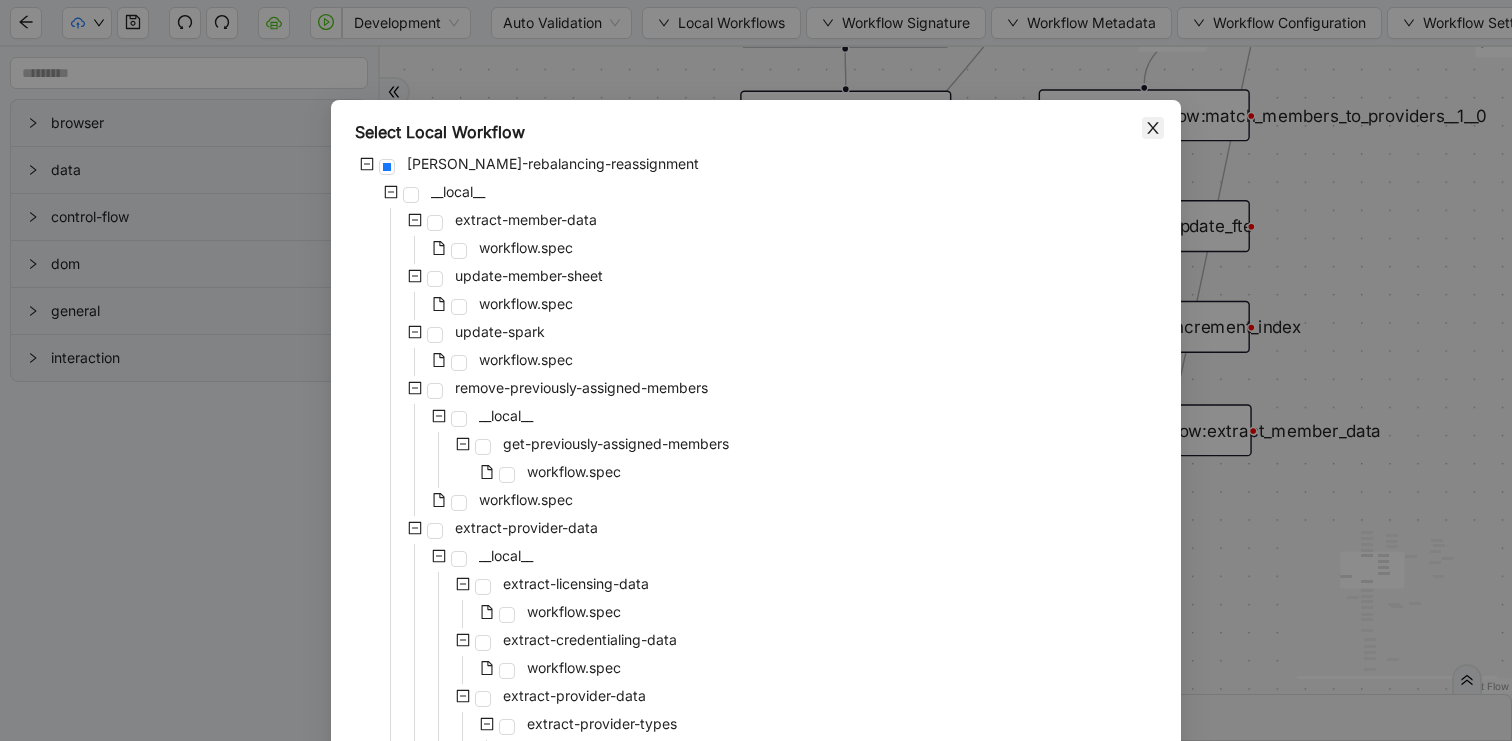 click 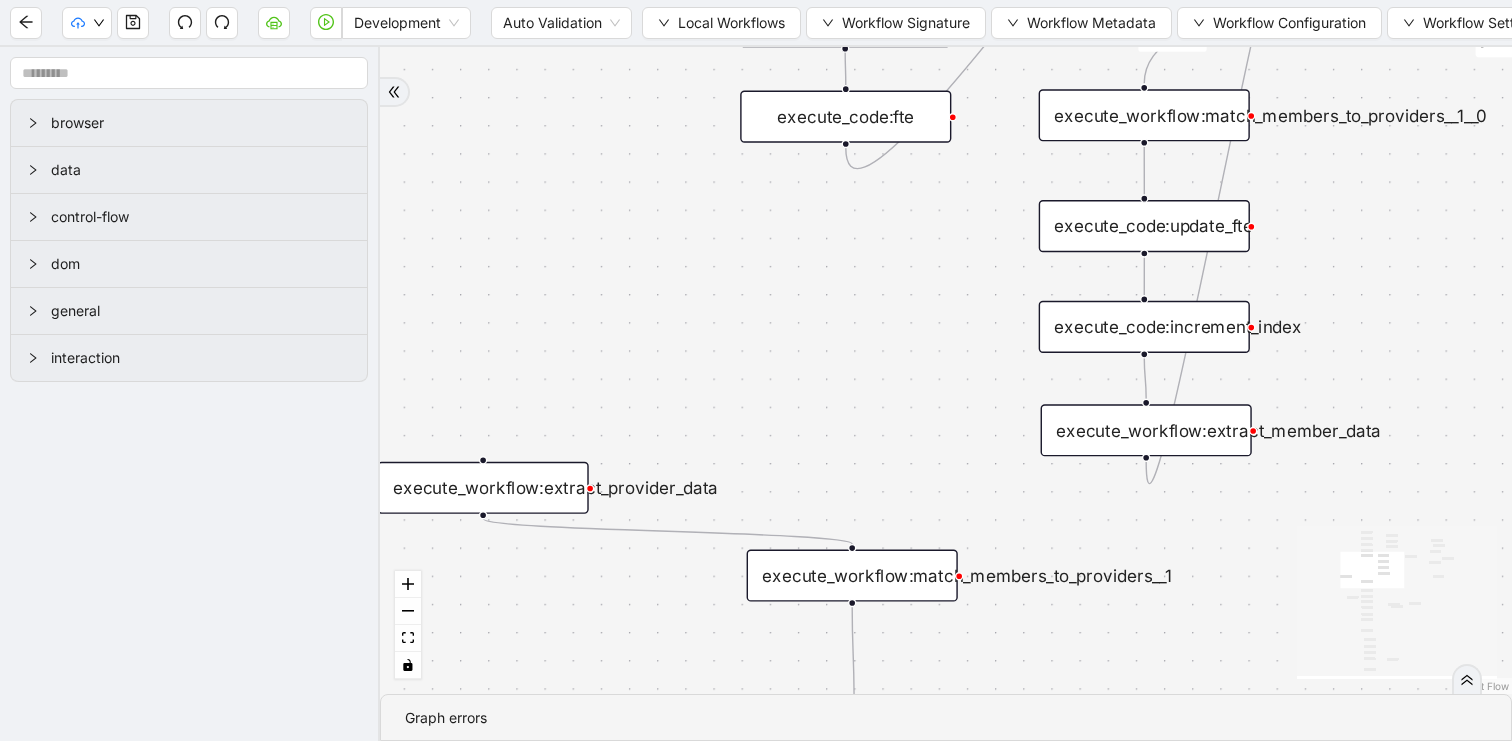 click 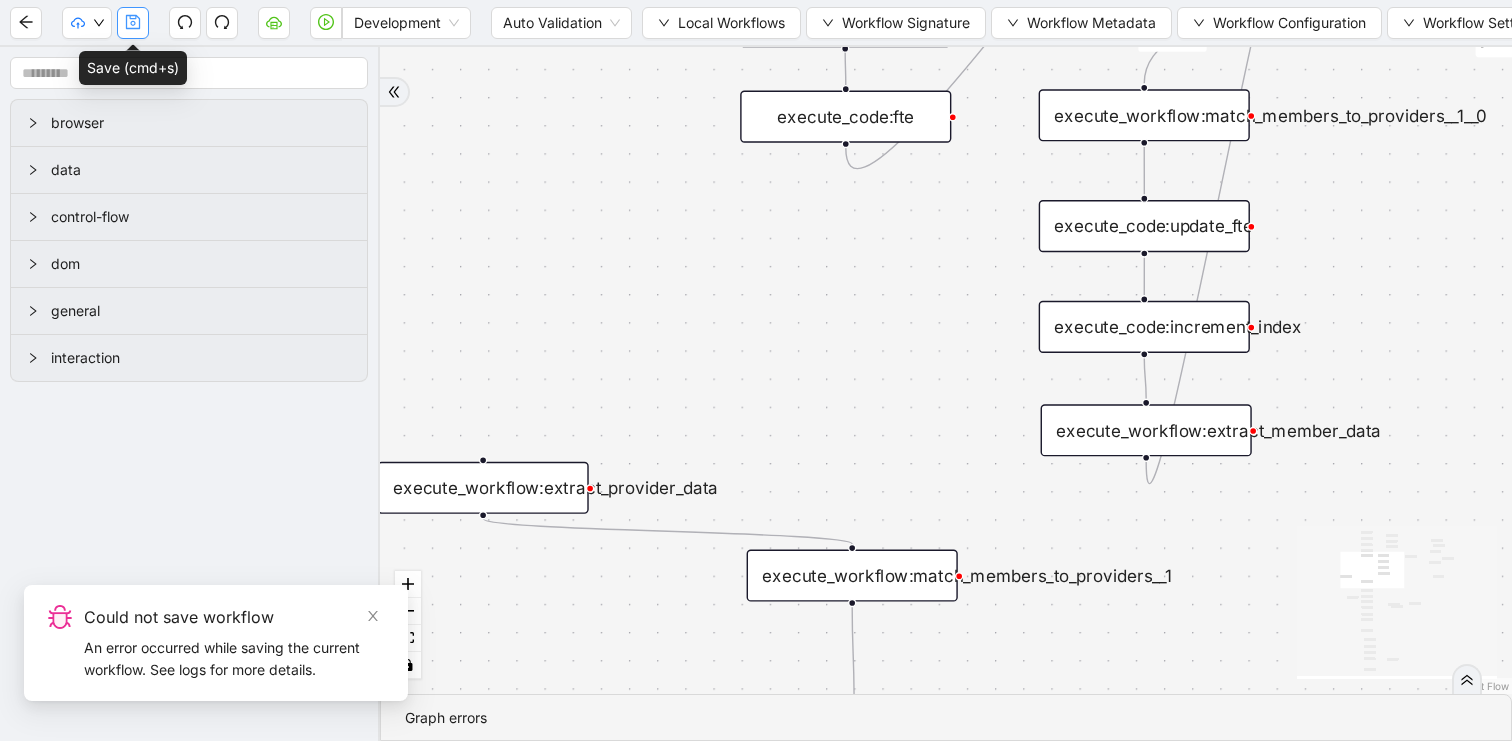 click at bounding box center (133, 23) 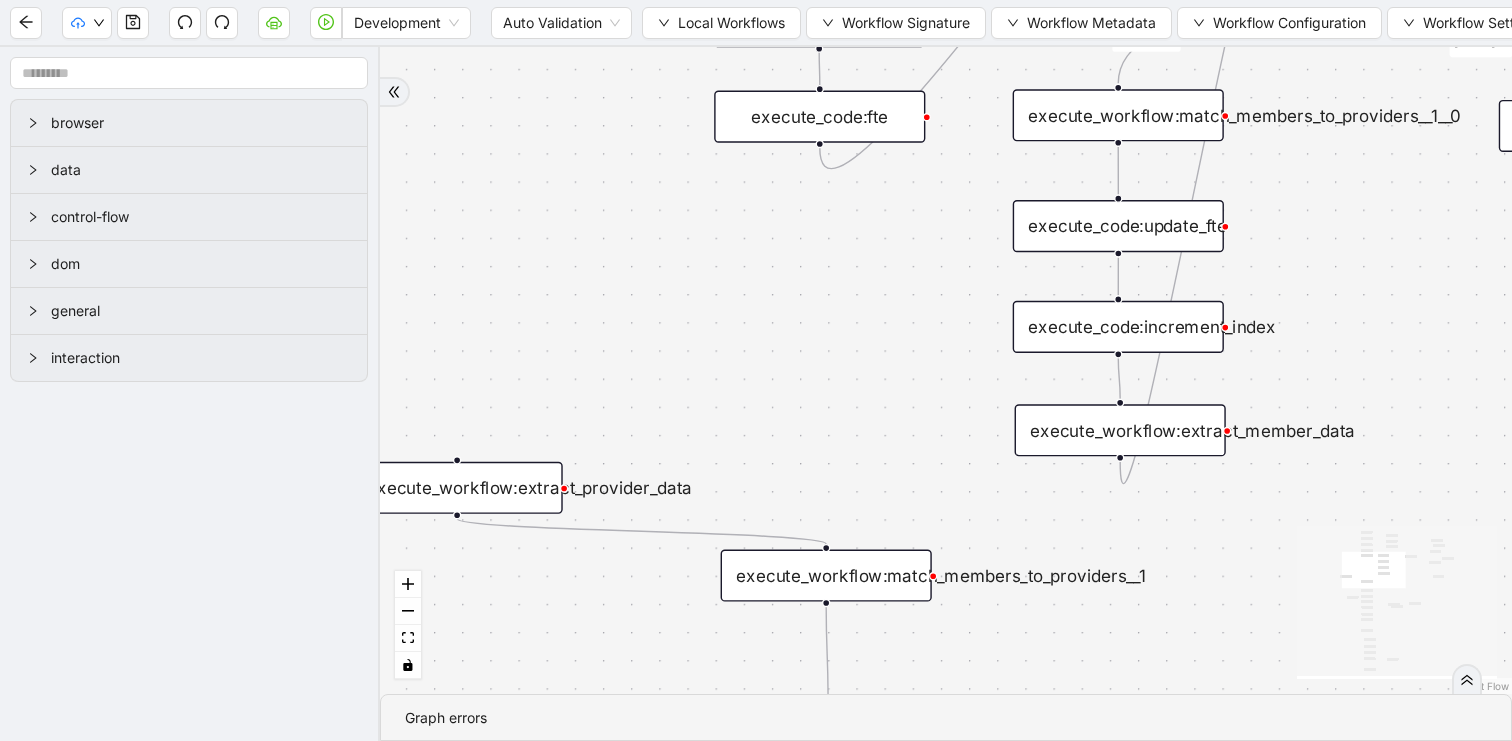 drag, startPoint x: 840, startPoint y: 354, endPoint x: 814, endPoint y: 354, distance: 26 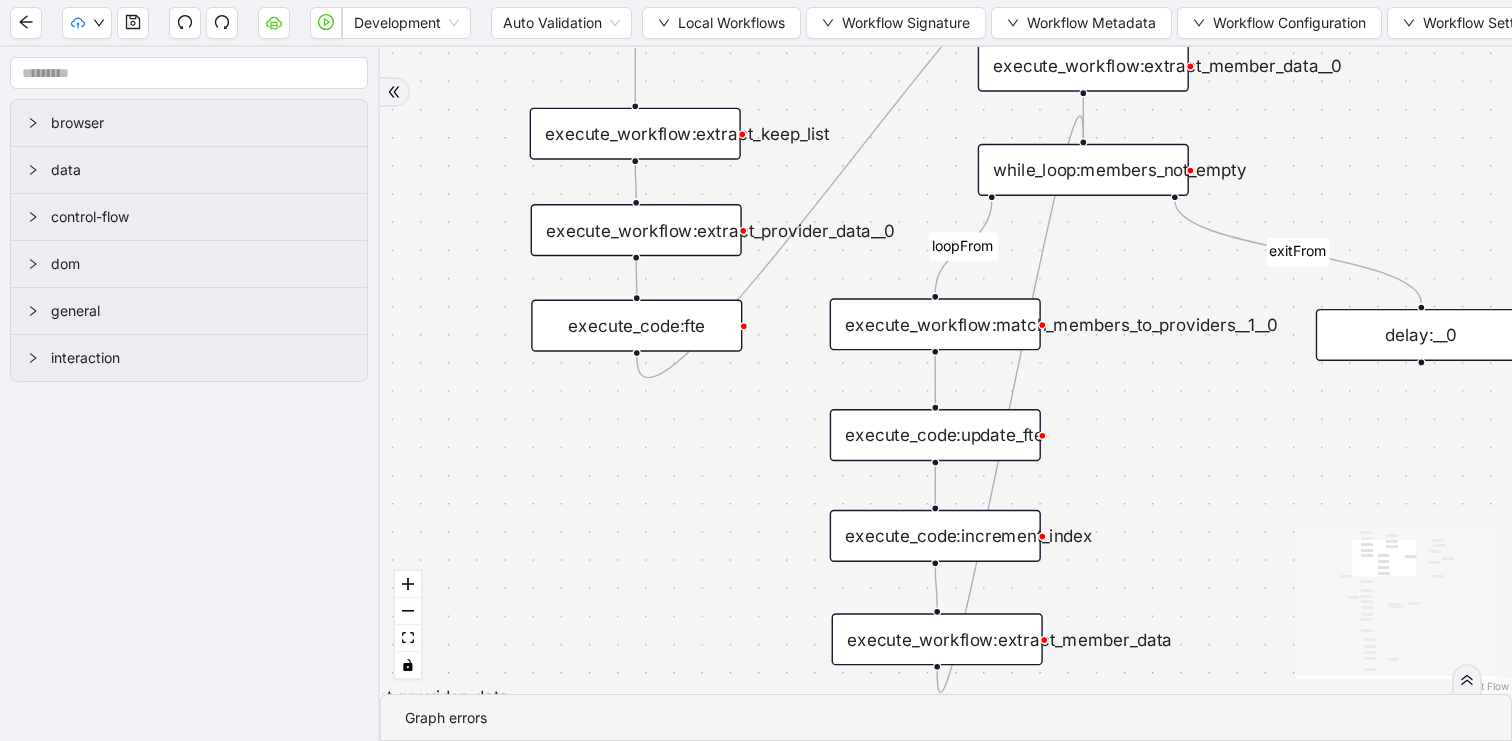 drag, startPoint x: 683, startPoint y: 373, endPoint x: 665, endPoint y: 513, distance: 141.1524 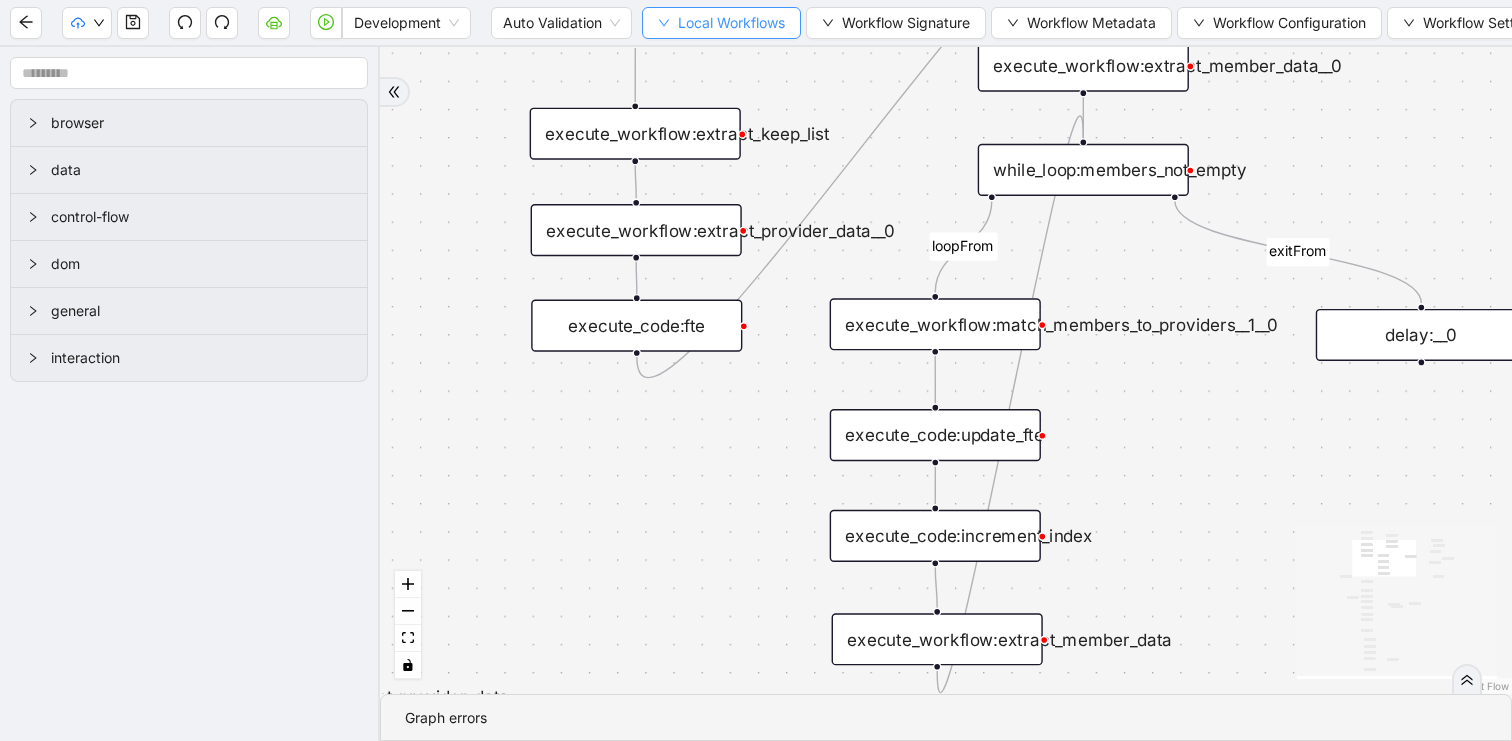 click on "Local Workflows" at bounding box center (731, 23) 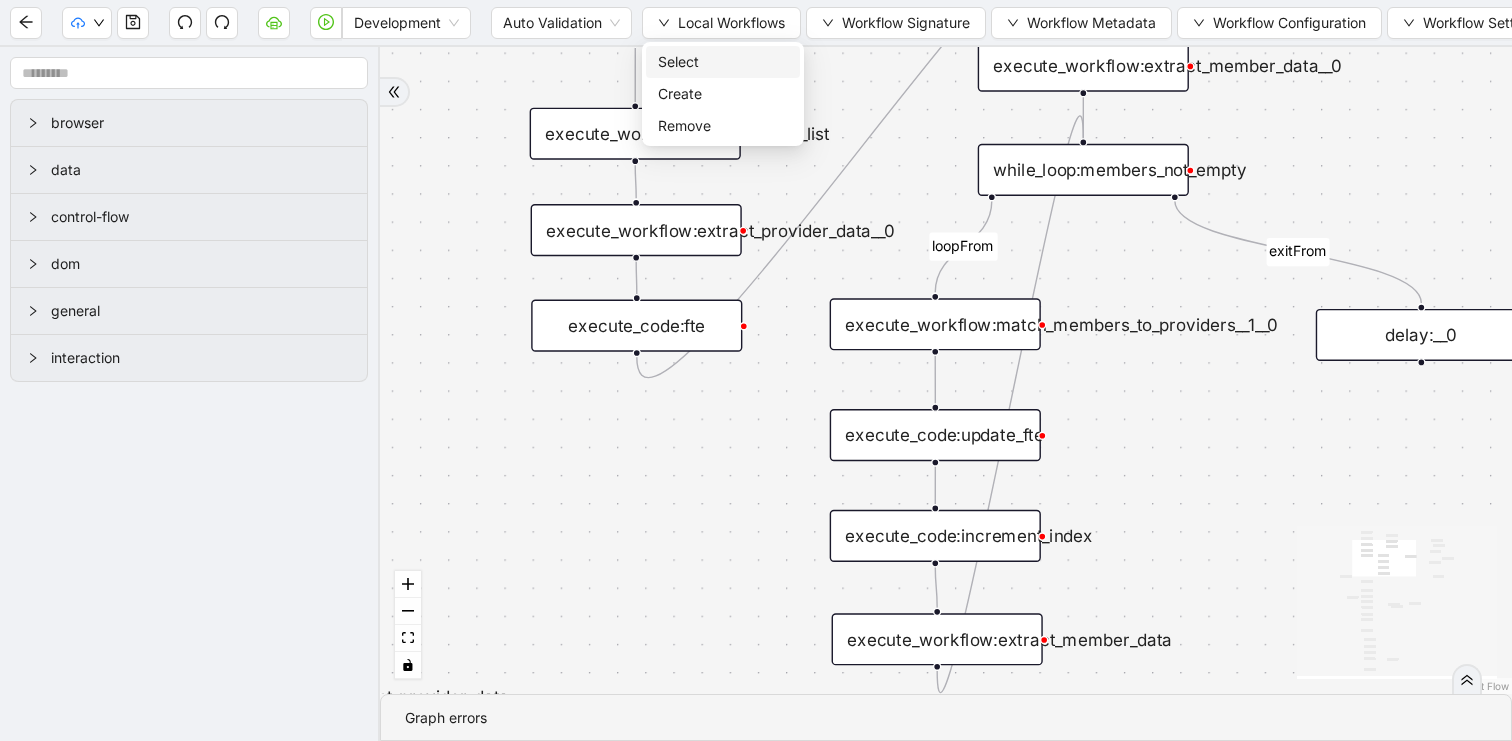 click on "Select" at bounding box center (723, 62) 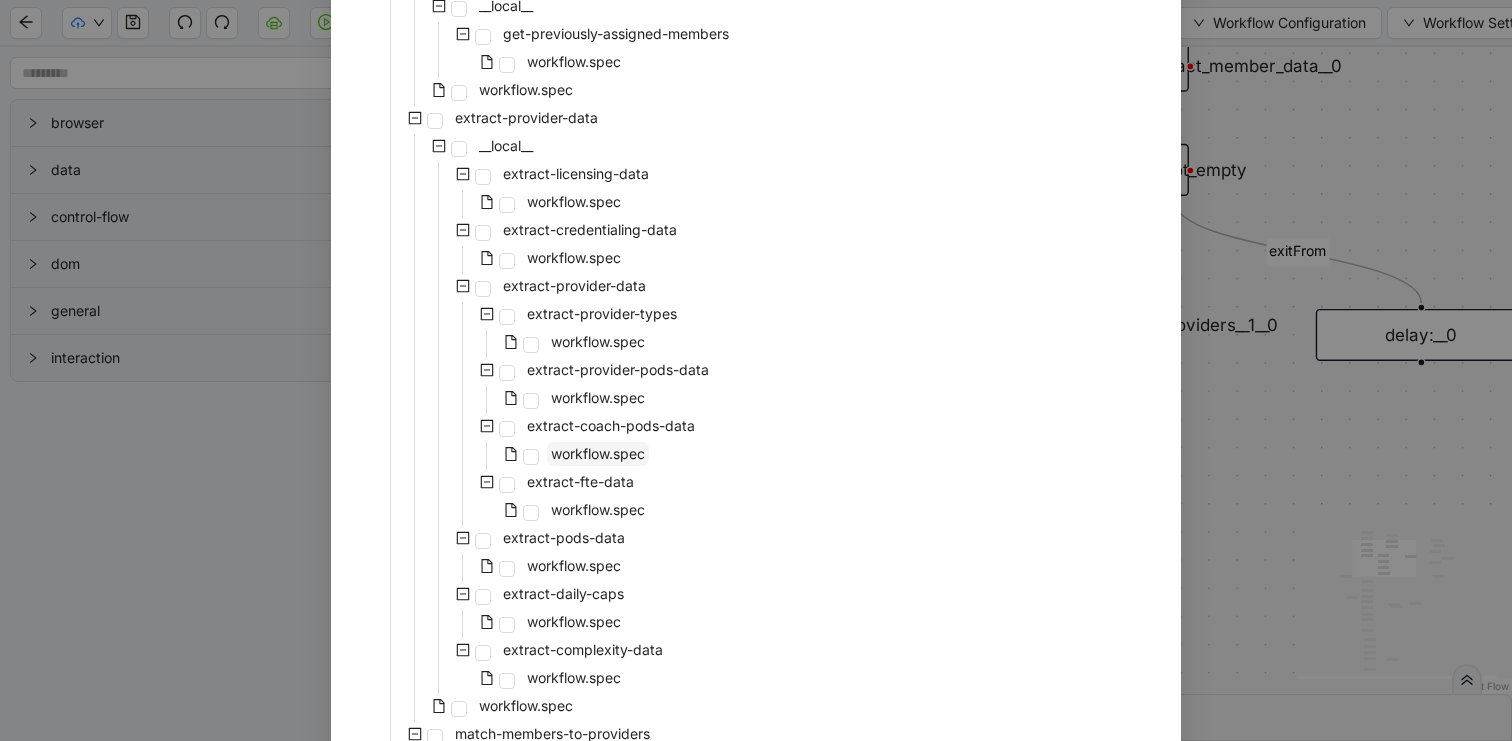 scroll, scrollTop: 483, scrollLeft: 0, axis: vertical 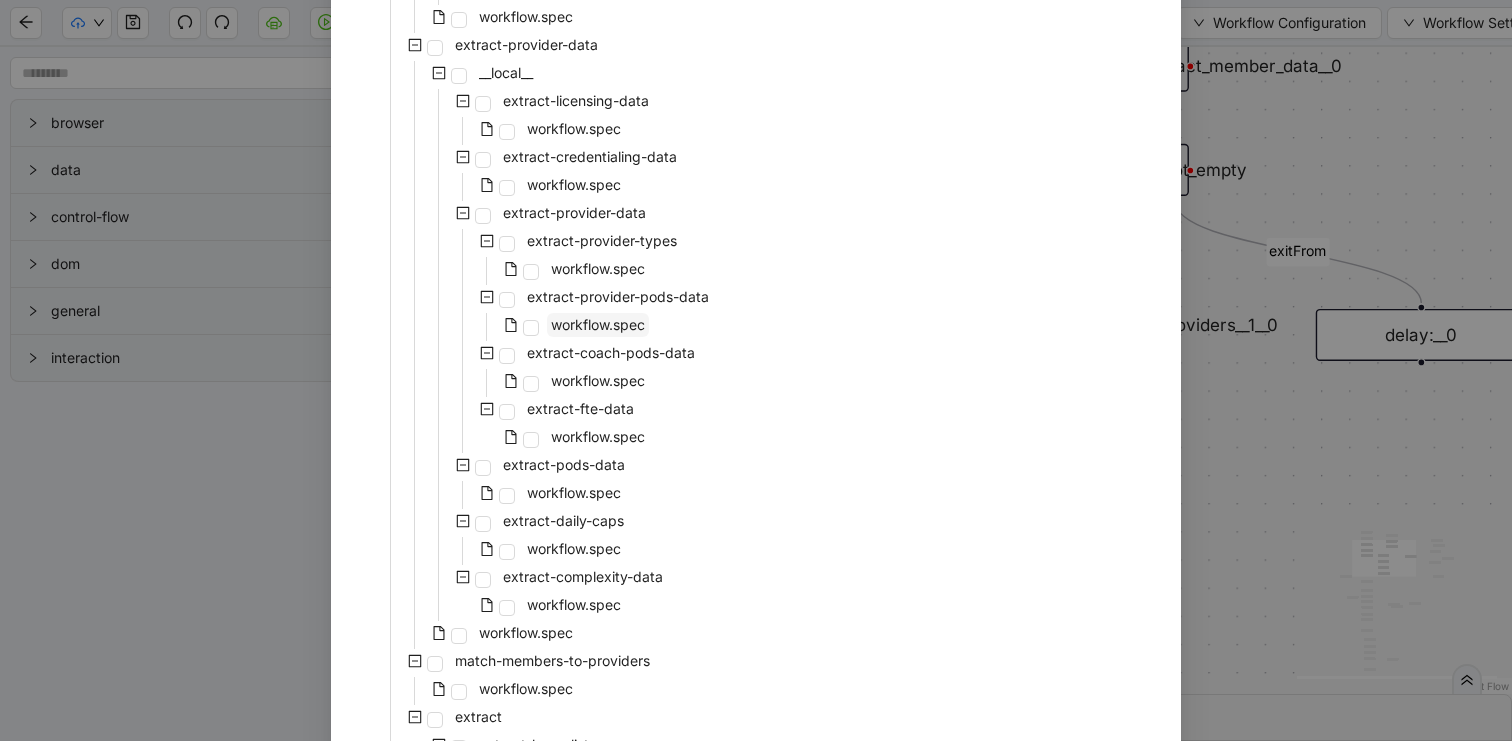 click on "workflow.spec" at bounding box center (598, 325) 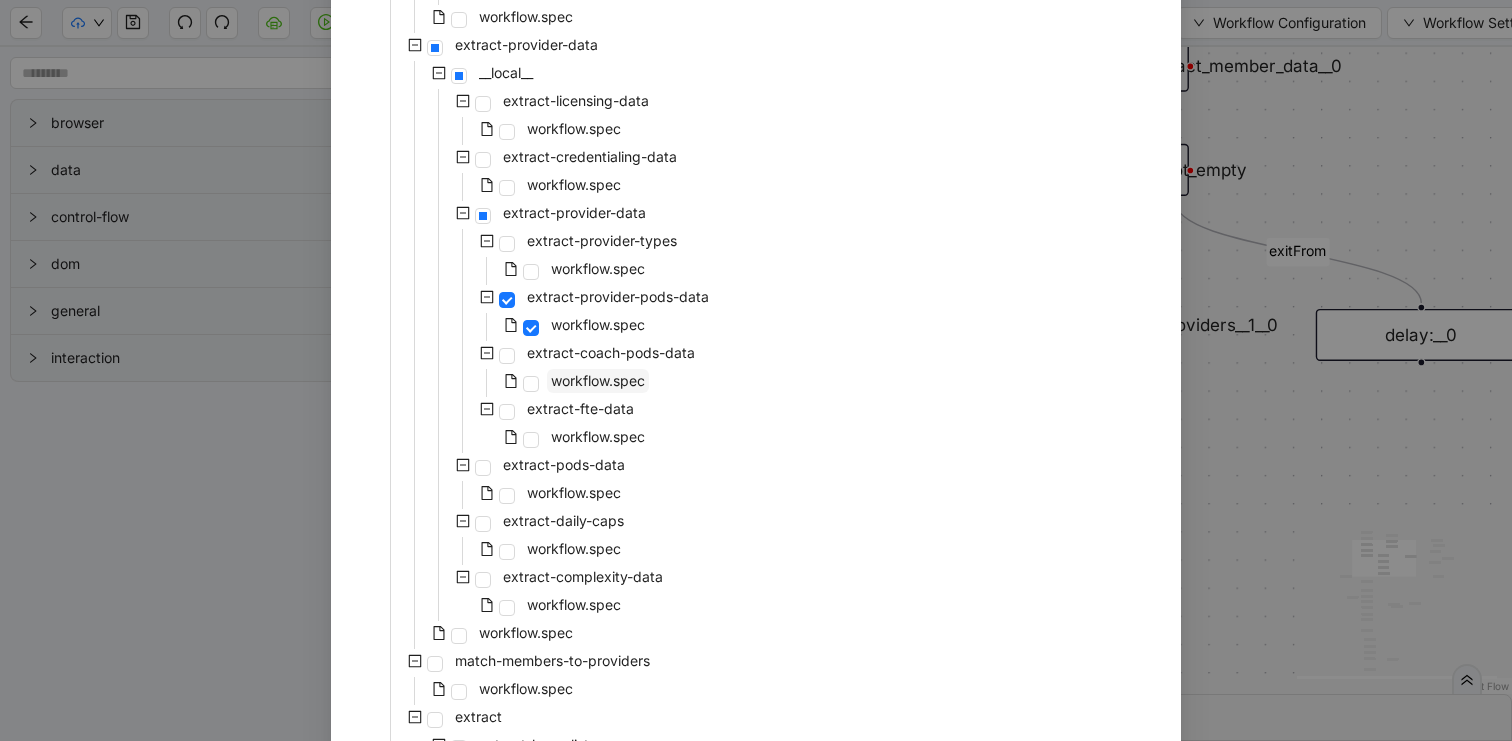 click on "workflow.spec" at bounding box center (598, 380) 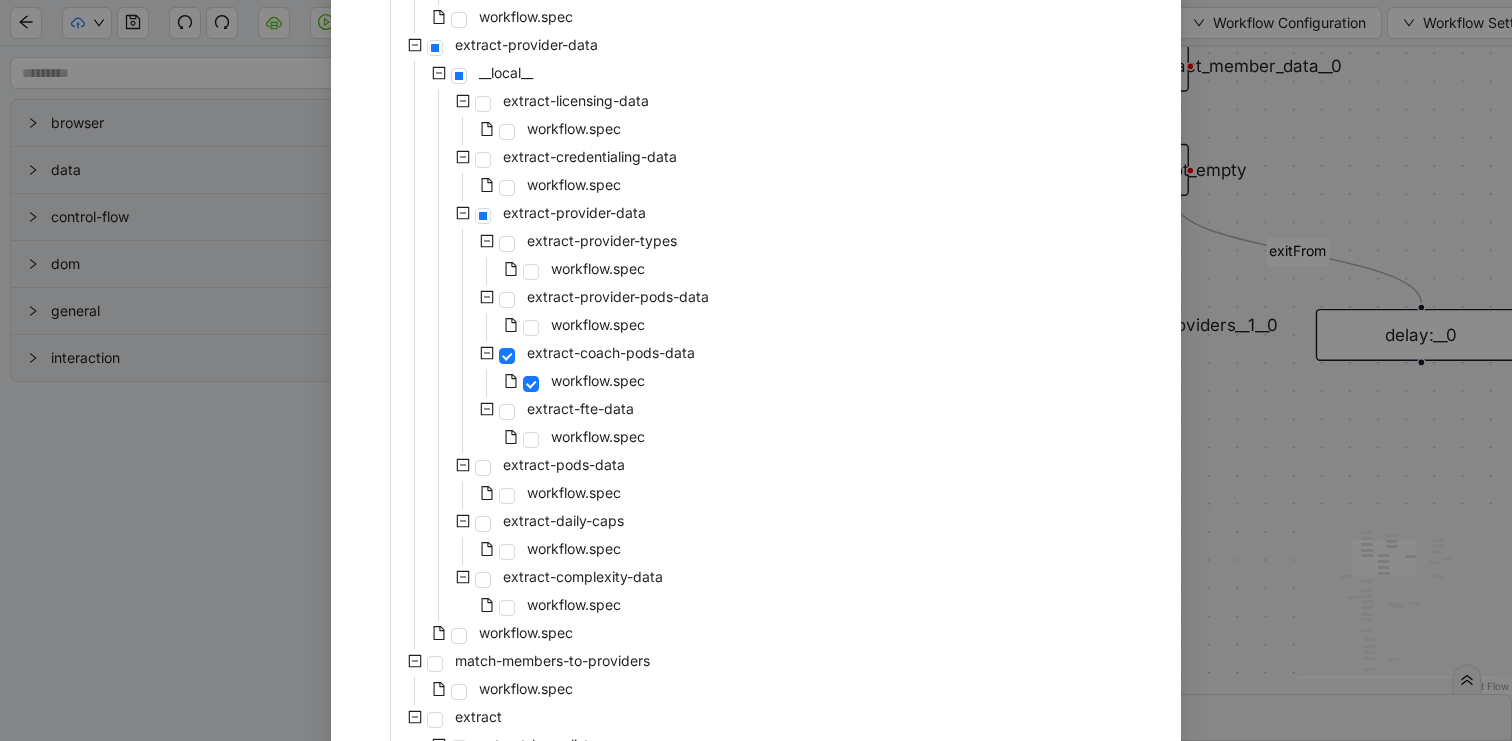 click on "extract-fte-data" at bounding box center (496, 411) 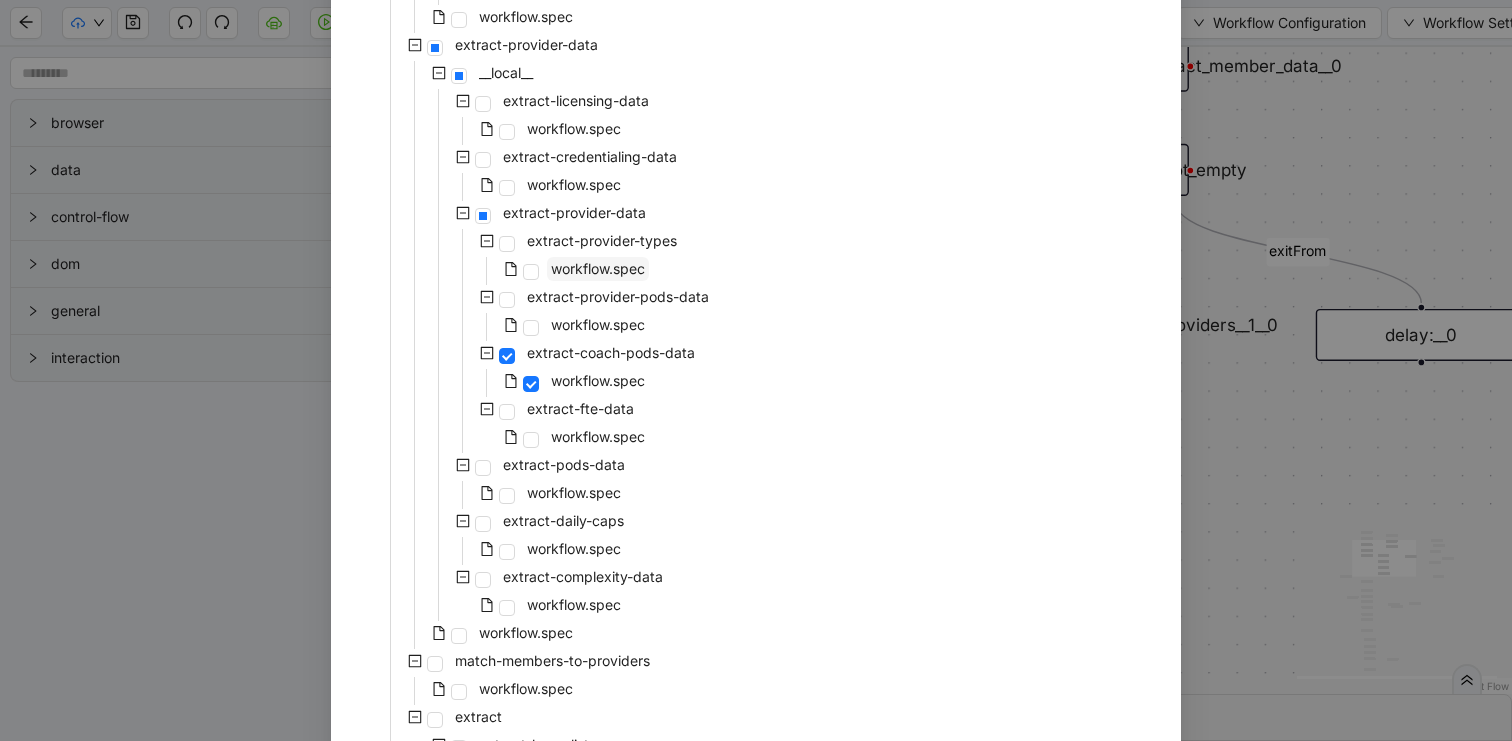 click on "workflow.spec" at bounding box center (598, 268) 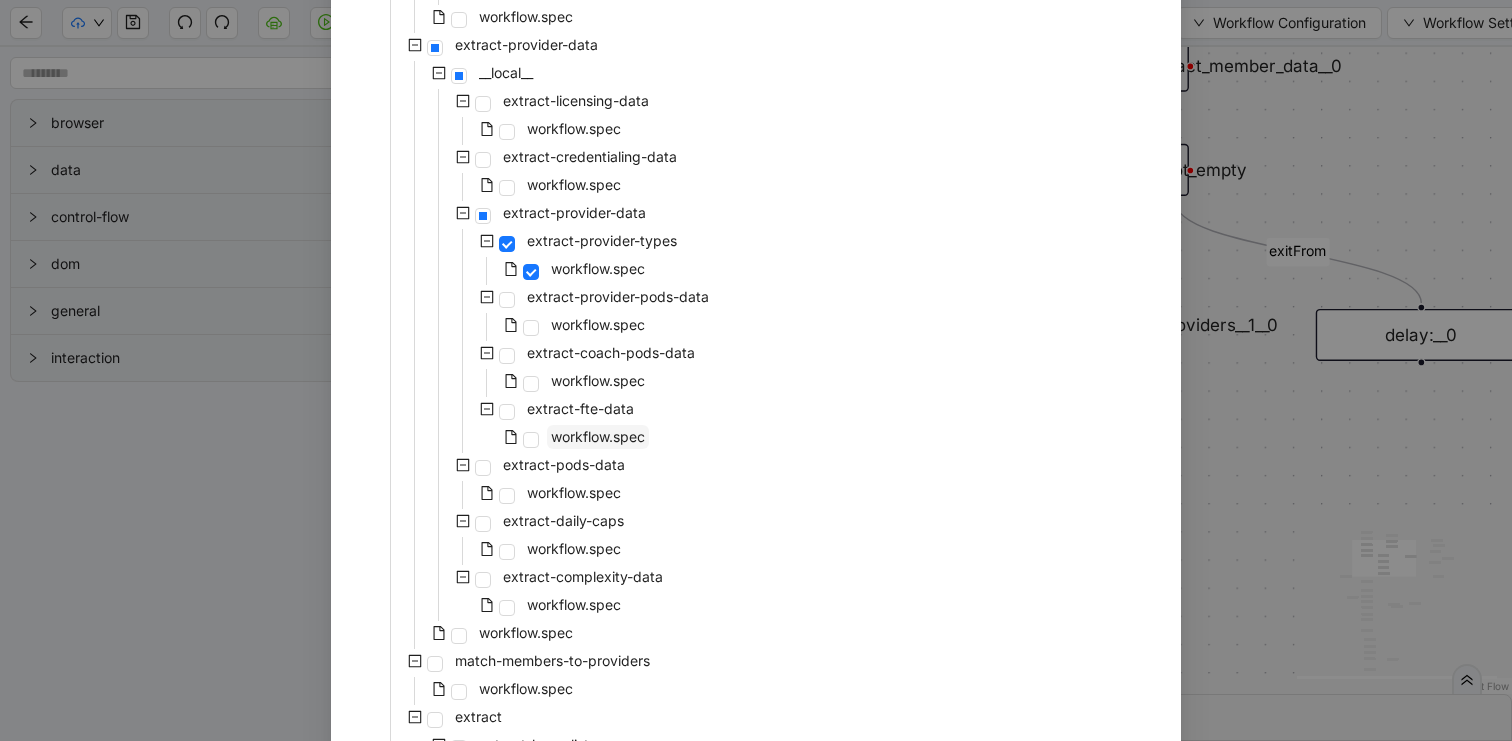 click on "workflow.spec" at bounding box center (598, 436) 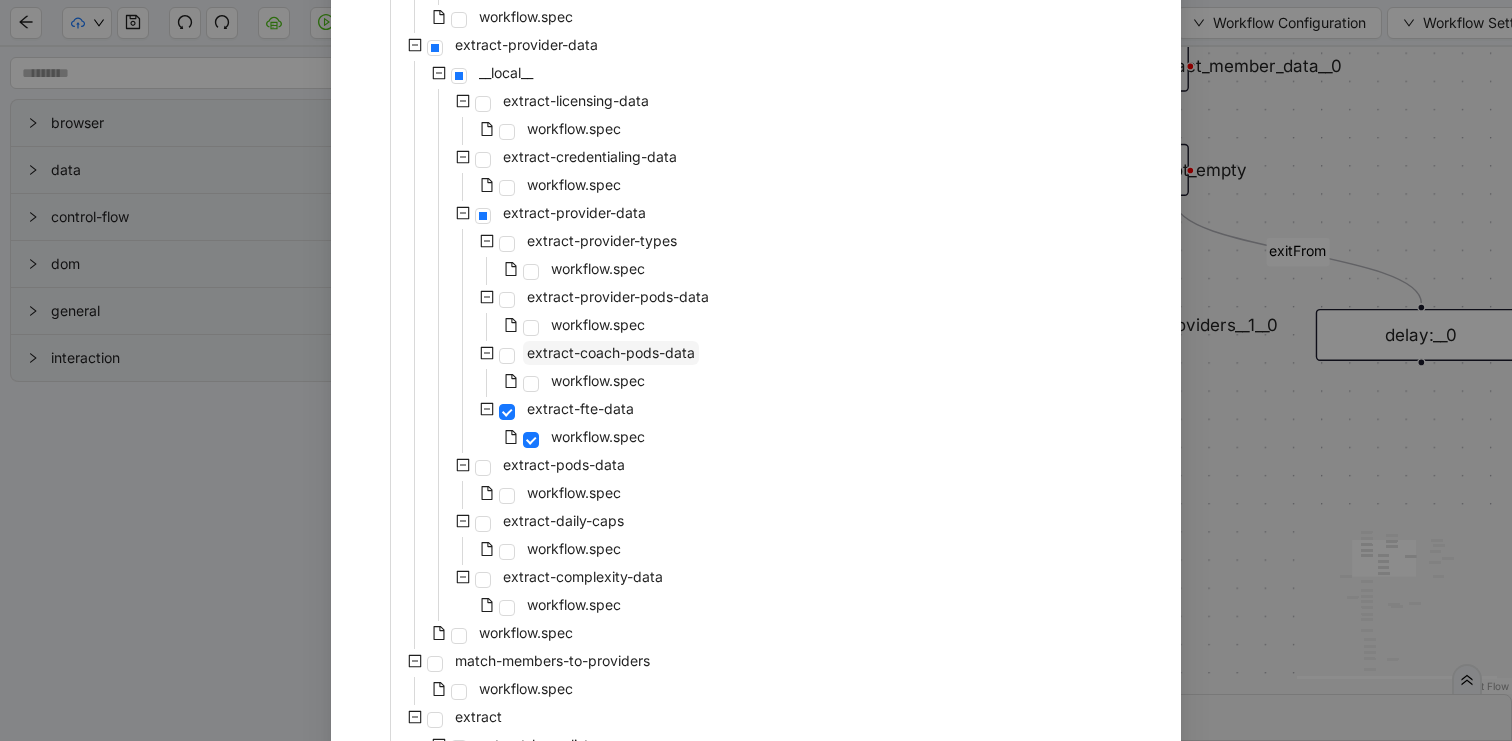 click on "extract-coach-pods-data" at bounding box center [611, 352] 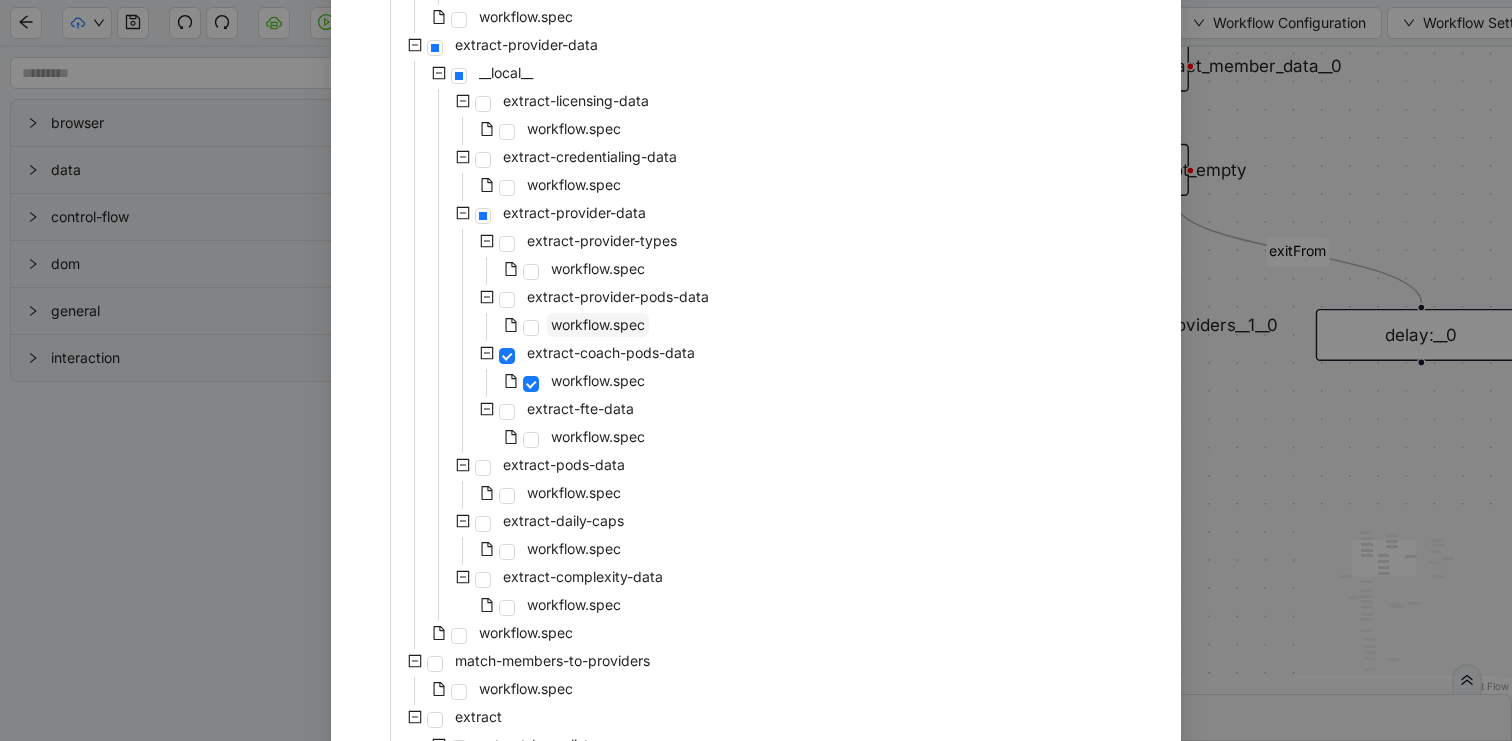 click on "workflow.spec" at bounding box center (598, 325) 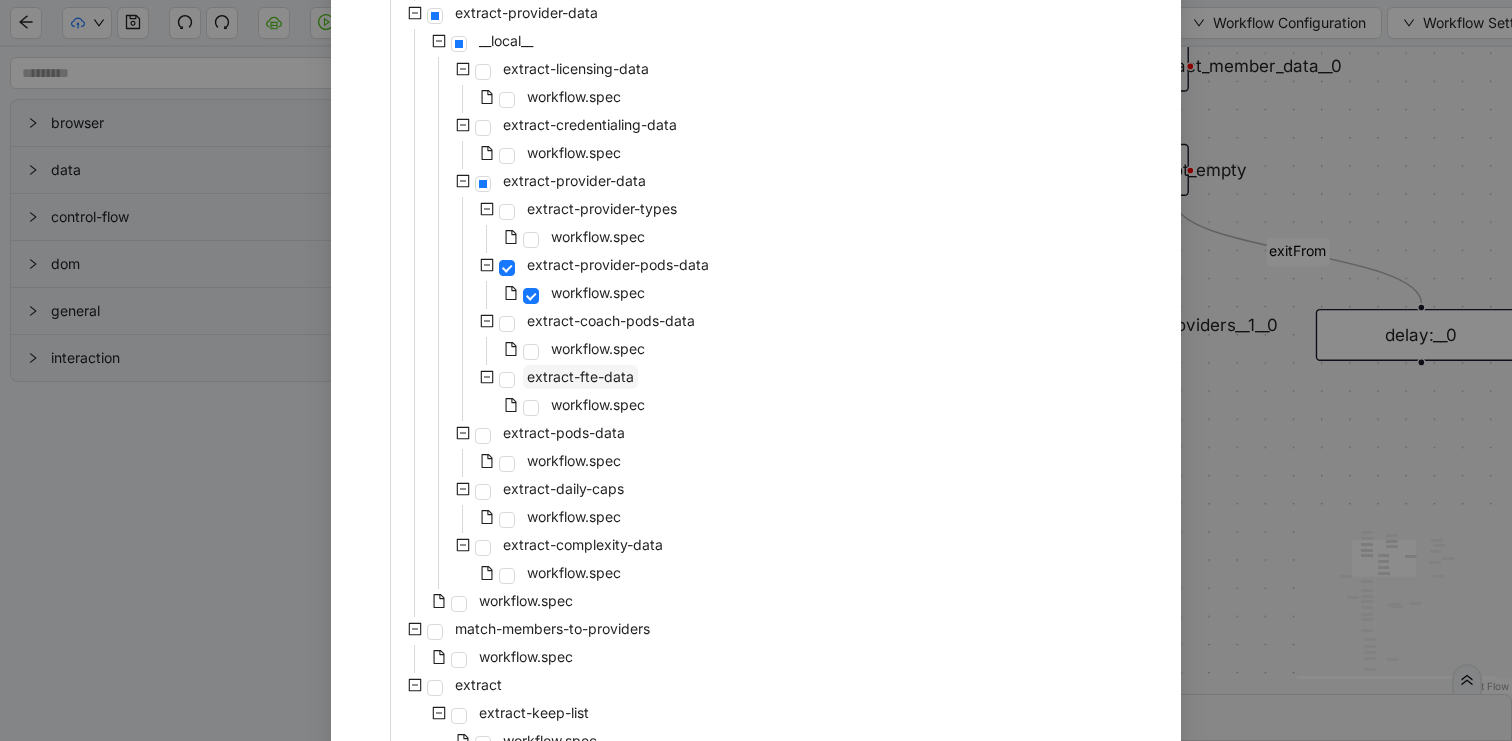 scroll, scrollTop: 524, scrollLeft: 0, axis: vertical 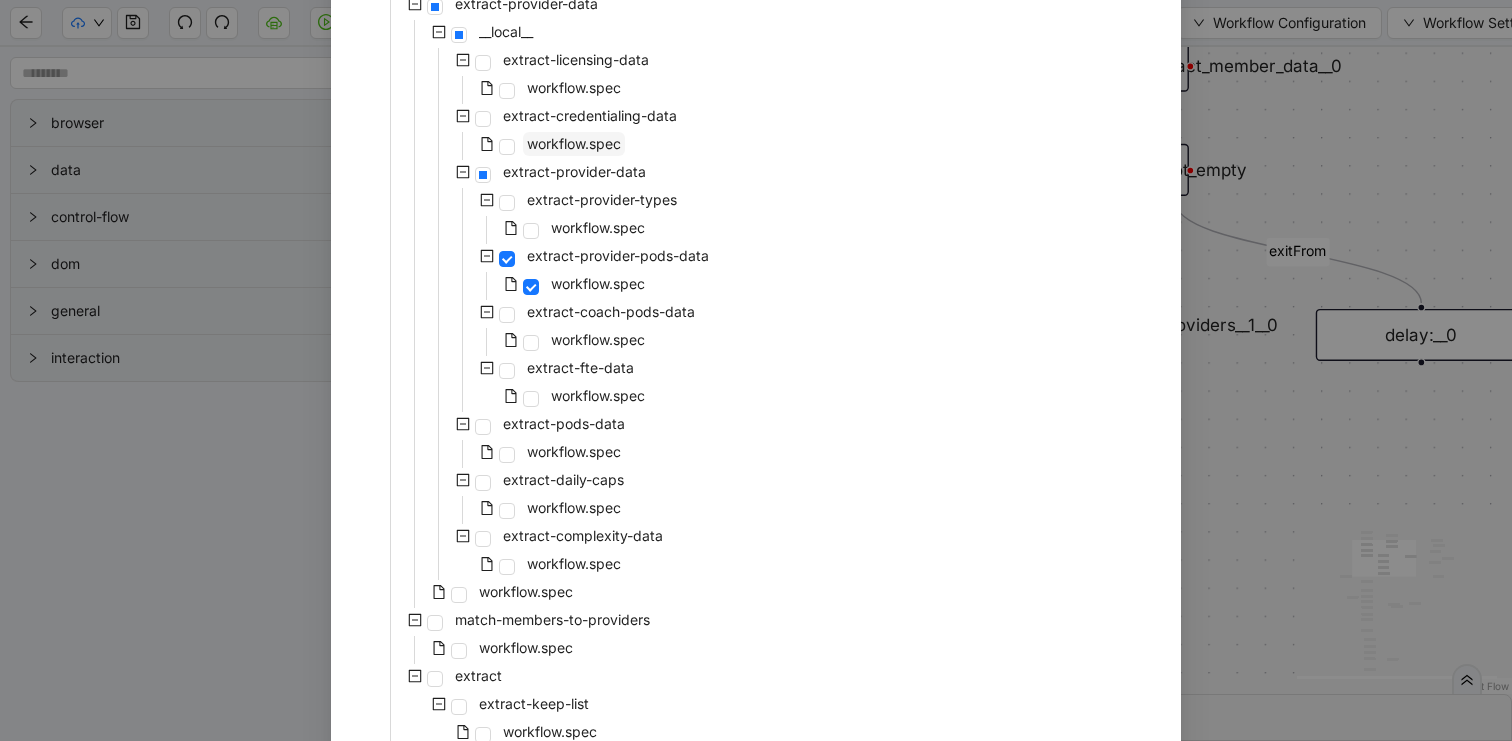 click on "workflow.spec" at bounding box center [574, 143] 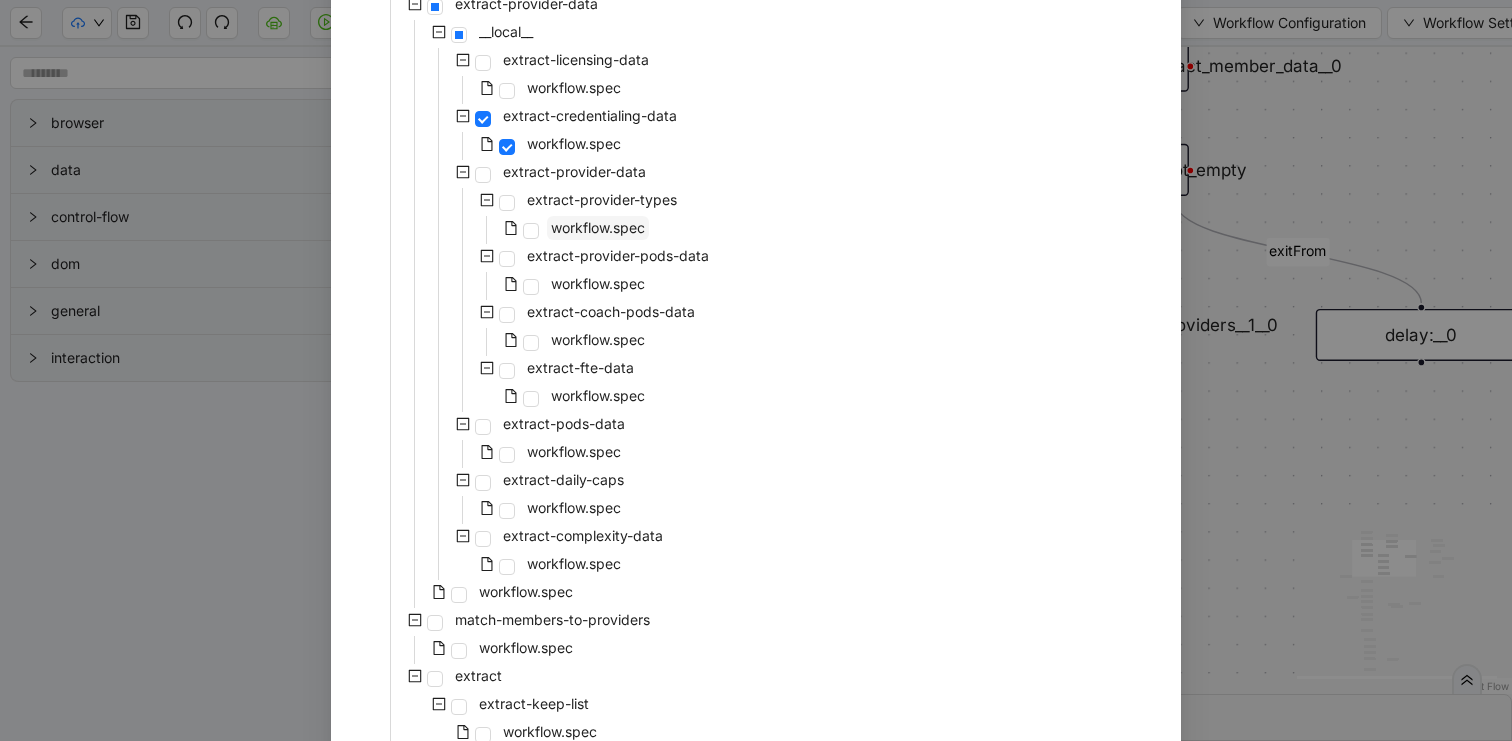 click on "workflow.spec" at bounding box center (598, 227) 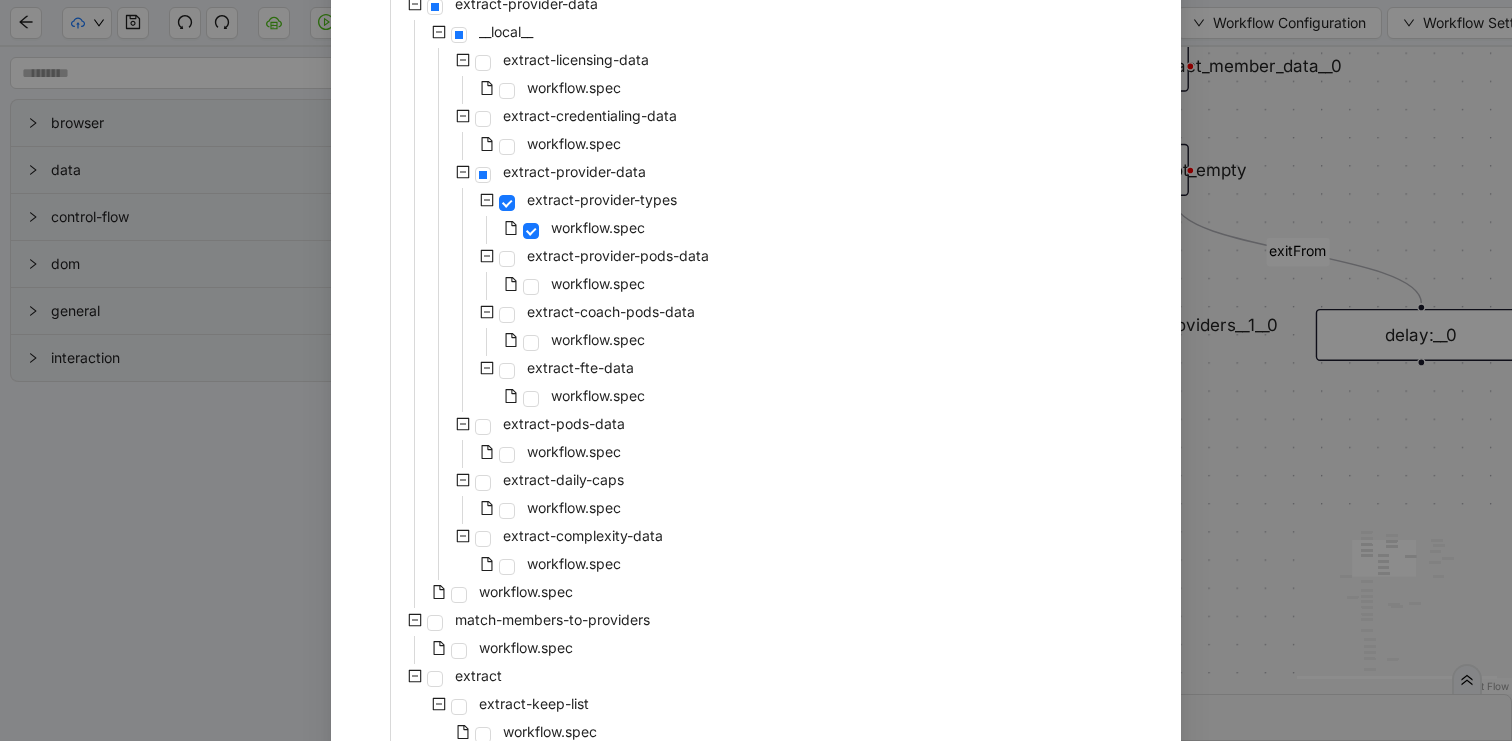 scroll, scrollTop: 647, scrollLeft: 0, axis: vertical 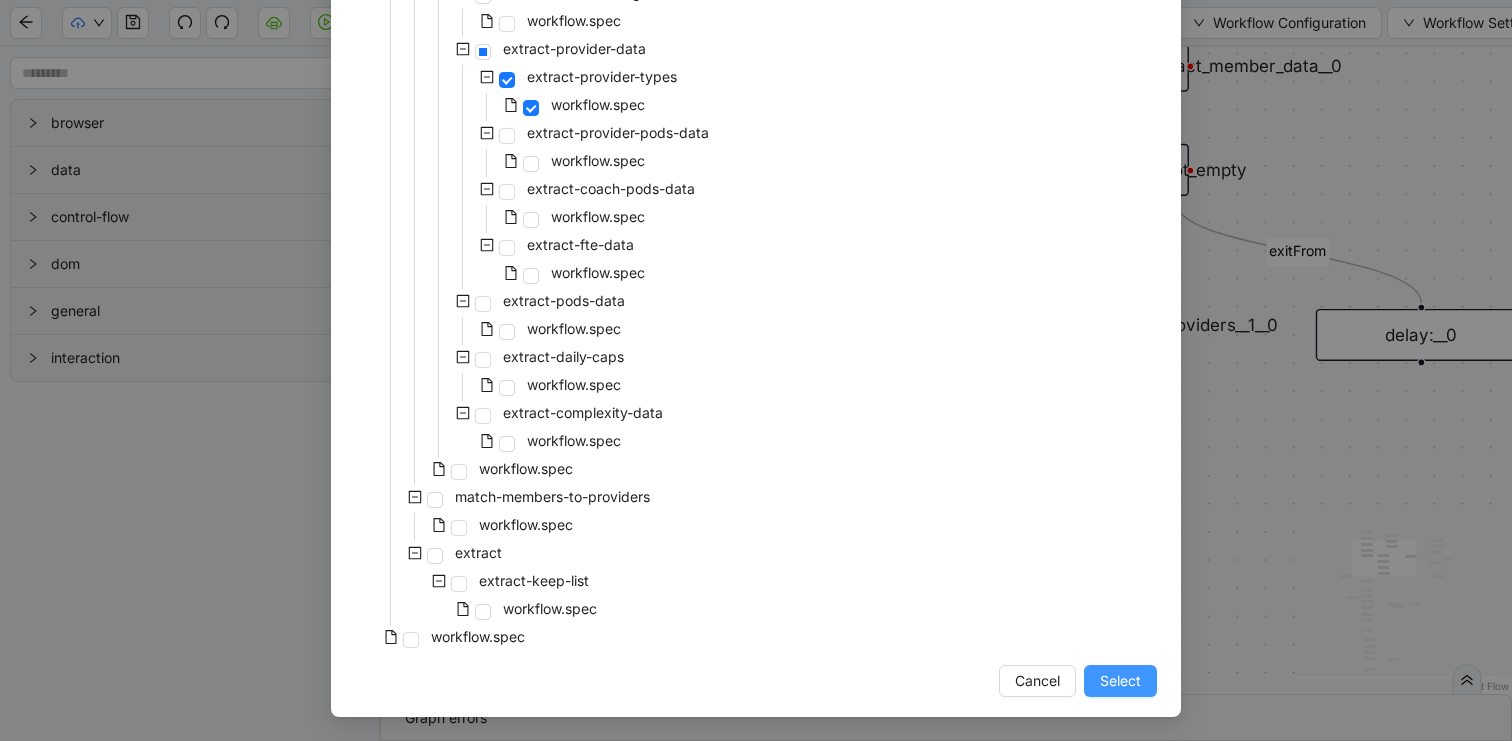 click on "Select" at bounding box center (1120, 681) 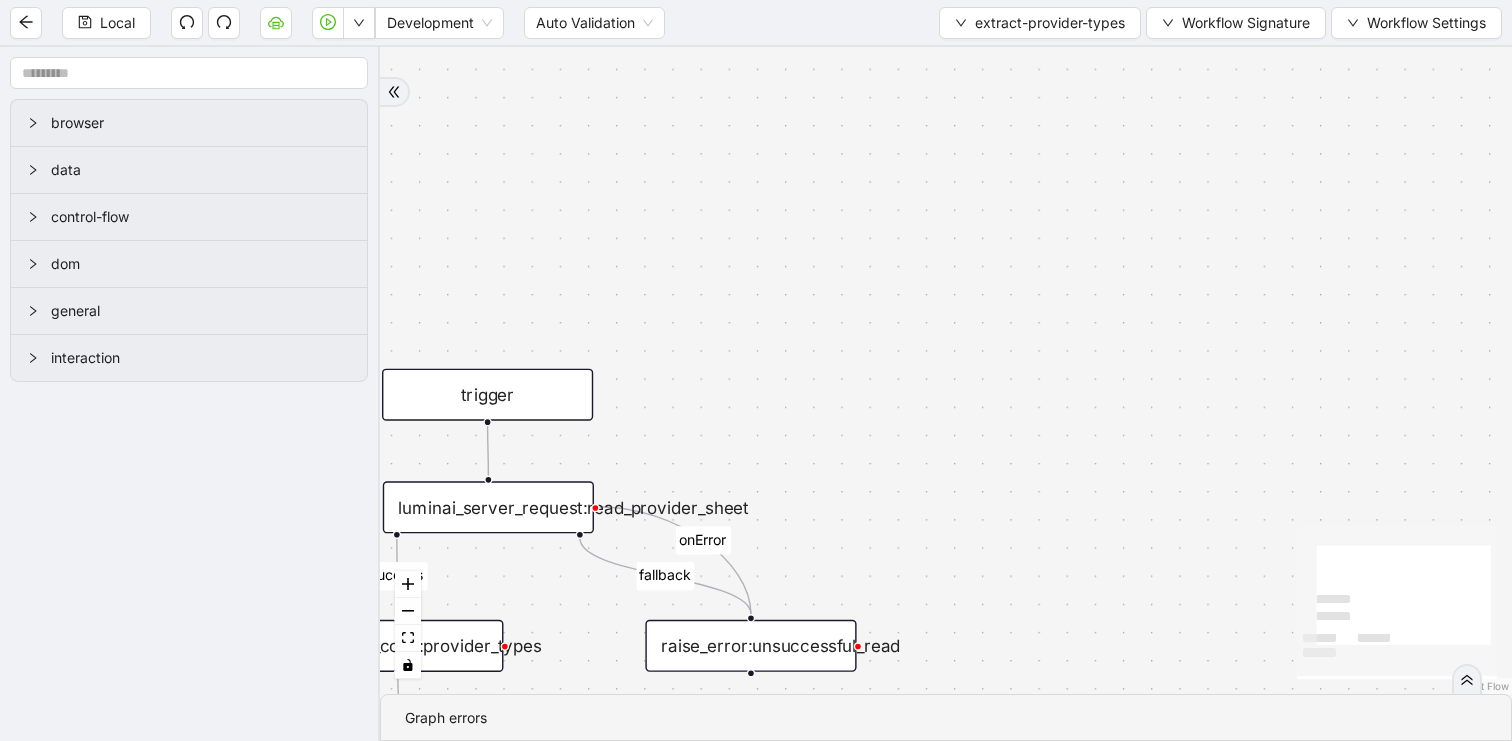 drag, startPoint x: 953, startPoint y: 471, endPoint x: 1068, endPoint y: 210, distance: 285.2122 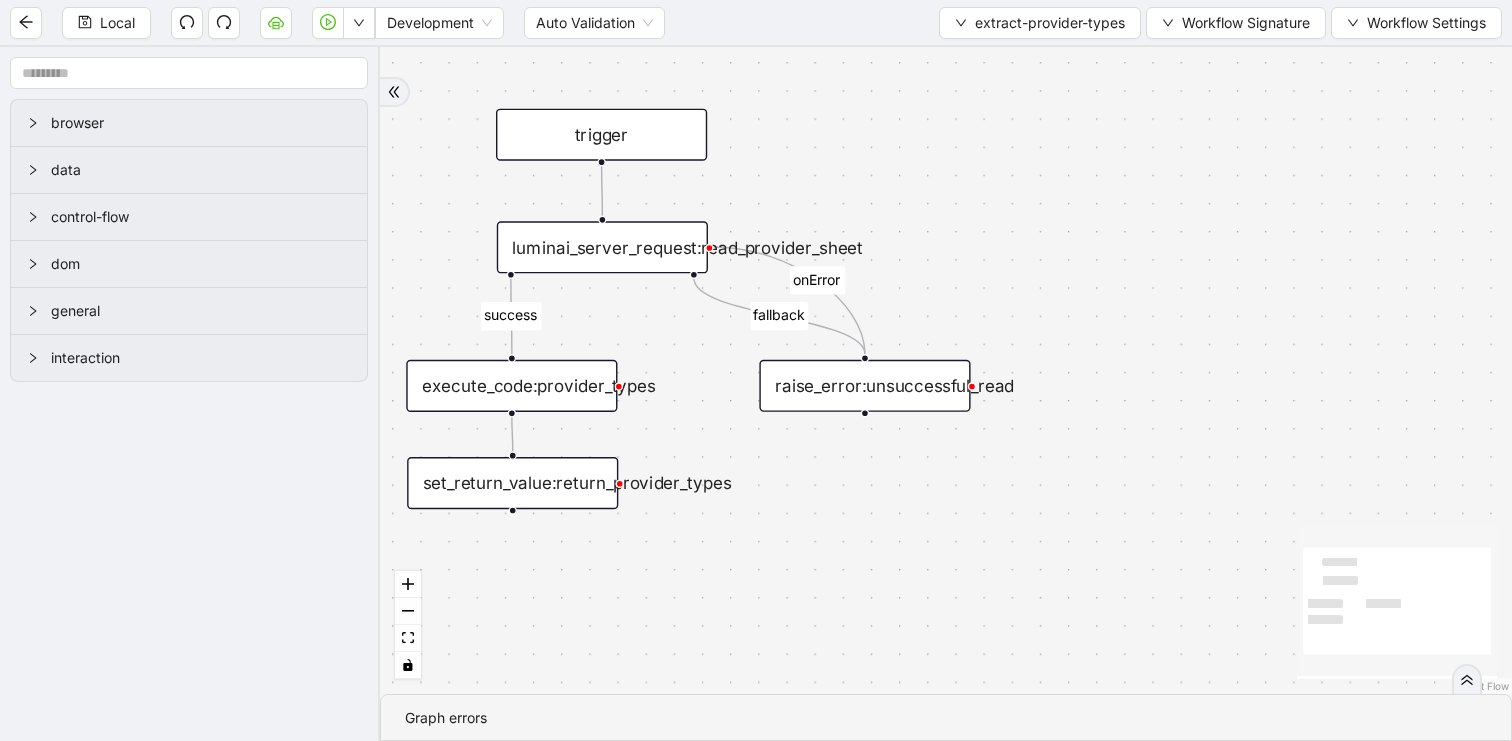 click on "execute_code:provider_types" at bounding box center [511, 386] 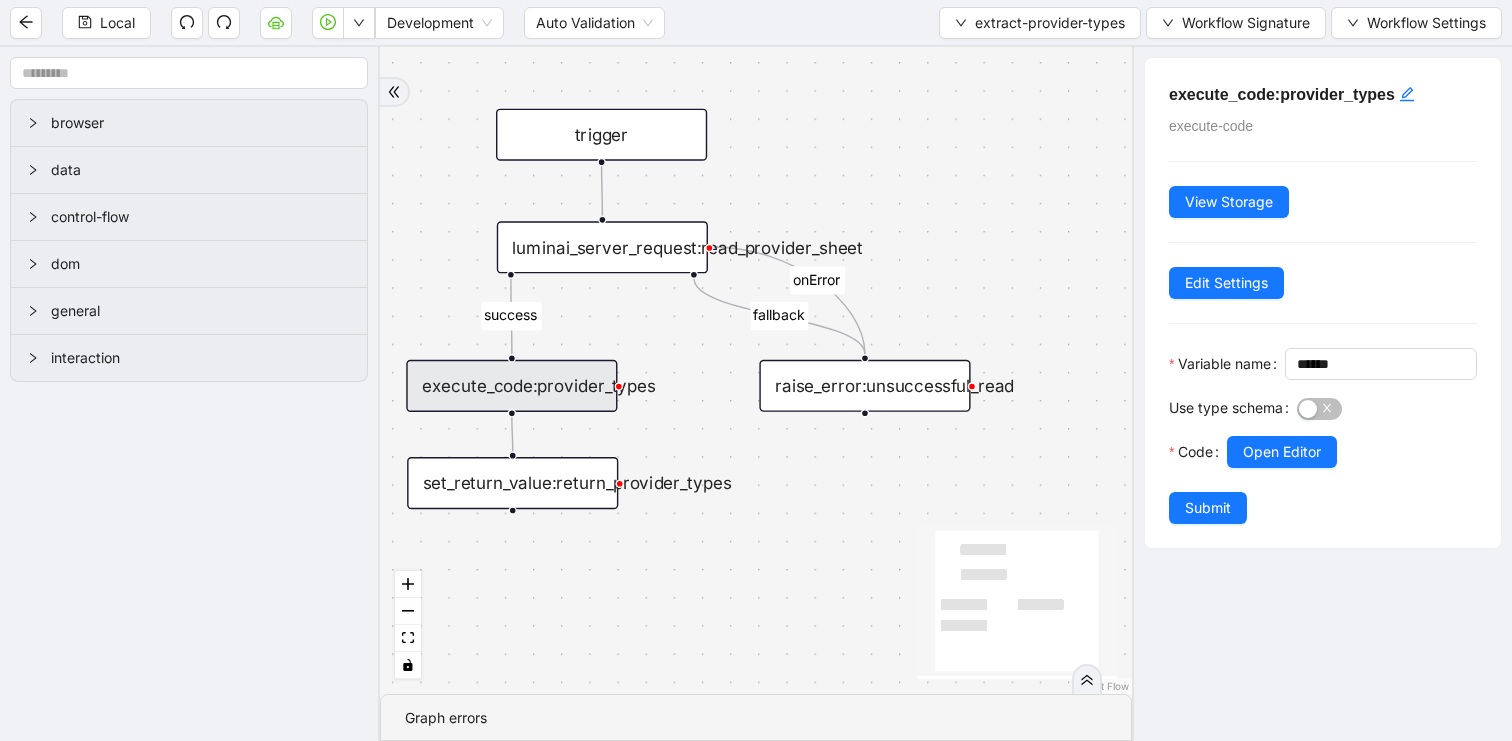 click at bounding box center [1352, 480] 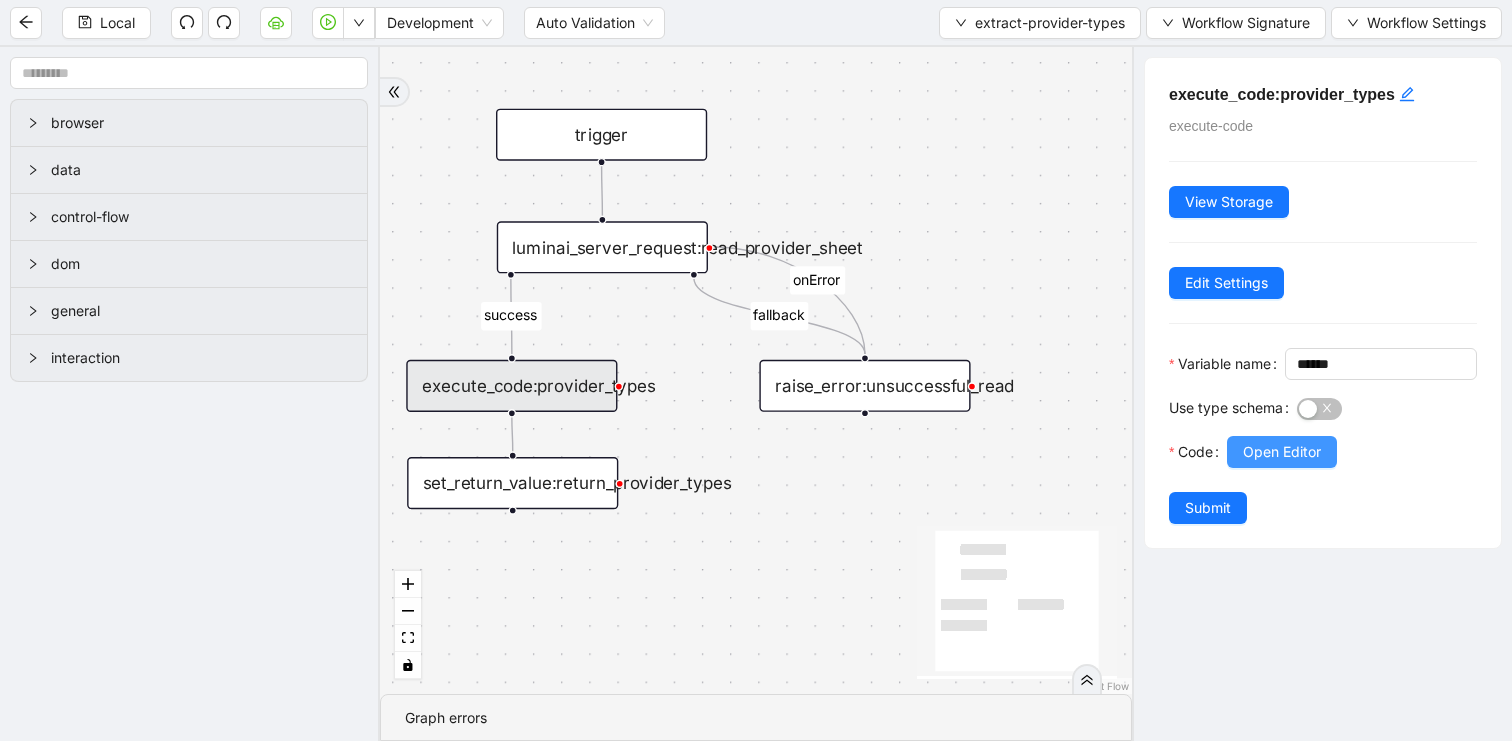 click on "Open Editor" at bounding box center [1282, 452] 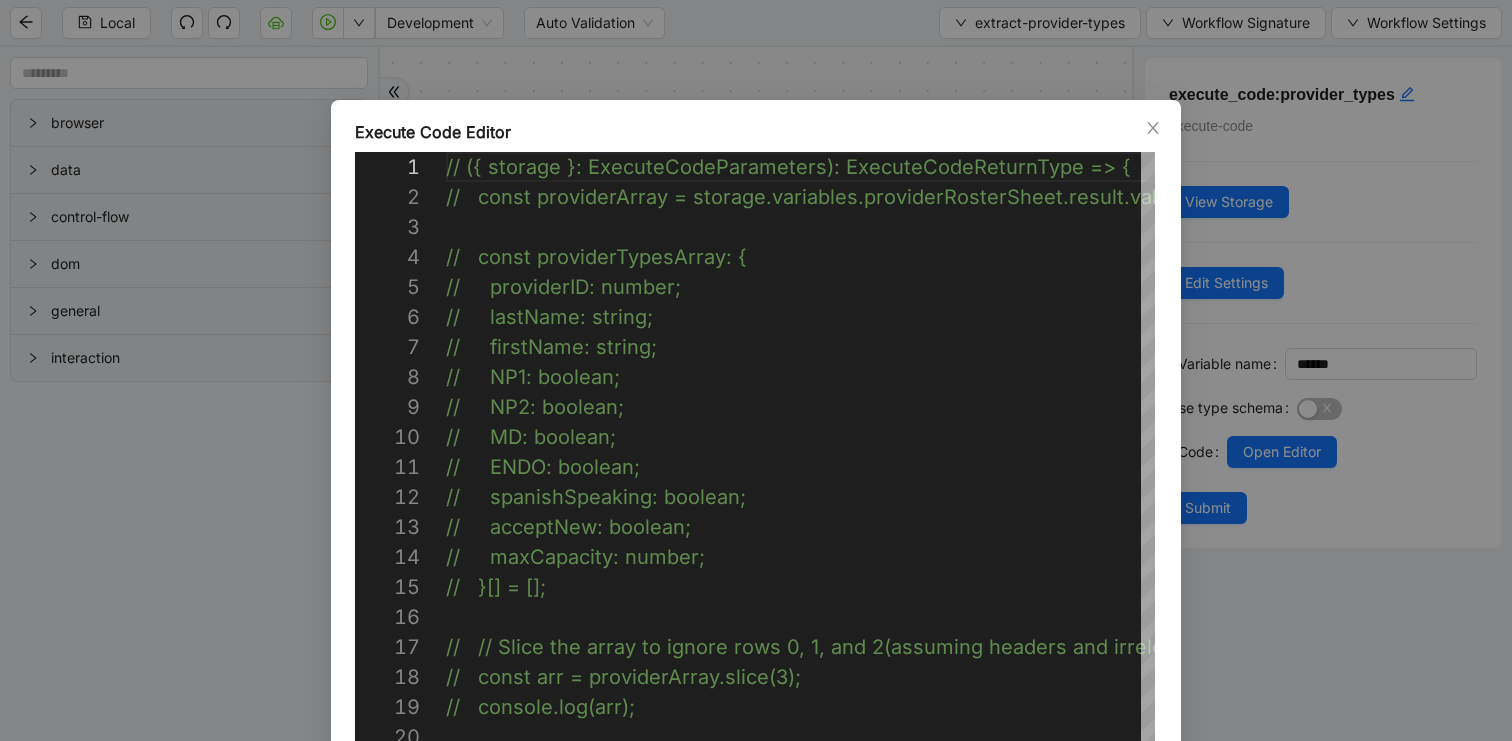 scroll, scrollTop: 300, scrollLeft: 0, axis: vertical 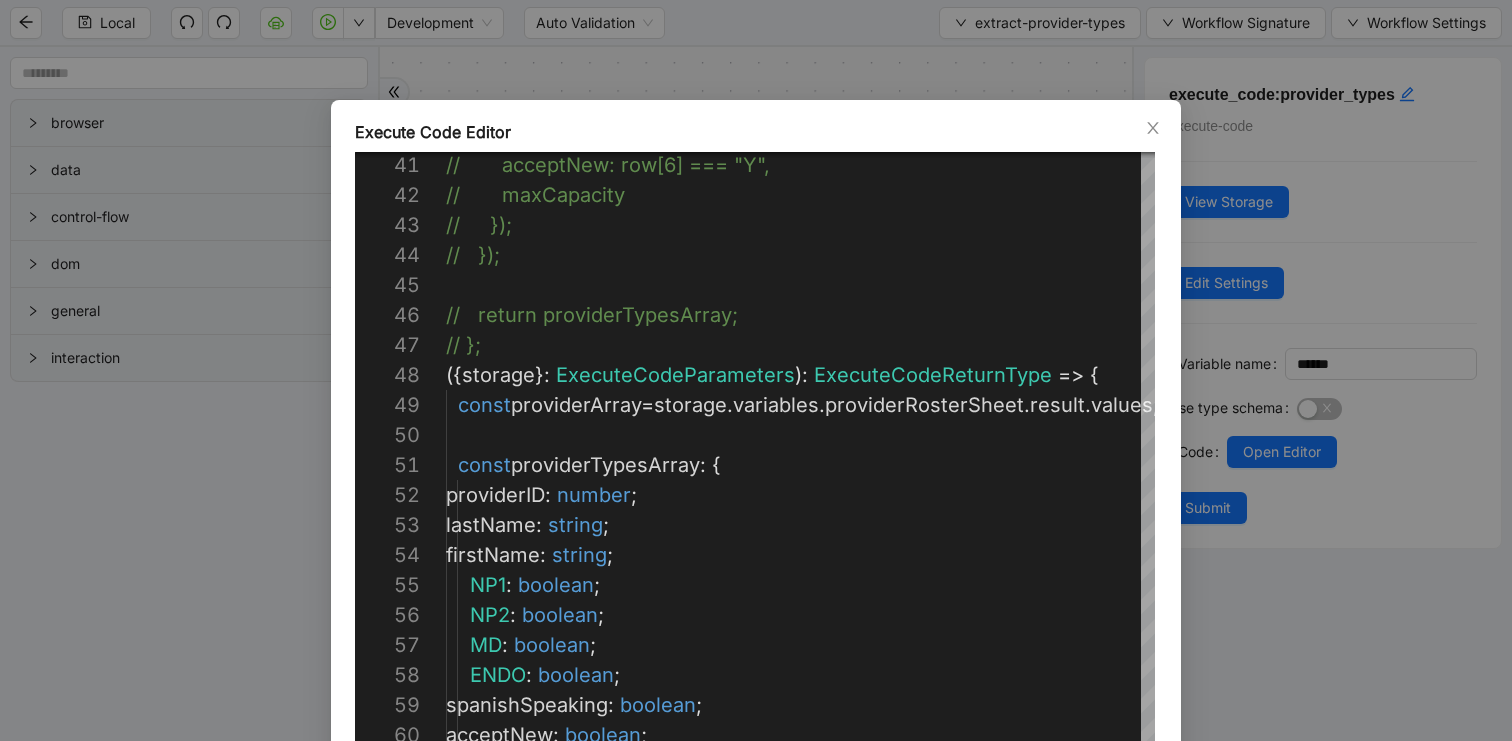 click on "Execute Code Editor 41 42 43 44 45 46 47 48 49 50 51 52 53 54 55 56 57 58 59 60 61 //       acceptNew: row[6] === "Y", //       maxCapacity //     }); //   }); //   return providerTypesArray; // }; ({  storage  }:   ExecuteCodeParameters ):   ExecuteCodeReturnType   =>   {    const  providerArray  =  storage . variables . providerRosterSheet . result . values ;    const  providerTypesArray :   {     providerID :   number ;     lastName :   string ;     firstName :   string ;      NP1 :   boolean ;      NP2 :   boolean ;      MD :   boolean ;      ENDO :   boolean ;     spanishSpeaking :   boolean ;     acceptNew :   boolean ;     maxCapacity :   number ; Enter to Rename, ⇧Enter to Preview Cancel Save" at bounding box center [756, 370] 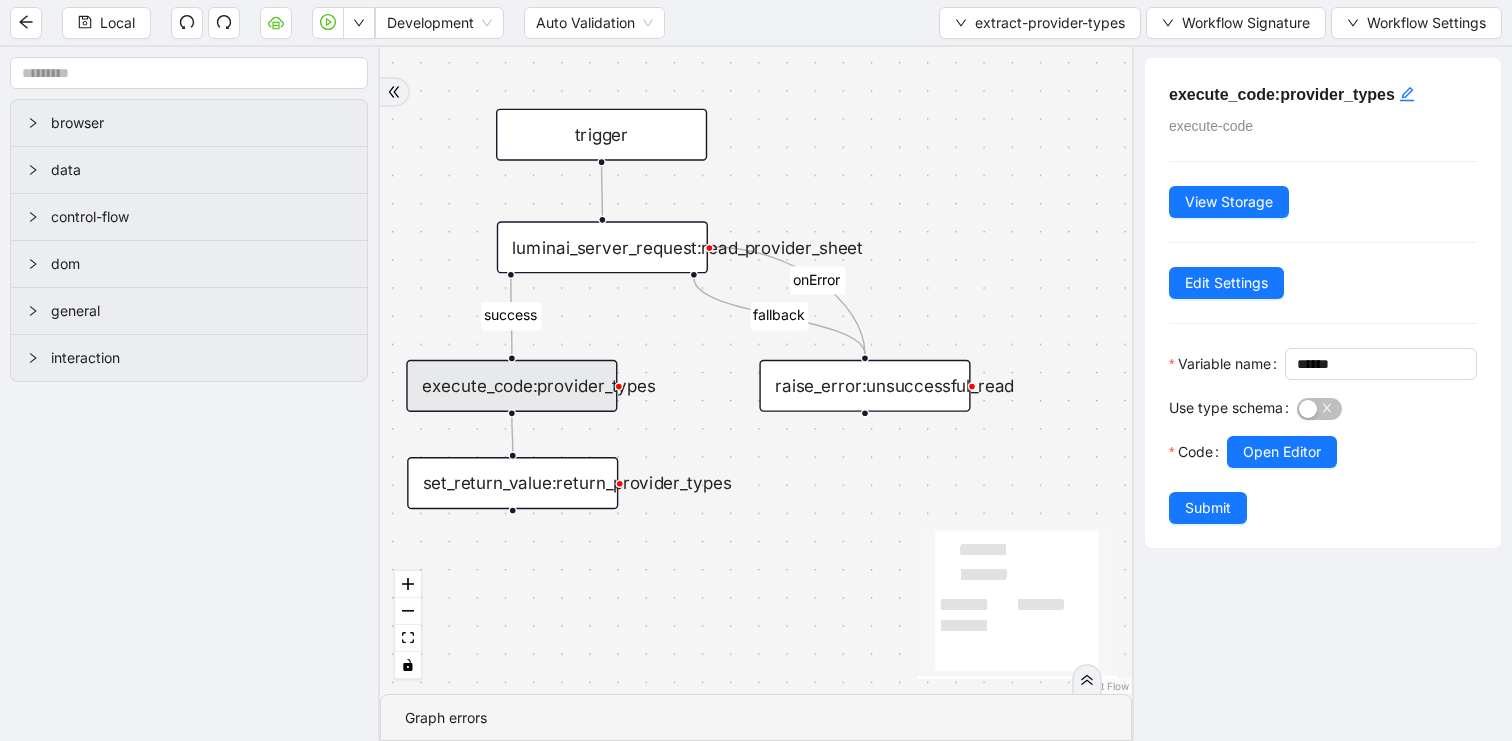 type 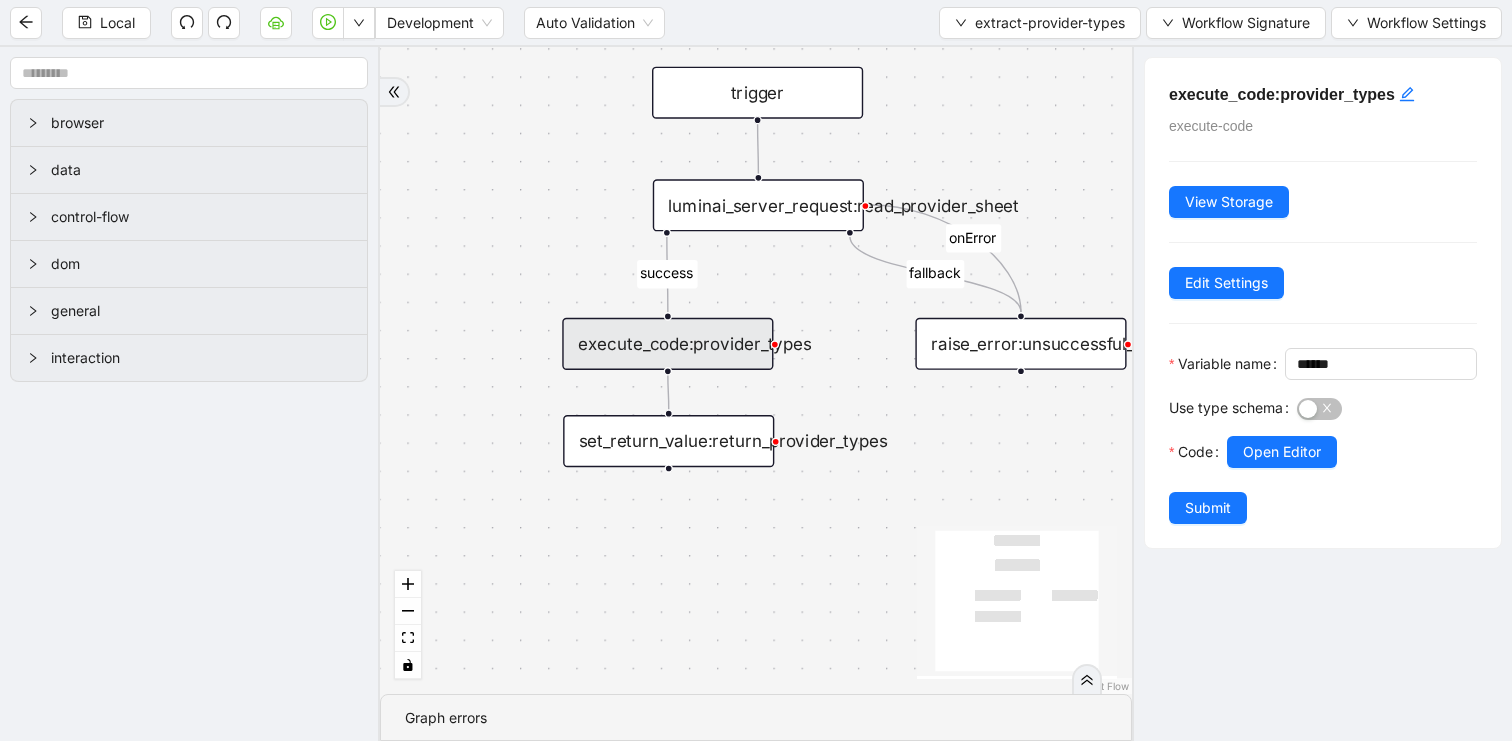 drag, startPoint x: 634, startPoint y: 330, endPoint x: 813, endPoint y: 281, distance: 185.58556 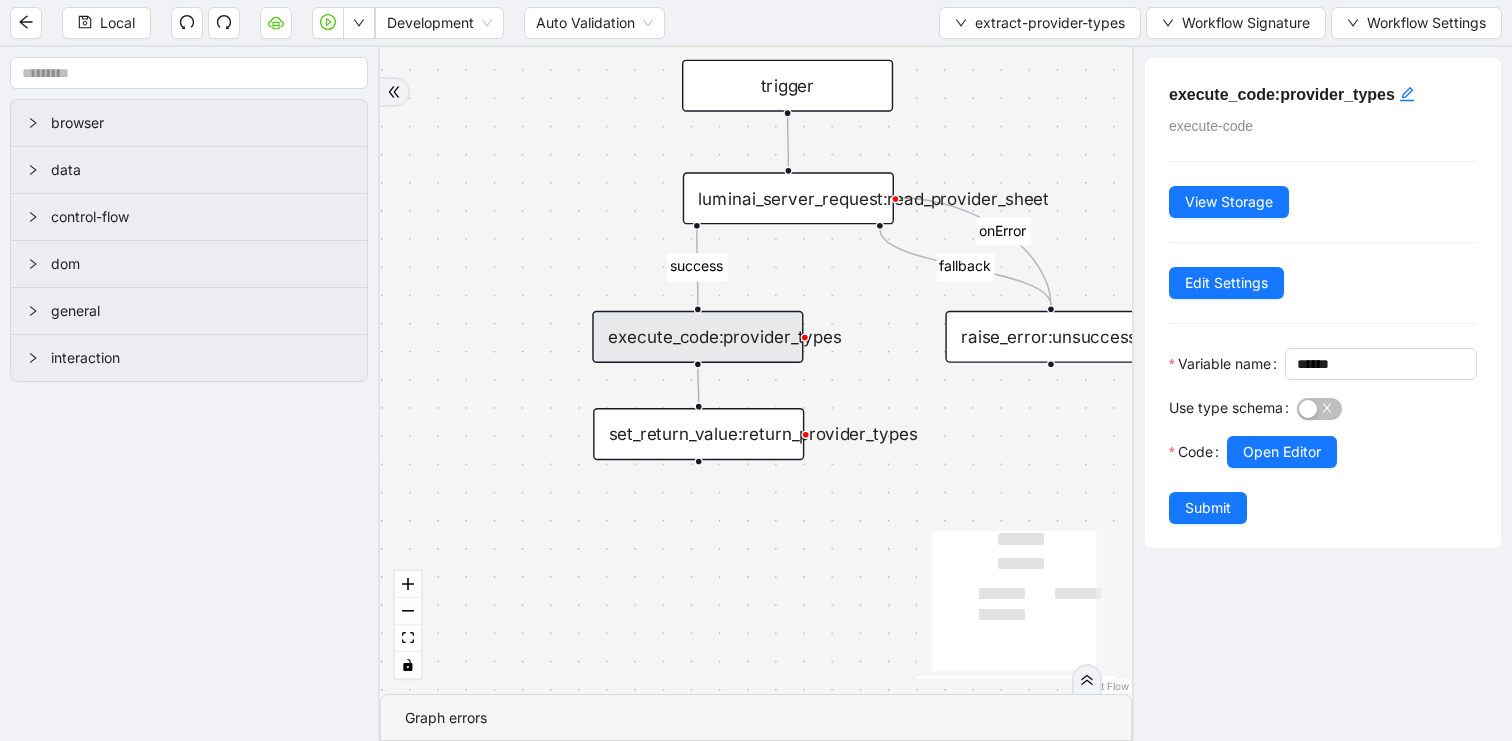 click on "fallback success onError trigger raise_error:unsuccessful_read luminai_server_request:read_provider_sheet execute_code:provider_types set_return_value:return_provider_types" at bounding box center (756, 370) 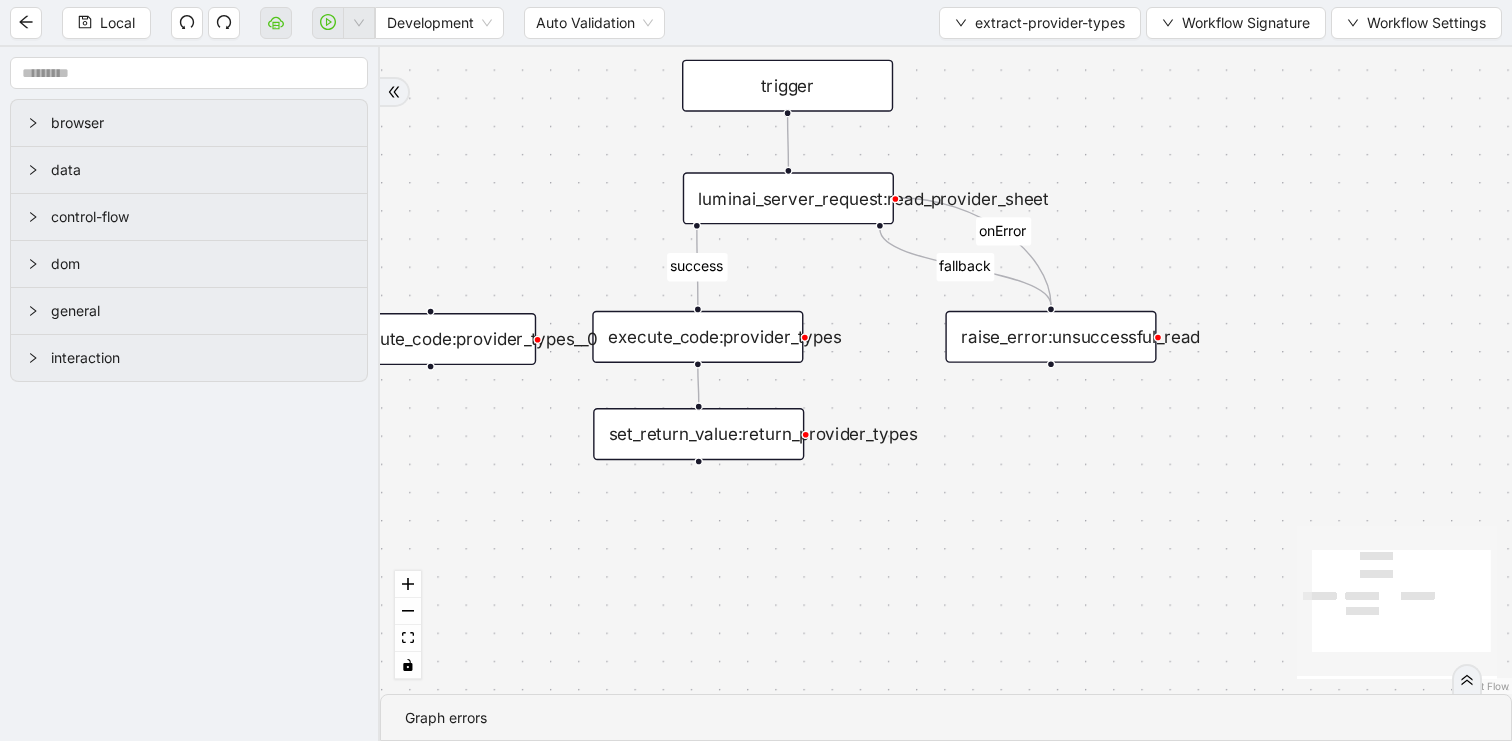 drag, startPoint x: 589, startPoint y: 334, endPoint x: 441, endPoint y: 353, distance: 149.21461 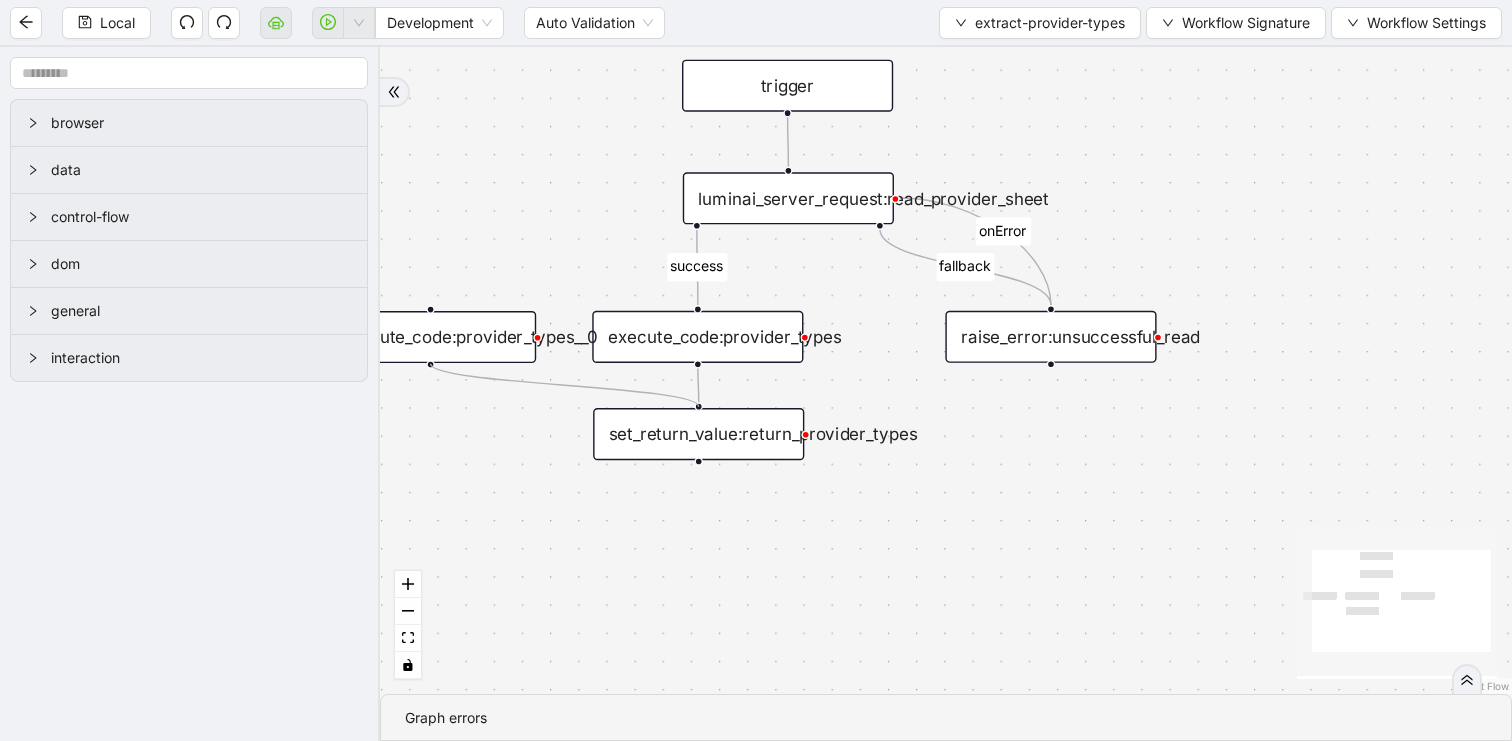 drag, startPoint x: 429, startPoint y: 363, endPoint x: 690, endPoint y: 400, distance: 263.60956 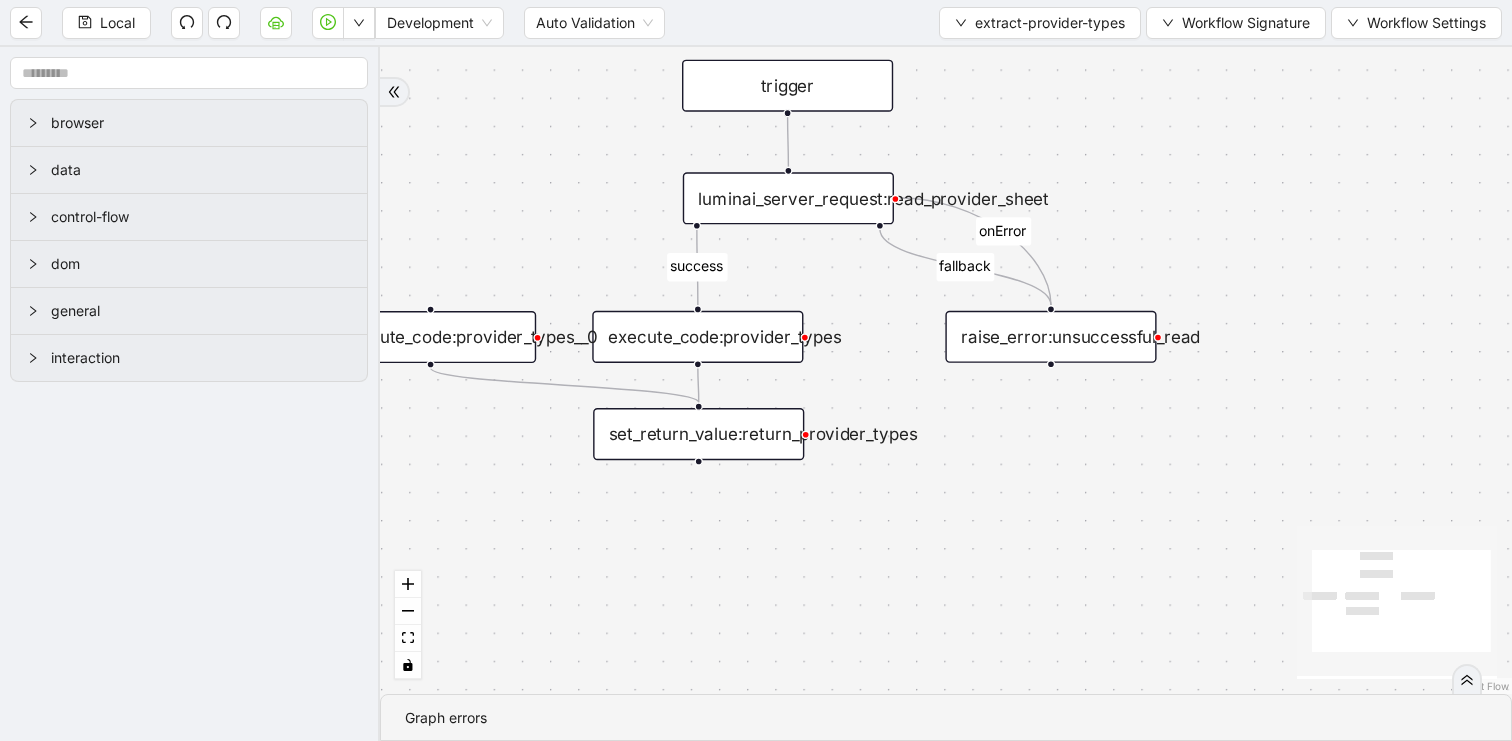 click on "execute_code:provider_types" at bounding box center [697, 337] 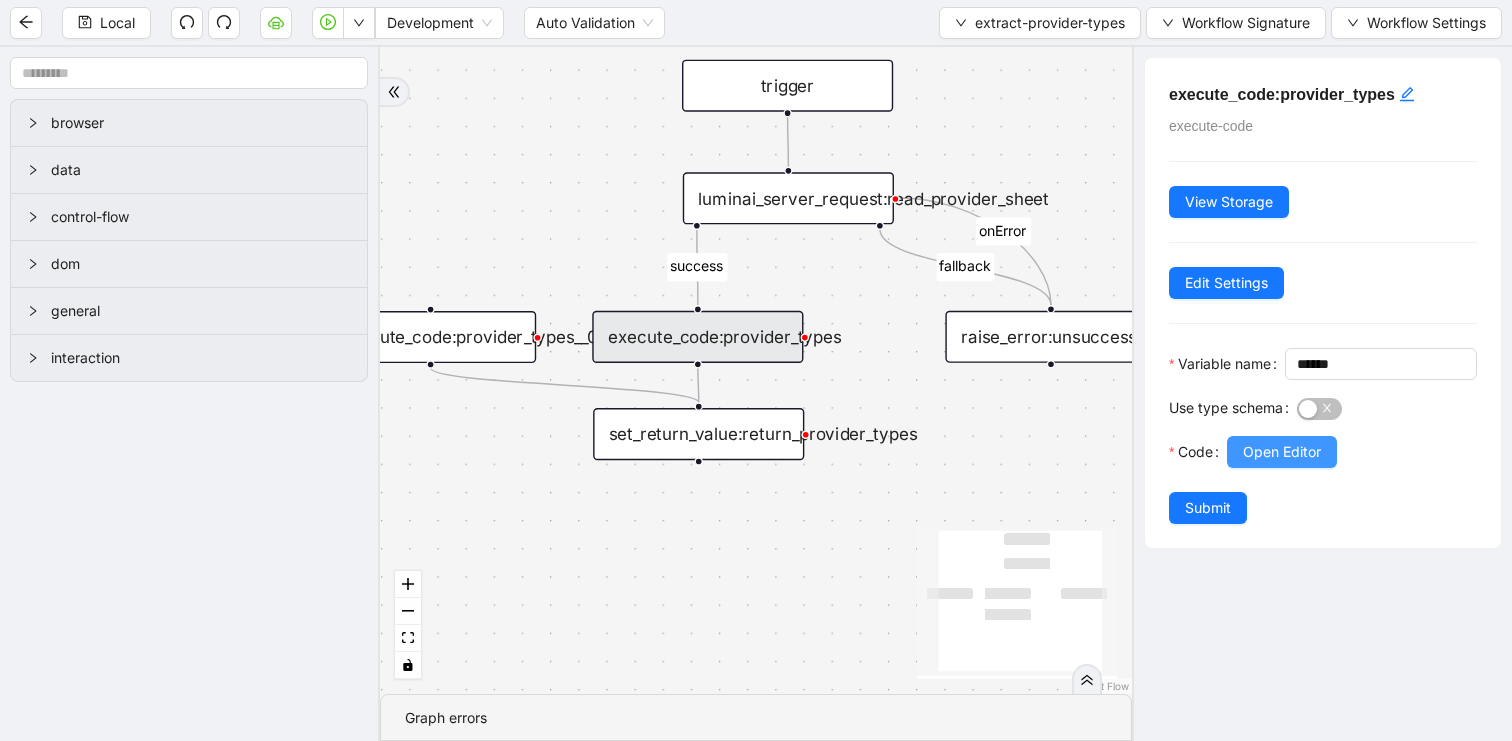 click on "Open Editor" at bounding box center (1282, 452) 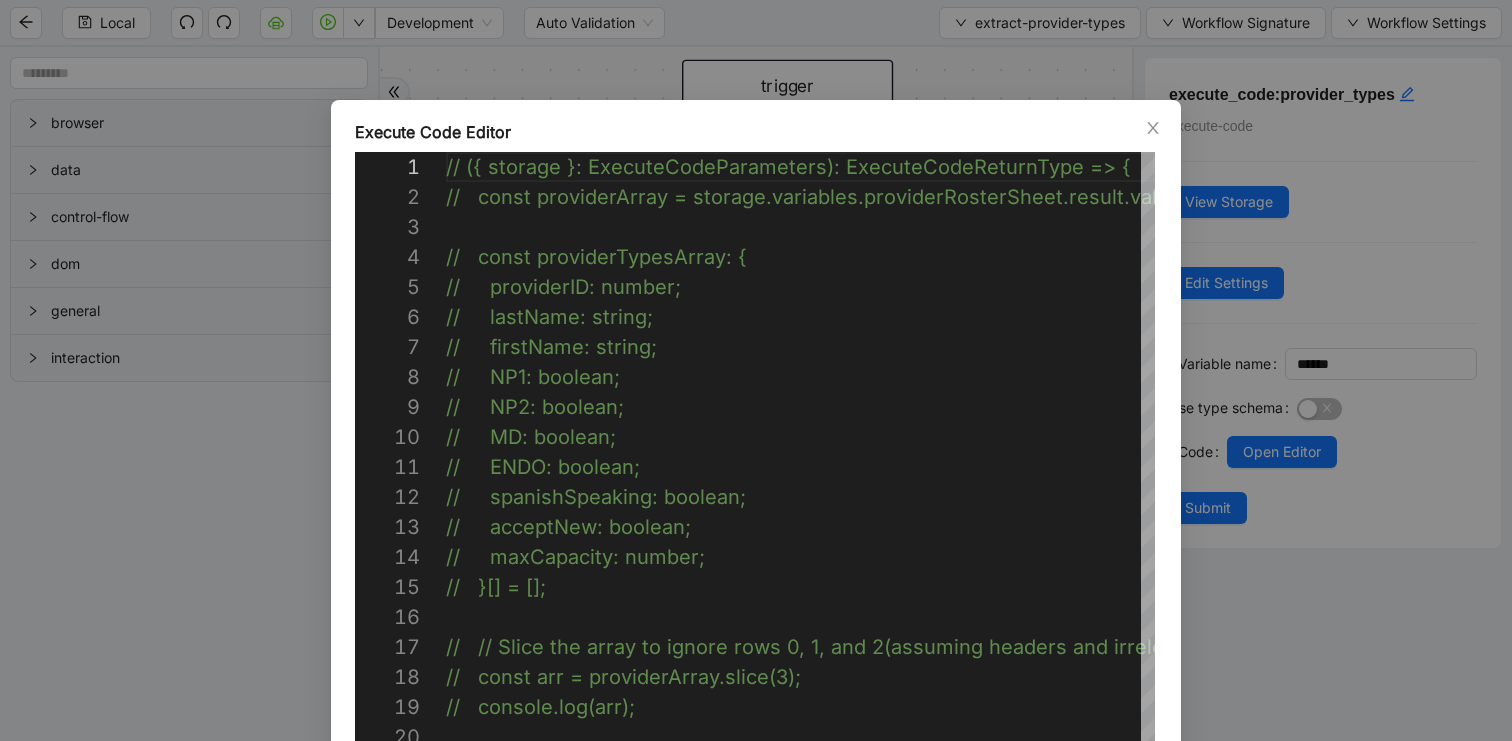 scroll, scrollTop: 300, scrollLeft: 0, axis: vertical 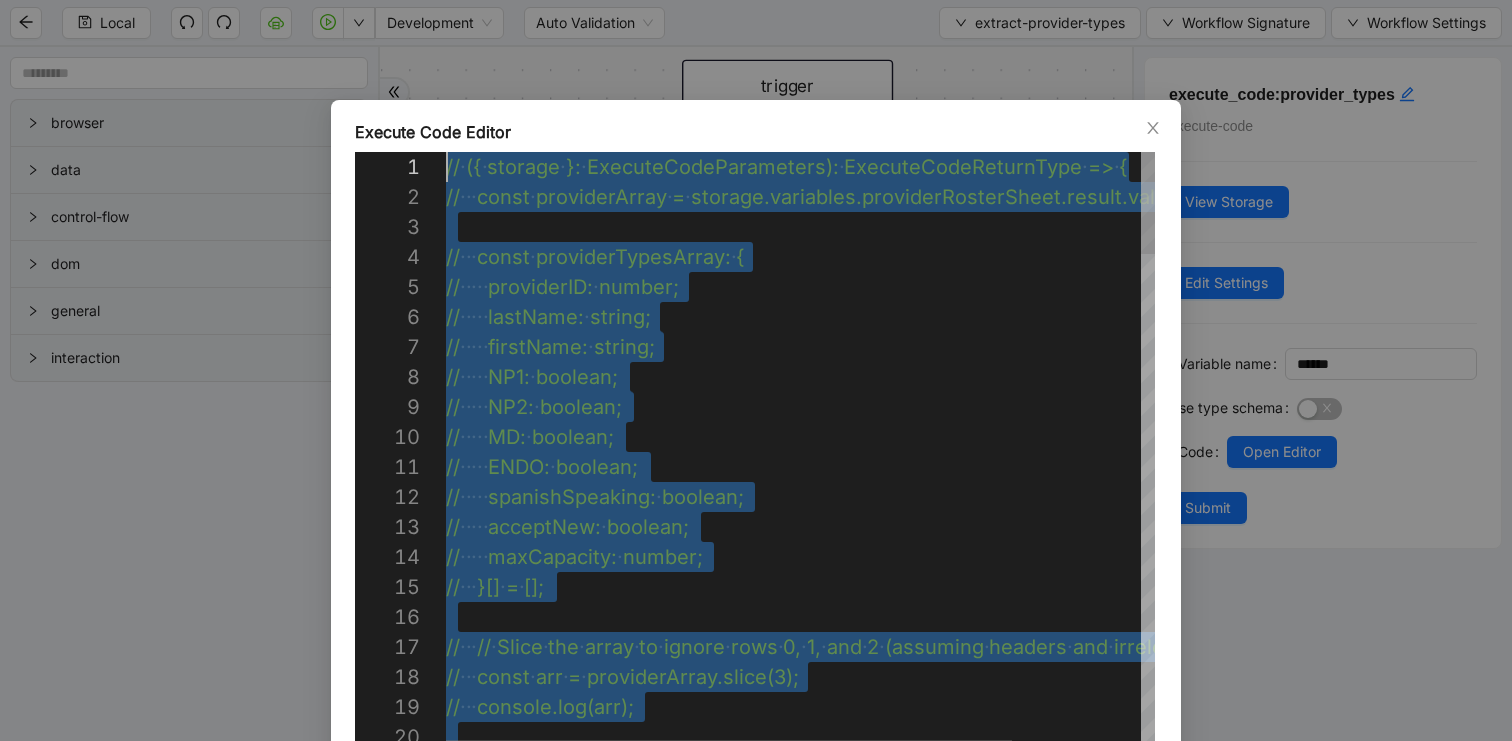 drag, startPoint x: 586, startPoint y: 461, endPoint x: 444, endPoint y: 47, distance: 437.6757 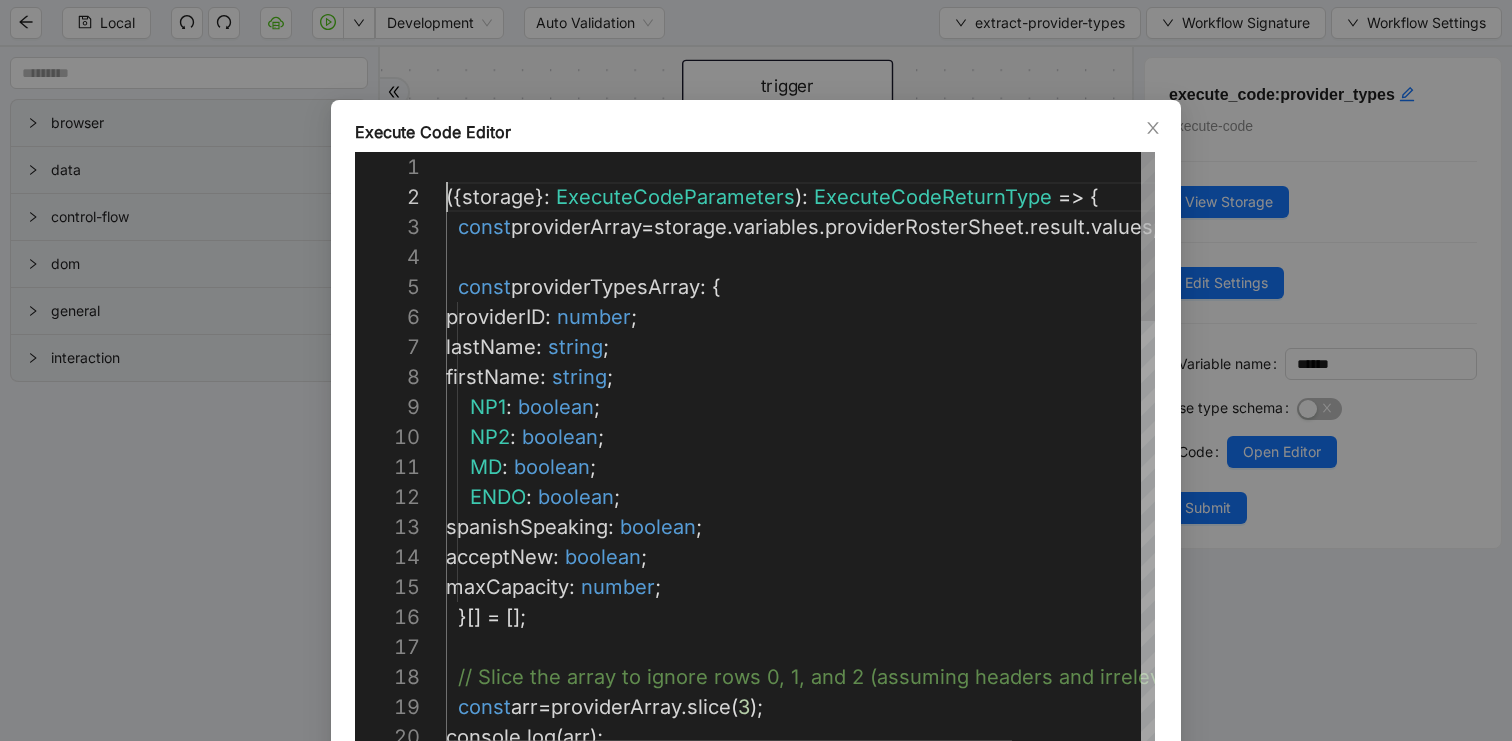 scroll, scrollTop: 0, scrollLeft: 0, axis: both 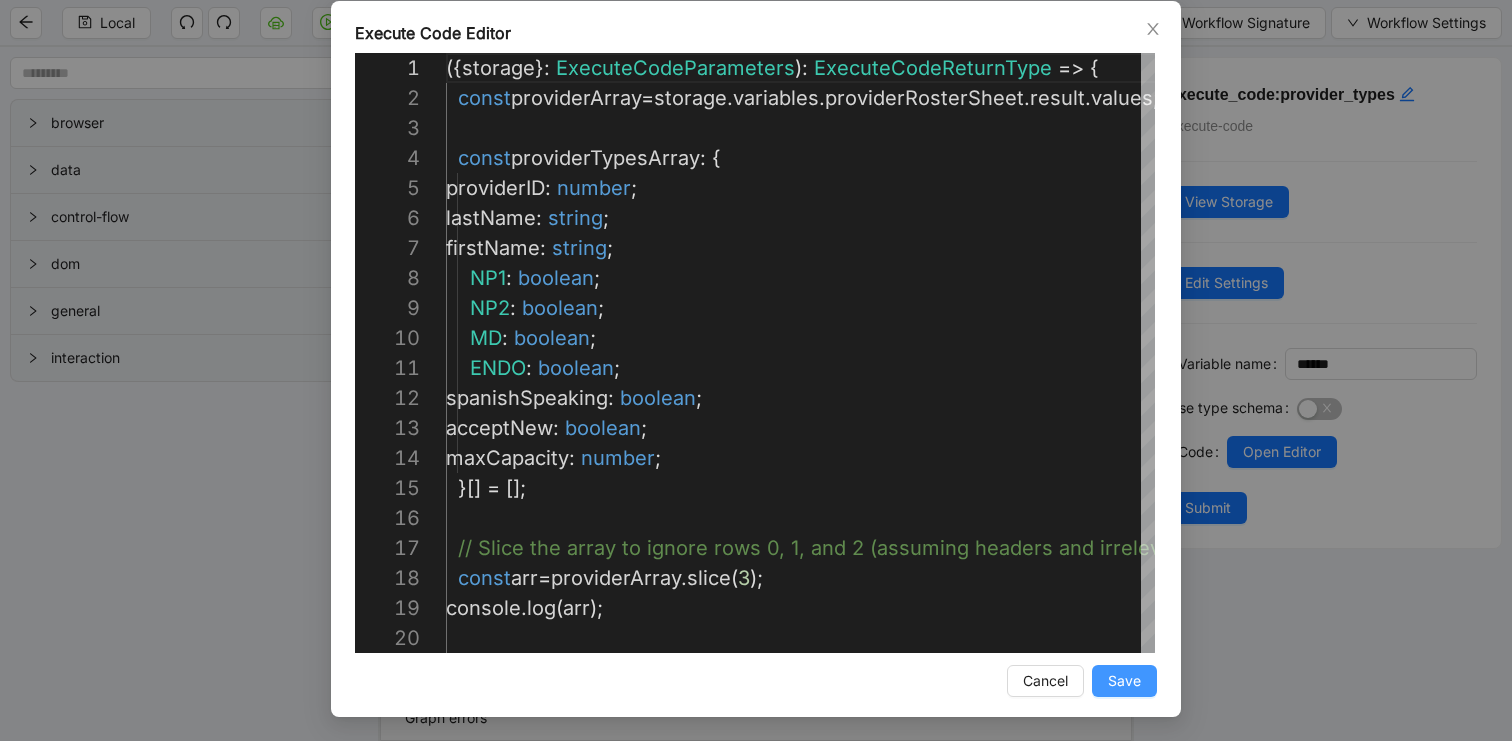 click on "Save" at bounding box center [1124, 681] 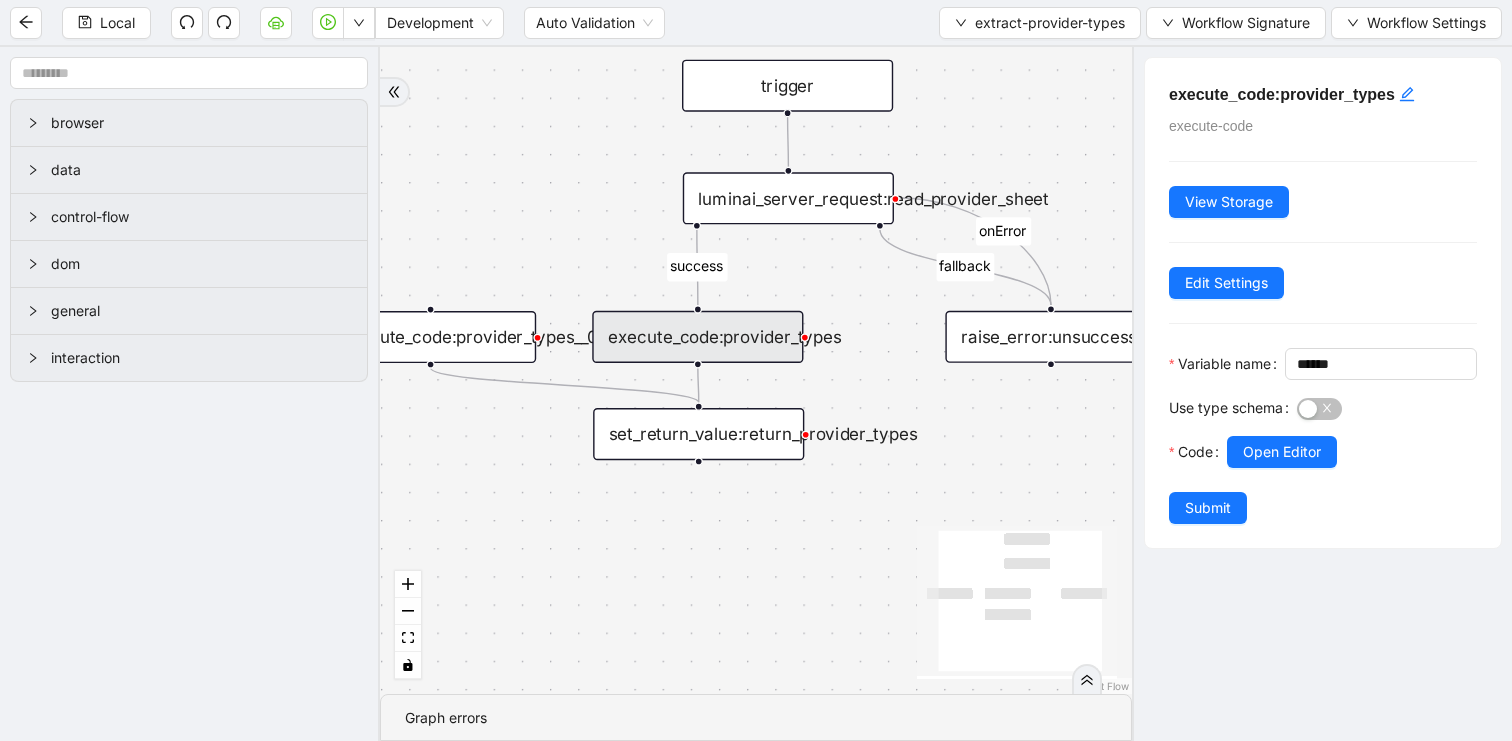scroll, scrollTop: 0, scrollLeft: 0, axis: both 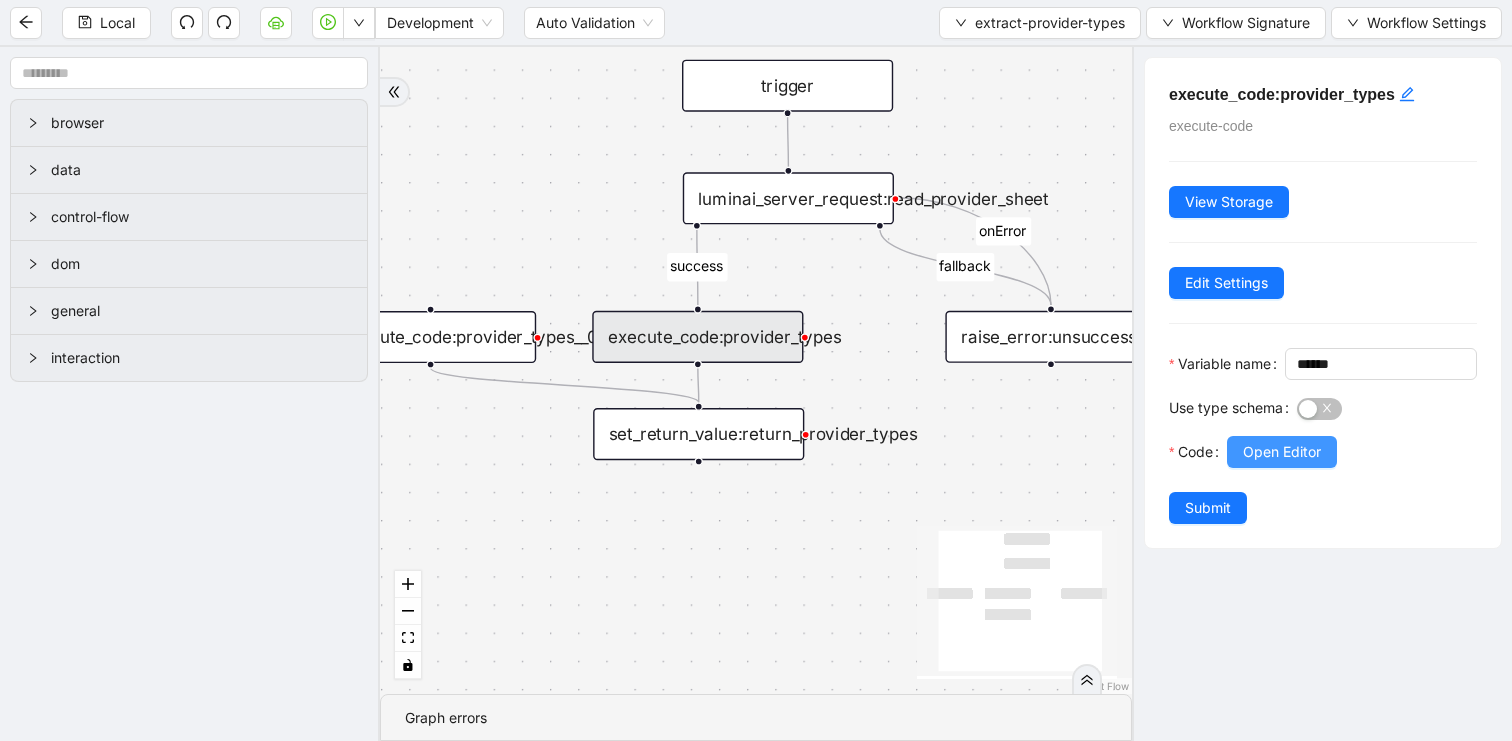 click on "Open Editor" at bounding box center [1282, 452] 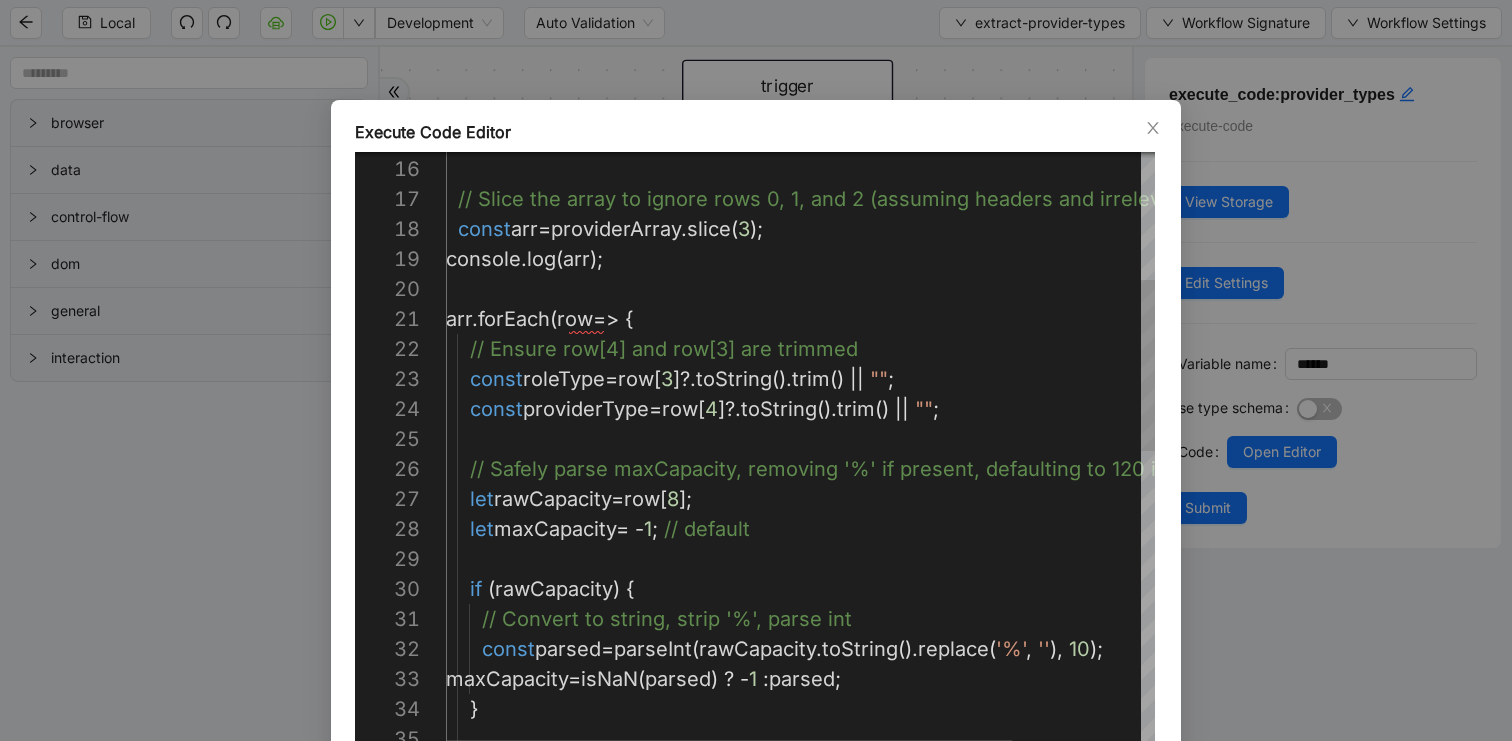 scroll, scrollTop: 30, scrollLeft: 362, axis: both 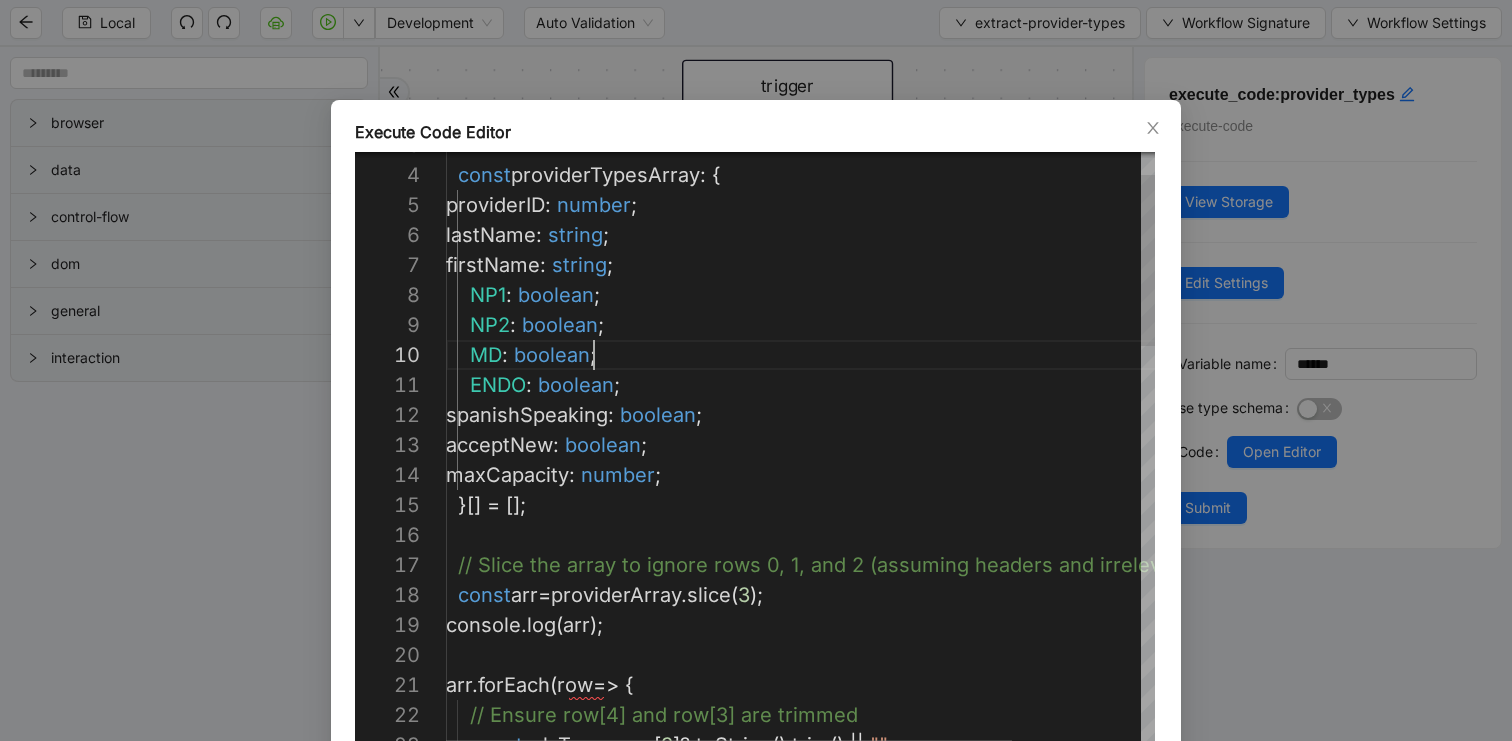 click on "console . log ( arr );    const  arr  =  providerArray . slice ( 3 );    // Slice the array to ignore rows 0, 1, and 2 (ass uming headers and irrelevant rows)    }[]   =   [];     maxCapacity :   number ;     acceptNew :   boolean ;     spanishSpeaking :   boolean ;      ENDO :   boolean ;      MD :   boolean ;      NP2 :   boolean ;      NP1 :   boolean ;     firstName :   string ;     lastName :   string ;     providerID :   number ;    const  providerTypesArray :   {   arr . forEach ( row  =>   {      // Ensure row[4] and row[3] are trimmed      const  roleType  =  row [ 3 ]?. toString (). trim ()   ||   "" ;" at bounding box center [881, 1120] 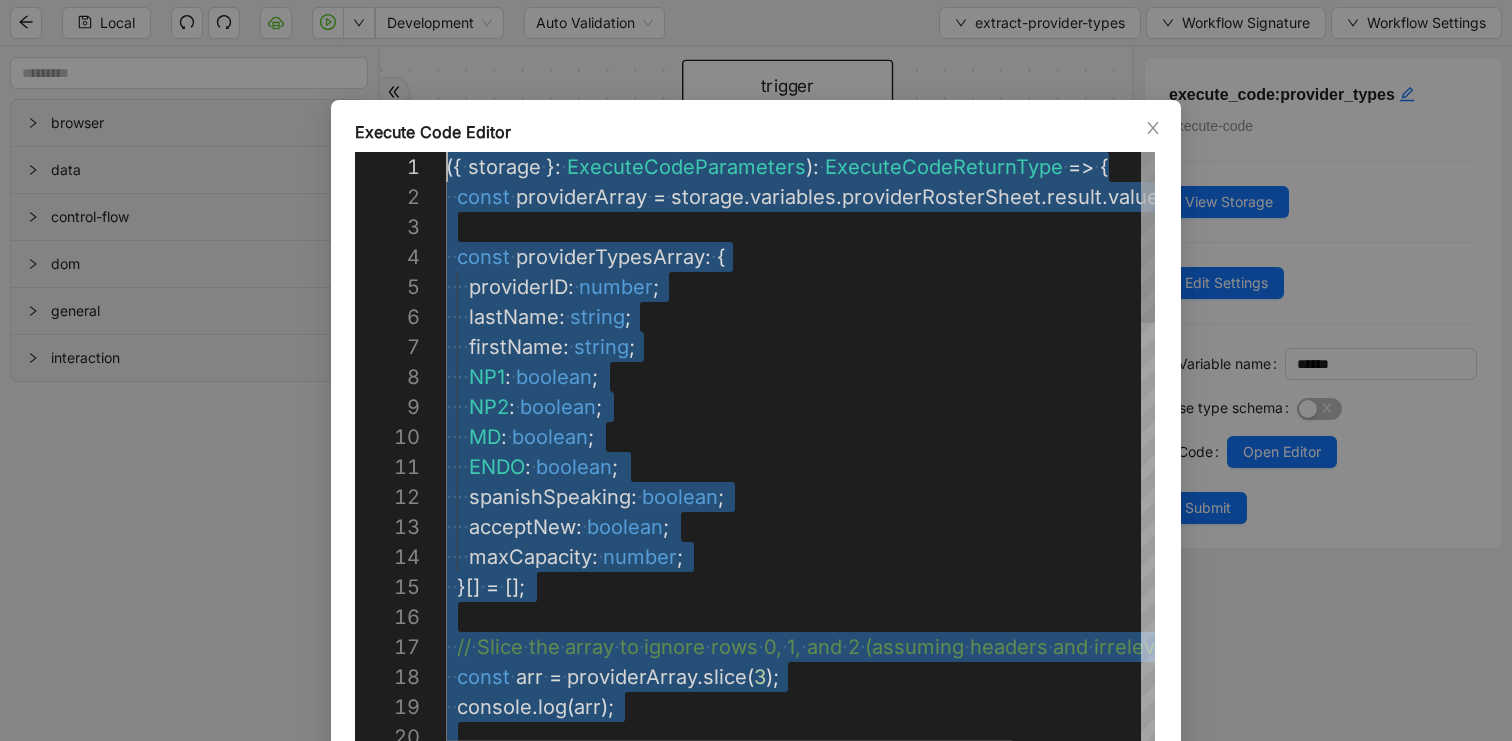 scroll, scrollTop: 60, scrollLeft: 0, axis: vertical 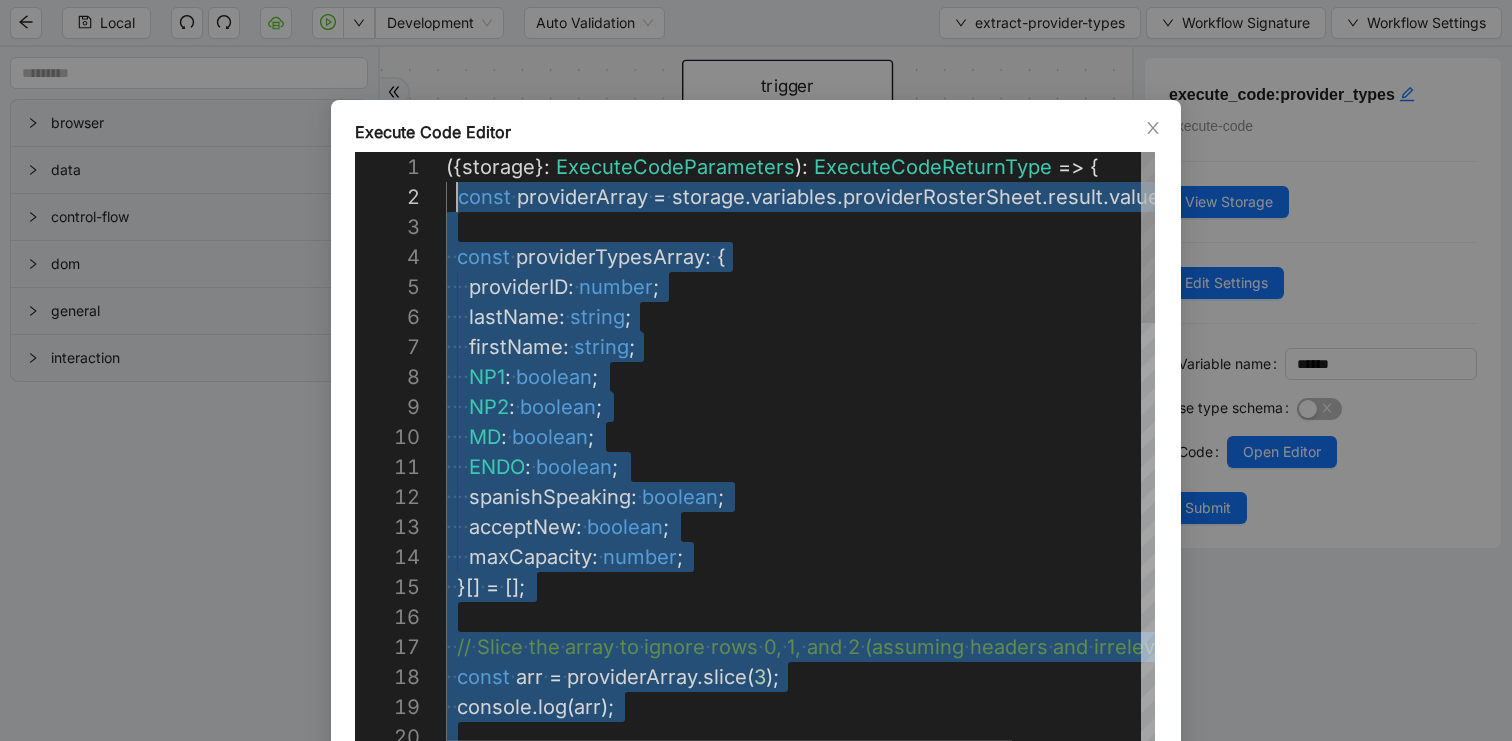 drag, startPoint x: 585, startPoint y: 502, endPoint x: 461, endPoint y: 205, distance: 321.84622 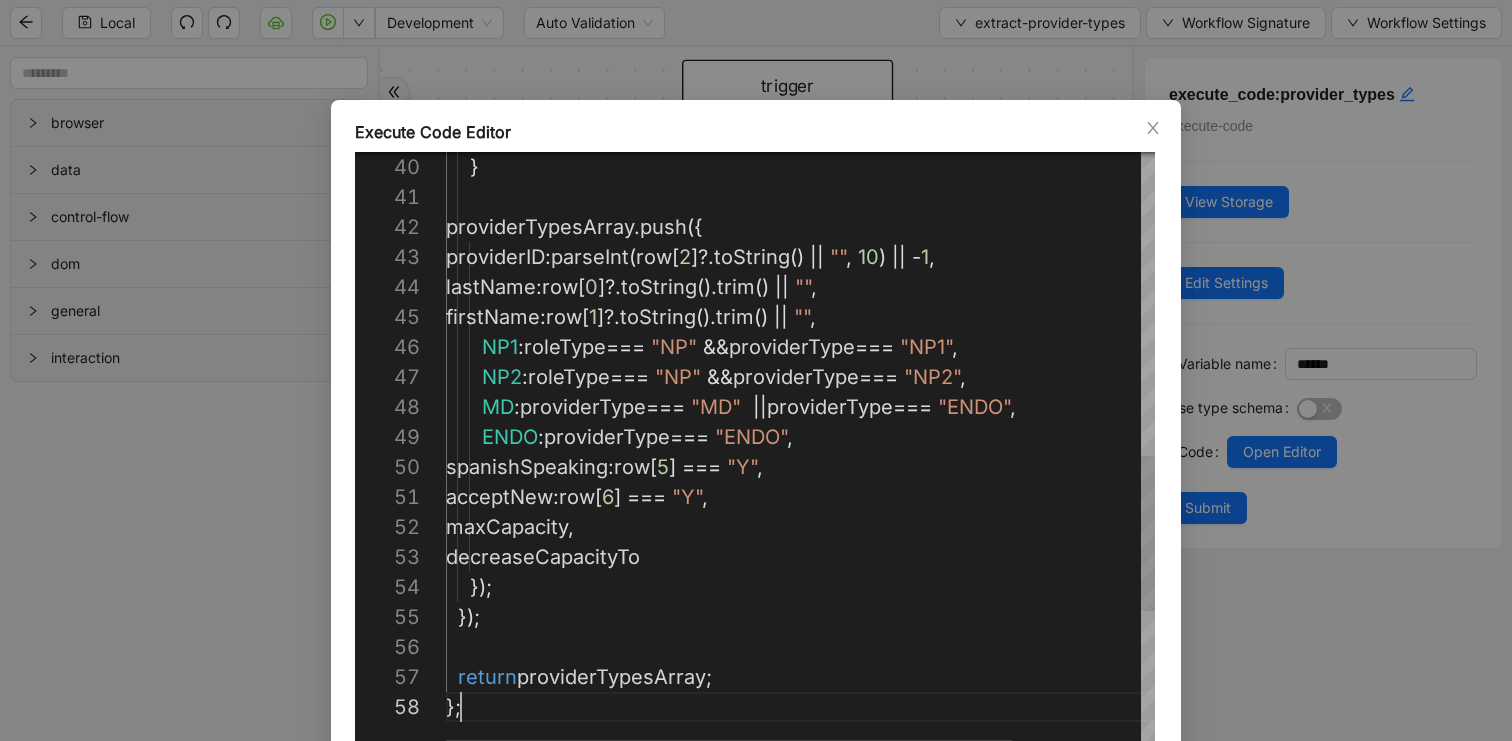scroll, scrollTop: 210, scrollLeft: 15, axis: both 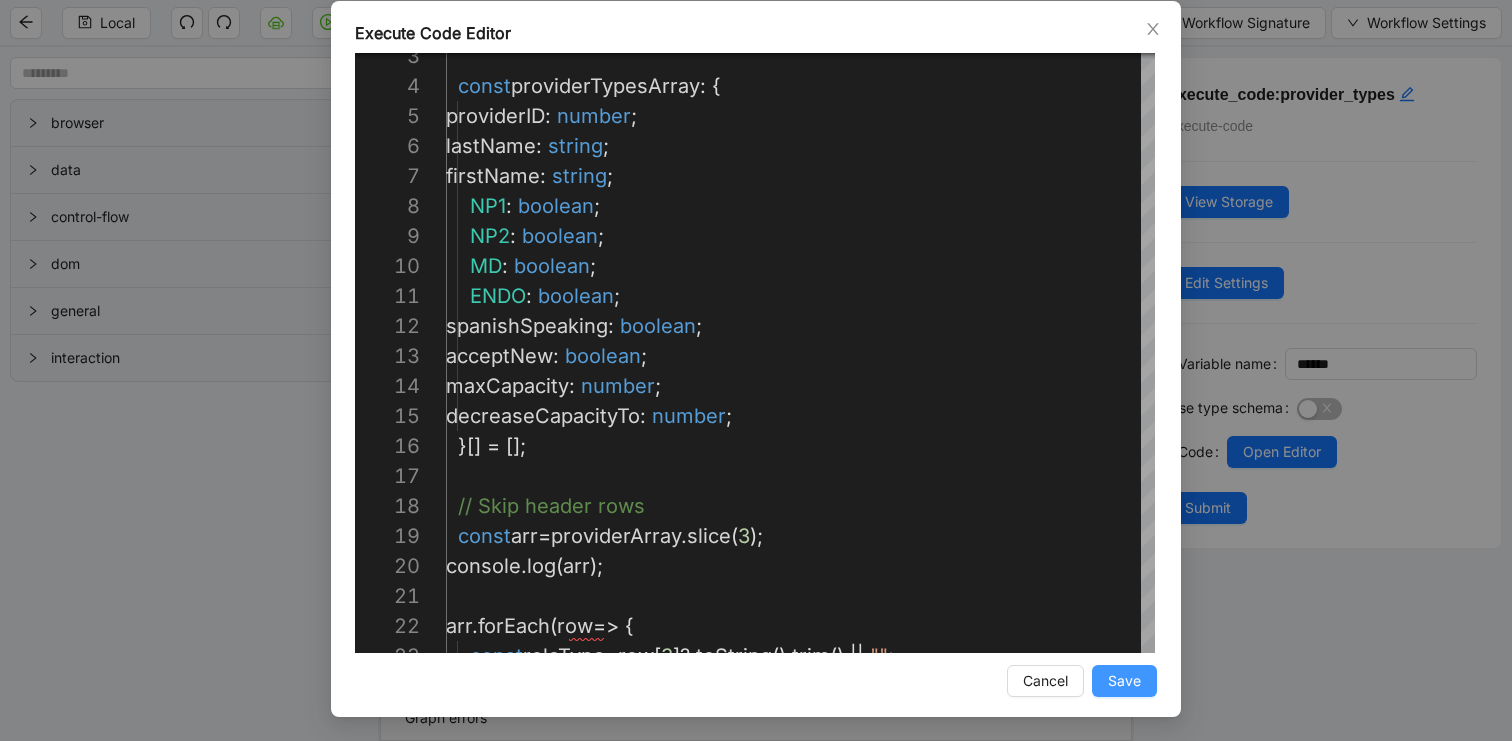 click on "Save" at bounding box center [1124, 681] 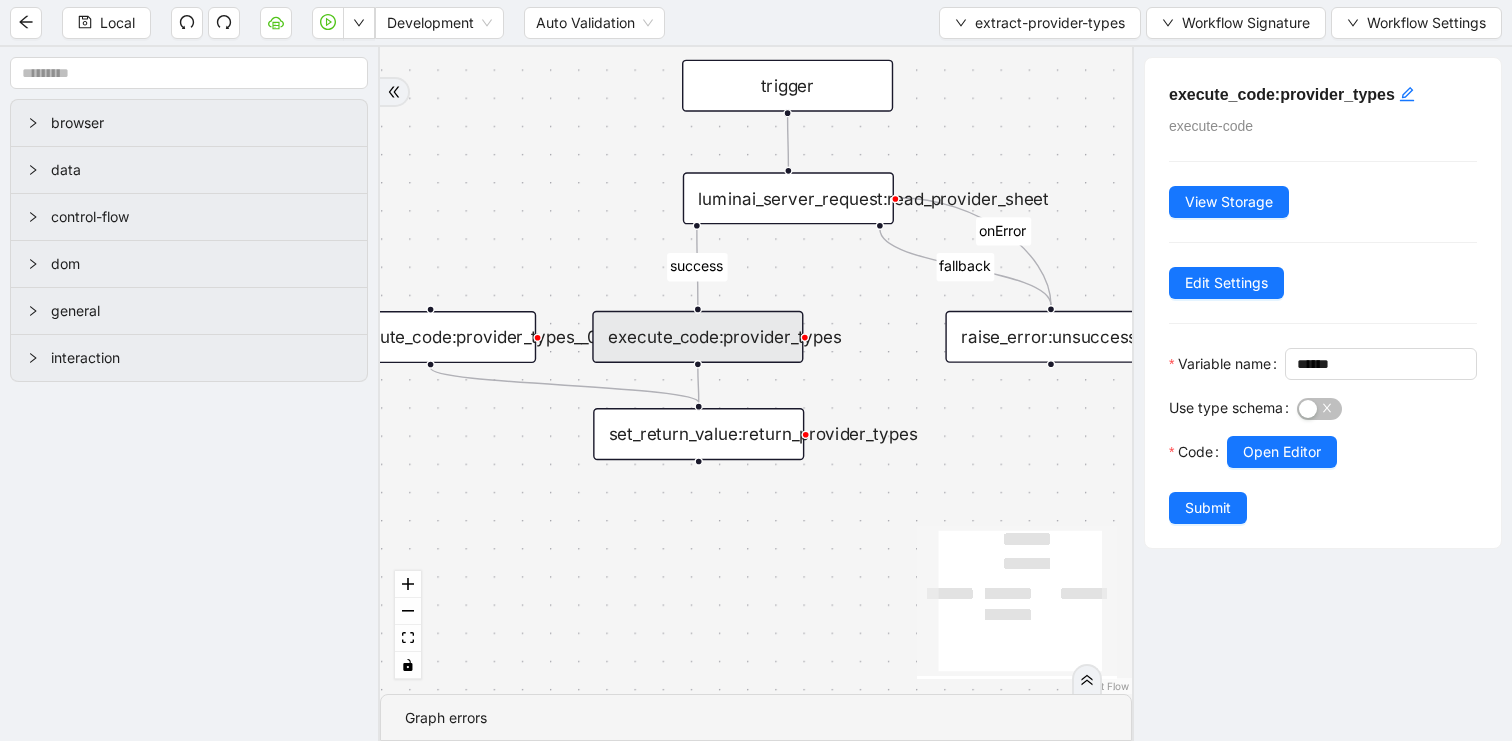 scroll, scrollTop: 0, scrollLeft: 0, axis: both 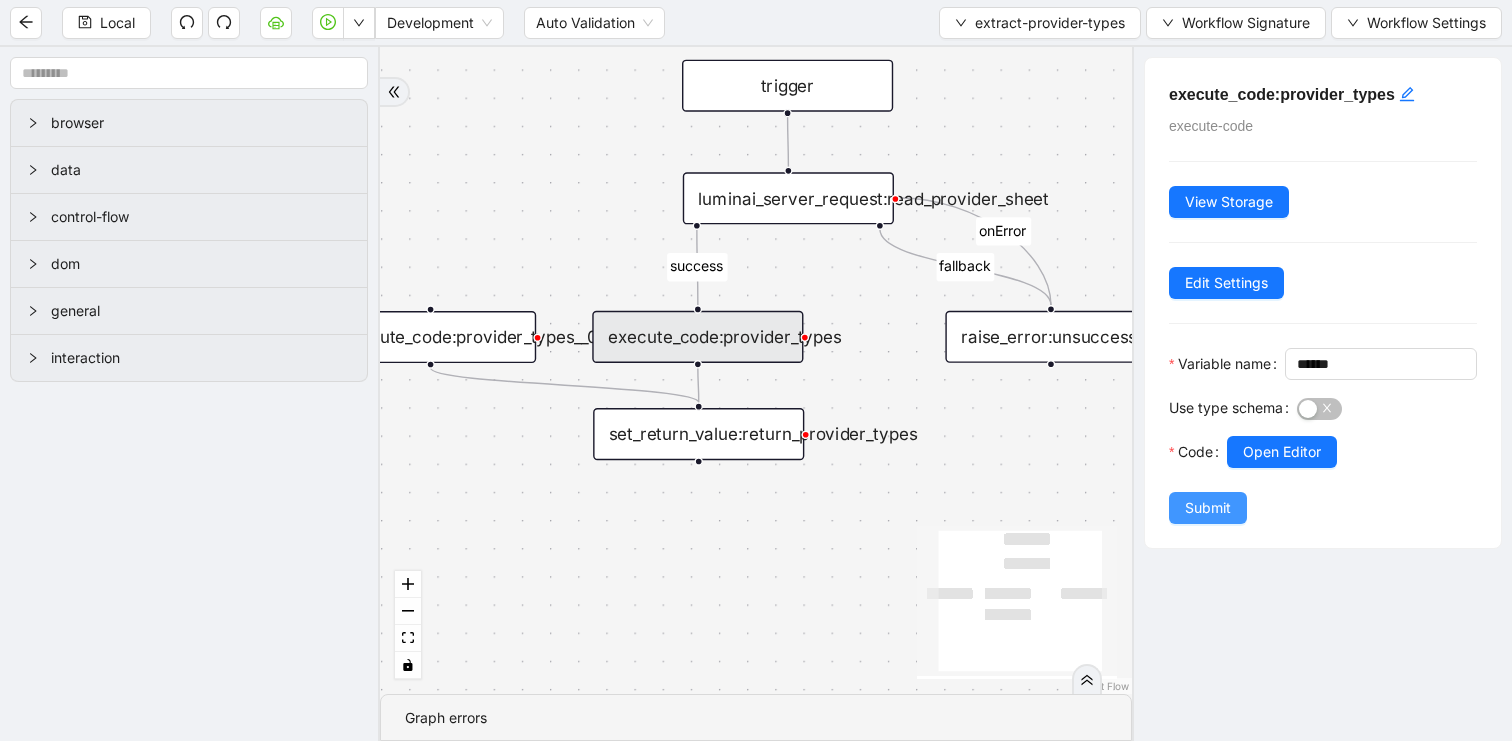 click on "Submit" at bounding box center (1208, 508) 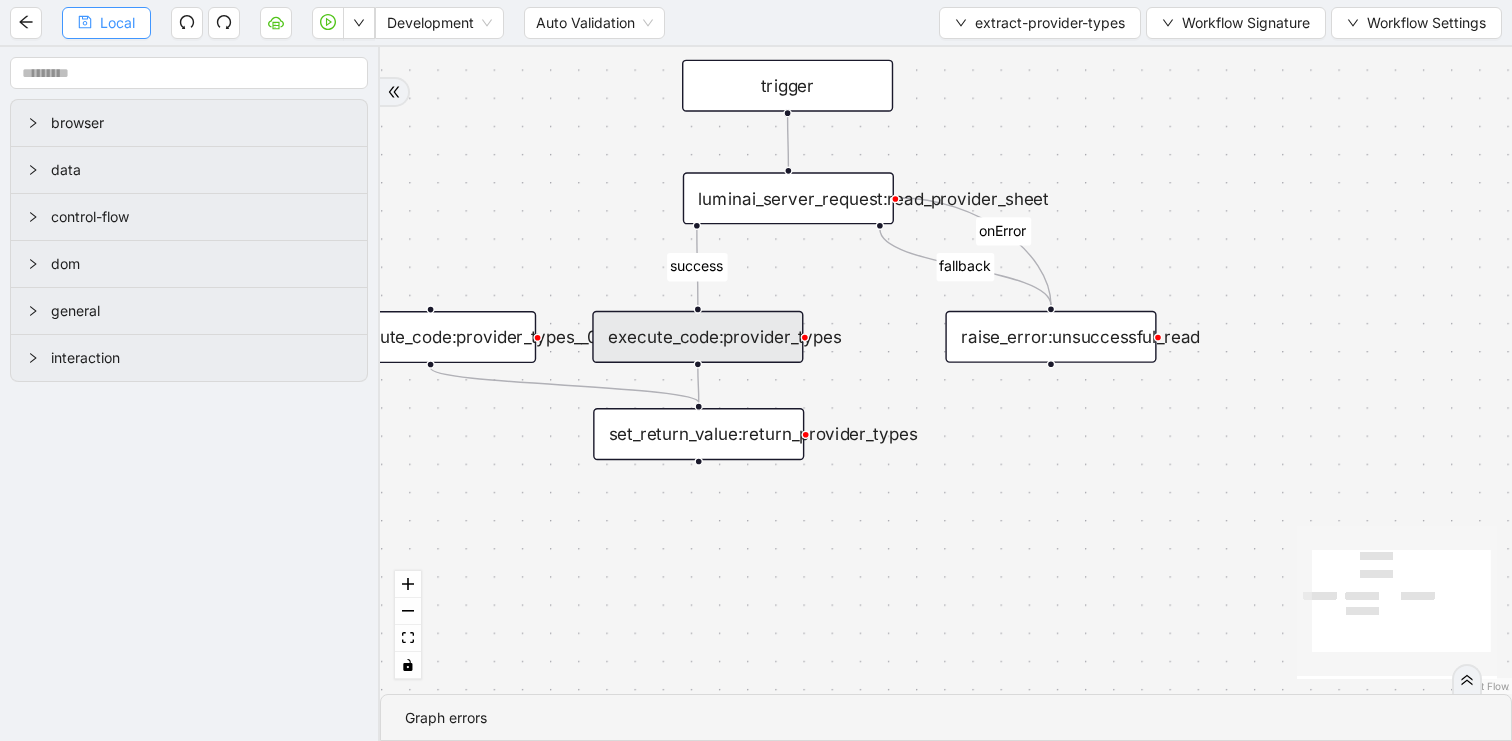 click on "Local" at bounding box center [106, 23] 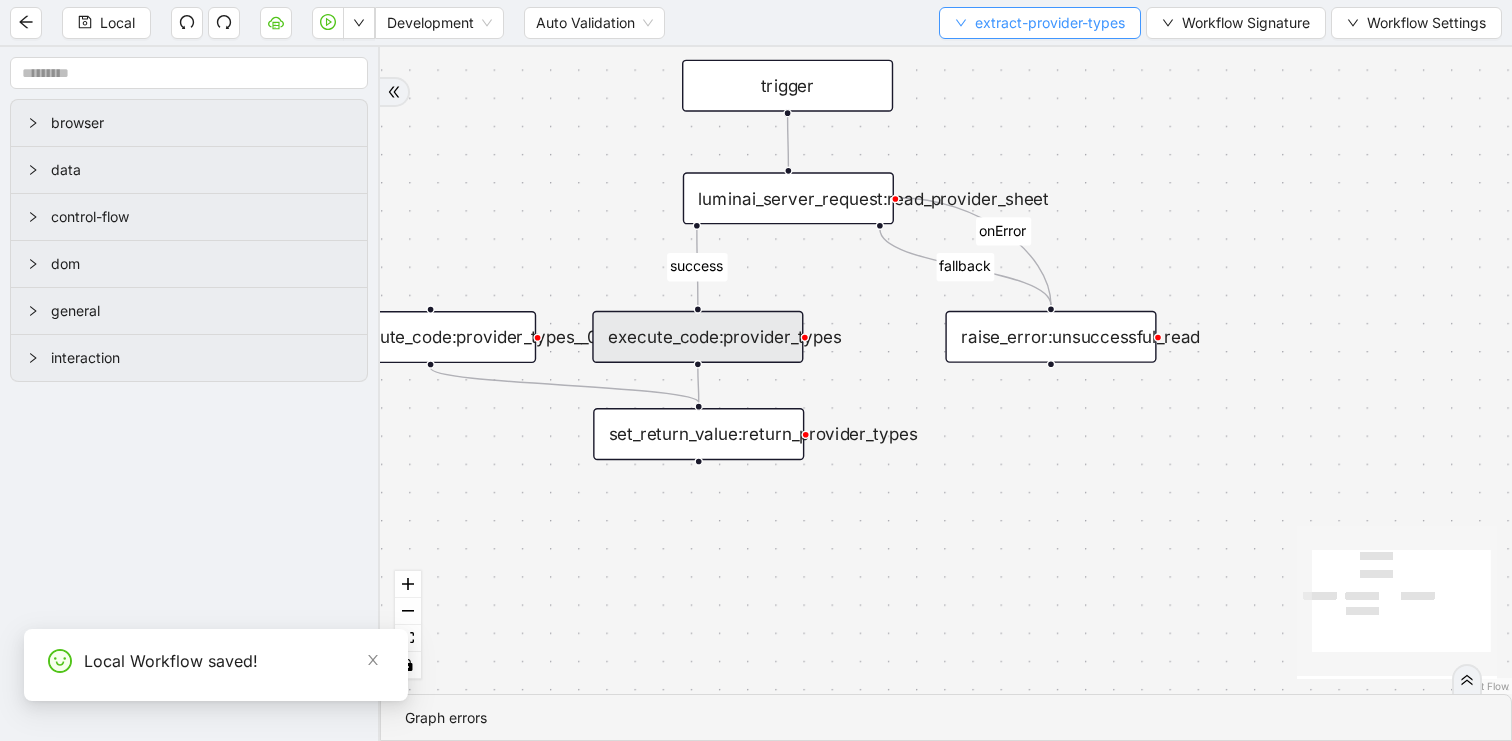 click on "extract-provider-types" at bounding box center (1050, 23) 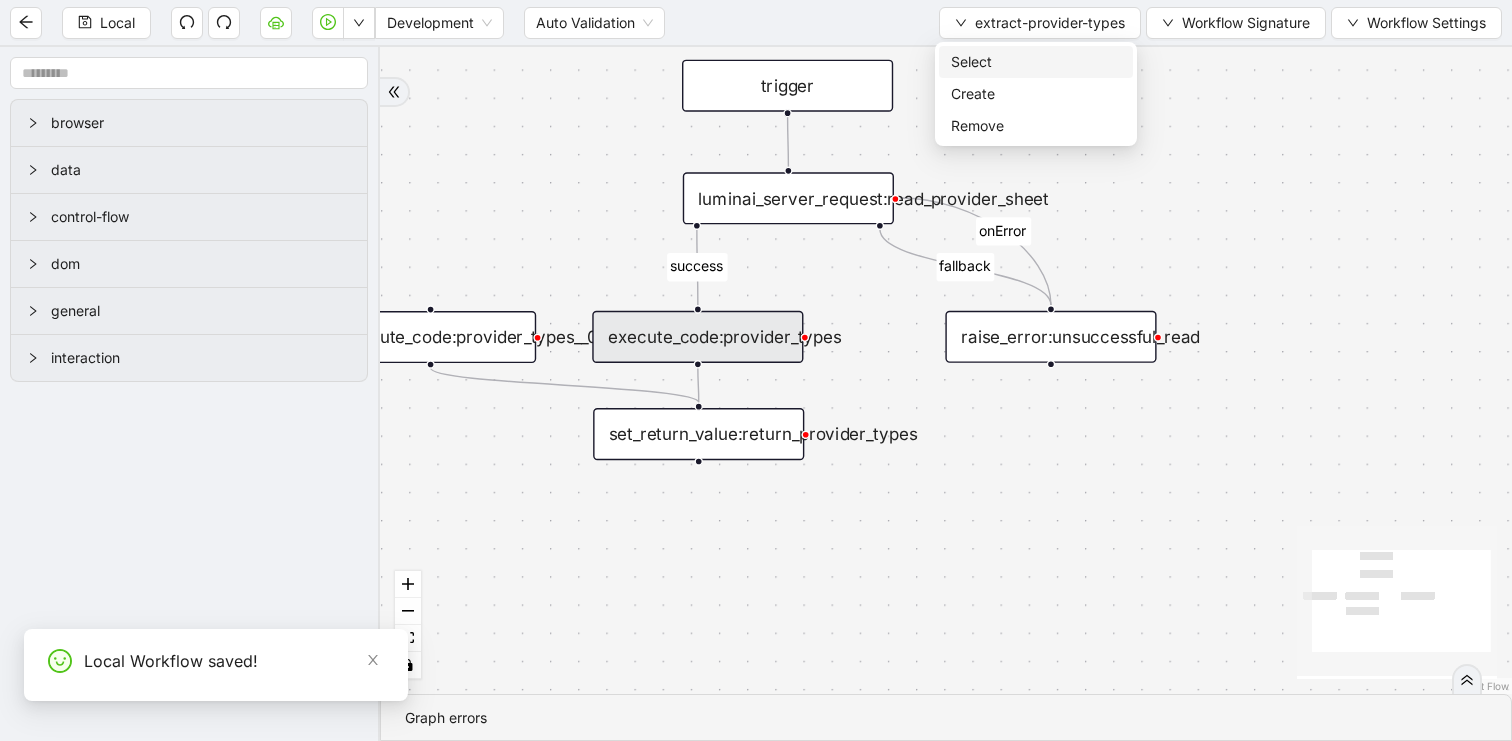 click on "Select" at bounding box center (1036, 62) 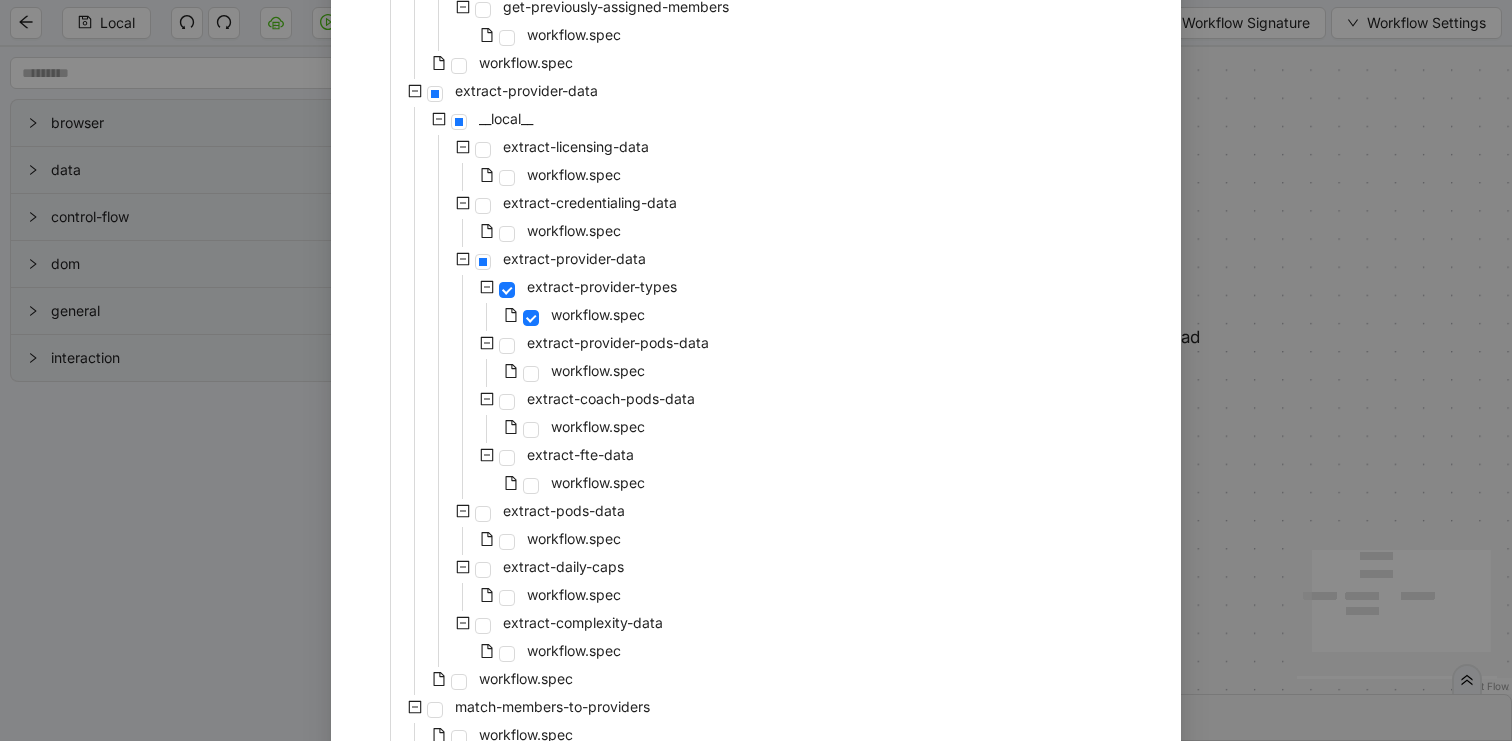 scroll, scrollTop: 509, scrollLeft: 0, axis: vertical 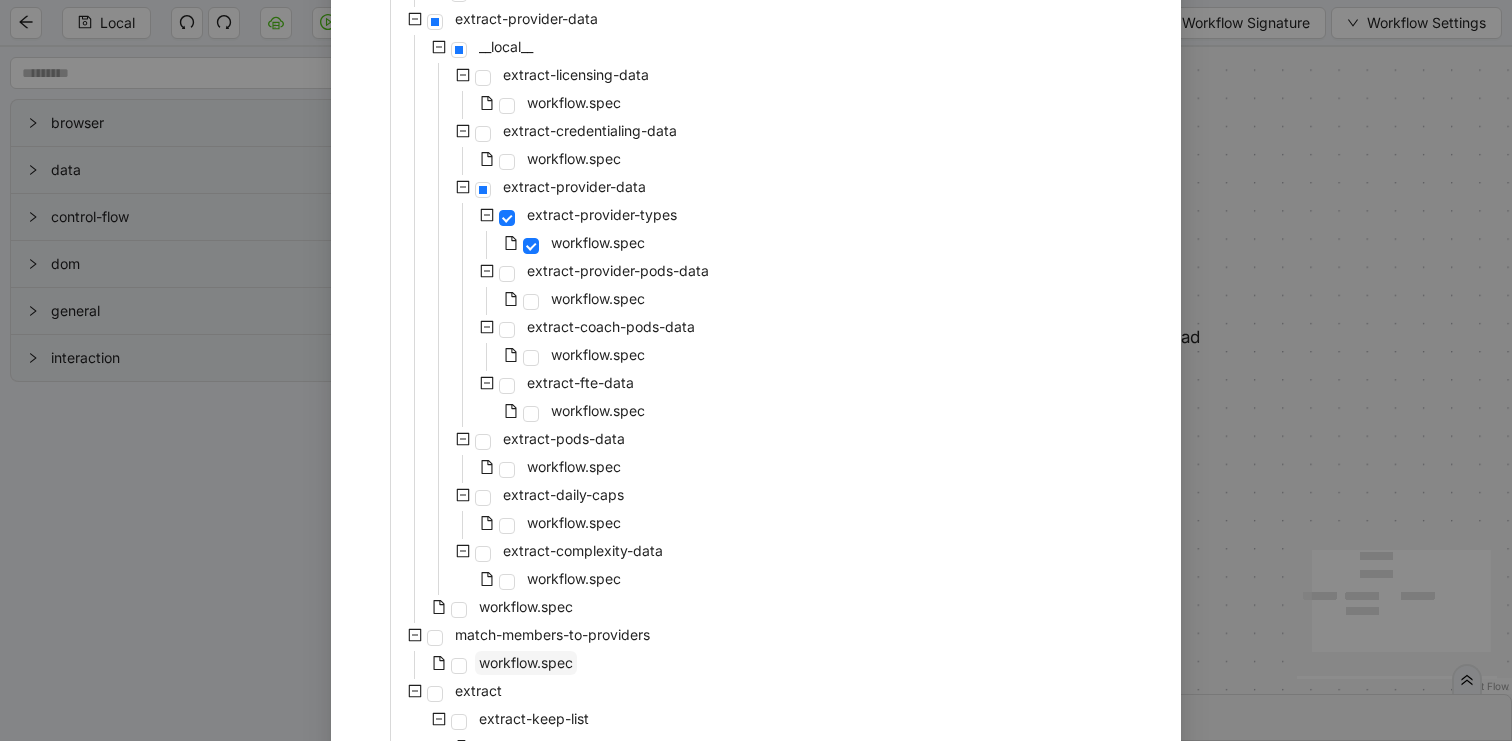 click on "workflow.spec" at bounding box center (526, 663) 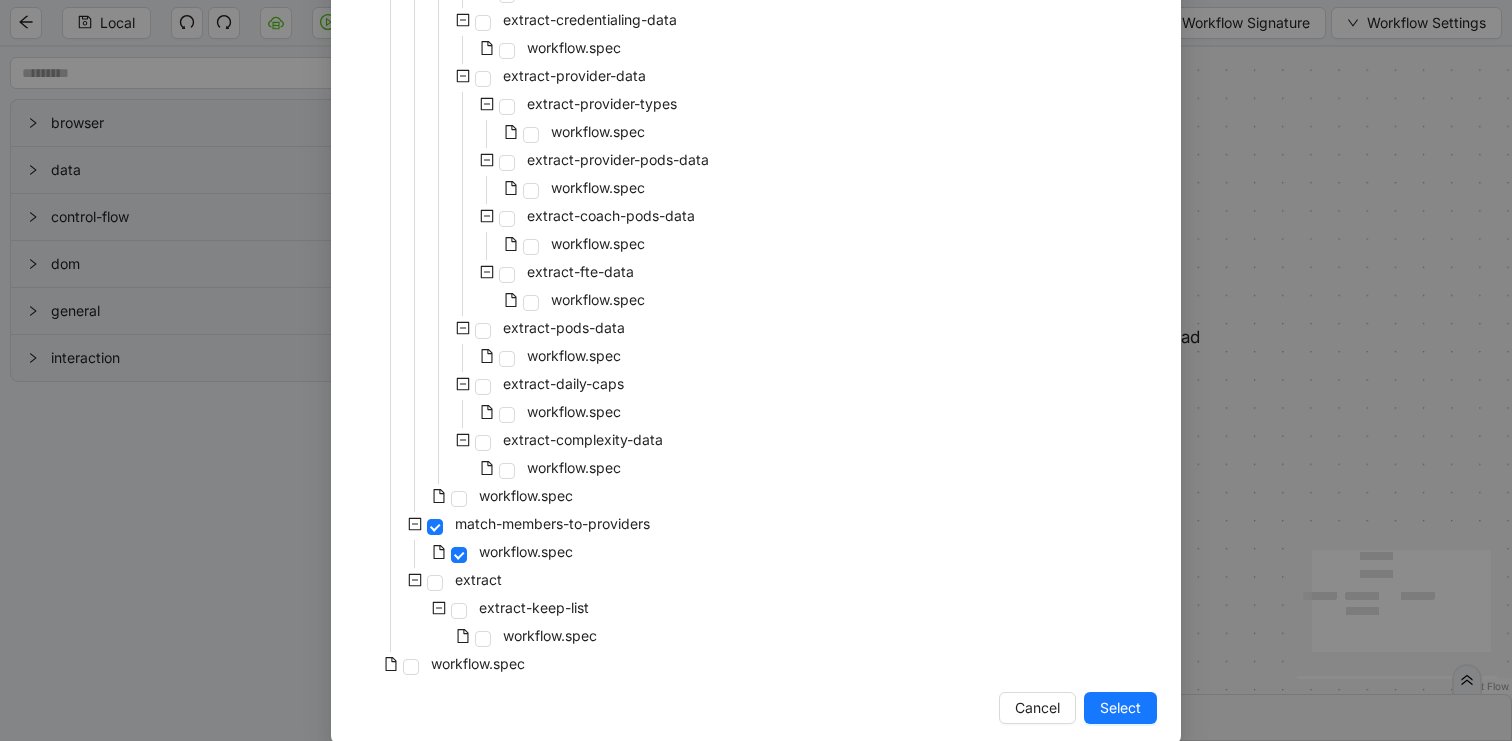 scroll, scrollTop: 647, scrollLeft: 0, axis: vertical 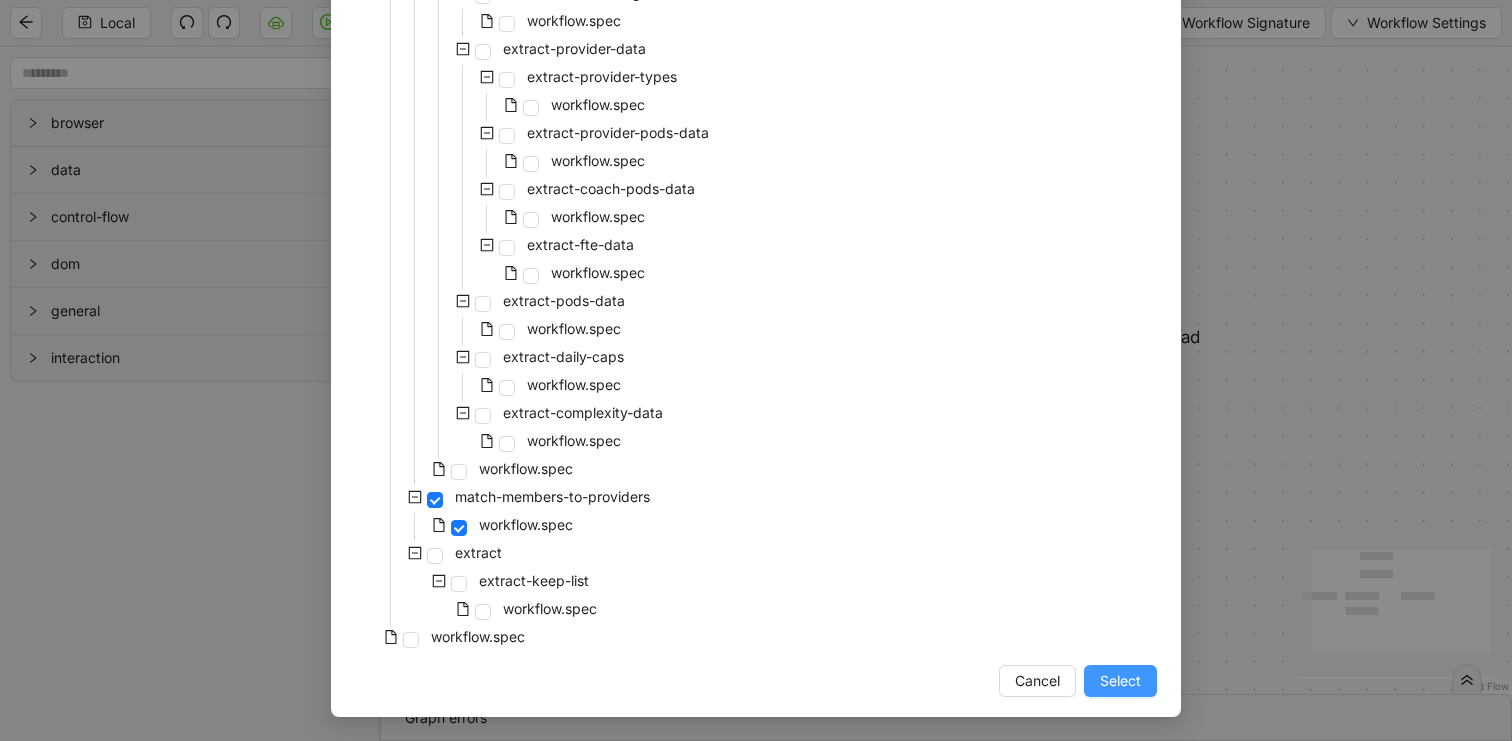 click on "Select" at bounding box center [1120, 681] 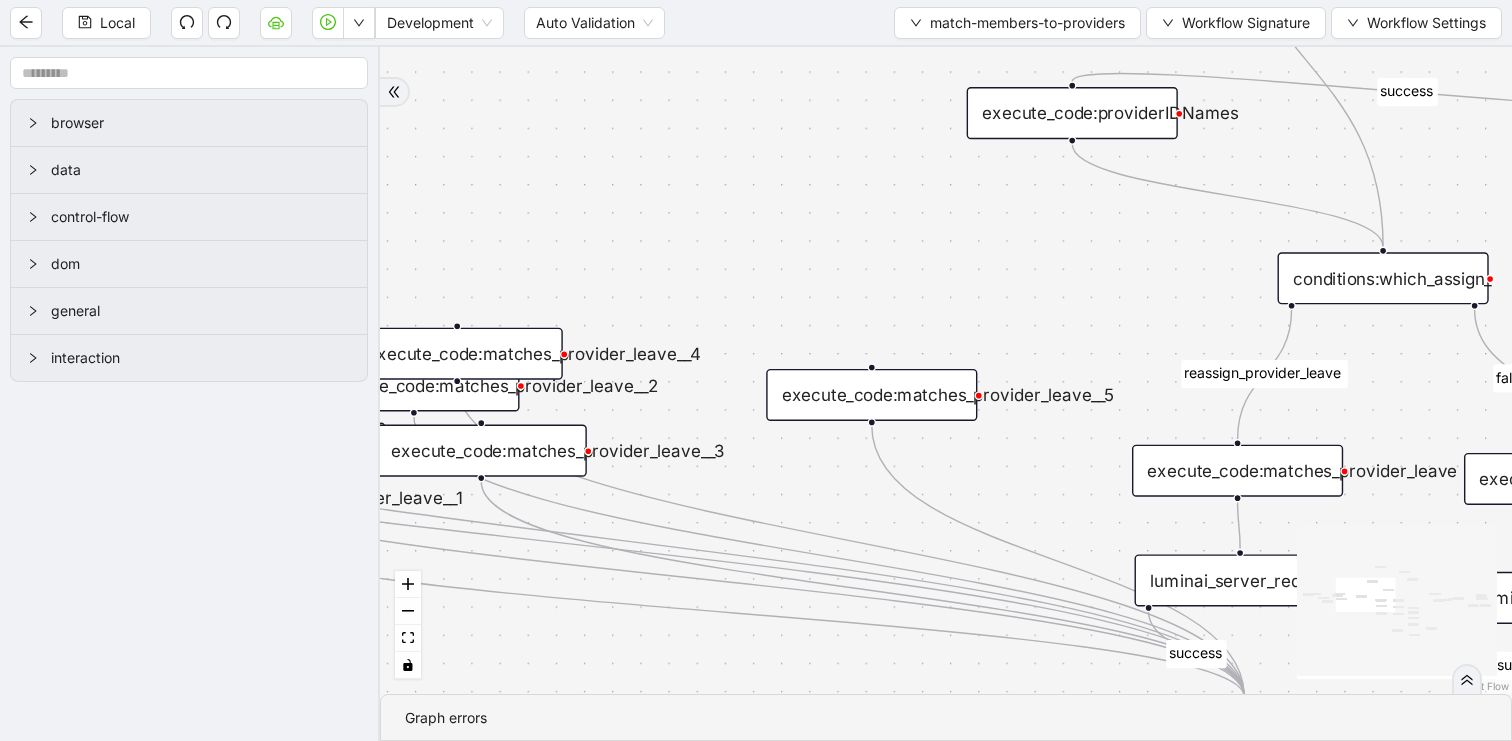 drag, startPoint x: 962, startPoint y: 393, endPoint x: 777, endPoint y: 138, distance: 315.03967 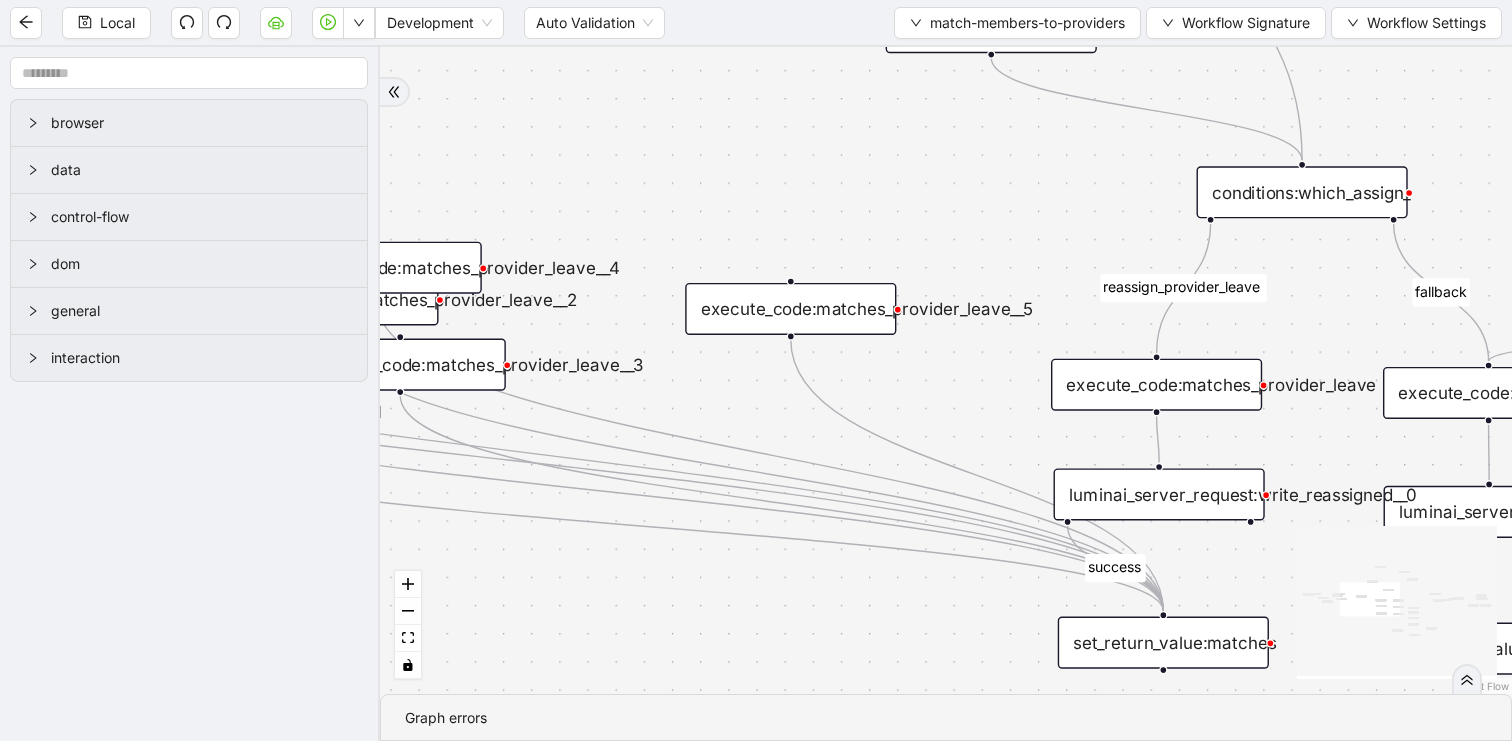 drag, startPoint x: 1046, startPoint y: 229, endPoint x: 678, endPoint y: 125, distance: 382.4134 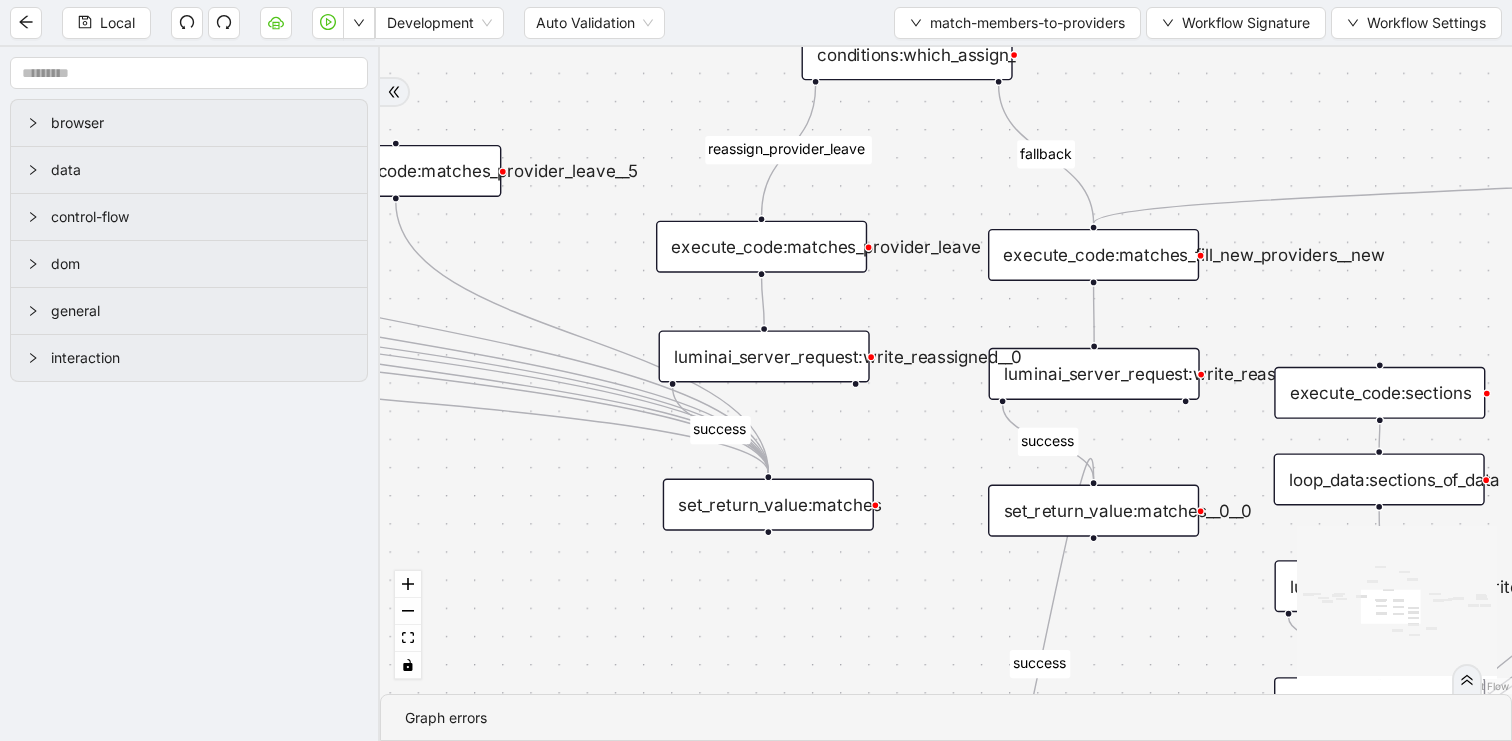 drag, startPoint x: 1043, startPoint y: 213, endPoint x: 919, endPoint y: 122, distance: 153.80832 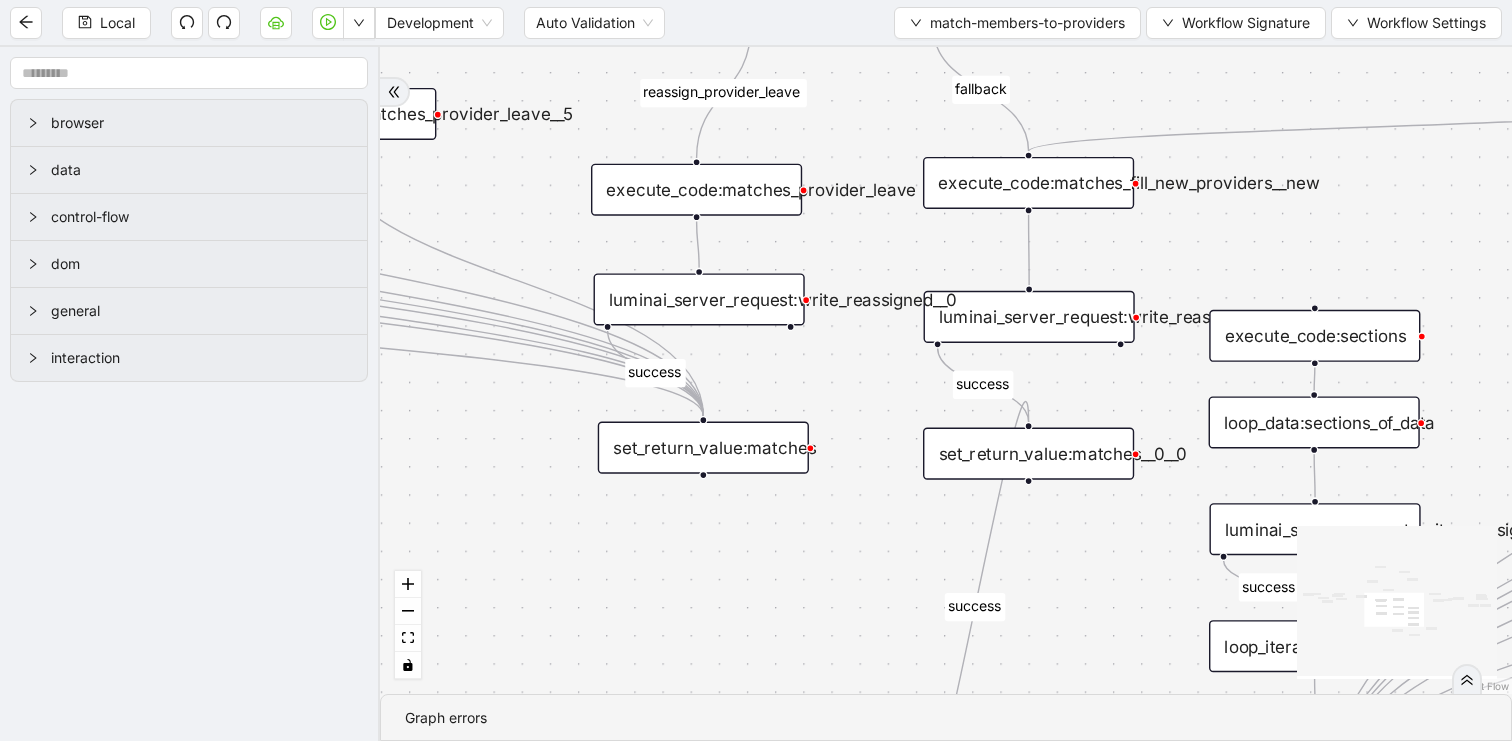 drag, startPoint x: 1000, startPoint y: 195, endPoint x: 1000, endPoint y: 180, distance: 15 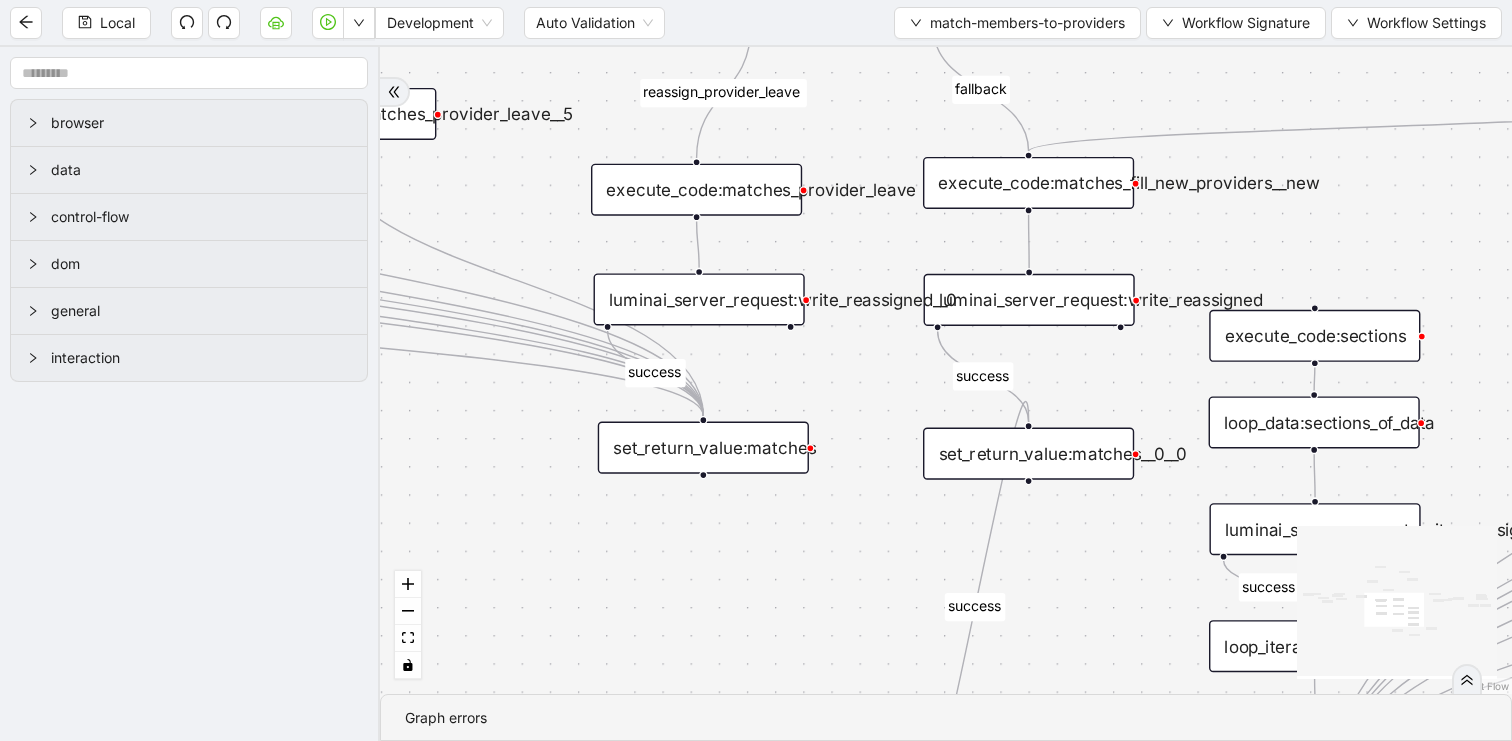 drag, startPoint x: 1015, startPoint y: 313, endPoint x: 1015, endPoint y: 296, distance: 17 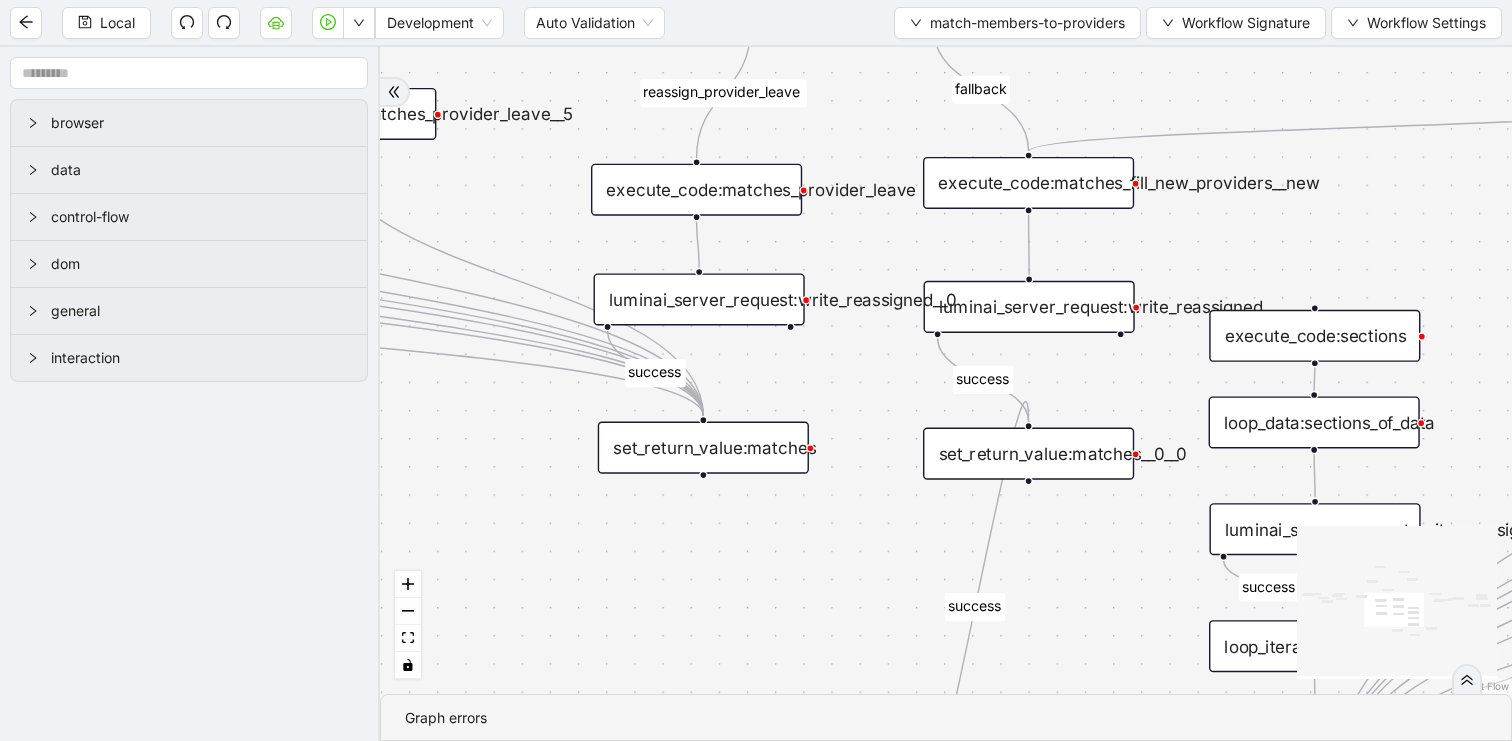 click on "luminai_server_request:write_reassigned" at bounding box center [1029, 307] 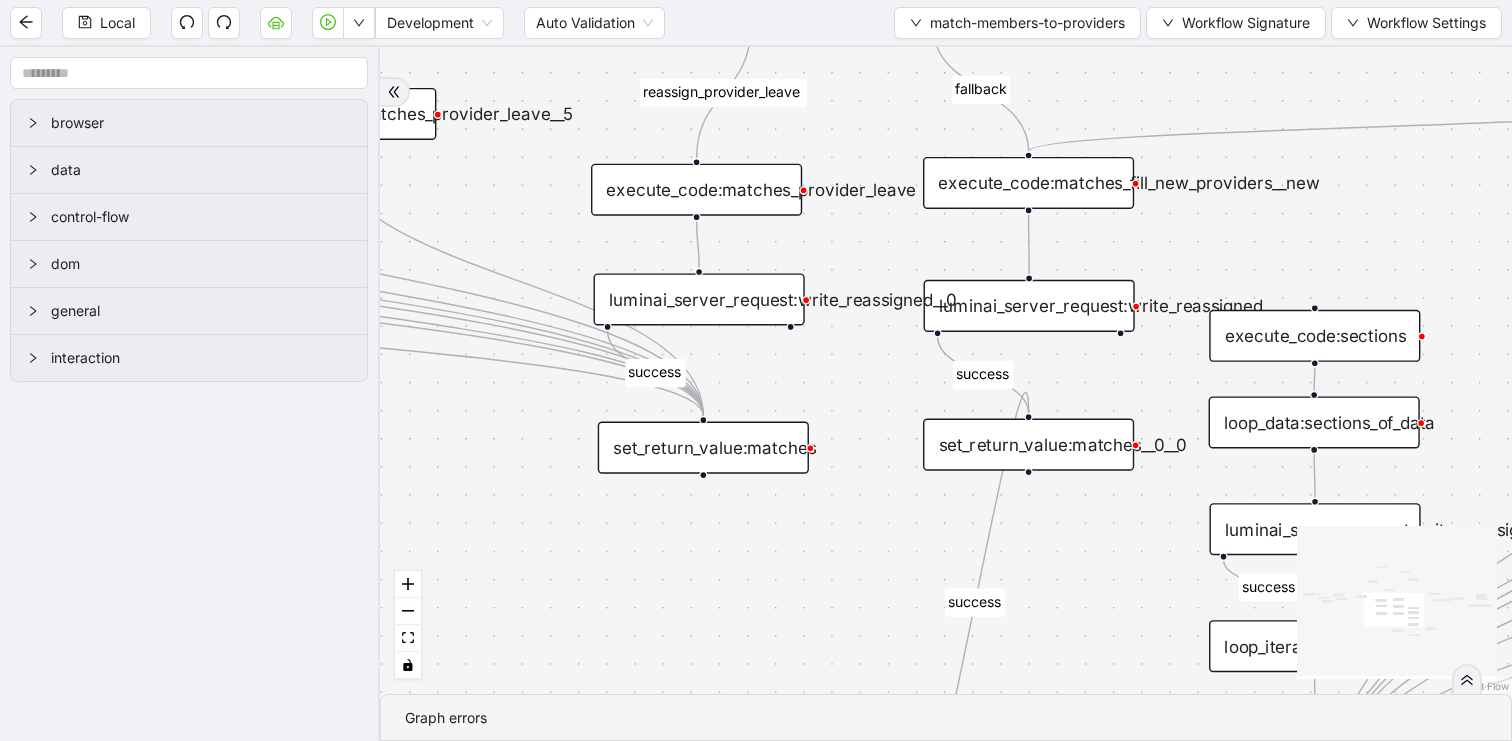 click on "set_return_value:matches__0__0" at bounding box center (1028, 445) 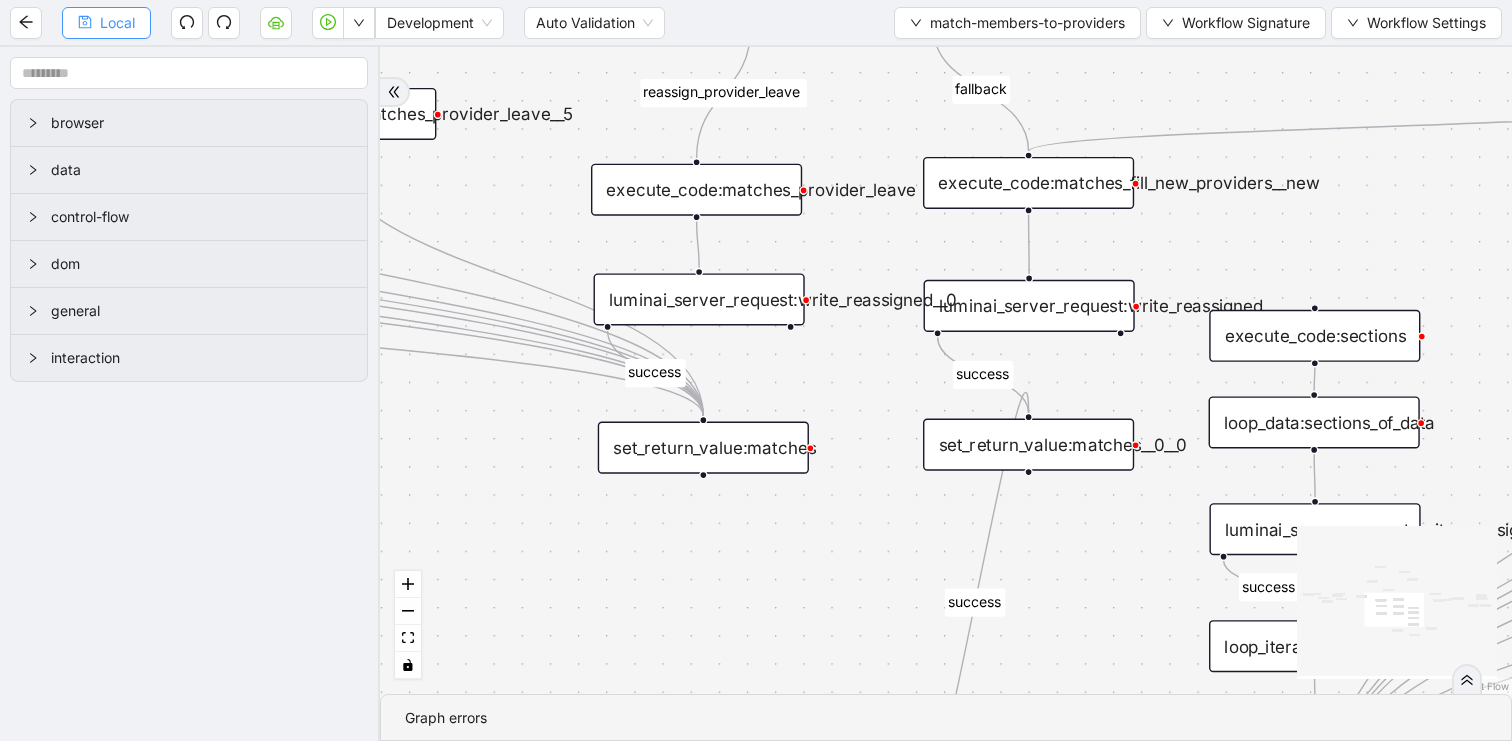 click on "Local" at bounding box center (117, 23) 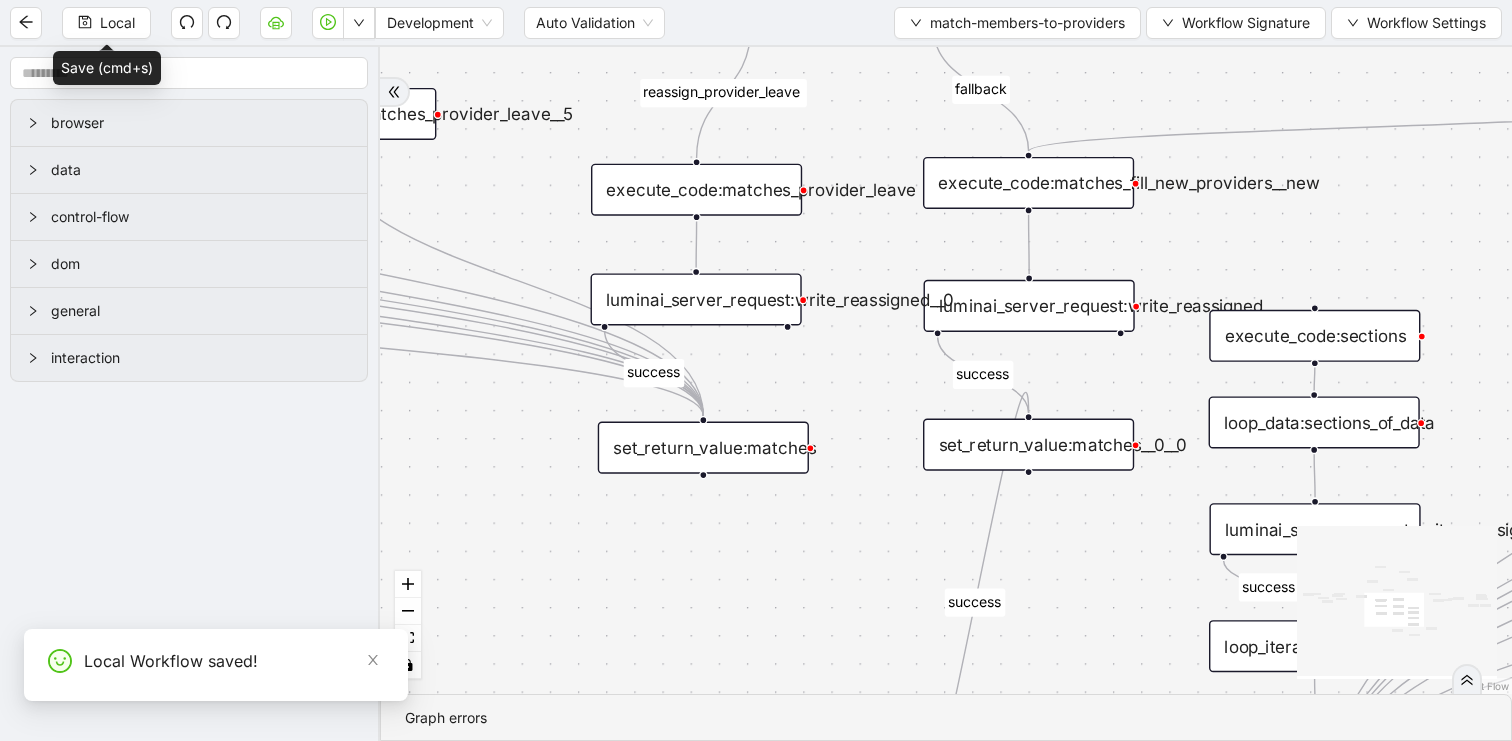 click on "luminai_server_request:write_reassigned__0" at bounding box center (696, 299) 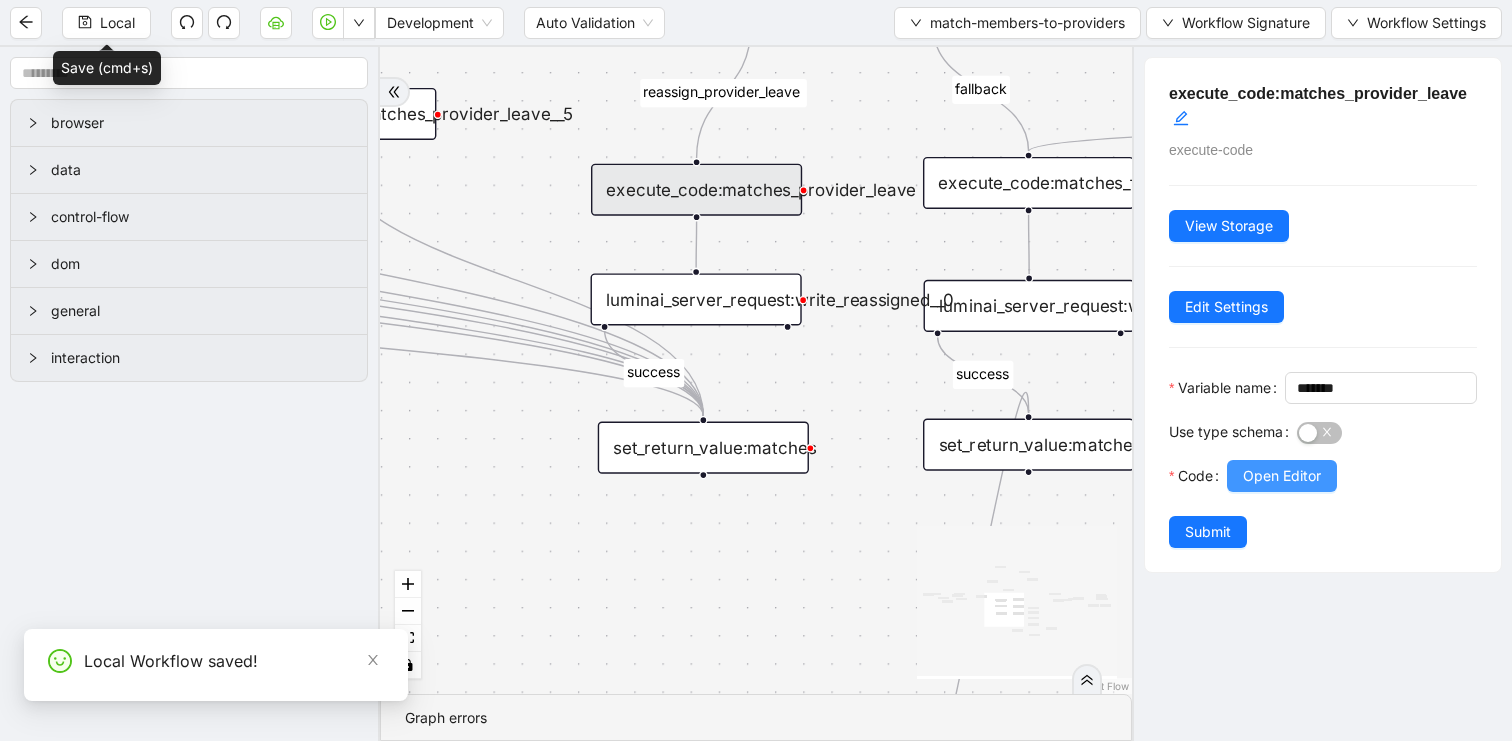 click on "Open Editor" at bounding box center (1282, 476) 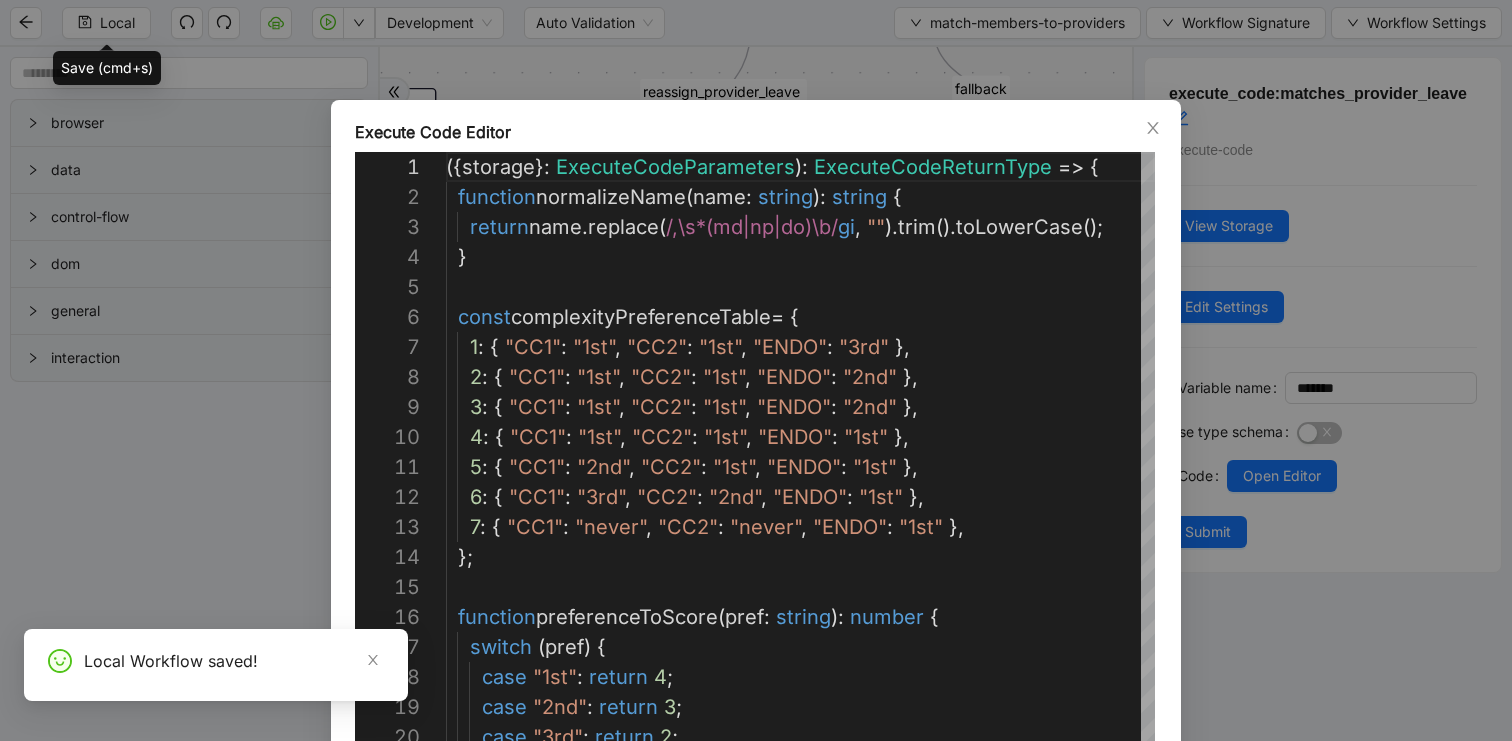 scroll, scrollTop: 300, scrollLeft: 0, axis: vertical 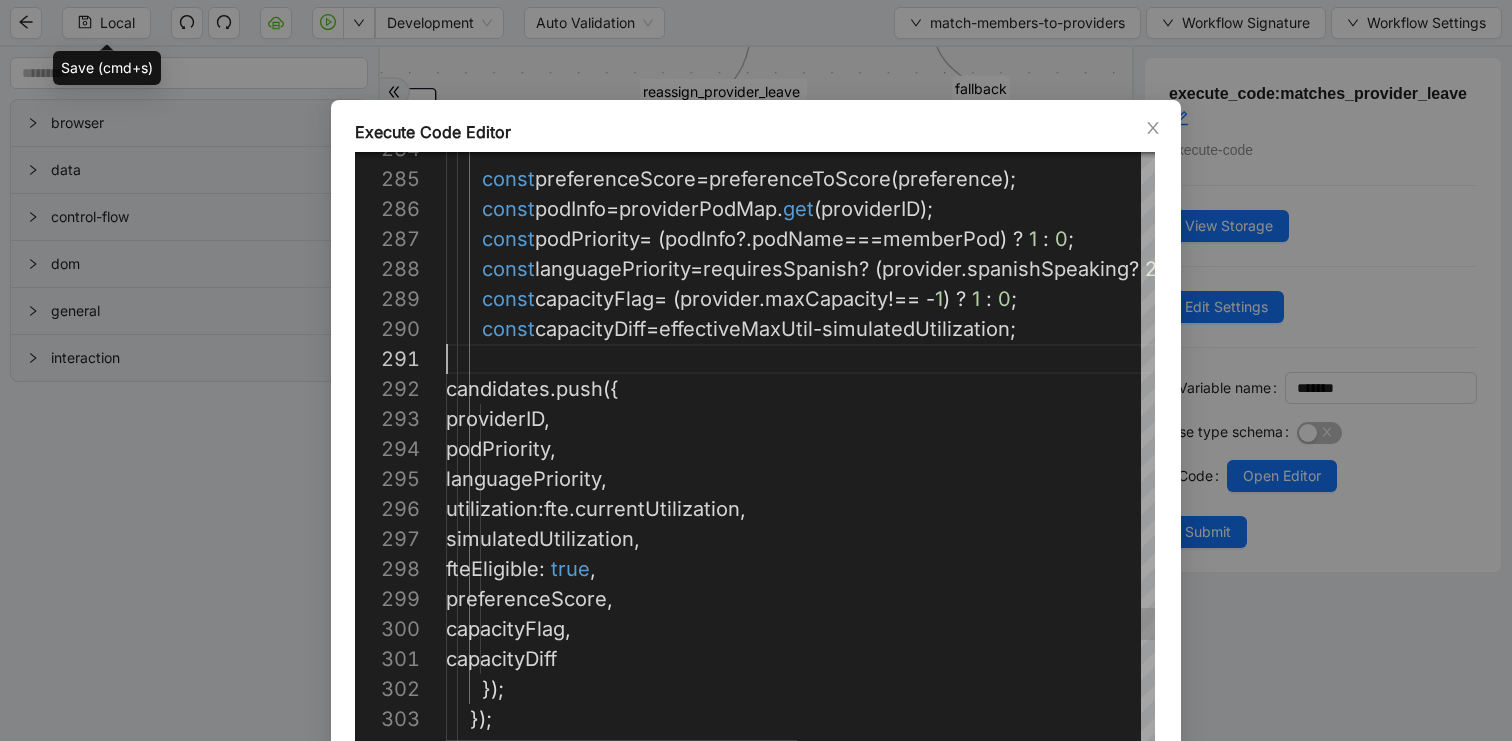 click on "});        });         capacityDiff         capacityFlag ,         preferenceScore ,         fteEligible :   true ,         simulatedUtilization ,         utilization :  fte . currentUtilization ,         languagePriority ,         podPriority ,         providerID ,       candidates . push ({        const  capacityDiff  =  effectiveMaxUtil  -  simulatedUtilization ;        const  capacityFlag  =   ( provider . maxCapacity  !==   - 1 )   ?   1   :   0 ;        const  languagePriority  =  requiresSpanish  ?   ( provider . spanishSpeaking  ?   2   :   1 )   :   0 ;        const  podPriority  =   ( podInfo ?. podName  ===  memberPod )   ?   1   :   0 ;        const  podInfo  =  providerPodMap . get ( providerID );        const  preferenceScore  =  preferenceToScore ( preference );" at bounding box center [1146, -2761] 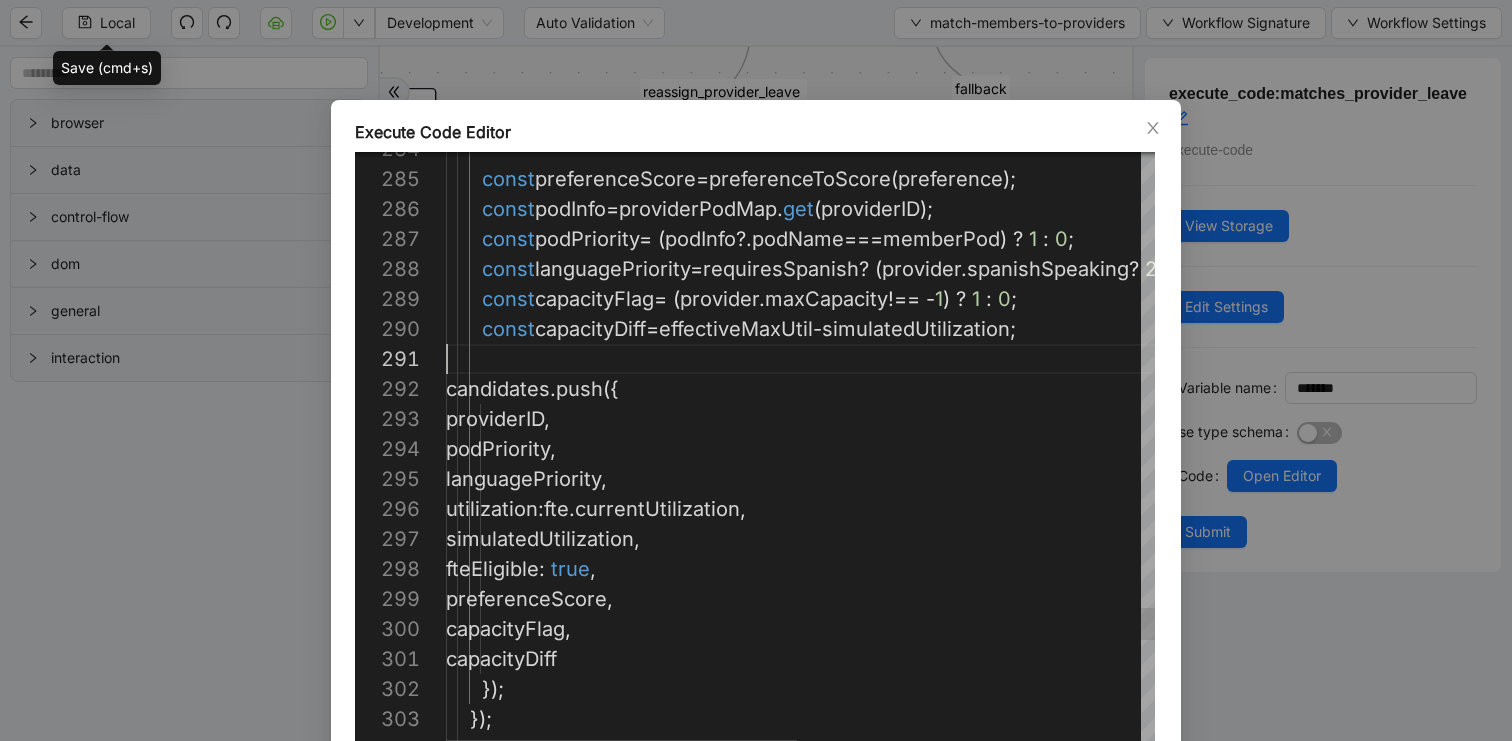 scroll, scrollTop: 0, scrollLeft: 0, axis: both 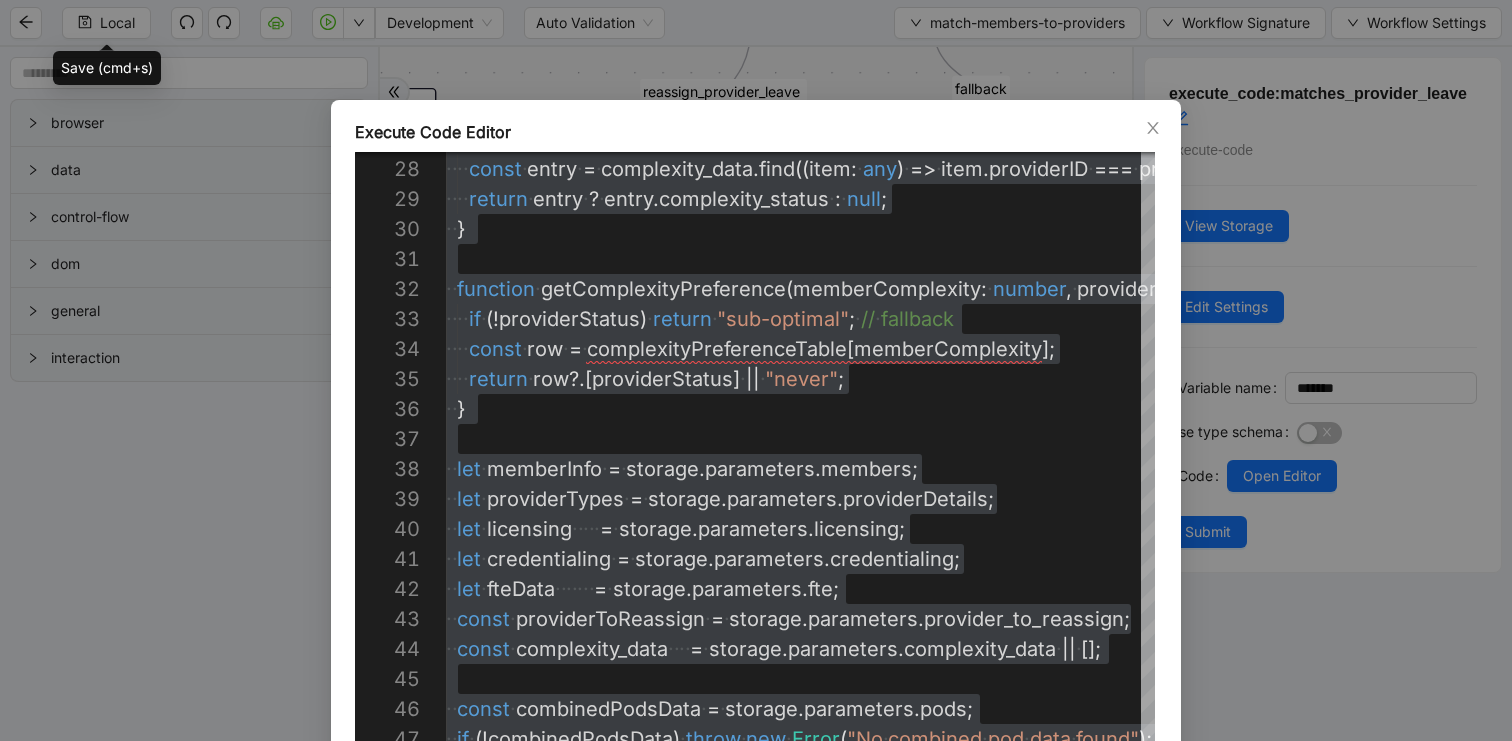 click on "Execute Code Editor 27 28 29 30 31 32 33 34 35 36 37 38 39 40 41 42 43 44 45 46 47 ·‌ ·‌ function ·‌ getProviderComplexityStatus ( providerID : ·‌ number ): ·‌ string ·‌ | ·‌ null ·‌ { ·‌ ·‌ ·‌ ·‌ const ·‌ entry ·‌ = ·‌ complexity_data . find (( item : ·‌ any ) ·‌ => ·‌ item . providerID ·‌ === ·‌ providerID ); ·‌ ·‌ ·‌ ·‌ return ·‌ entry ·‌ ? ·‌ entry . complexity_status ·‌ : ·‌ null ; ·‌ ·‌ } ·‌ ·‌ function ·‌ getComplexityPreference ( memberComplexity : ·‌ number , ·‌ providerStatus : ·‌ string ·‌ | ·‌ null ): ·‌ string ·‌ { ·‌ ·‌ ·‌ ·‌ if ·‌ (! providerStatus ) ·‌ return ·‌ "sub-optimal" ; ·‌ // ·‌ fallback ·‌ ·‌ ·‌ ·‌ const ·‌ row ·‌ = ·‌ complexityPreferenceTable [ memberComplexity ]; ·‌ ·‌ ·‌ ·‌ return ·‌ row ?.[ providerStatus ] ·‌ || ·‌ "never" ; ·‌ ·‌ } ·‌ ·‌ let ·‌ memberInfo ·‌ = ·‌ . . ;" at bounding box center [756, 370] 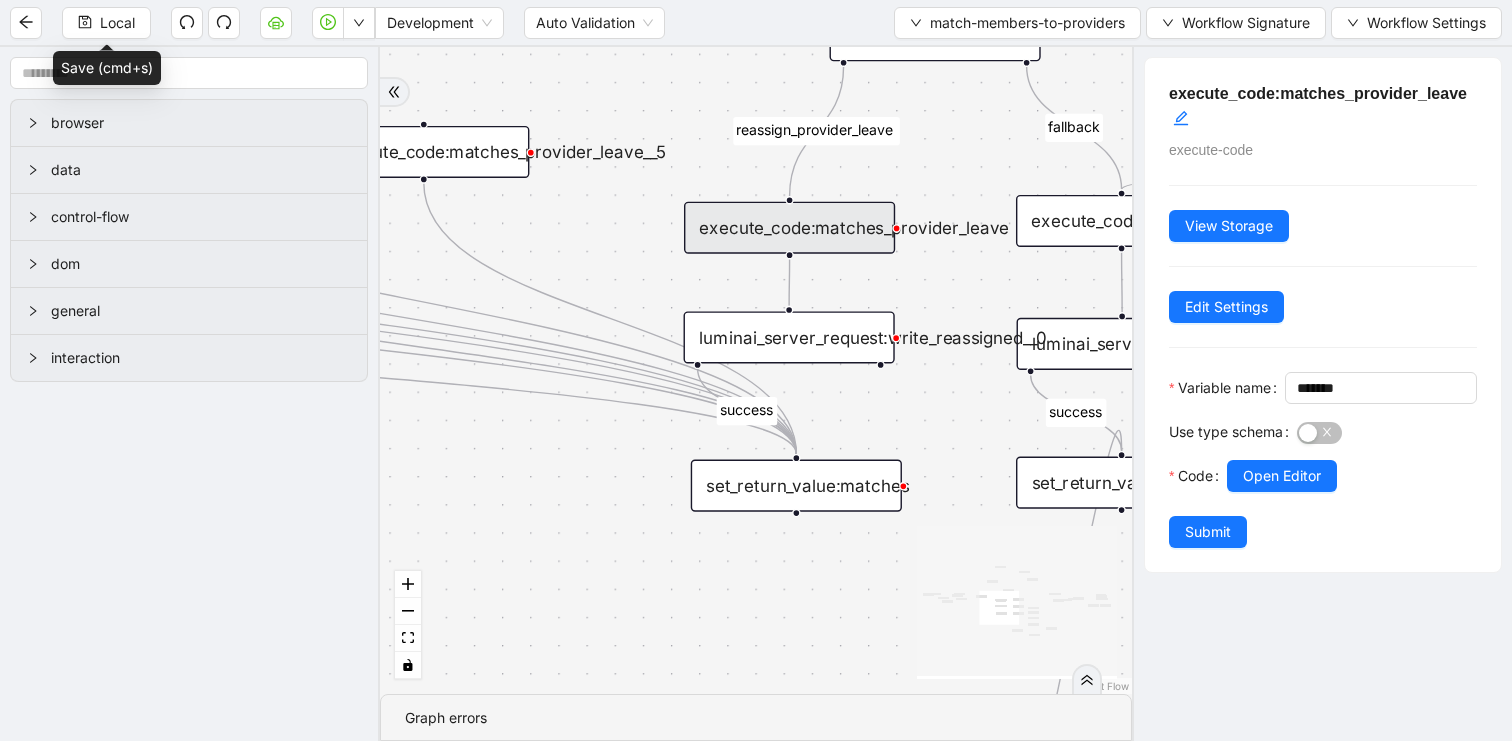 drag, startPoint x: 548, startPoint y: 519, endPoint x: 716, endPoint y: 580, distance: 178.73164 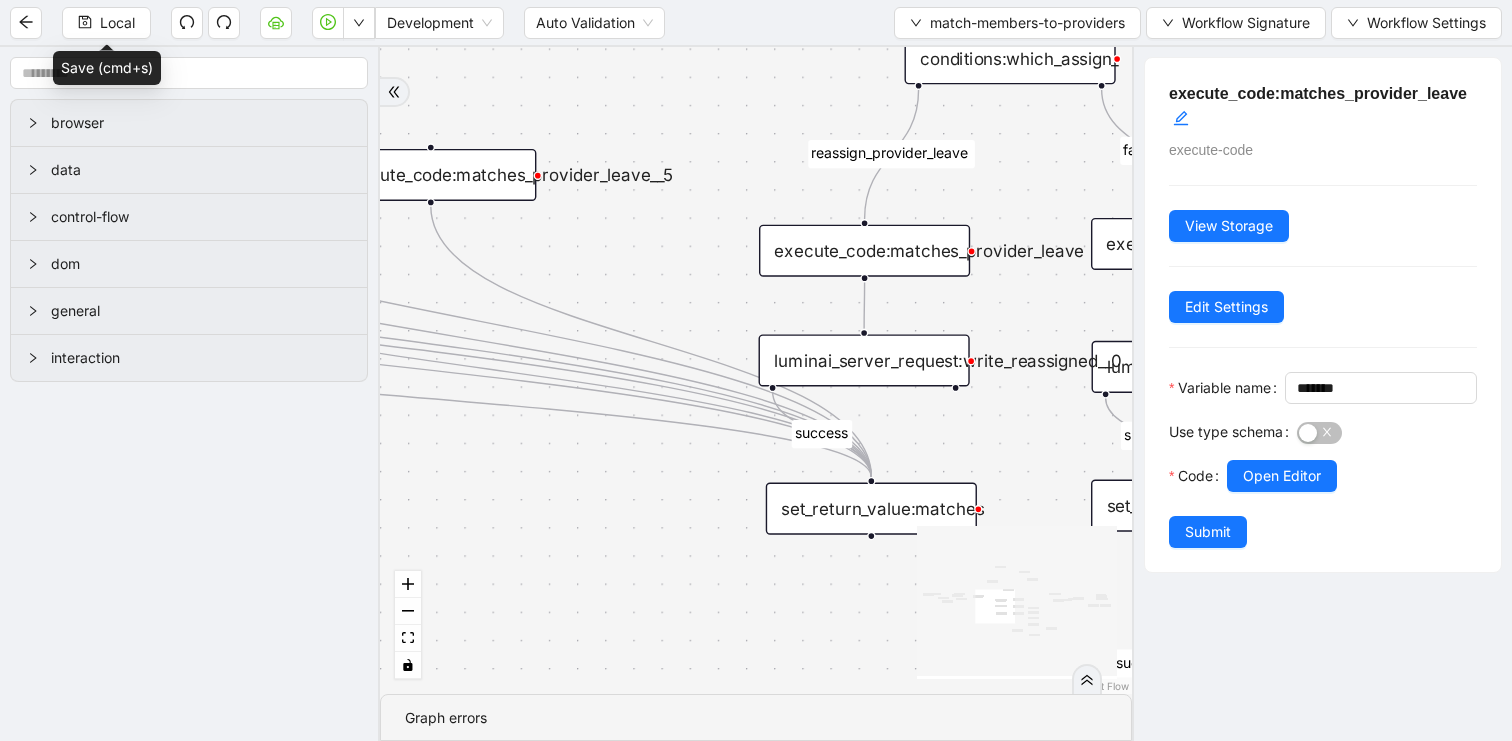 drag, startPoint x: 593, startPoint y: 165, endPoint x: 432, endPoint y: 176, distance: 161.37534 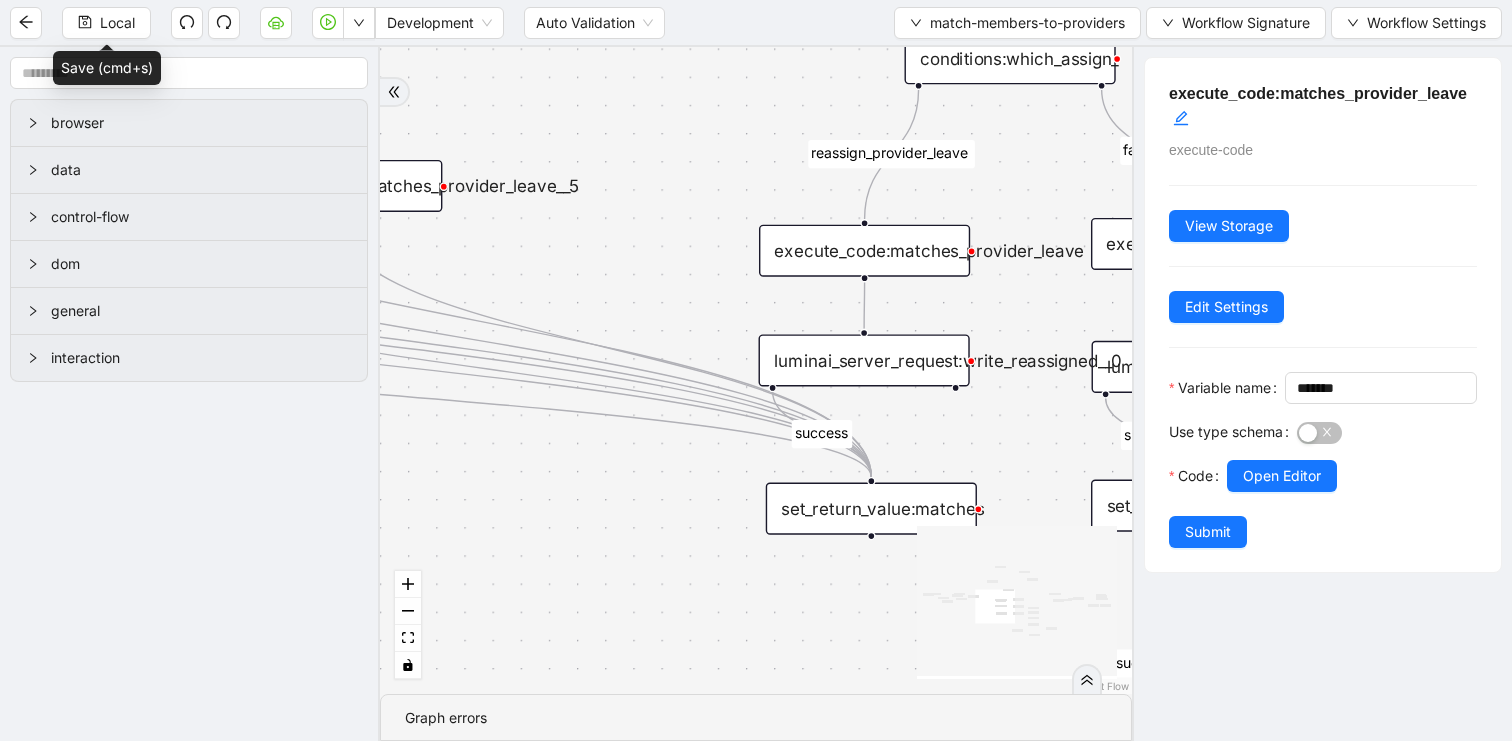 click on "execute_code:matches_provider_leave" at bounding box center (864, 251) 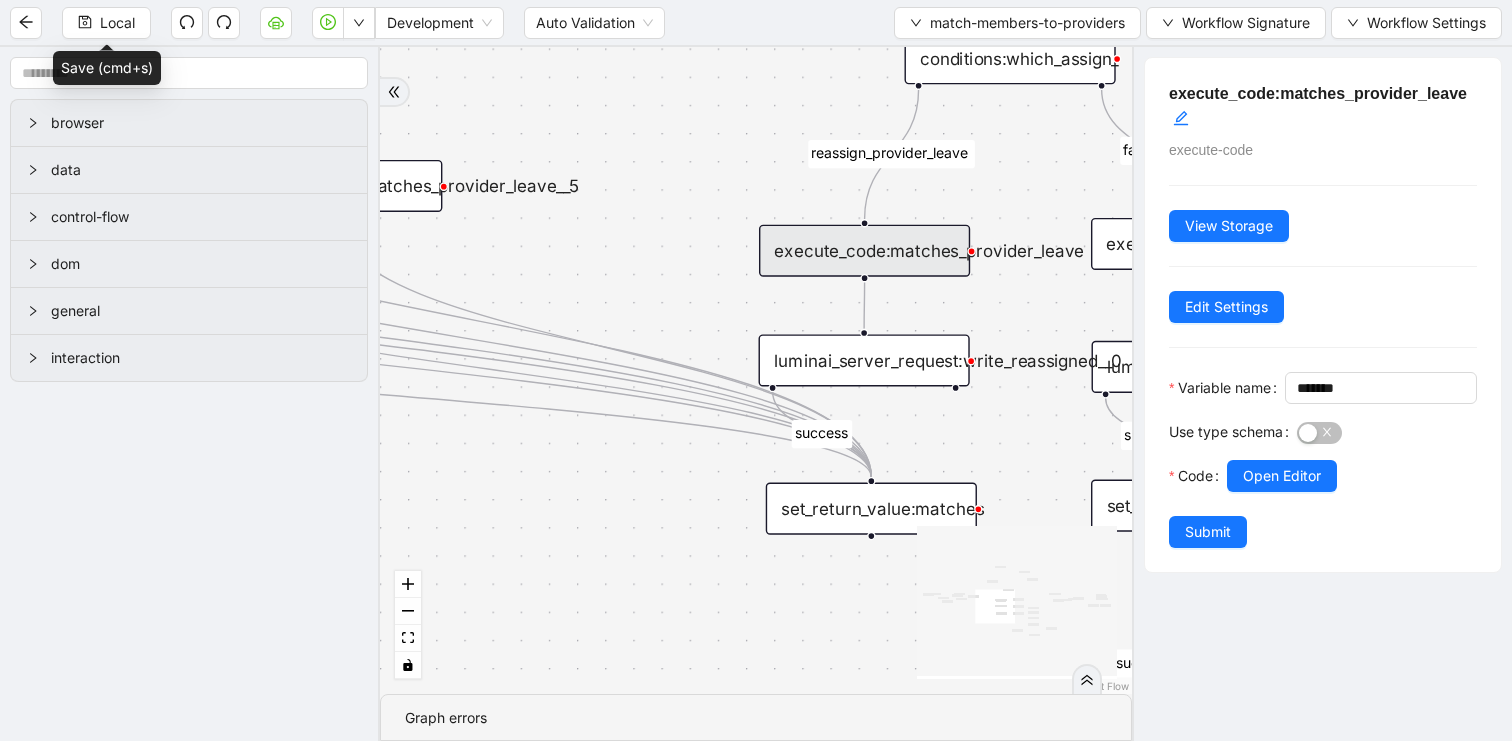 click on "fallback success reassign_provider_leave fallback success success success success success onError trigger set_return_value:matches raise_error:unsuccessful_read luminai_server_request:read_providerIDNames execute_code:providerIDNames execute_code:matches_current__0 execute_code:matches_now__0__0__0 conditions:which_assign_ set_return_value:matches__0 execute_code:matches_provider_leave execute_code:matches_fill_new_providers execute_code:matches_fill_new_providers__0 execute_code:matches_fill_new_providers__0__0 execute_code:matches_fill_new_providers__0__0__0 execute_code:matches_fill_new_providers__0__0__1 execute_code:matches_provider_leave__0 execute_code:updateMemberObject_filter_overcapacity execute_code:matches_fill_new_providers__new execute_code:matches_provider_leave__1 execute_code:matches_fill_new_providers__new__0 execute_code:matches_provider_leave__2 execute_code:matches_fill_new_providers__new__1 execute_code:matches_provider_leave__3 execute_code:matches_provider_leave__4" at bounding box center [756, 370] 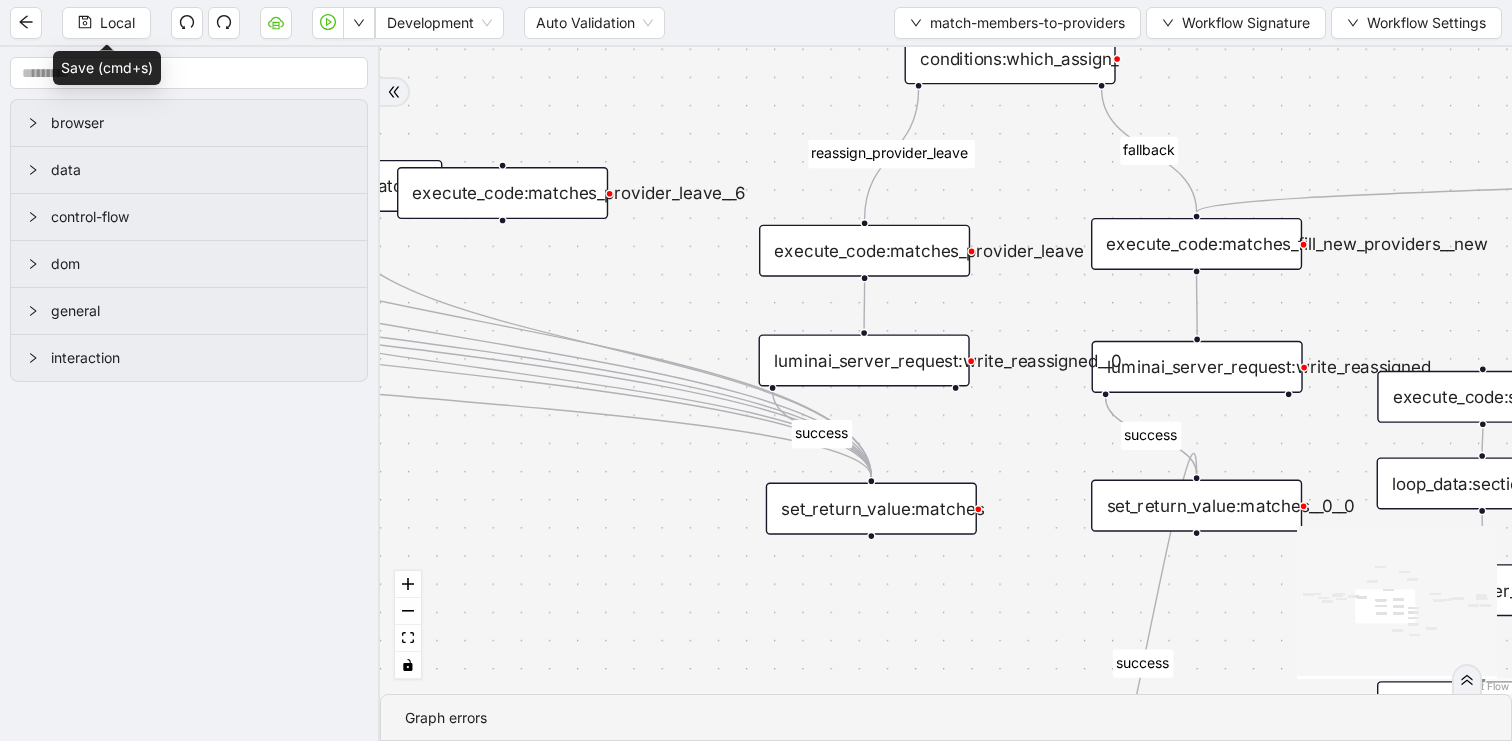 drag, startPoint x: 741, startPoint y: 281, endPoint x: 474, endPoint y: 190, distance: 282.08154 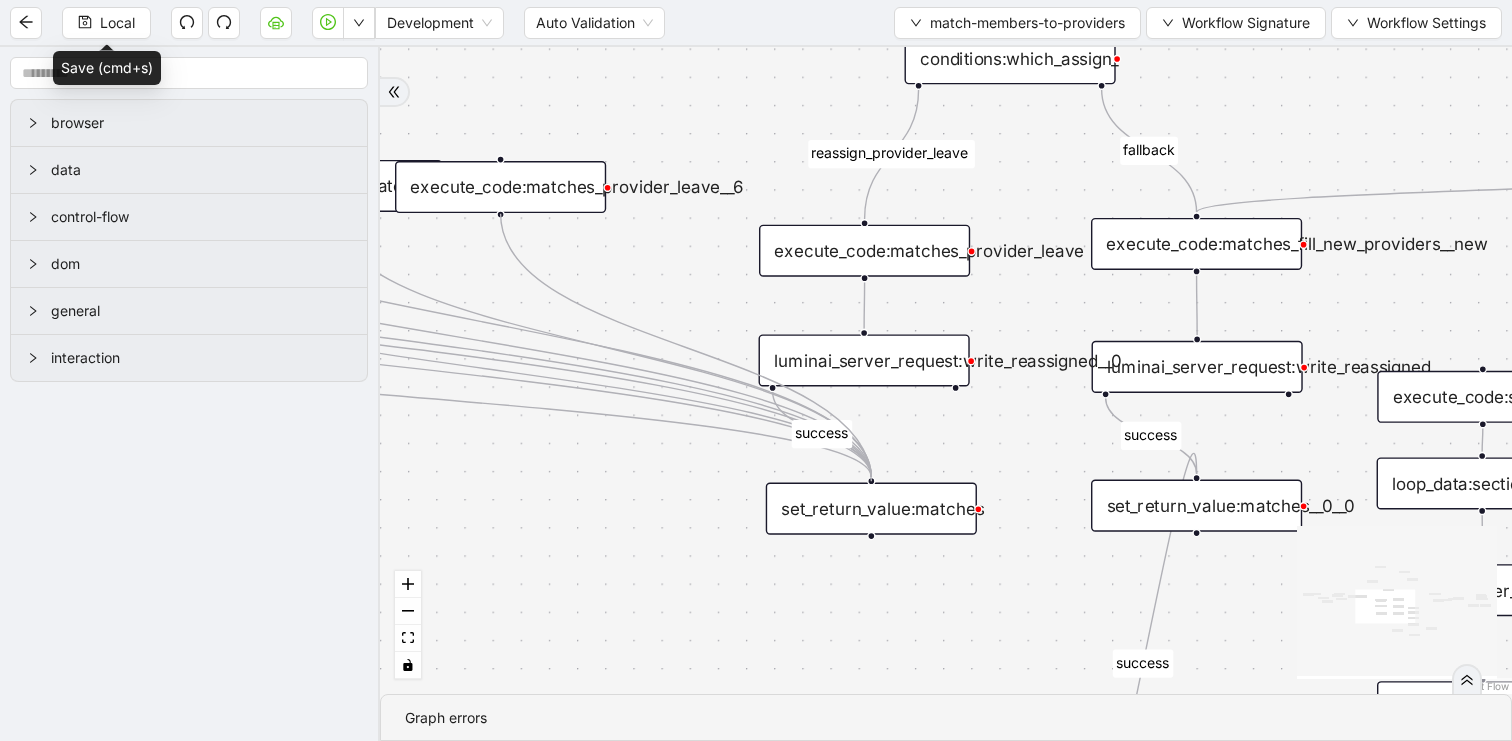 drag, startPoint x: 498, startPoint y: 216, endPoint x: 874, endPoint y: 477, distance: 457.70844 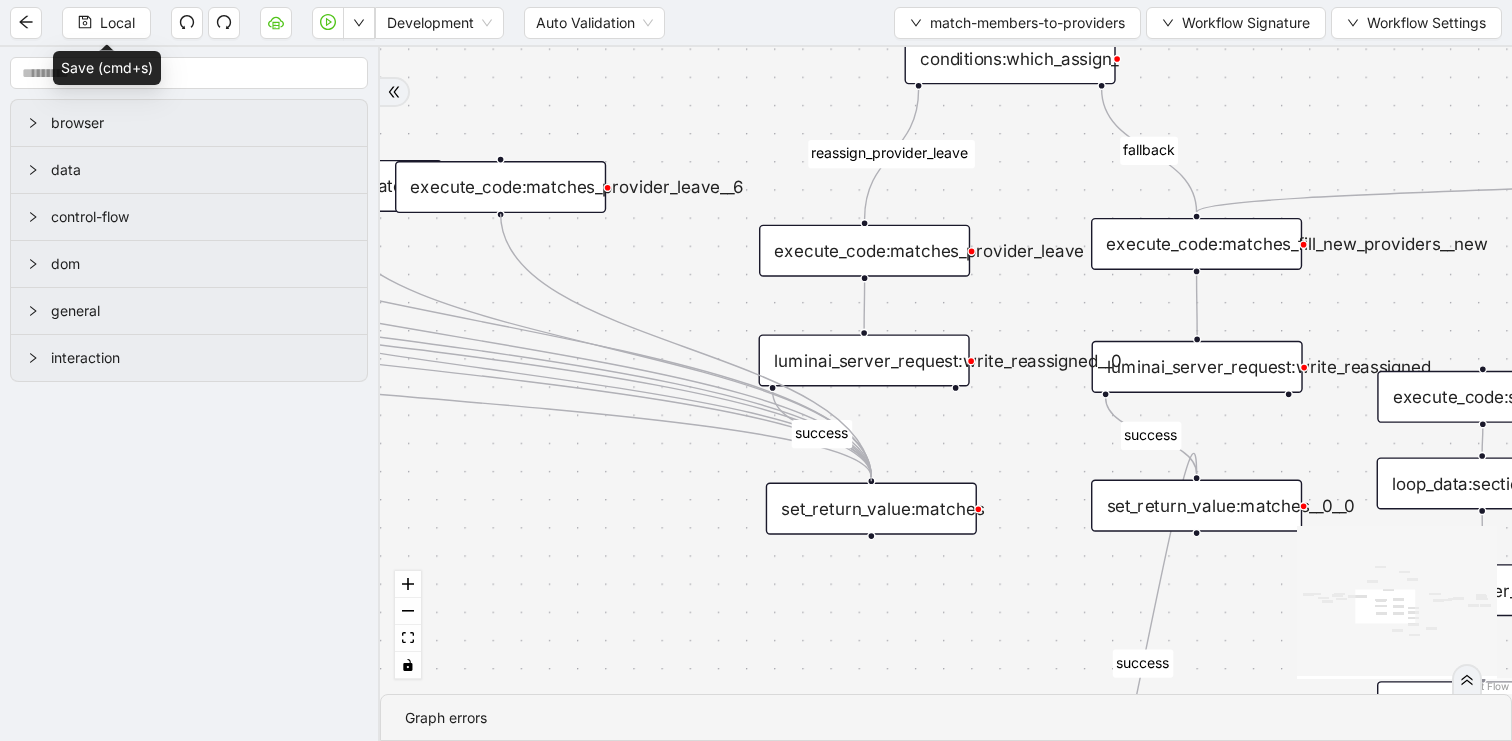 click on "fallback success reassign_provider_leave fallback success success success success success onError trigger set_return_value:matches raise_error:unsuccessful_read luminai_server_request:read_providerIDNames execute_code:providerIDNames execute_code:matches_current__0 execute_code:matches_now__0__0__0 conditions:which_assign_ set_return_value:matches__0 execute_code:matches_provider_leave execute_code:matches_fill_new_providers execute_code:matches_fill_new_providers__0 execute_code:matches_fill_new_providers__0__0 execute_code:matches_fill_new_providers__0__0__0 execute_code:matches_fill_new_providers__0__0__1 execute_code:matches_provider_leave__0 execute_code:updateMemberObject_filter_overcapacity execute_code:matches_fill_new_providers__new execute_code:matches_provider_leave__1 execute_code:matches_fill_new_providers__new__0 execute_code:matches_provider_leave__2 execute_code:matches_fill_new_providers__new__1 execute_code:matches_provider_leave__3 execute_code:matches_provider_leave__4" at bounding box center [946, 370] 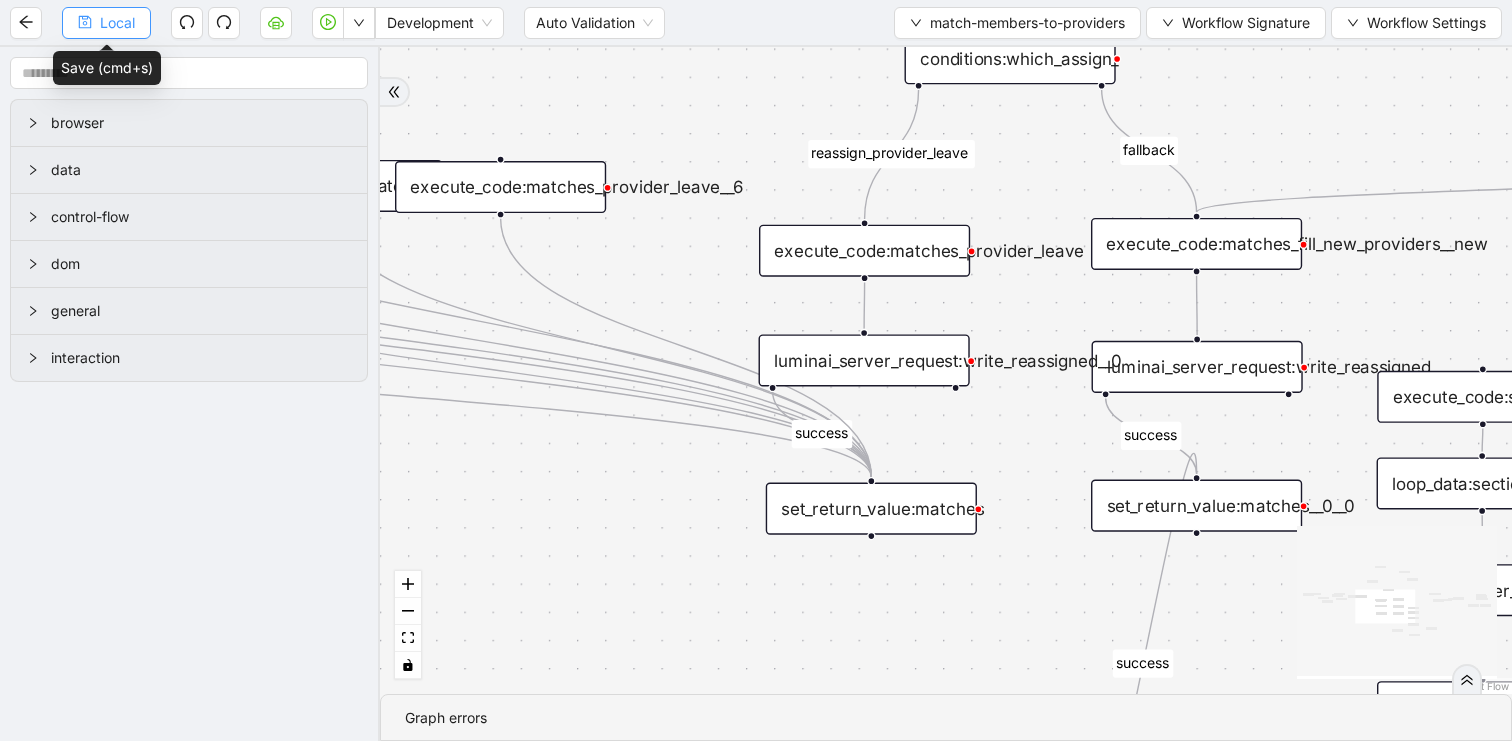 click on "Local" at bounding box center [117, 23] 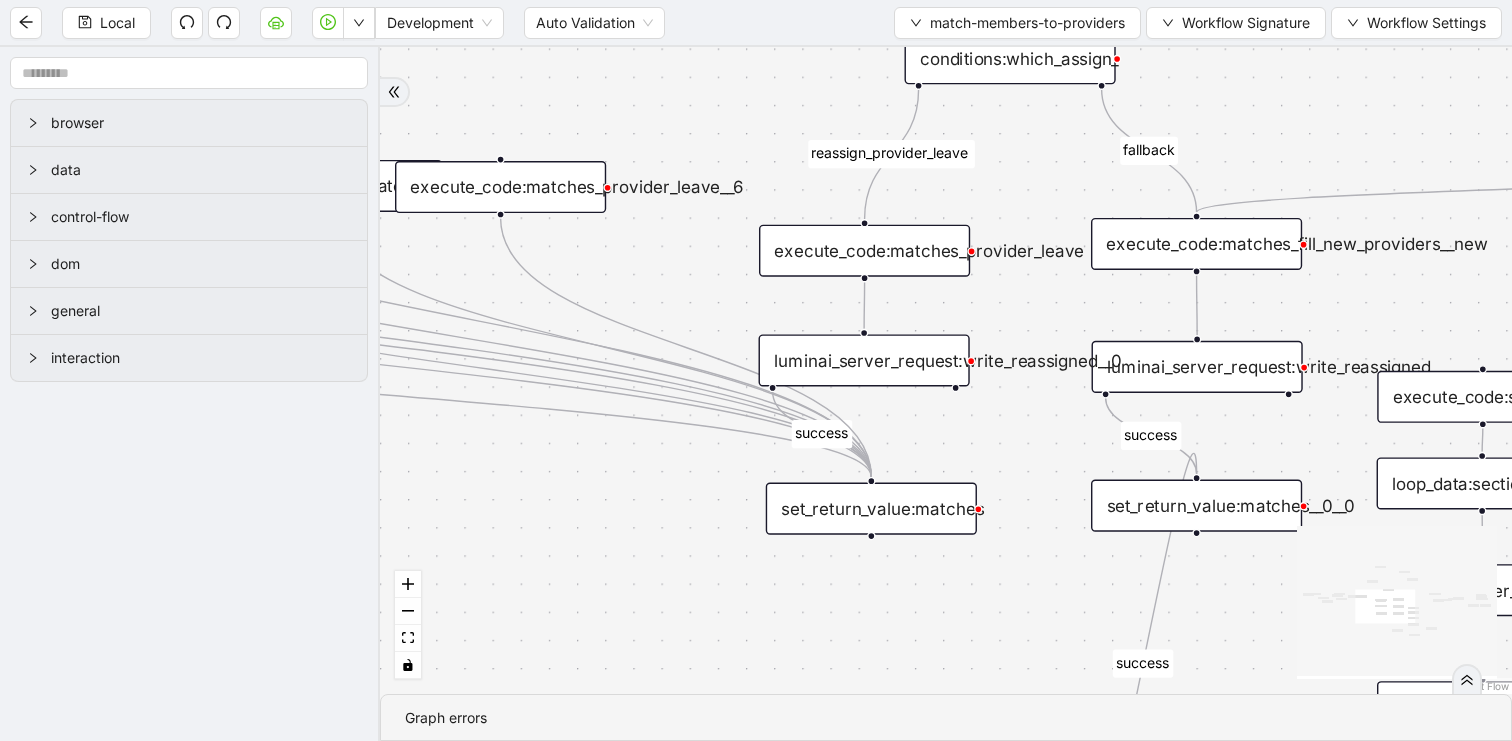 click on "execute_code:matches_provider_leave" at bounding box center (864, 251) 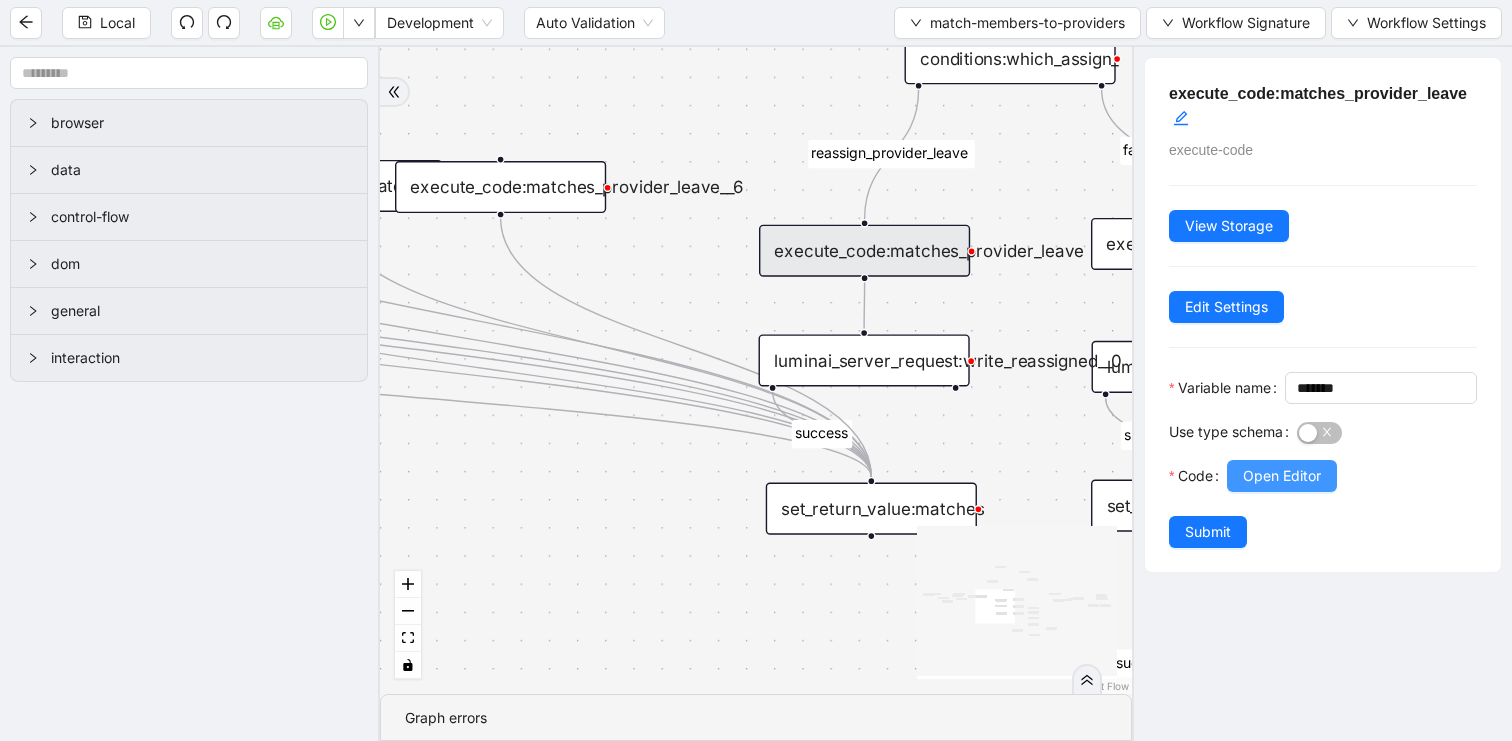 click on "Open Editor" at bounding box center (1282, 476) 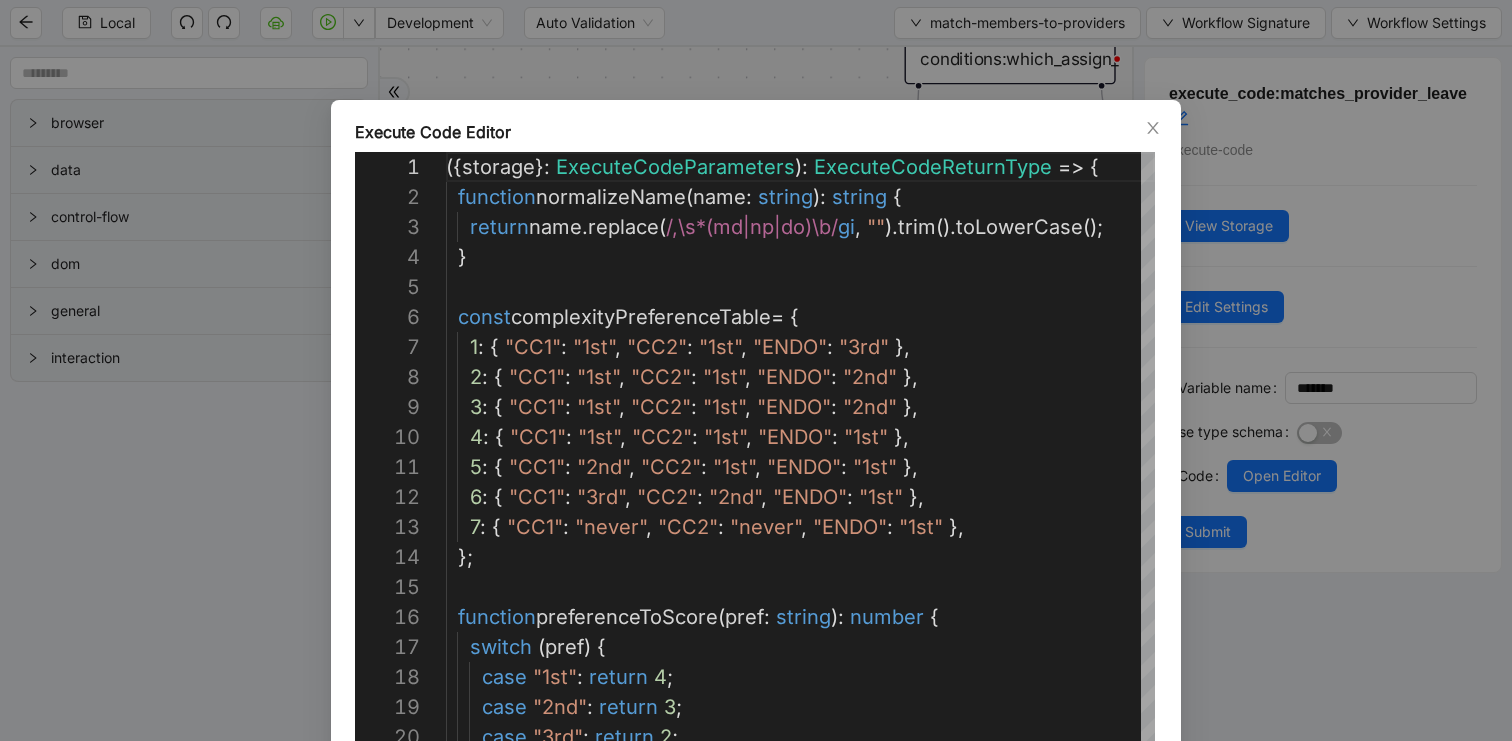 scroll, scrollTop: 300, scrollLeft: 0, axis: vertical 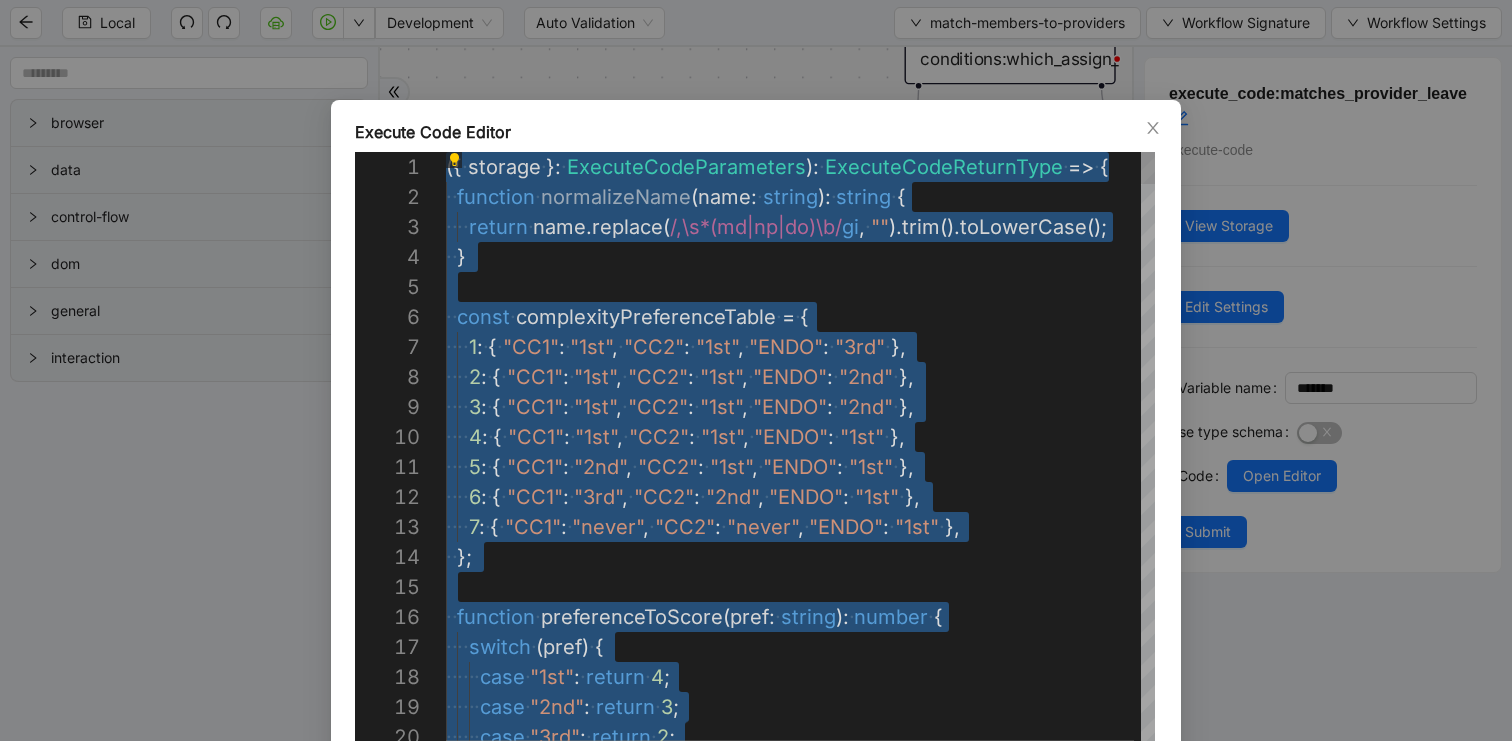 paste 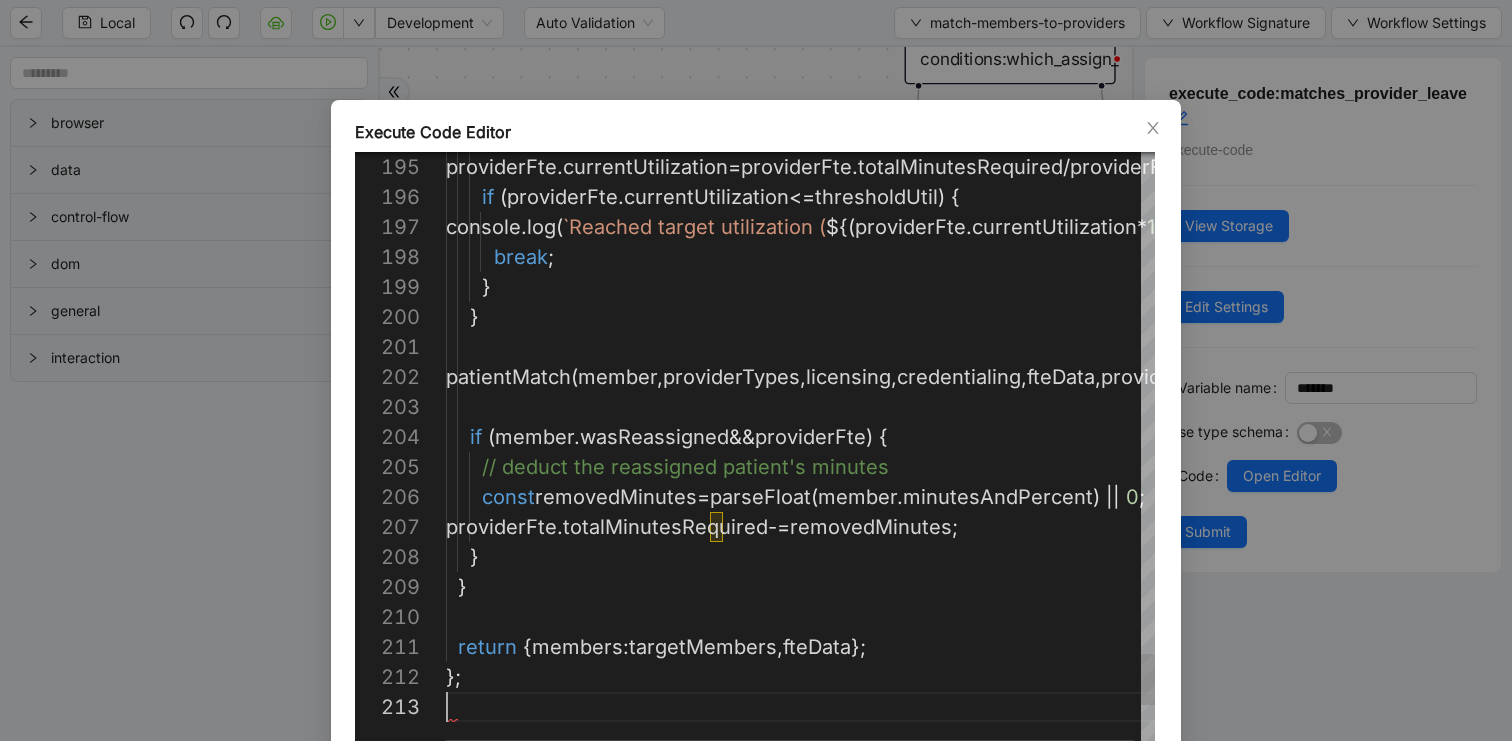 scroll, scrollTop: 60, scrollLeft: 0, axis: vertical 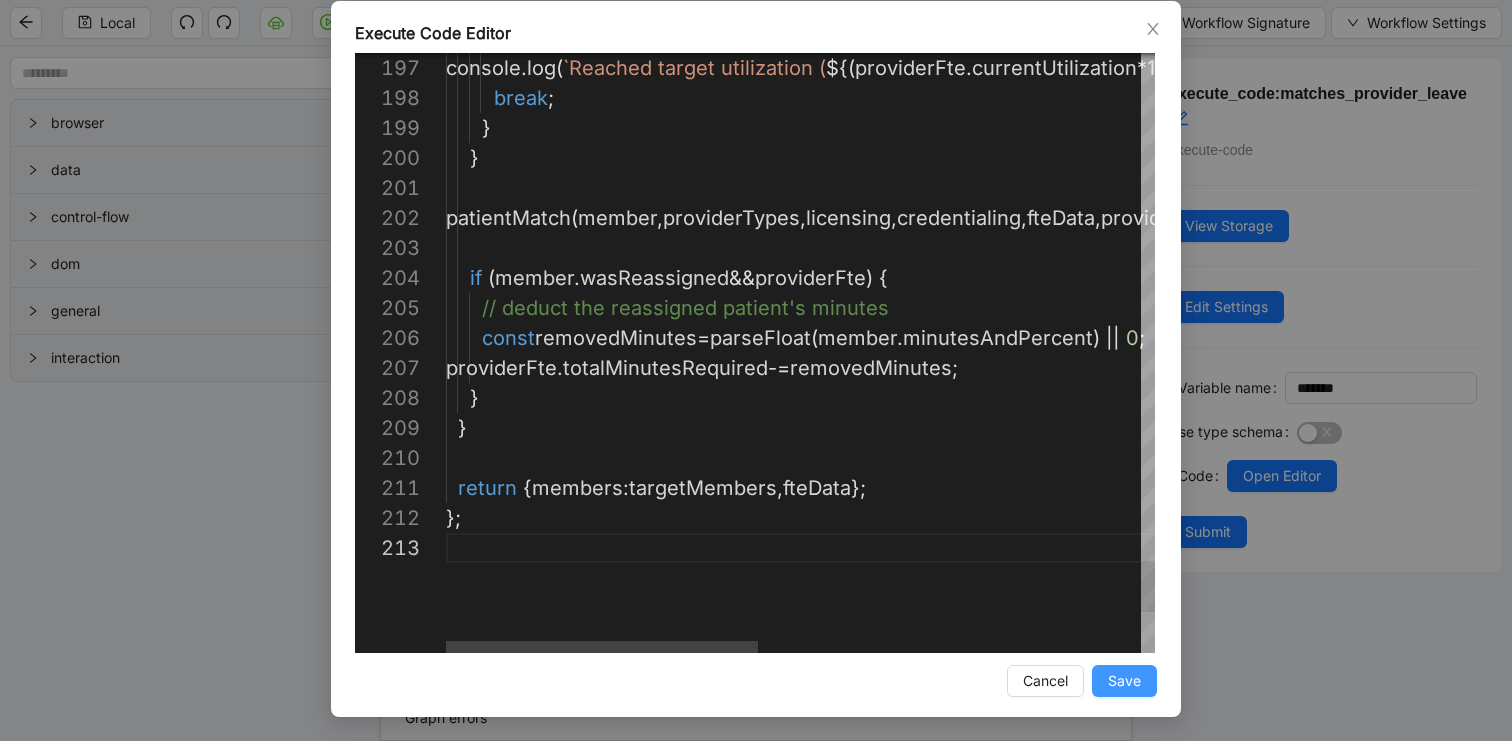 click on "Save" at bounding box center [1124, 681] 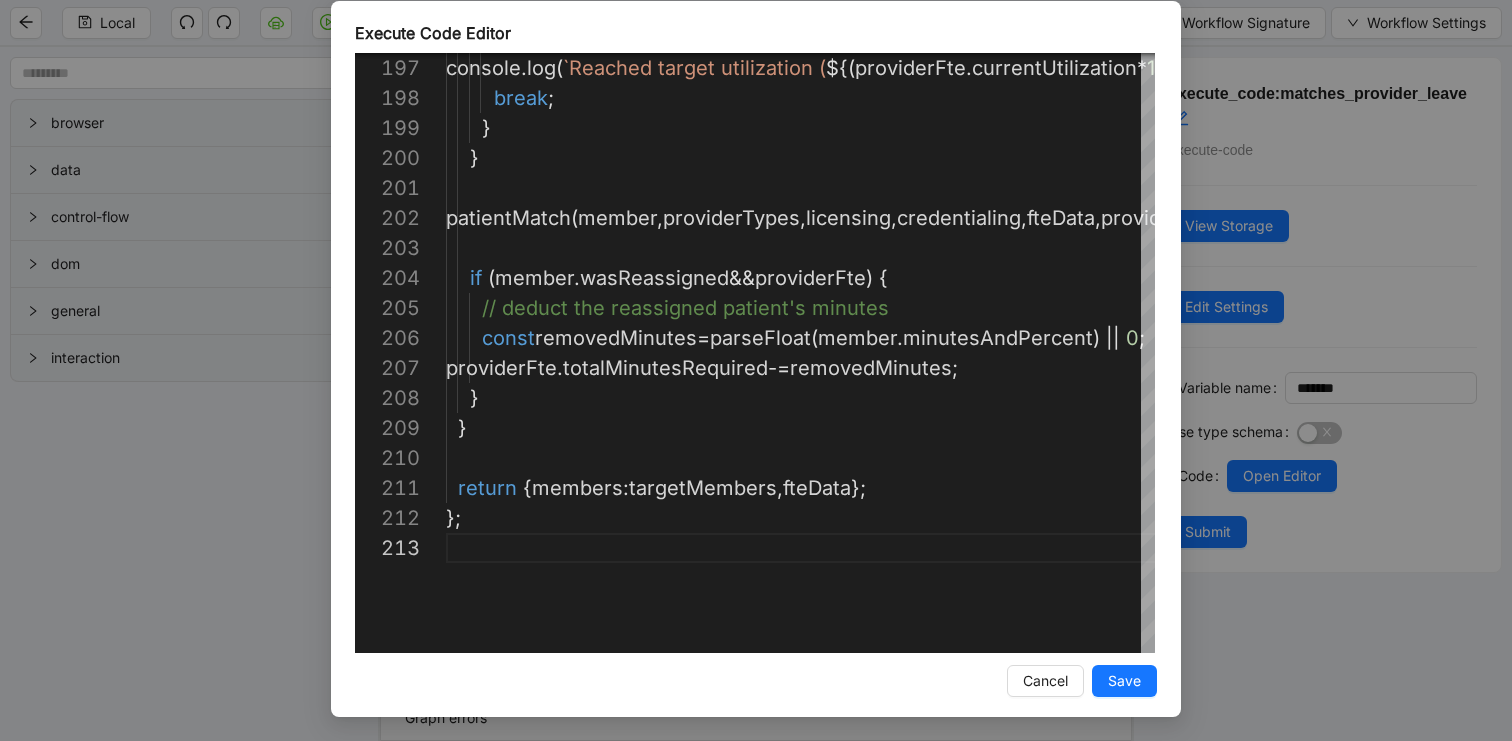 scroll, scrollTop: 0, scrollLeft: 0, axis: both 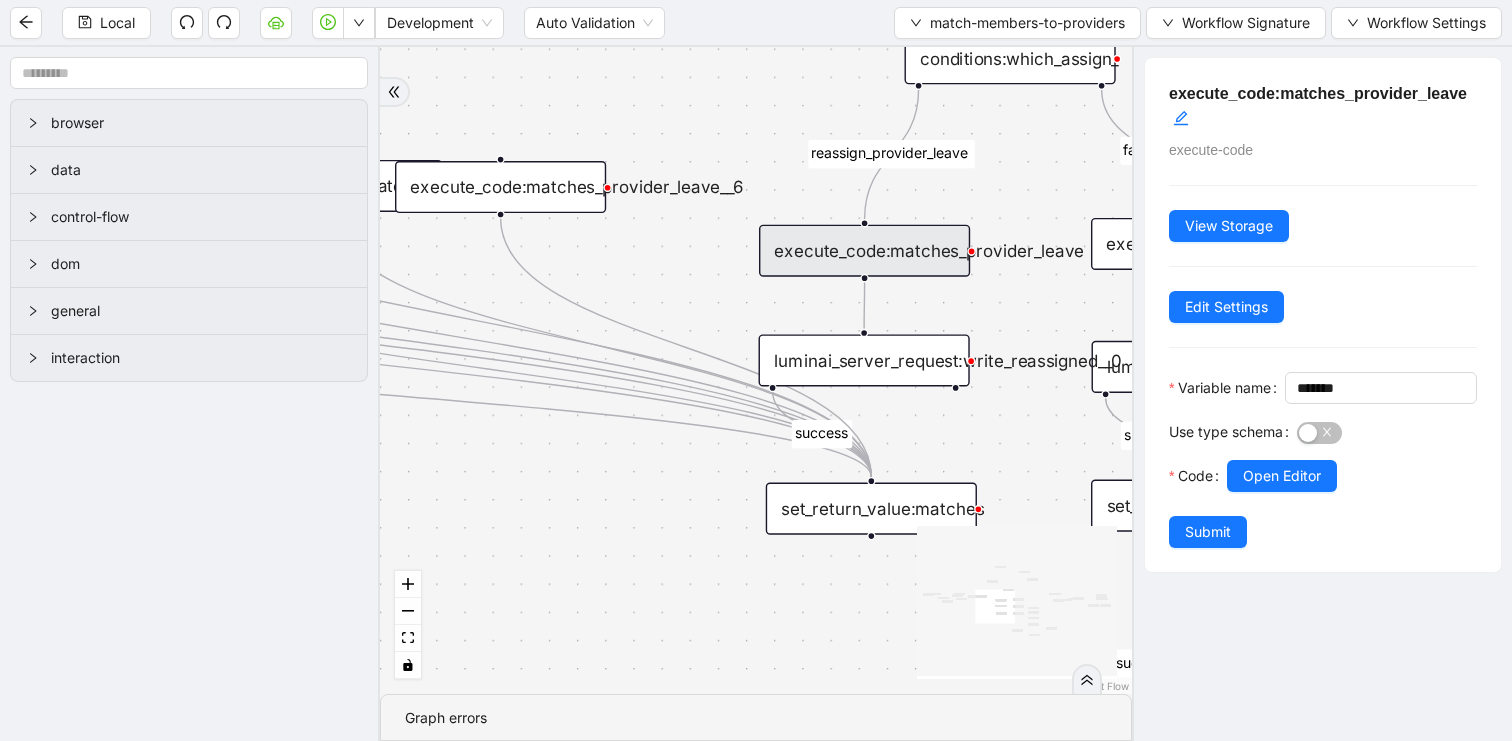 click on "execute_code:matches_provider_leave__6" at bounding box center (500, 187) 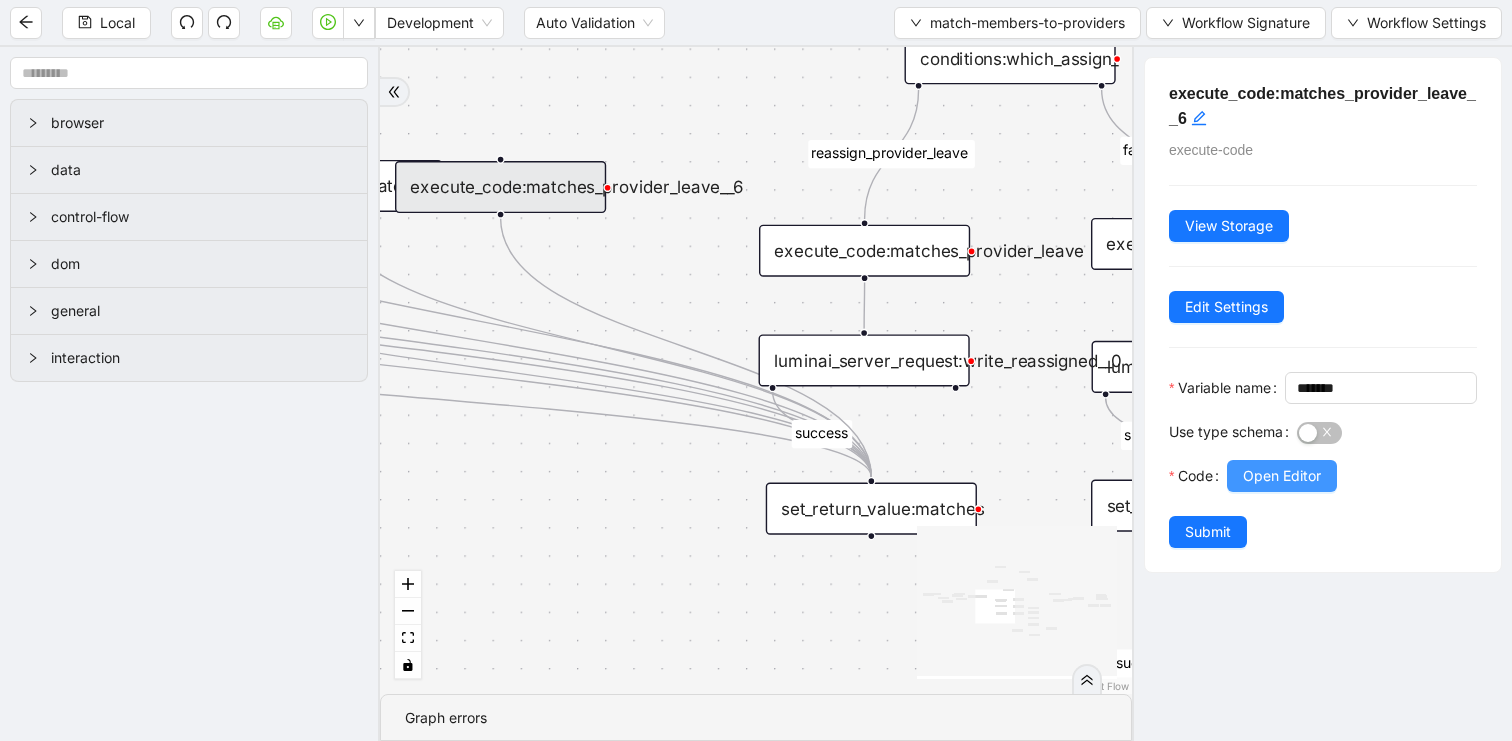 click on "Open Editor" at bounding box center [1282, 476] 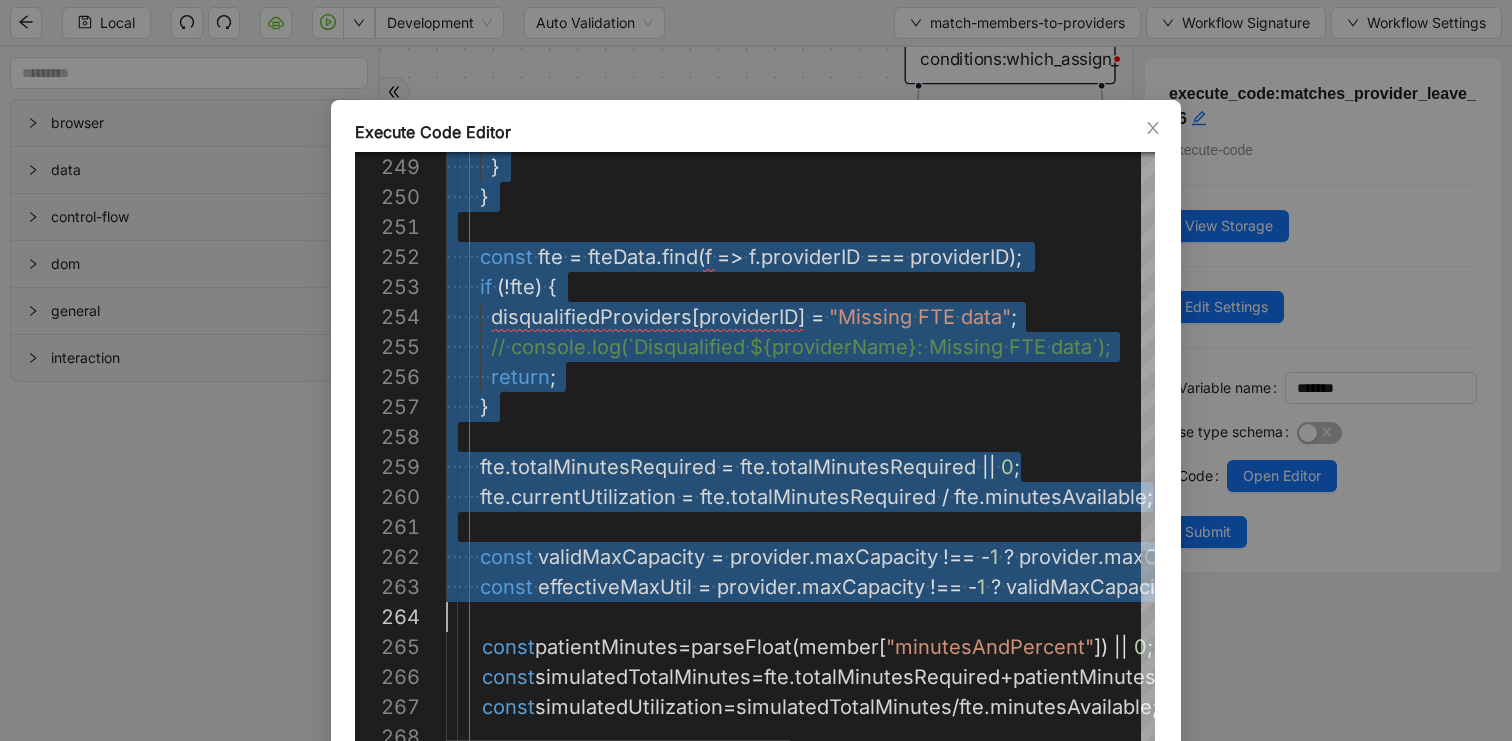 scroll, scrollTop: 240, scrollLeft: 176, axis: both 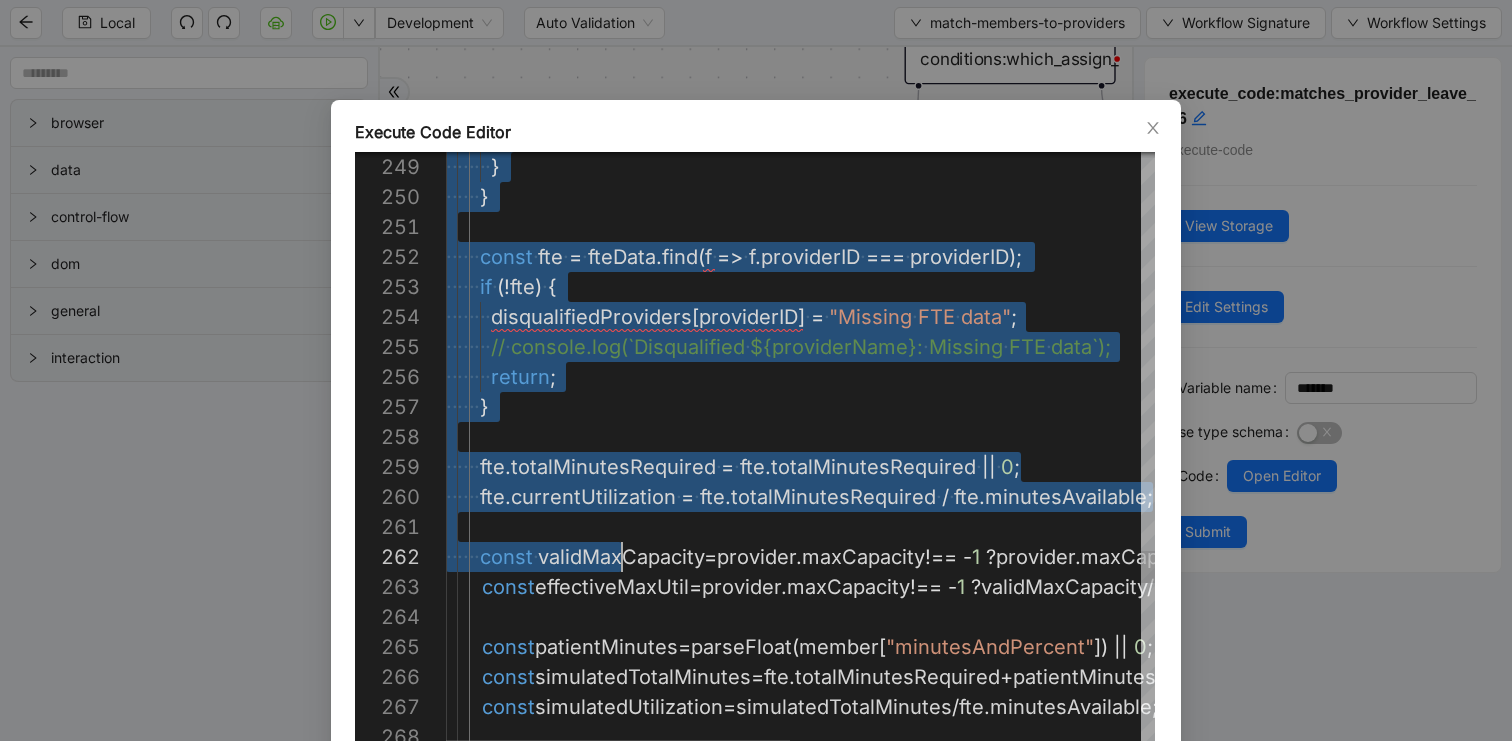 type on "**********" 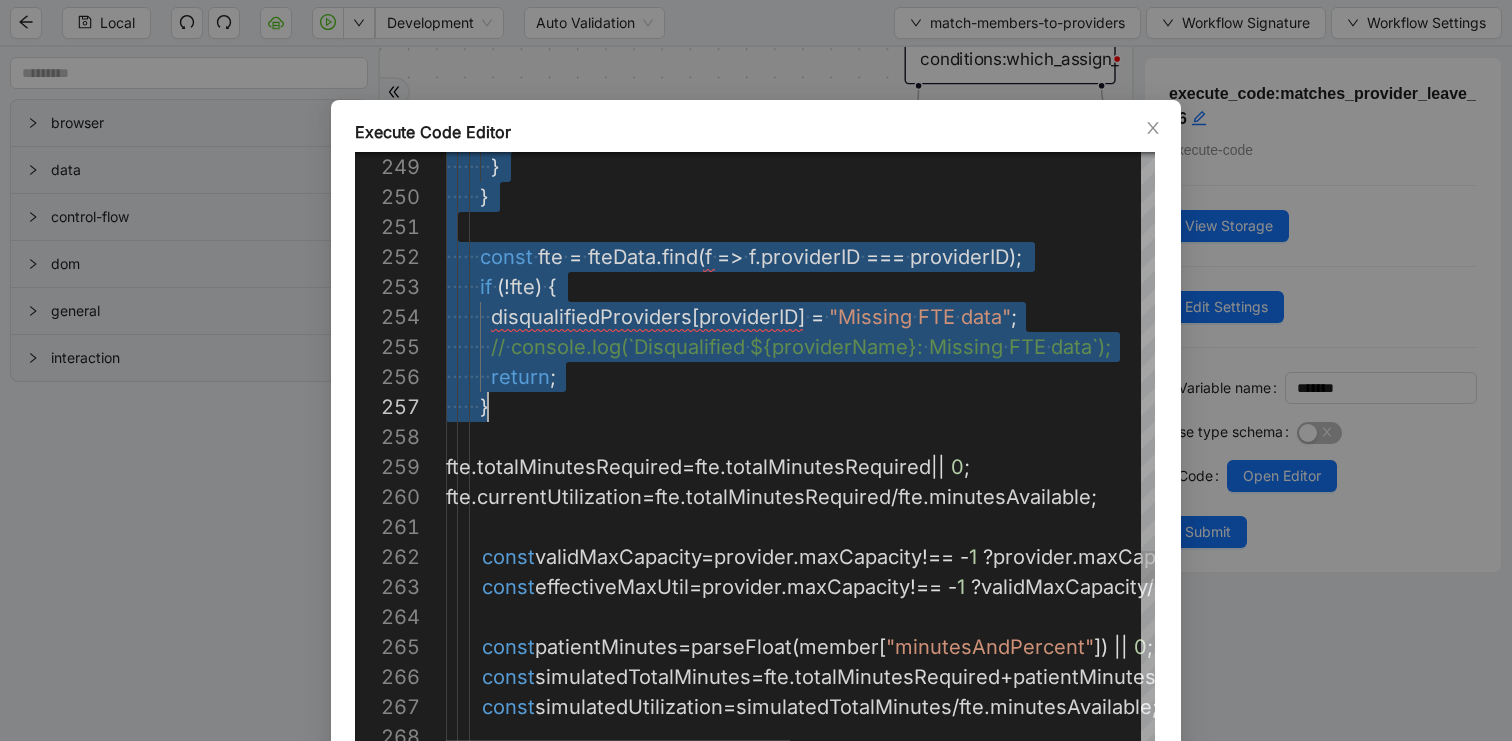 scroll, scrollTop: 240, scrollLeft: 42, axis: both 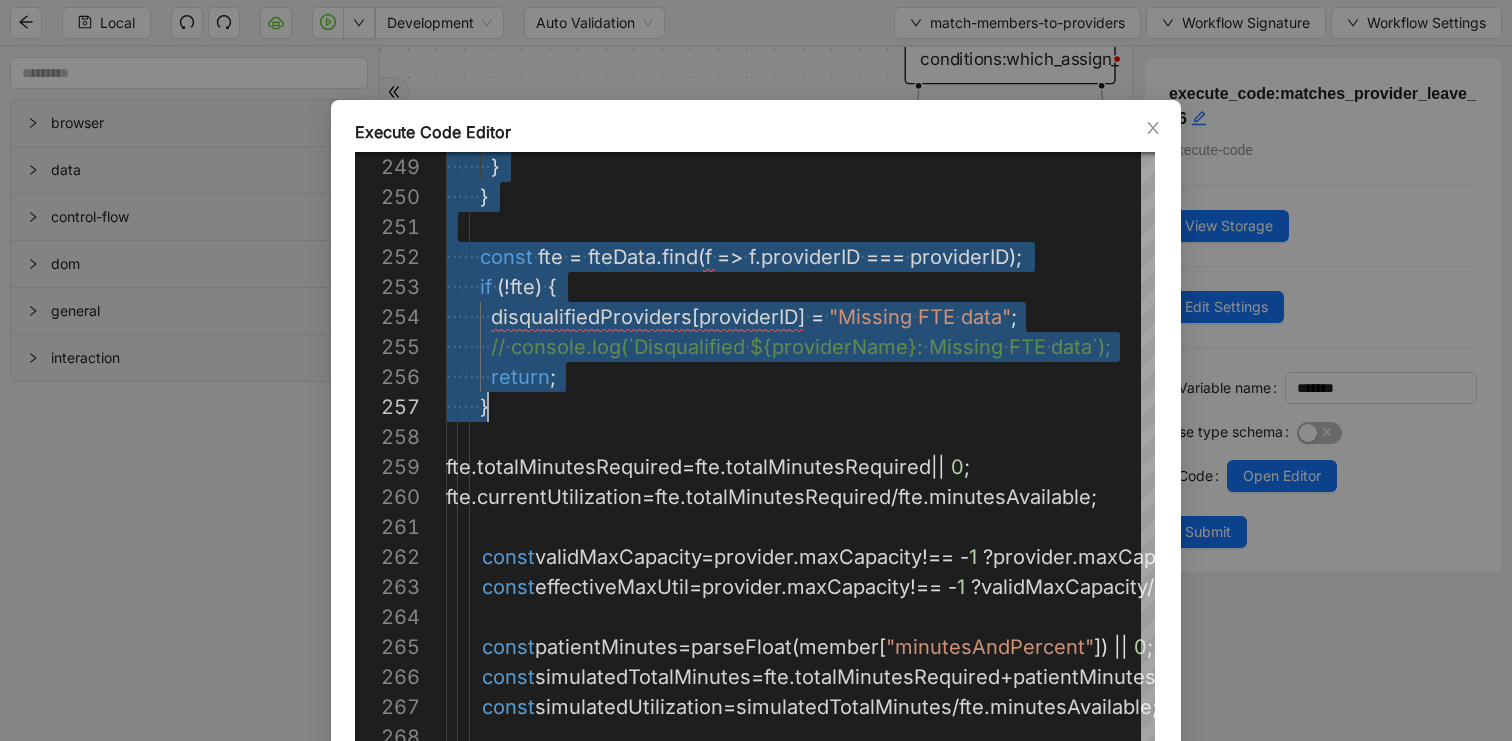 click on "Execute Code Editor 249 250 251 252 253 254 255 256 257 258 259 260 261 262 263 264 265 266 267 268 ·‌ ·‌ ·‌ ·‌ ·‌ ·‌ ·‌ ·‌ } ·‌ ·‌ ·‌ ·‌ ·‌ ·‌ } ·‌ ·‌ ·‌ ·‌ ·‌ ·‌ const ·‌ fte ·‌ = ·‌ fteData . find ( f ·‌ => ·‌ f . providerID ·‌ === ·‌ providerID ); ·‌ ·‌ ·‌ ·‌ ·‌ ·‌ if ·‌ (! fte ) ·‌ { ·‌ ·‌ ·‌ ·‌ ·‌ ·‌ ·‌ ·‌ disqualifiedProviders [ providerID ] ·‌ = ·‌ "Missing ·‌ FTE ·‌ data" ; ·‌ ·‌ ·‌ ·‌ ·‌ ·‌ ·‌ ·‌ // ·‌ console.log(`Disqualified ·‌ ${providerName}: ·‌ Missing ·‌ FTE ·‌ data`); ·‌ ·‌ ·‌ ·‌ ·‌ ·‌ ·‌ ·‌ return ; ·‌ ·‌ ·‌ ·‌ ·‌ ·‌ }       fte . totalMinutesRequired  =  fte . totalMinutesRequired  ||   0 ;       fte . currentUtilization  =  fte . totalMinutesRequired  /  fte . minutesAvailable ;        const  validMaxCapacity  =  provider . maxCapacity  !==" at bounding box center (756, 370) 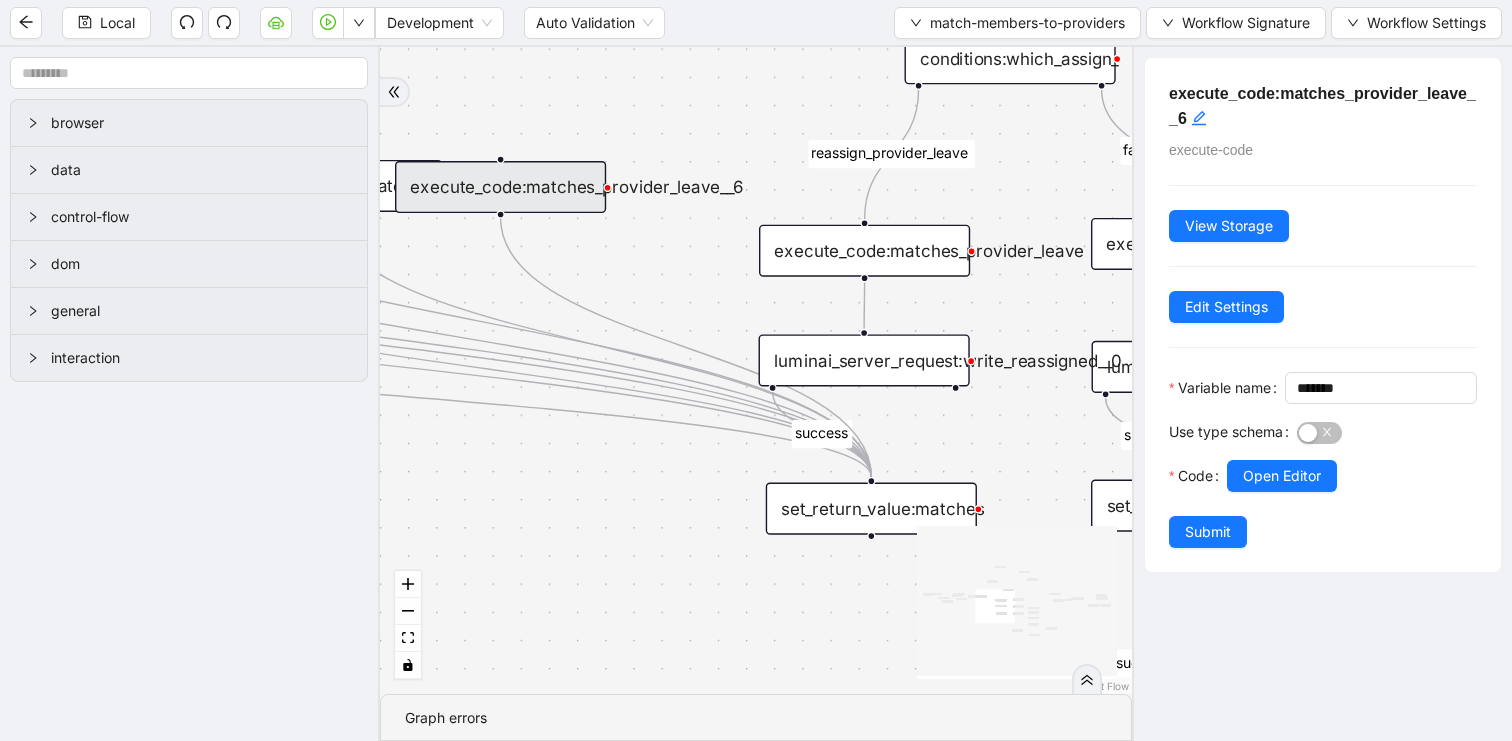 click on "execute_code:matches_provider_leave" at bounding box center (864, 251) 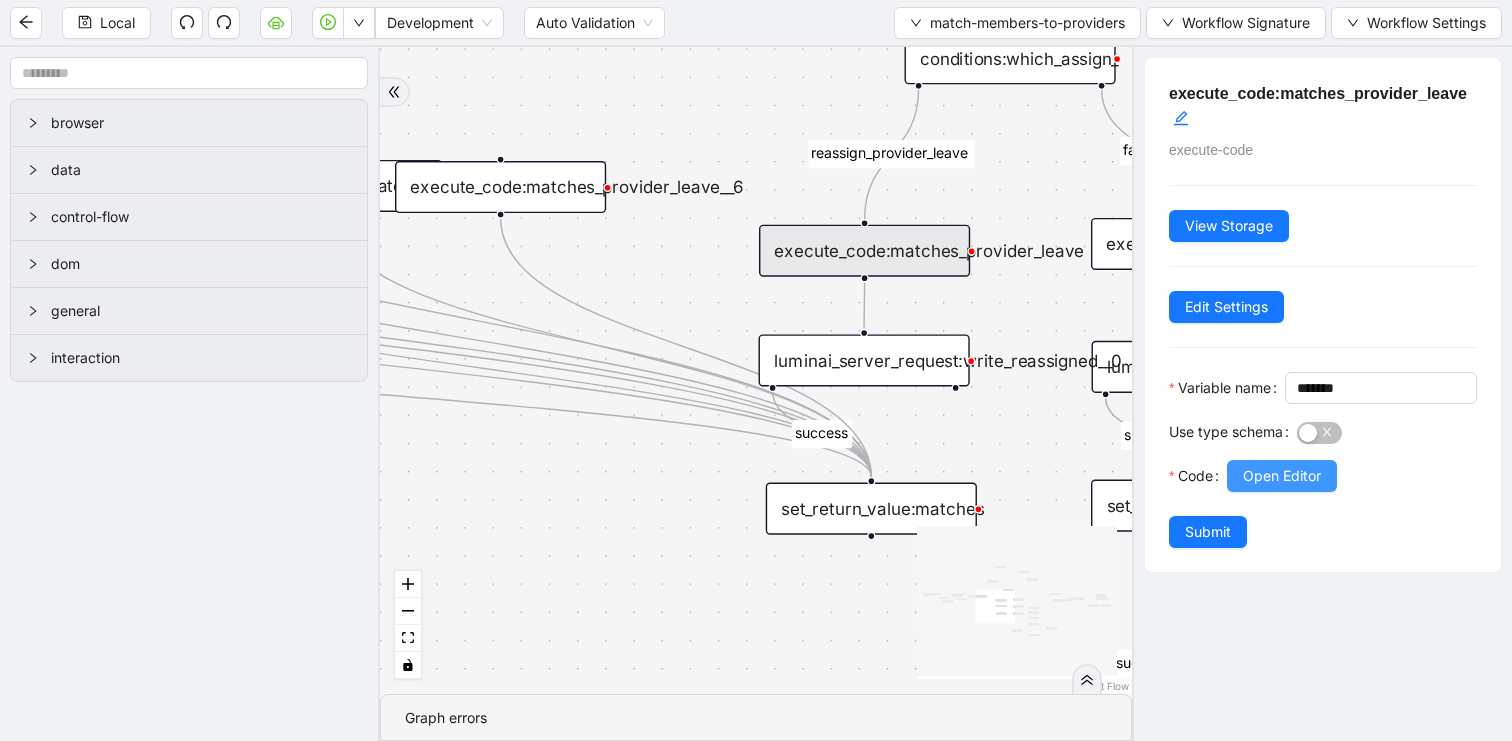 click on "Open Editor" at bounding box center (1282, 476) 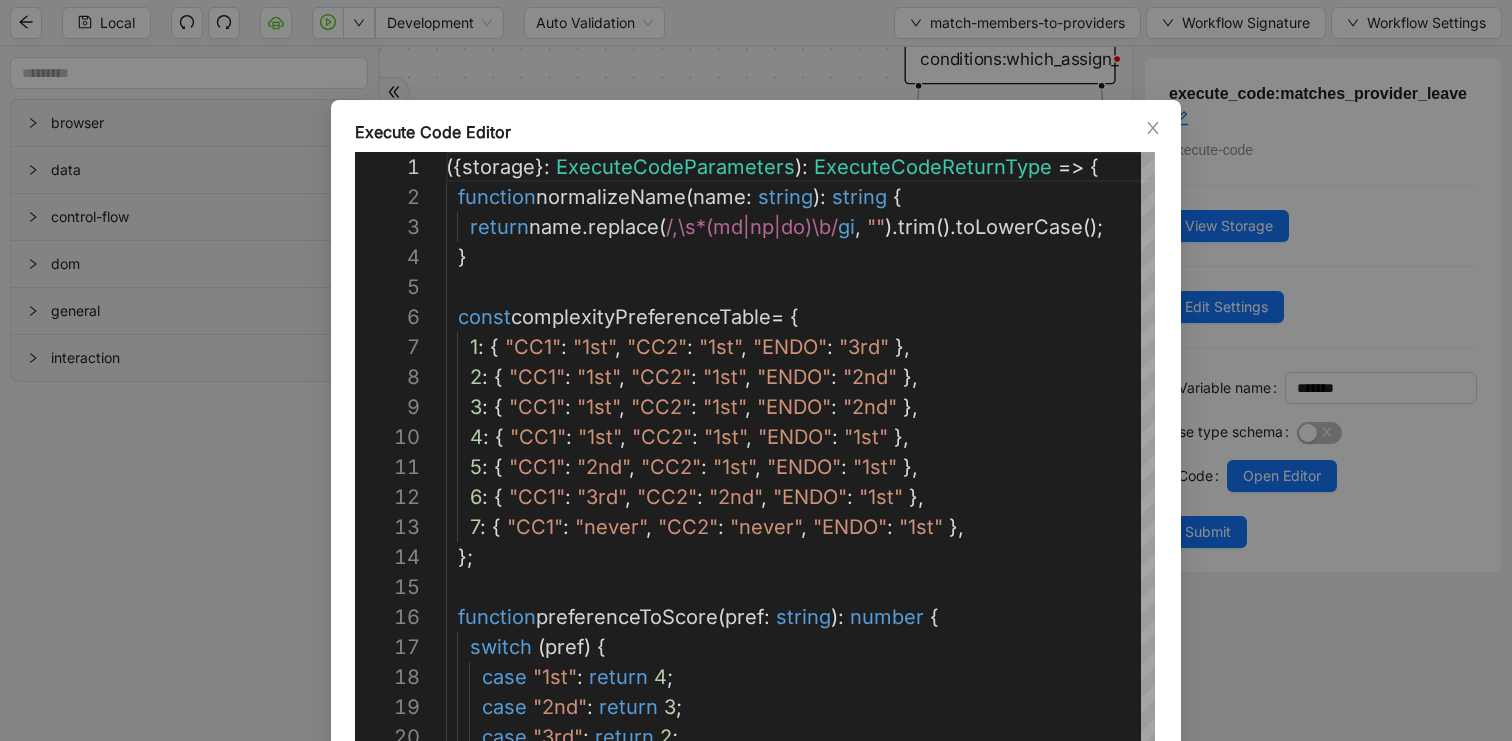 scroll, scrollTop: 300, scrollLeft: 0, axis: vertical 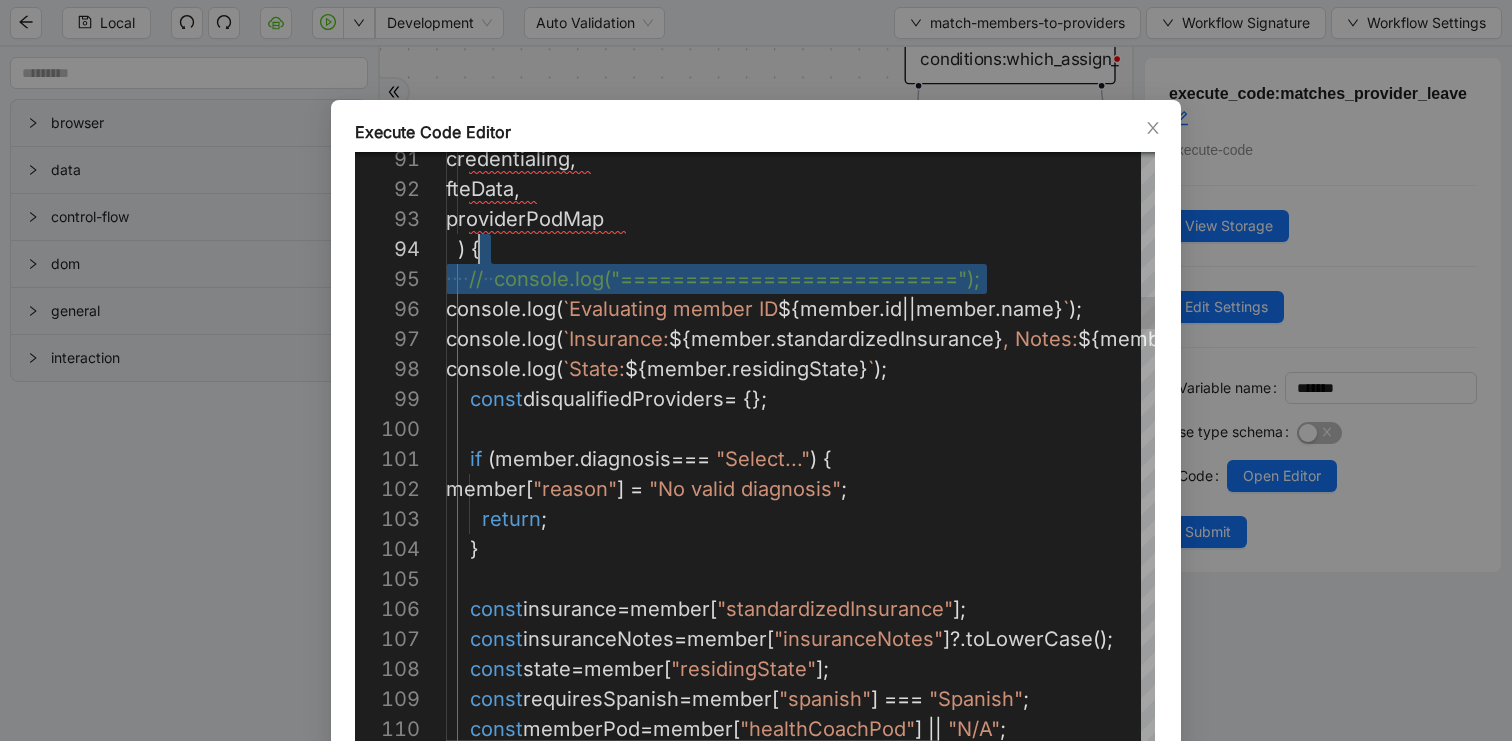 drag, startPoint x: 1033, startPoint y: 275, endPoint x: 1024, endPoint y: 255, distance: 21.931713 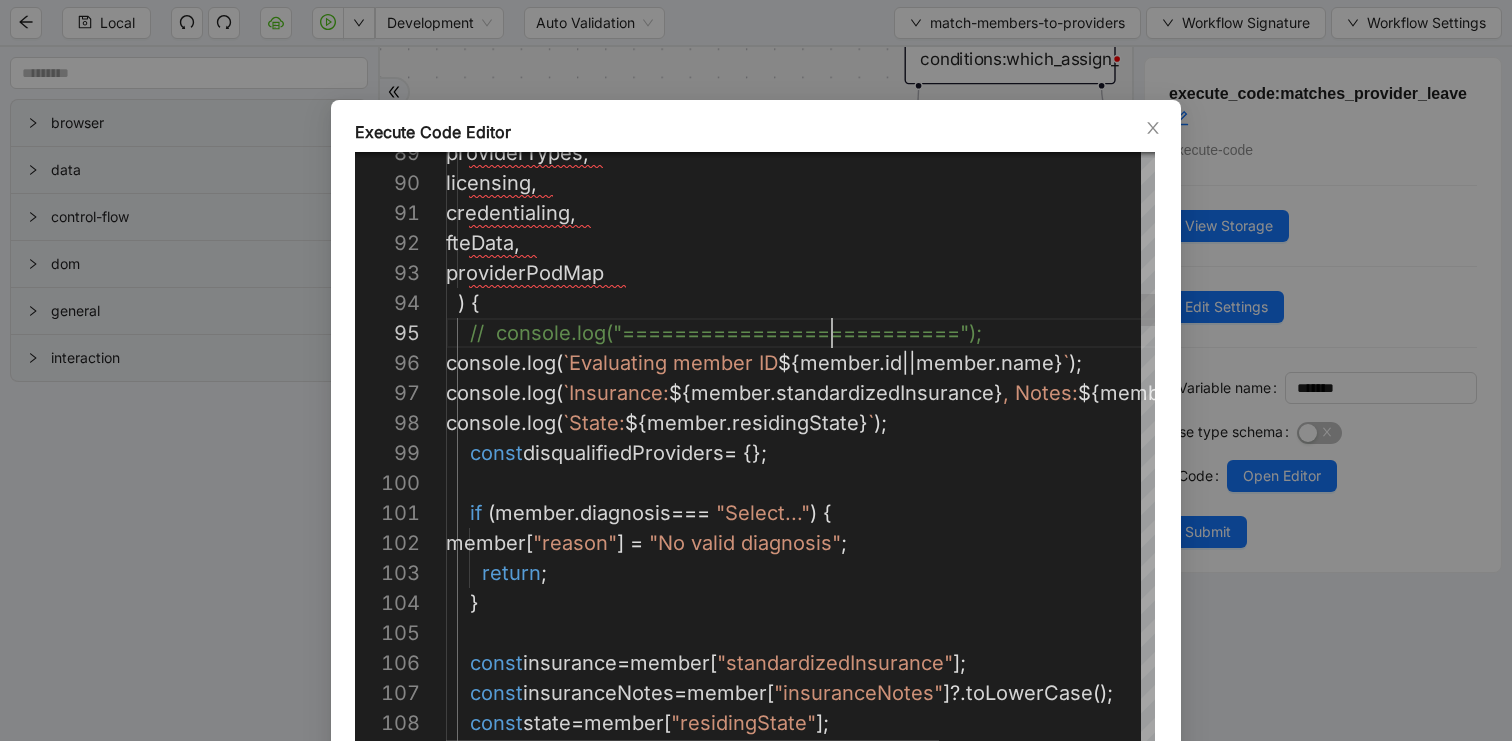 scroll, scrollTop: 120, scrollLeft: 366, axis: both 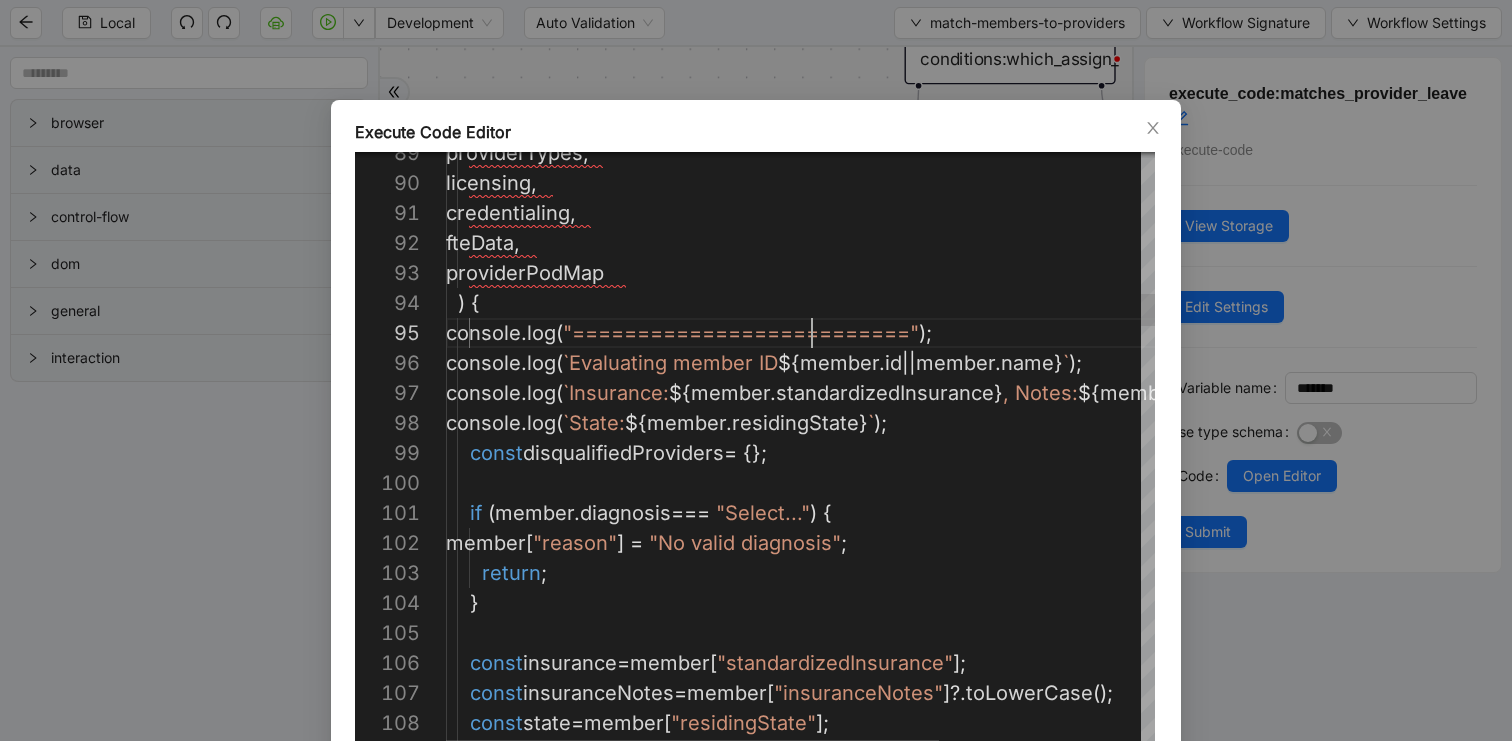 click on "return ;      }      const  insurance  =  member [ "standardizedInsurance" ];      const  insuranceNotes  =  member [ "insuranceNotes" ]?. toLowerCase ();      const  state  =  member [ "residingState" ];      const  requiresSpanish  =  member [ "spanish" ]   ===   "[DEMOGRAPHIC_DATA]" ;       member [ "reason" ]   =   "No valid diagnosis" ;      if   ( member . diagnosis  ===   "Select..." )   {      const  disqualifiedProviders  =   {};     console . log ( `State:  ${ member . residingState } ` );     console . log ( `Insurance:  ${ member . standardizedInsurance } , Notes:  ${ member . insuranceNotes } ` );     console . log ( `Evaluating member ID  ${ member . id  ||  member . name } ` );    )   {     providerPodMap     fteData ,     credentialing ,     licensing ,     providerTypes ,      console . log ( "==========================" );" at bounding box center [945, 3093] 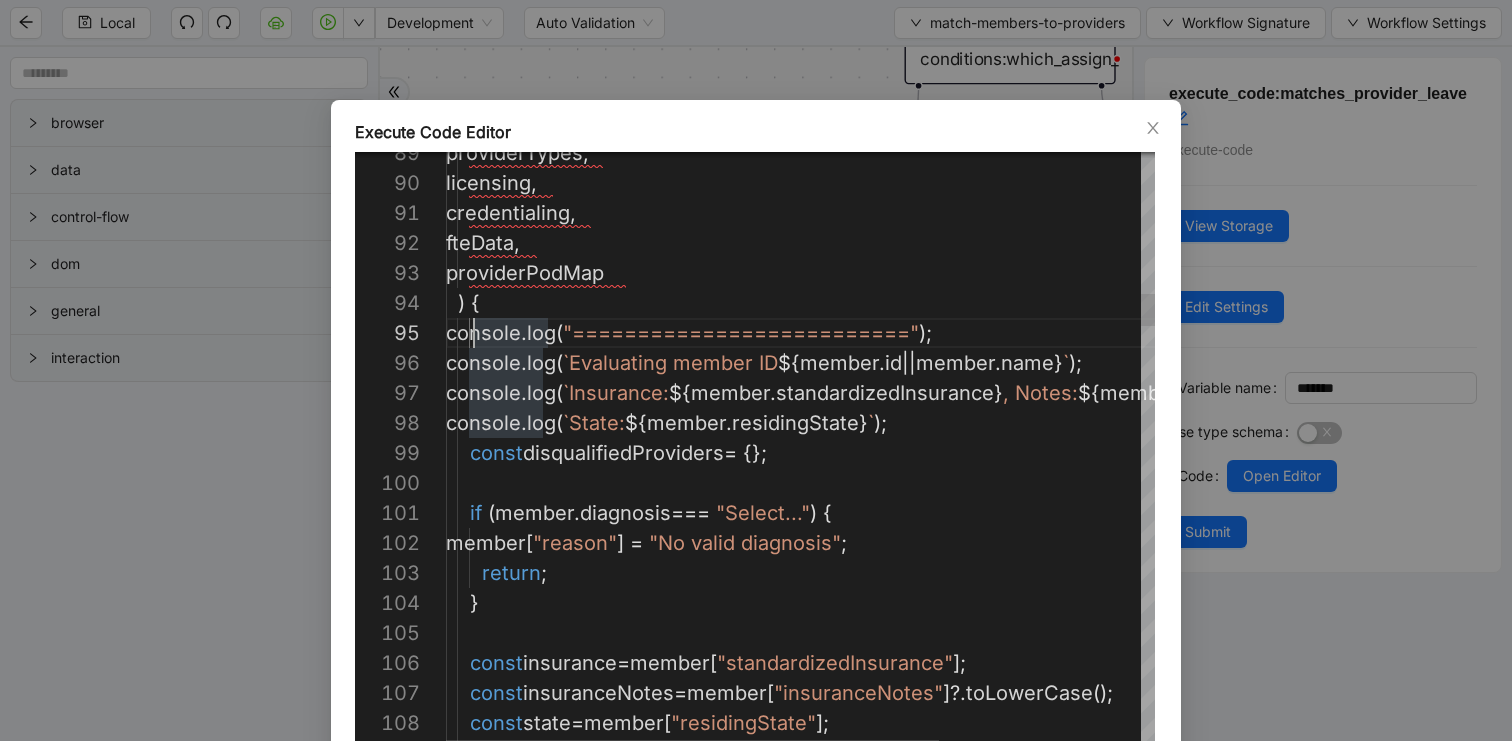 scroll, scrollTop: 120, scrollLeft: 23, axis: both 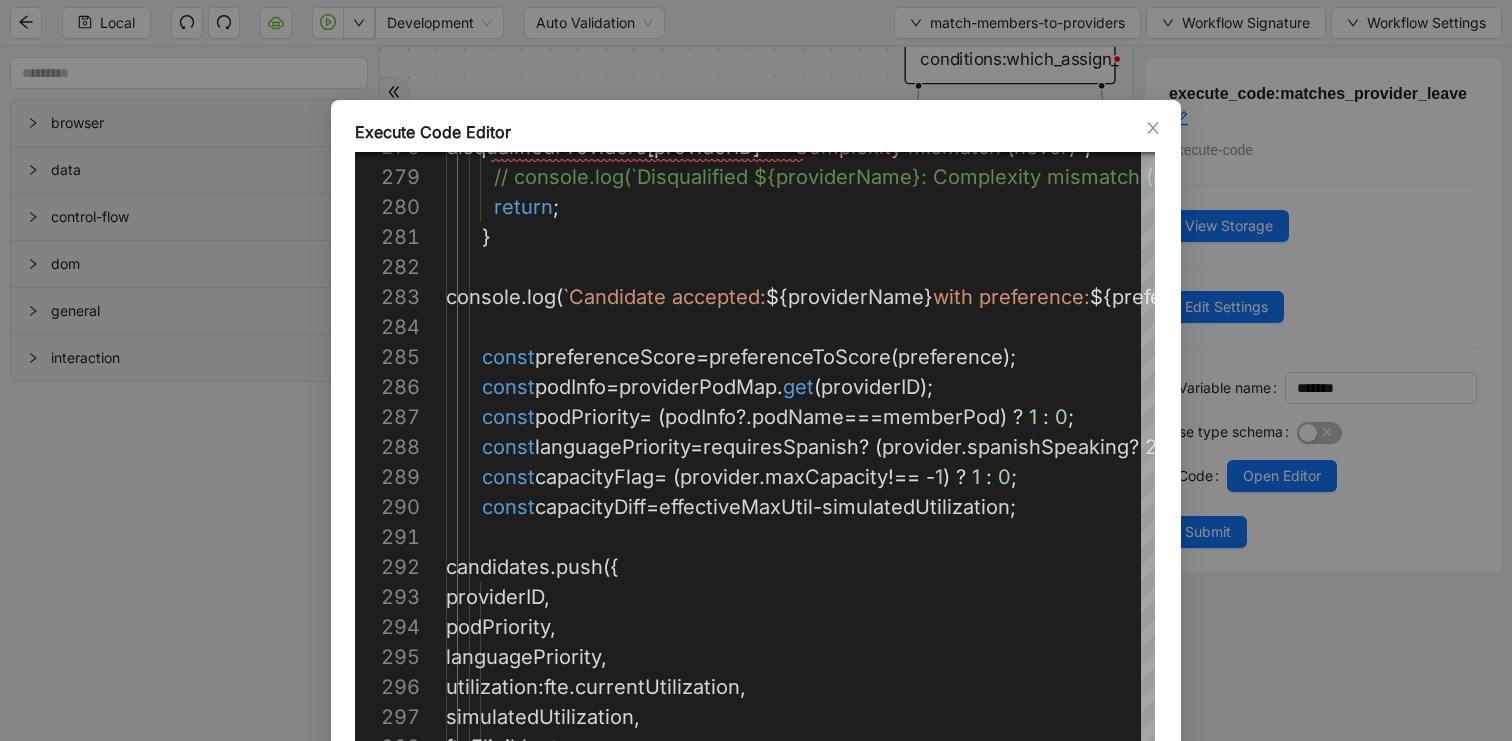 click on "Execute Code Editor 278 279 280 281 282 283 284 285 286 287 288 289 290 291 292 293 294 295 296 297 298         disqualifiedProviders [ providerID ]   =   "Complexity mismatch (never)" ;          // console.log(`Disqualified ${providerName}: Comp lexity mismatch (never)`);          return ;        }       console . log ( `Candidate accepted:  ${ providerName }  with preference:  ${ preference } ` );        const  preferenceScore  =  preferenceToScore ( preference );        const  podInfo  =  providerPodMap . get ( providerID );        const  podPriority  =   ( podInfo ?. podName  ===  memberPod )   ?   1   :   0 ;        const  languagePriority  =  requiresSpanish  ?   ( provider . spanishSpeaking  ?   2   :   1 )   :   0 ;        const  capacityFlag  =   ( provider . maxCapacity  !==   - 1 )   ?   1   :   0 ;        const  capacityDiff  =  effectiveMaxUtil  -  simulatedUtilization ; ." at bounding box center [756, 370] 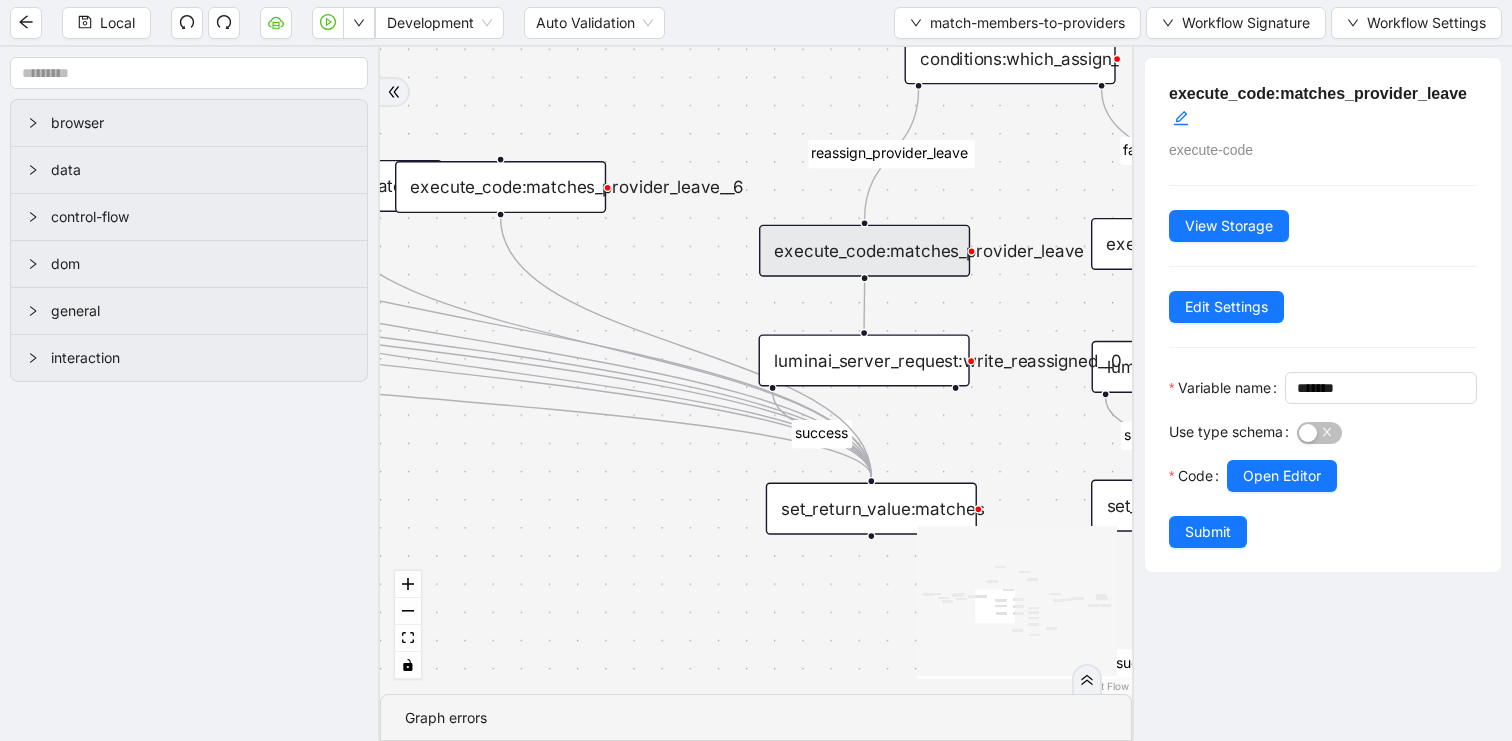 click on "fallback success reassign_provider_leave fallback success success success success success onError trigger set_return_value:matches raise_error:unsuccessful_read luminai_server_request:read_providerIDNames execute_code:providerIDNames execute_code:matches_current__0 execute_code:matches_now__0__0__0 conditions:which_assign_ set_return_value:matches__0 execute_code:matches_provider_leave execute_code:matches_fill_new_providers execute_code:matches_fill_new_providers__0 execute_code:matches_fill_new_providers__0__0 execute_code:matches_fill_new_providers__0__0__0 execute_code:matches_fill_new_providers__0__0__1 execute_code:matches_provider_leave__0 execute_code:updateMemberObject_filter_overcapacity execute_code:matches_fill_new_providers__new execute_code:matches_provider_leave__1 execute_code:matches_fill_new_providers__new__0 execute_code:matches_provider_leave__2 execute_code:matches_fill_new_providers__new__1 execute_code:matches_provider_leave__3 execute_code:matches_provider_leave__4" at bounding box center [756, 370] 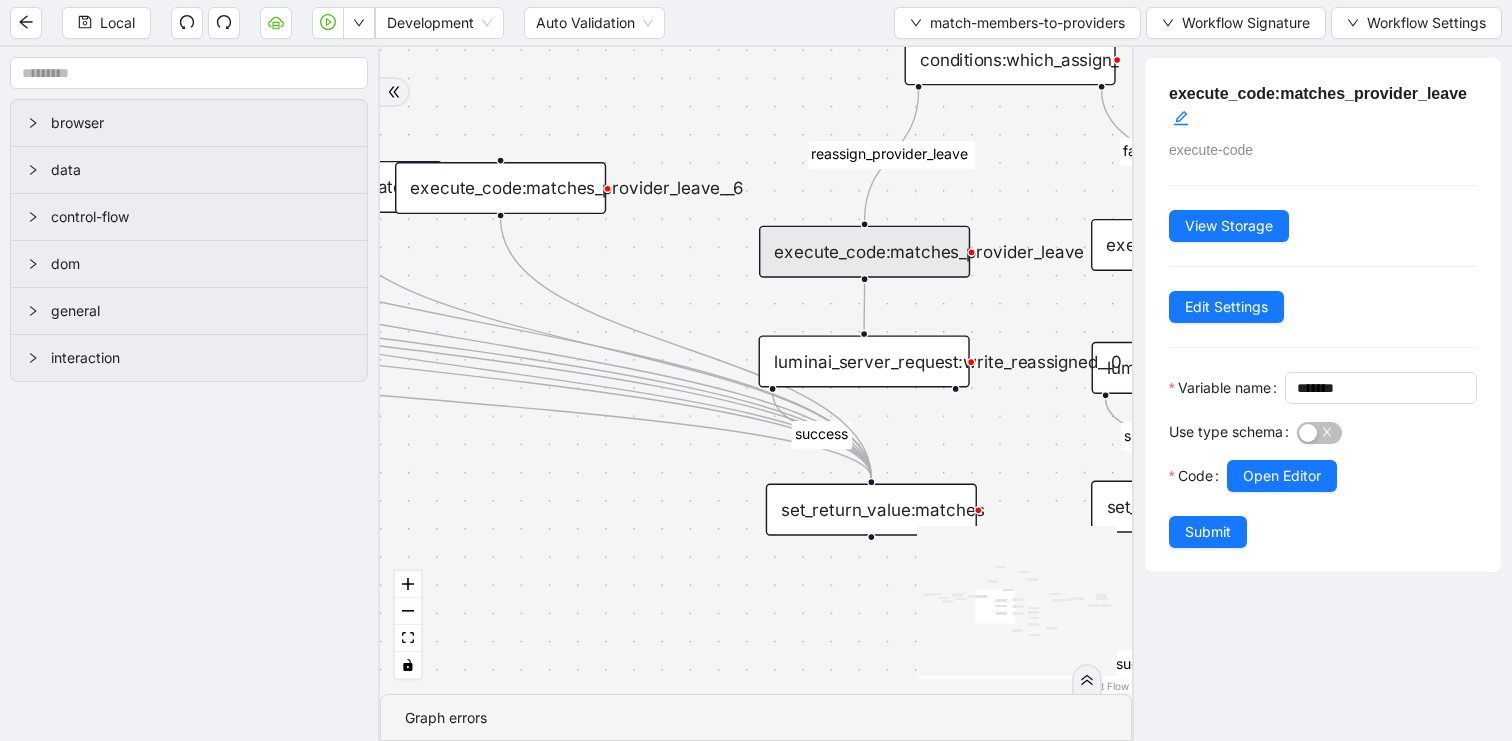 click on "execute_code:matches_provider_leave" at bounding box center (864, 252) 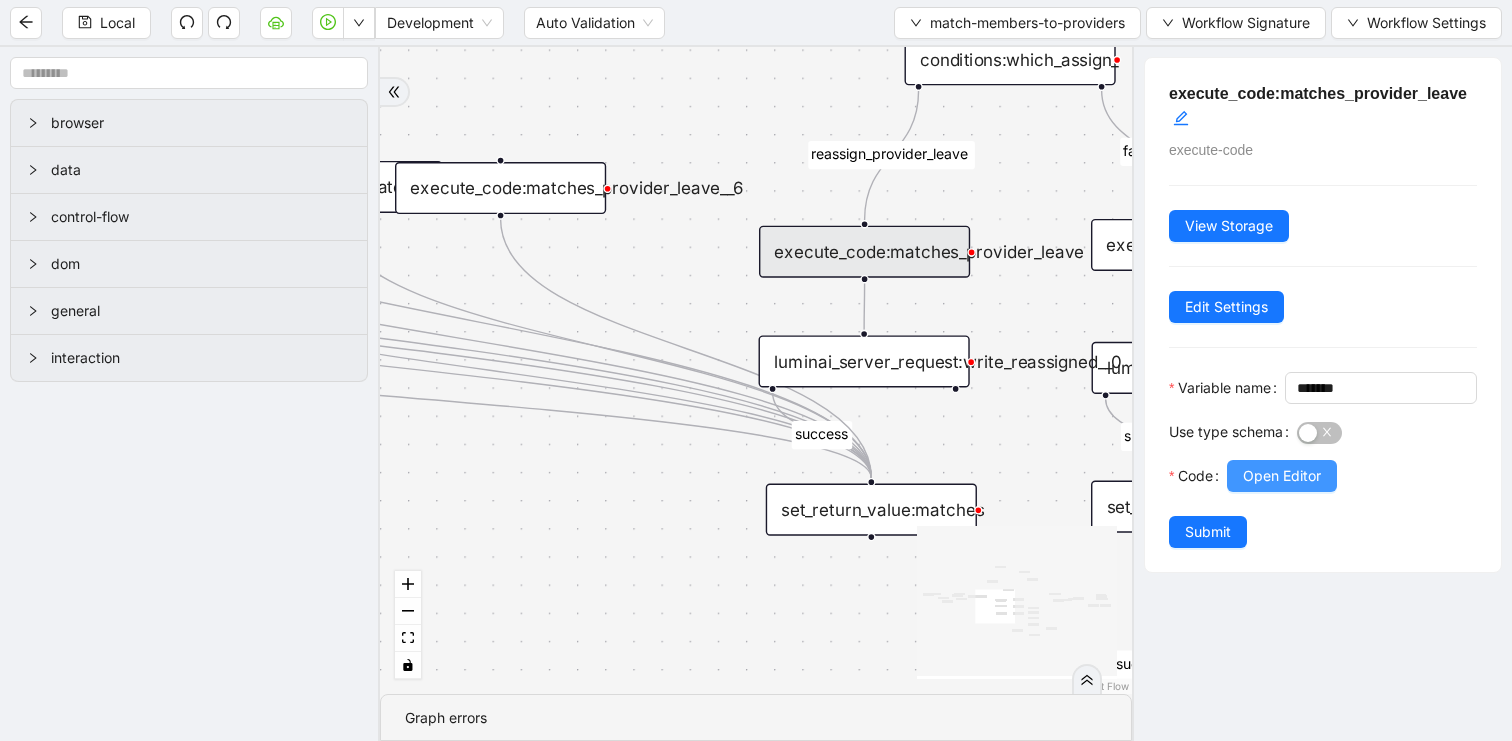 click on "Open Editor" at bounding box center (1282, 476) 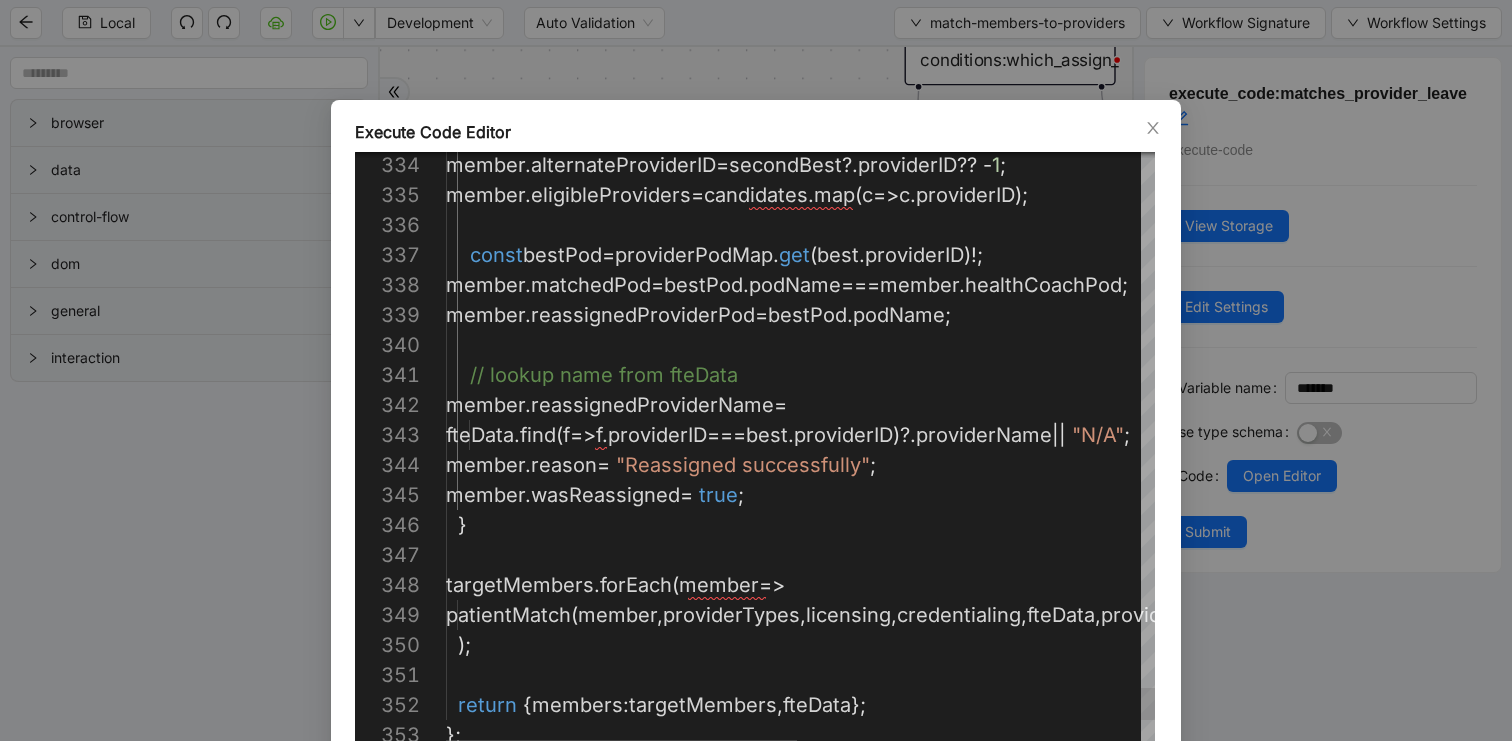 click on "};    return   {  members :  targetMembers ,  fteData  };    );     patientMatch ( member ,  providerTypes ,  licensing ,  credentialing ,  fteData ,  providerPodMap )   targetMembers . forEach ( member  =>    }     member . wasReassigned  =   true ;     member . reason        =   "Reassigned successfully" ;       fteData . find ( f  =>  f . providerID  ===  best . providerID )?. providerName  ||   "N/A" ;     member . reassignedProviderName  =      // lookup name from fteData     member . reassignedProviderPod  =  bestPod . podName ;     member . matchedPod             =  bestPod . podName  ===  member . healthCoachPod ;      const  bestPod  =  providerPodMap . get ( best . providerID )!;     member . eligibleProviders     =  candidates . map ( c  =>  c . providerID );     member . alternateProviderID   =  secondBest ?. providerID  ??   - 1 ;" at bounding box center [1146, -4245] 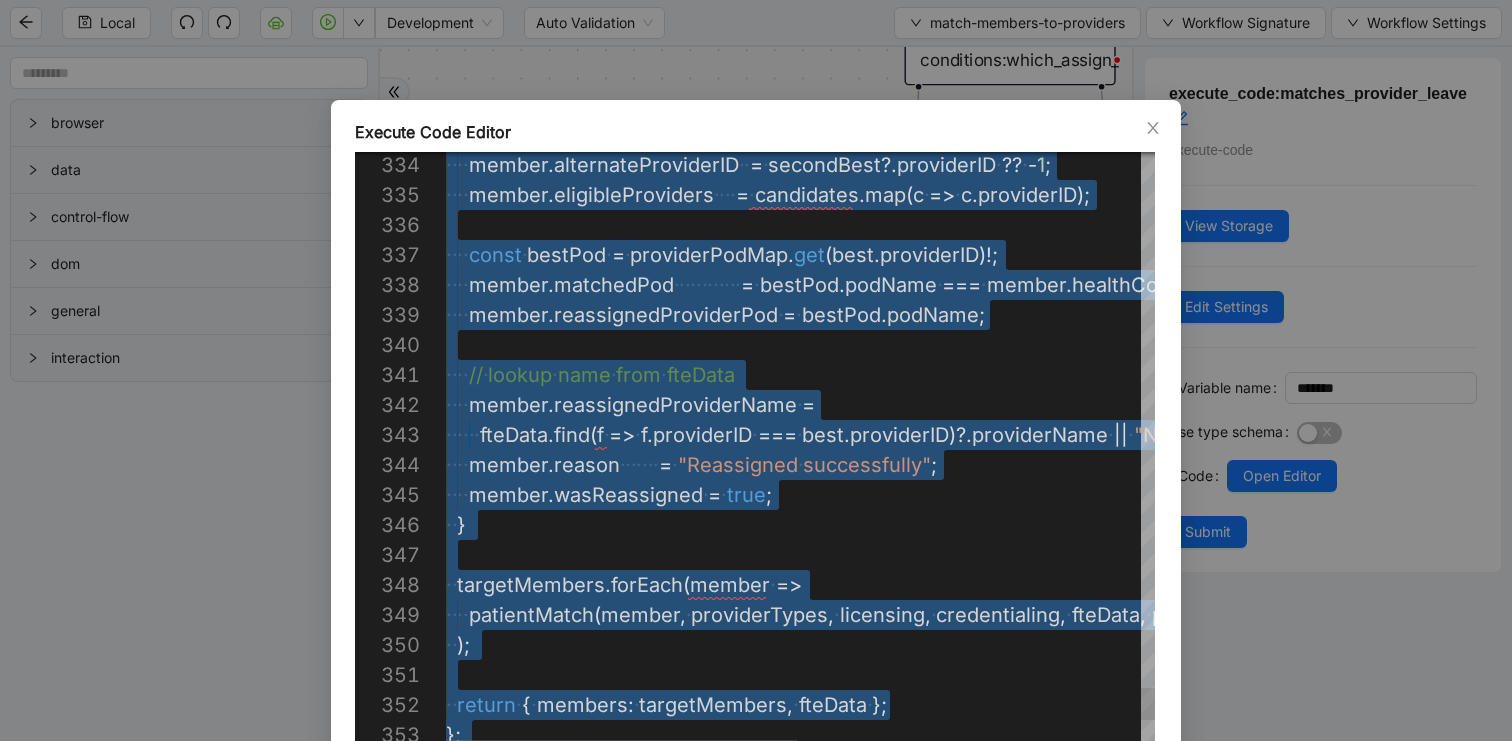 scroll, scrollTop: 90, scrollLeft: 398, axis: both 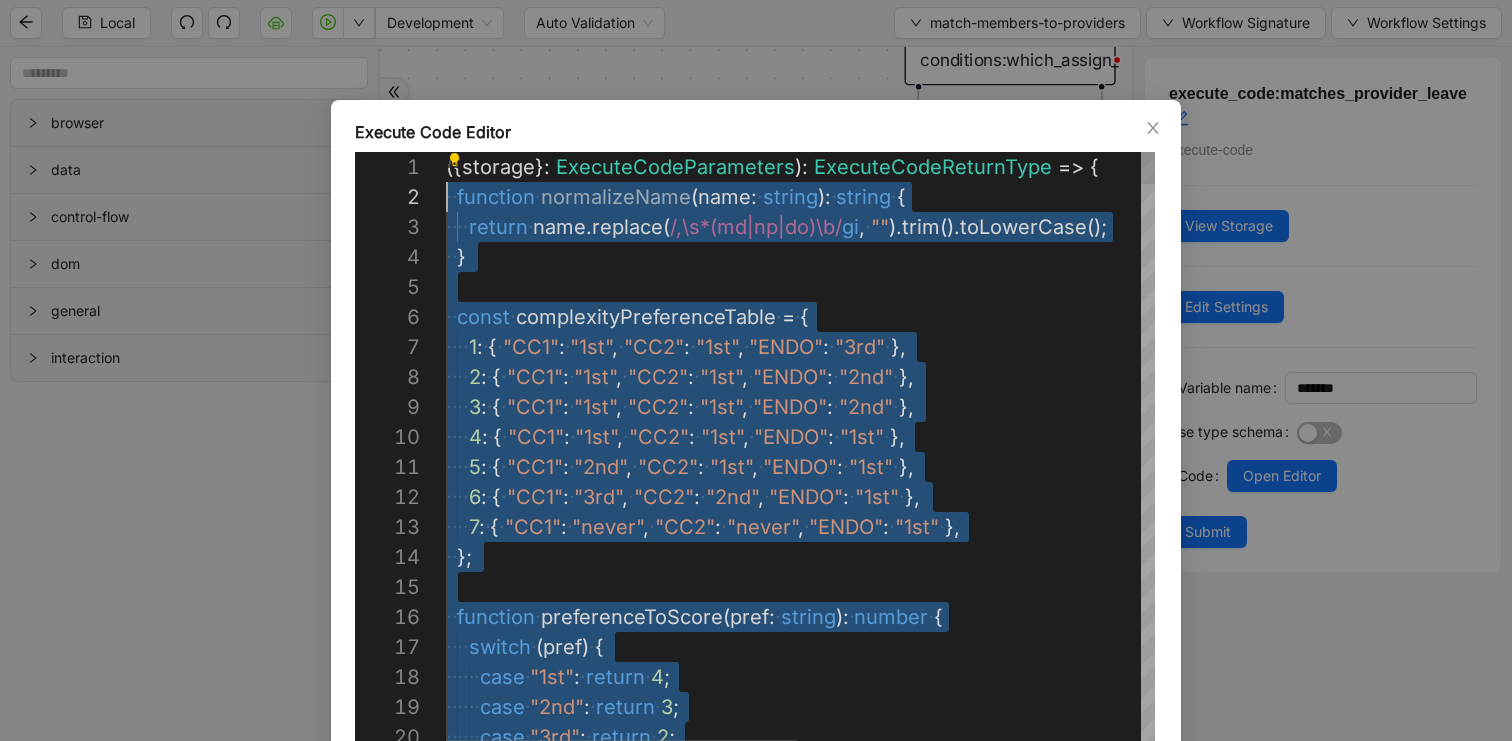 drag, startPoint x: 665, startPoint y: 303, endPoint x: 432, endPoint y: 207, distance: 252.00198 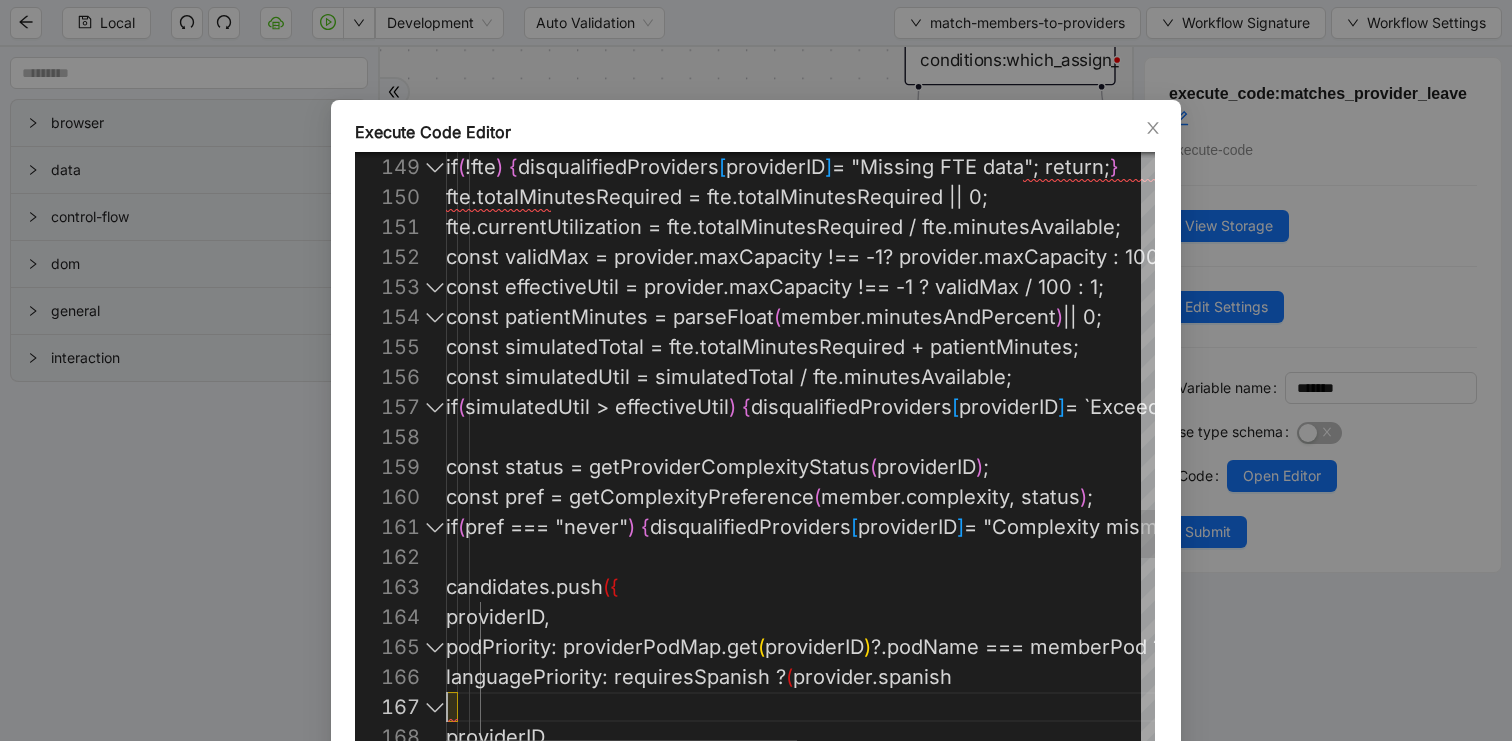 scroll, scrollTop: 180, scrollLeft: 0, axis: vertical 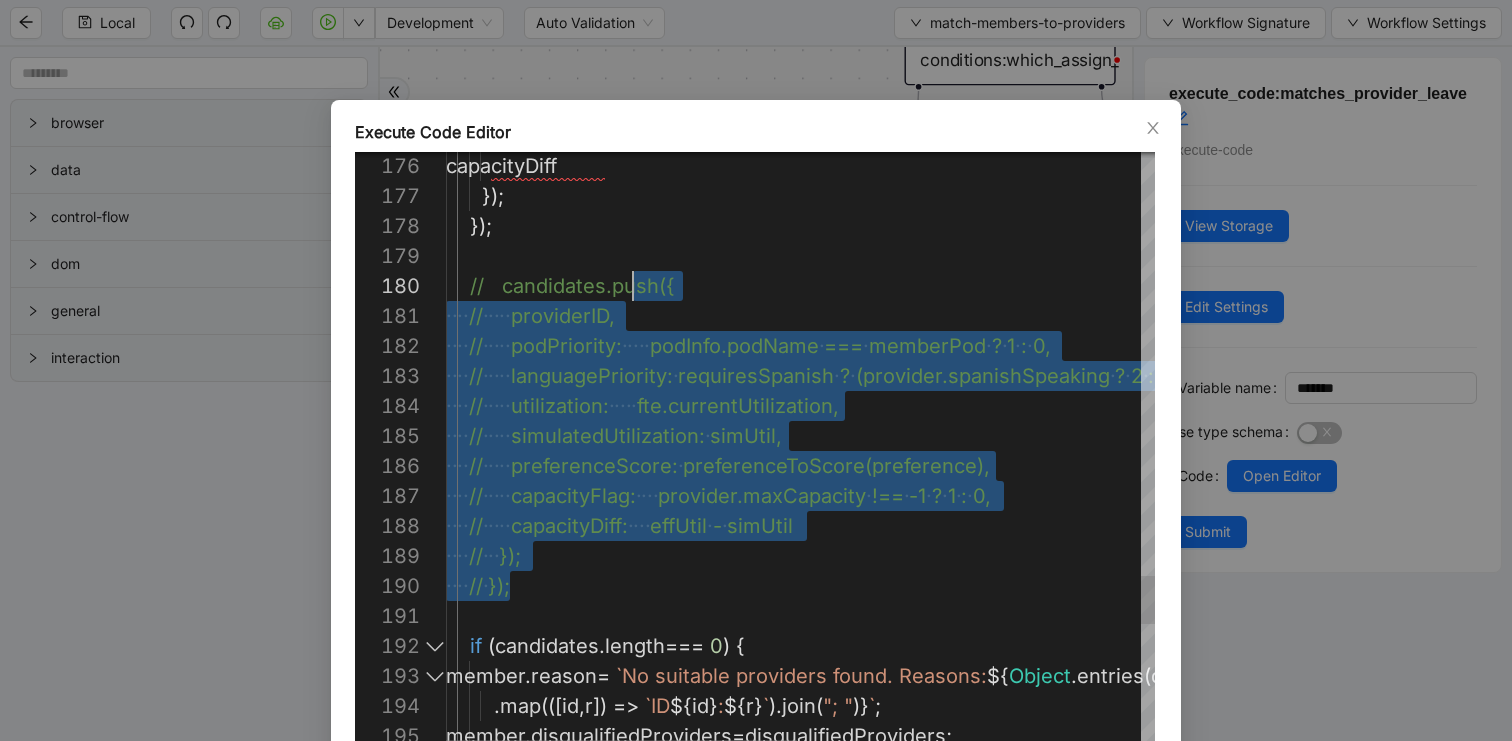 drag, startPoint x: 604, startPoint y: 587, endPoint x: 630, endPoint y: 247, distance: 340.99268 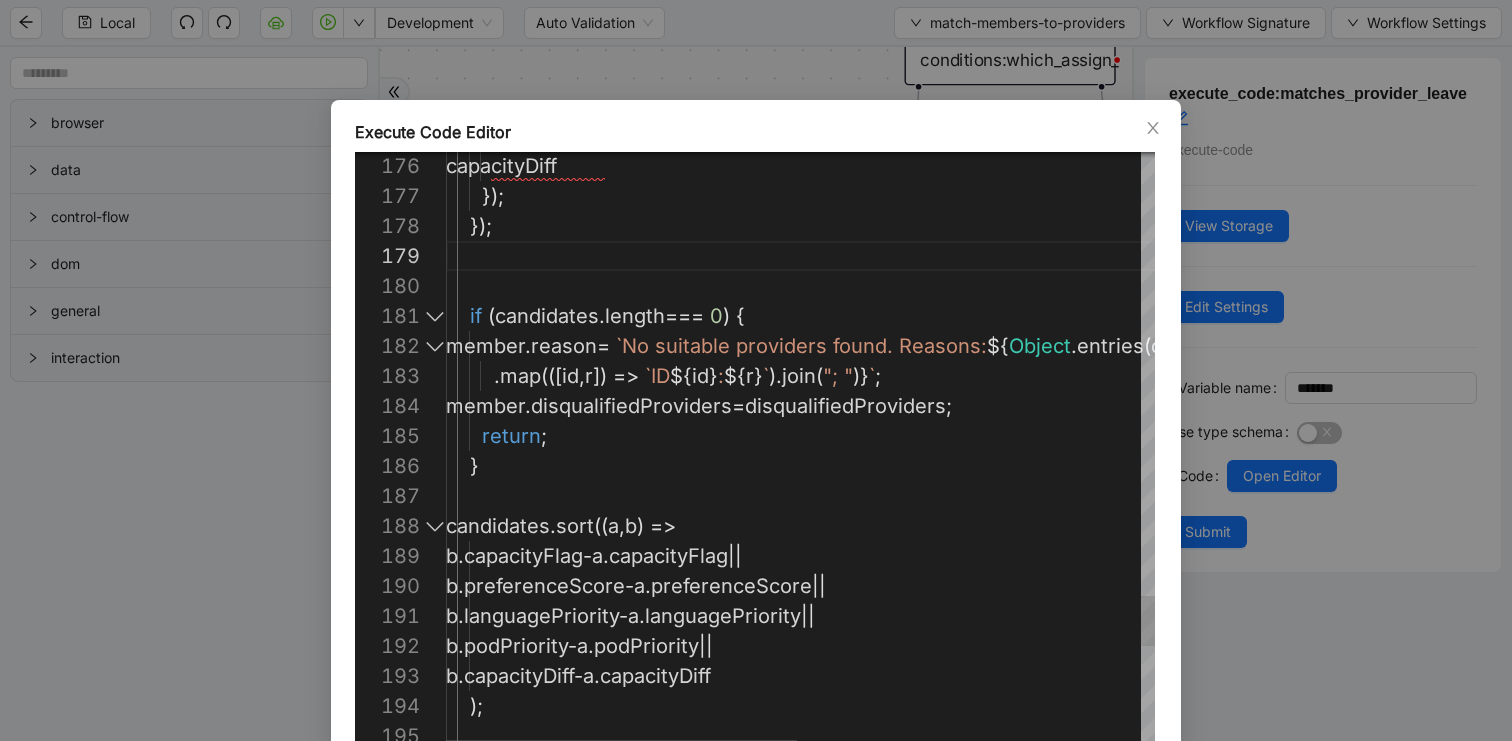 scroll, scrollTop: 210, scrollLeft: 44, axis: both 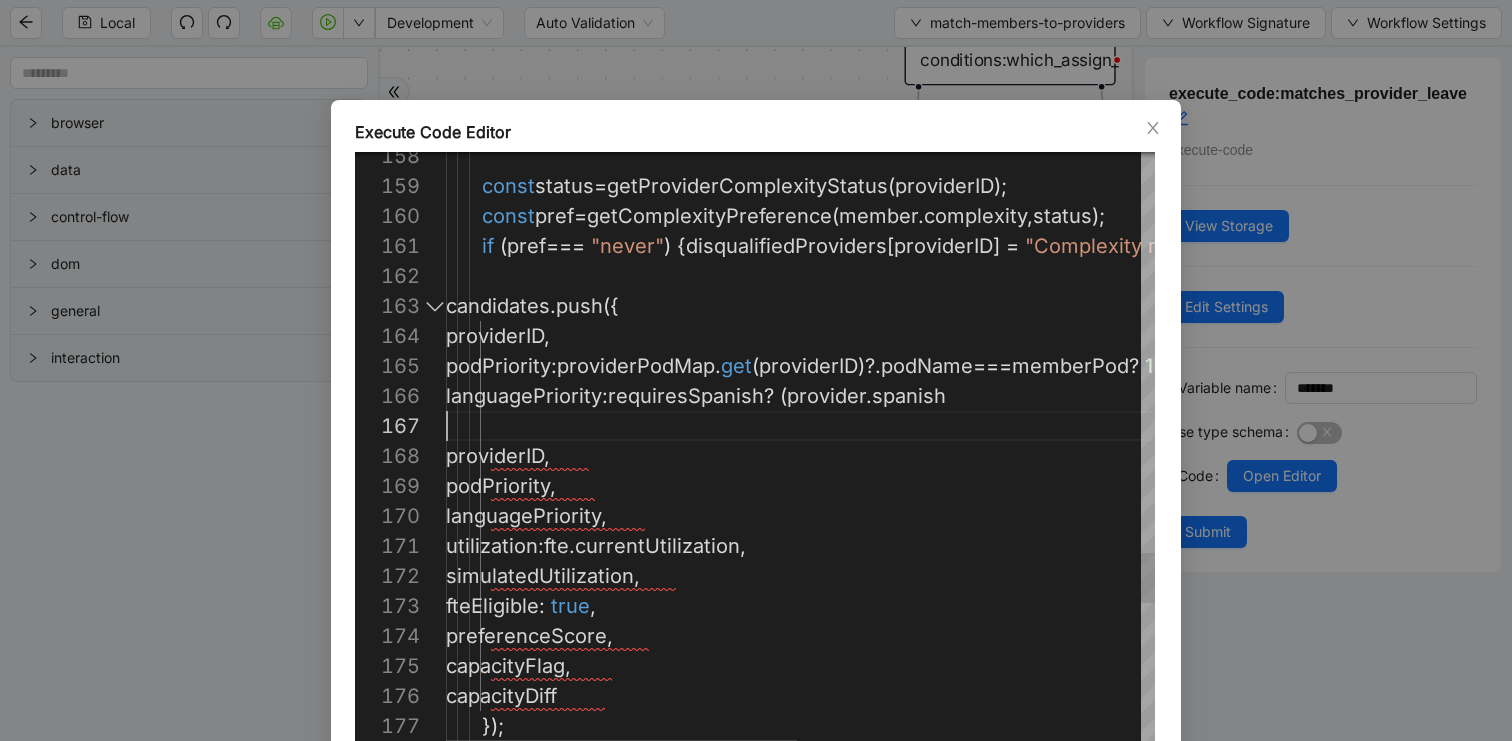 click on "});        });         capacityDiff         capacityFlag ,         preferenceScore ,         fteEligible :   true ,         simulatedUtilization ,         utilization :  fte . currentUtilization ,         languagePriority ,         podPriority ,         providerID ,         languagePriority :  requiresSpanish  ?   ( provider . spanish         podPriority :  providerPodMap . get ( providerID )?. podName  ===  memberPod  ?   1   :   0 ,         providerID ,       candidates . push ({        if   ( pref  ===   "never" )   {  disqualifiedProviders [ providerID ]   =   "Complexity mismatch" ;   return ;   }        const  pref  =  getComplexityPreference ( member . complexity ,  status );        const  status  =  getProviderComplexityStatus ( providerID );" at bounding box center [1146, -1029] 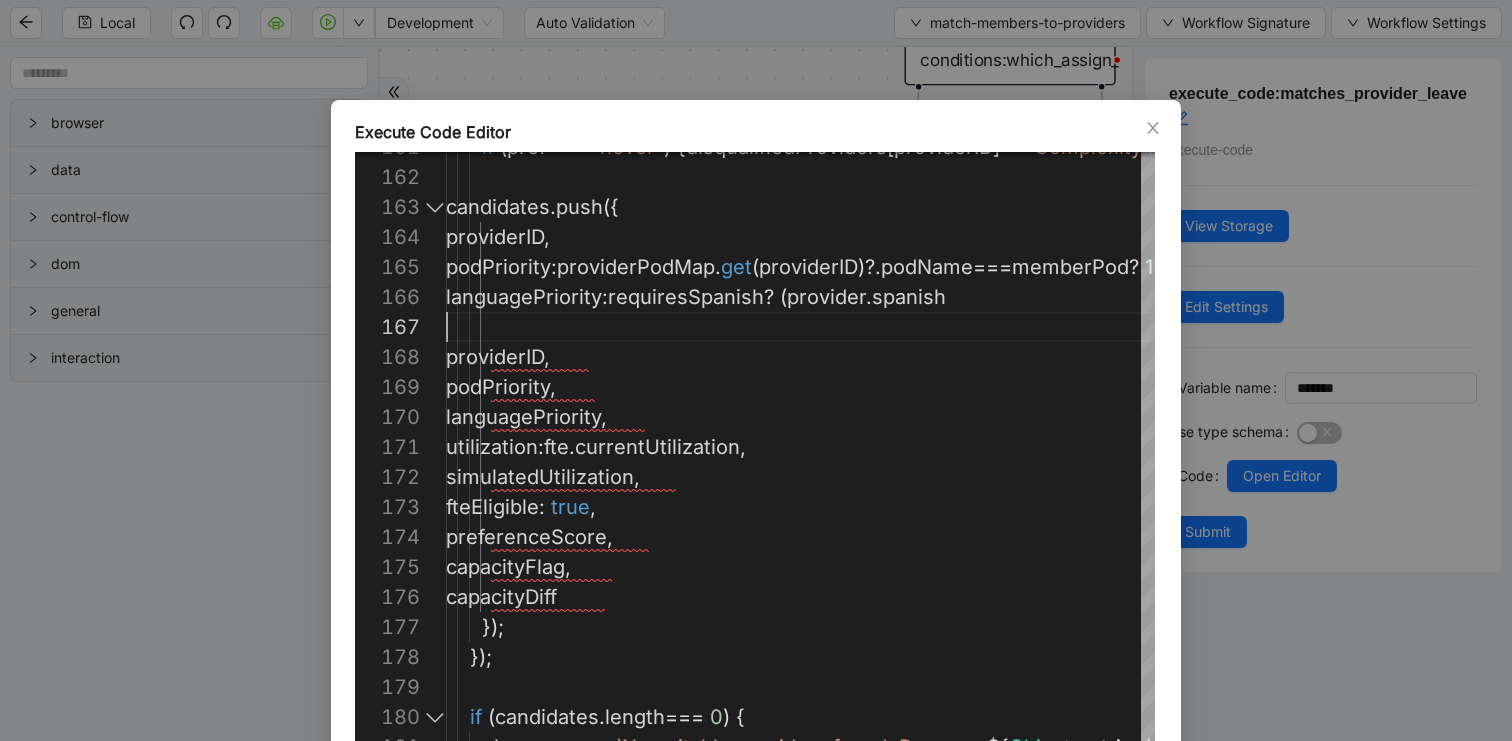 click on "});        });         capacityDiff         capacityFlag ,         preferenceScore ,         fteEligible :   true ,         simulatedUtilization ,         utilization :  fte . currentUtilization ,         languagePriority ,         podPriority ,         providerID ,         languagePriority :  requiresSpanish  ?   ( provider . spanish         podPriority :  providerPodMap . get ( providerID )?. podName  ===  memberPod  ?   1   :   0 ,         providerID ,       candidates . push ({        if   ( pref  ===   "never" )   {  disqualifiedProviders [ providerID ]   =   "Complexity mismatch" ;   return ;   }      if   ( candidates . length  ===   0 )   {       member . reason  =   `No suitable providers found. Reasons:  ${ Object . entries ( disqualifiedProviders )" at bounding box center [1146, -1128] 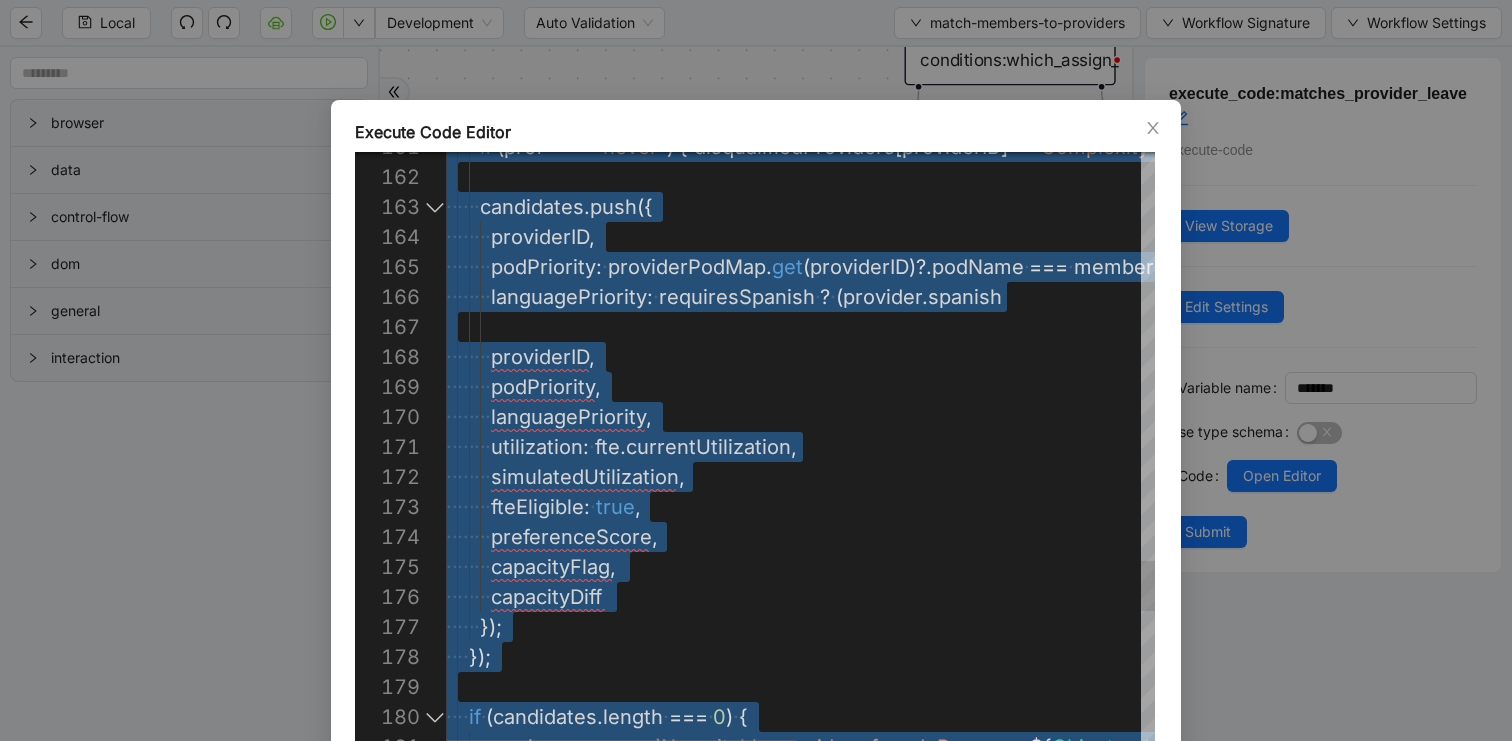 paste on "**********" 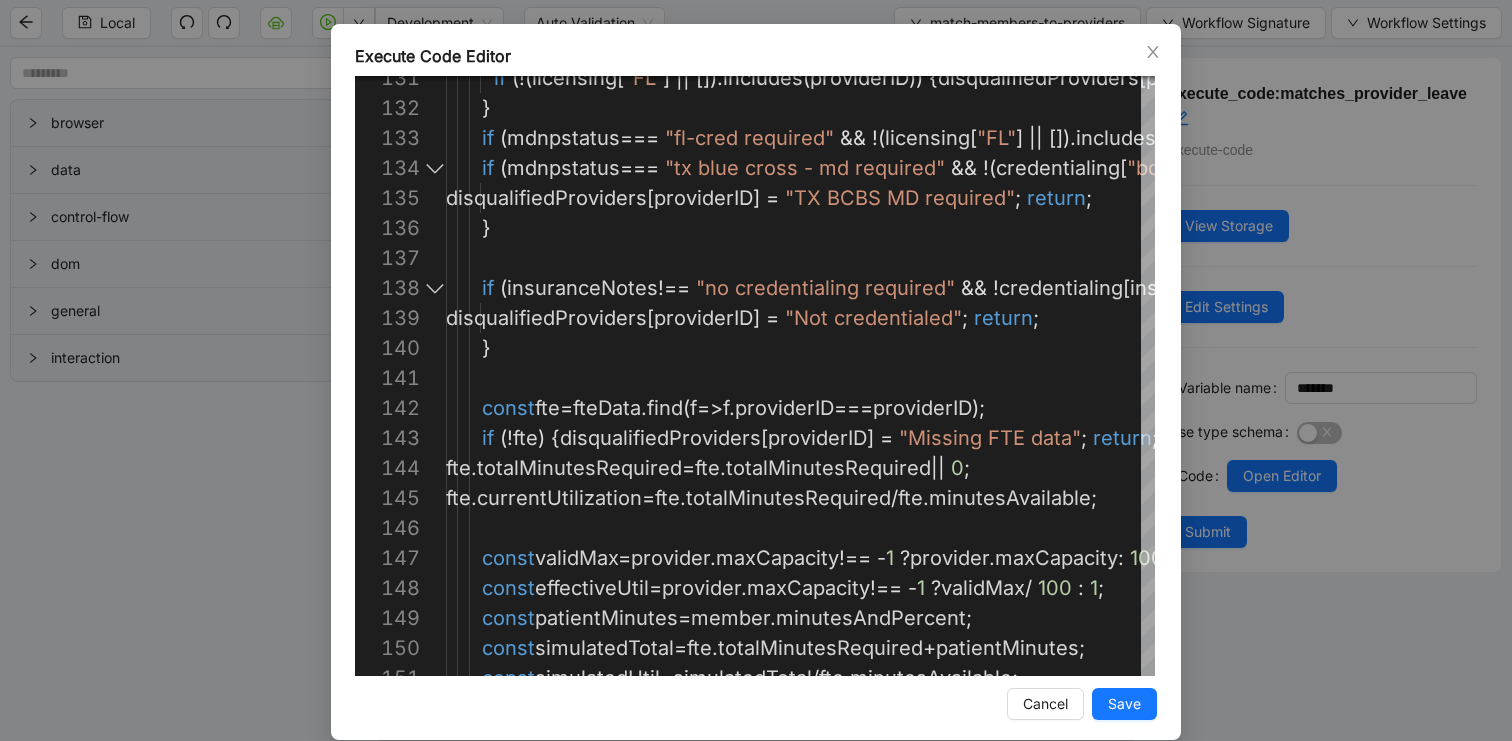 scroll, scrollTop: 99, scrollLeft: 0, axis: vertical 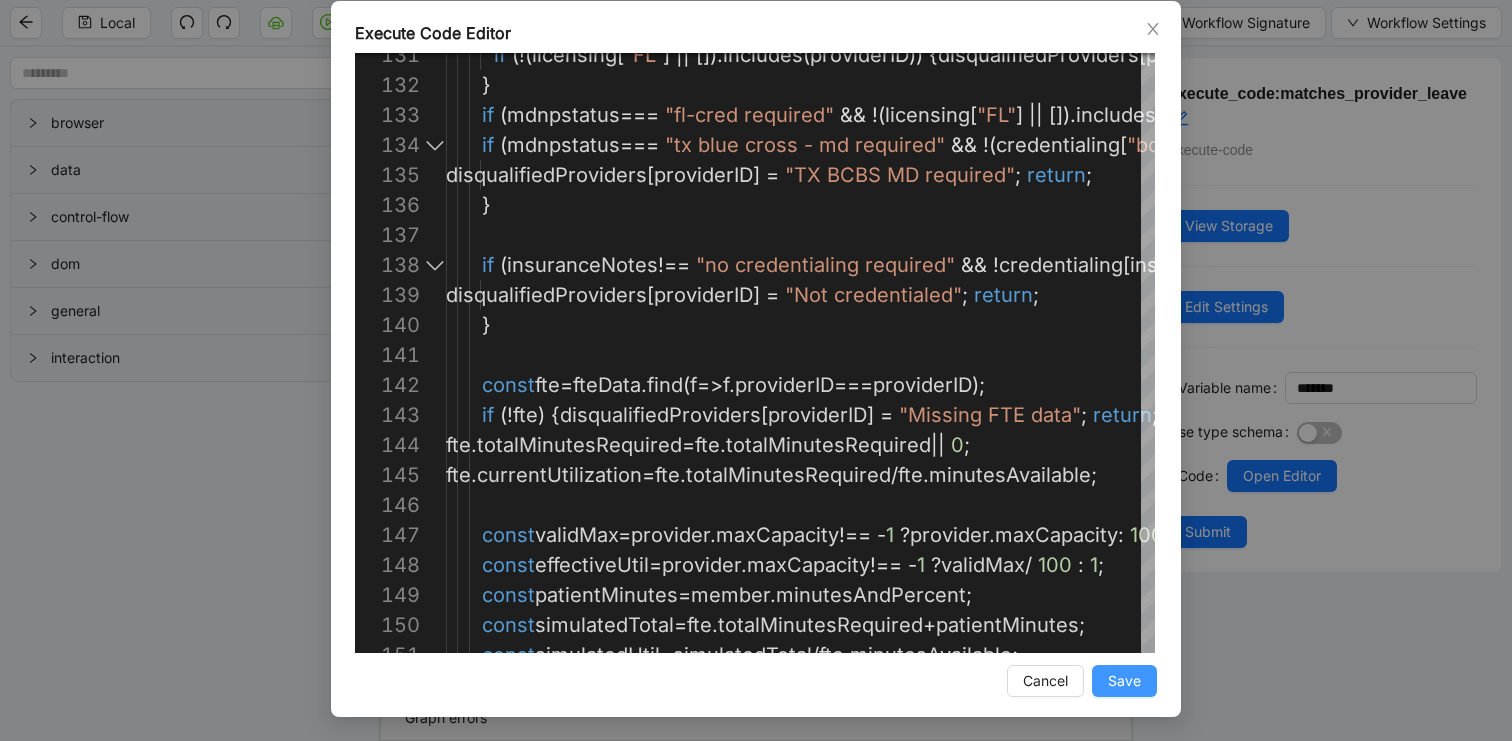 click on "Save" at bounding box center (1124, 681) 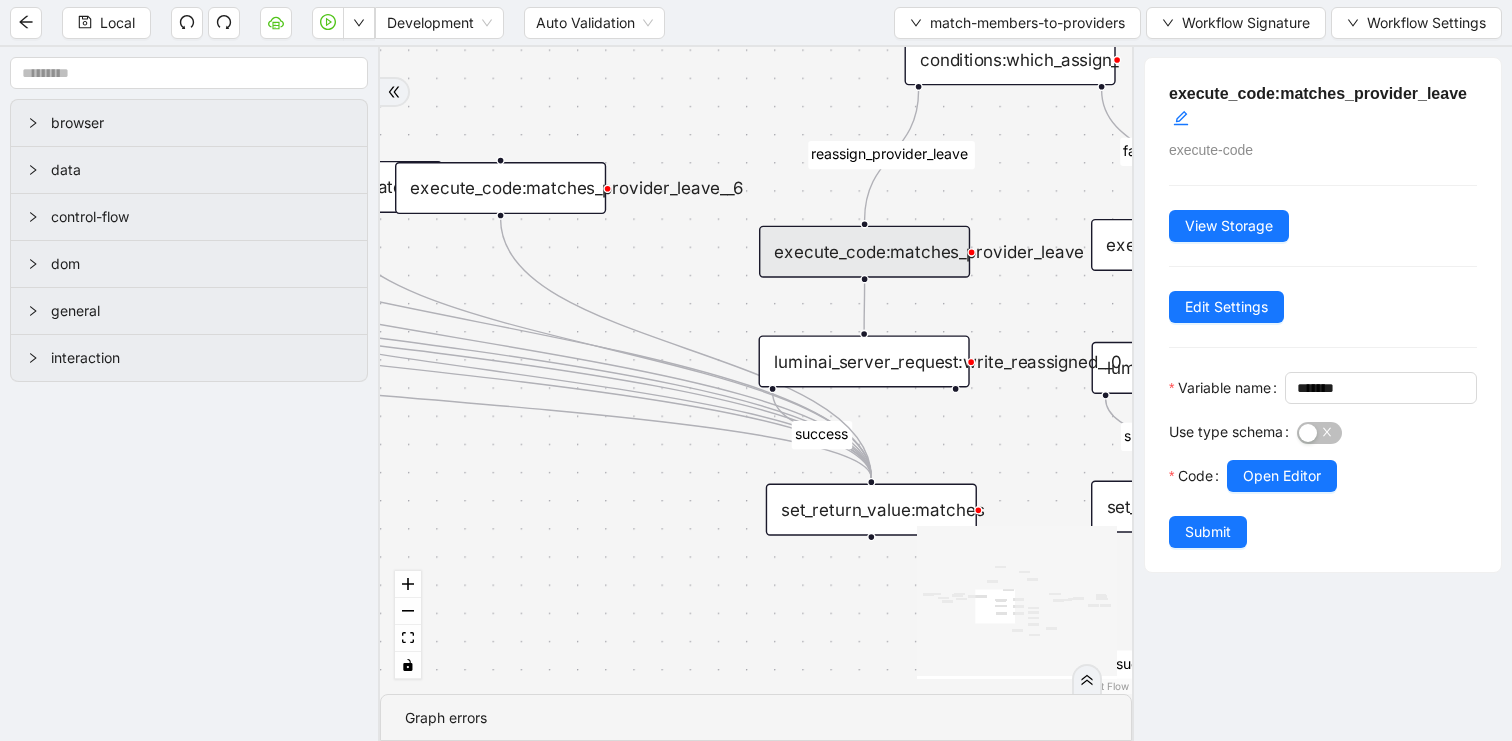 scroll, scrollTop: 0, scrollLeft: 0, axis: both 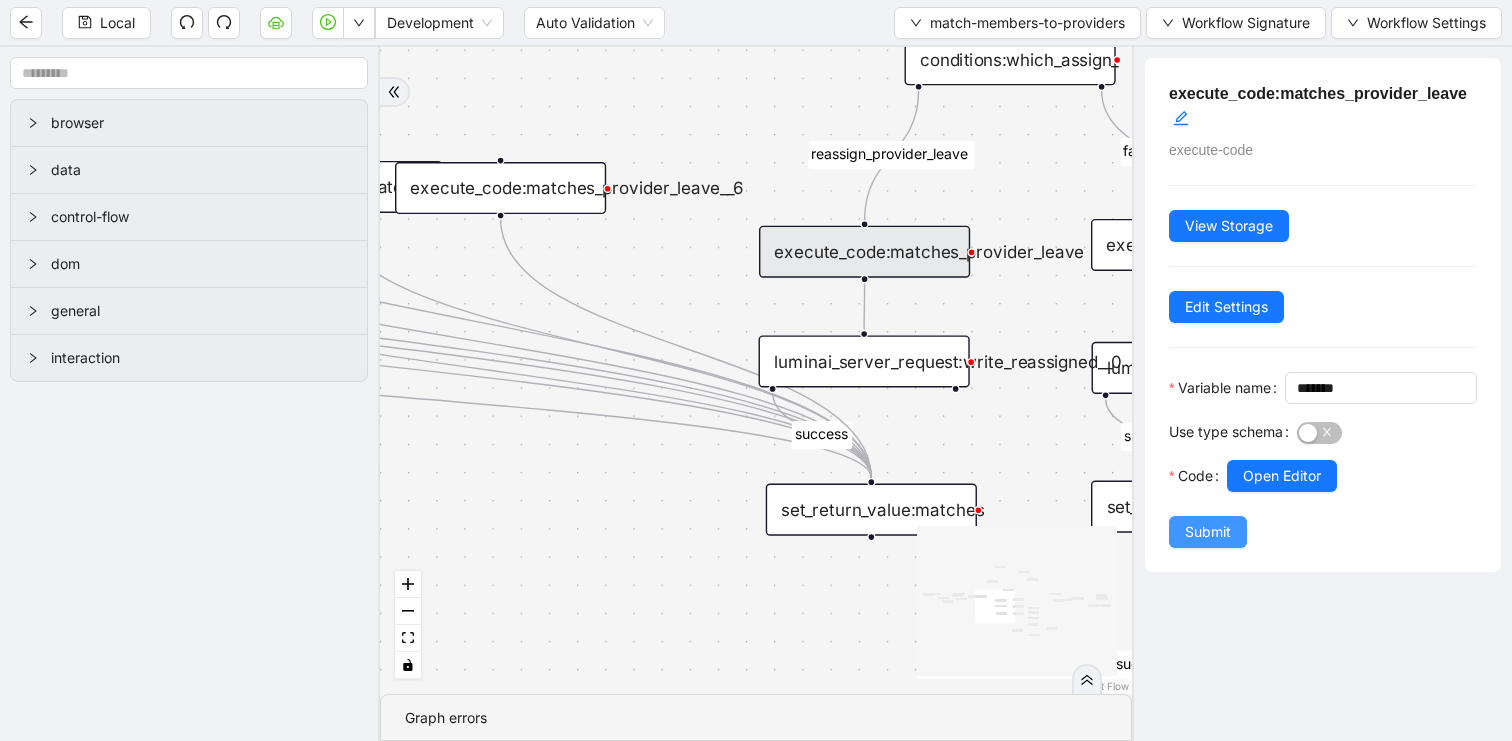 click on "Submit" at bounding box center [1208, 532] 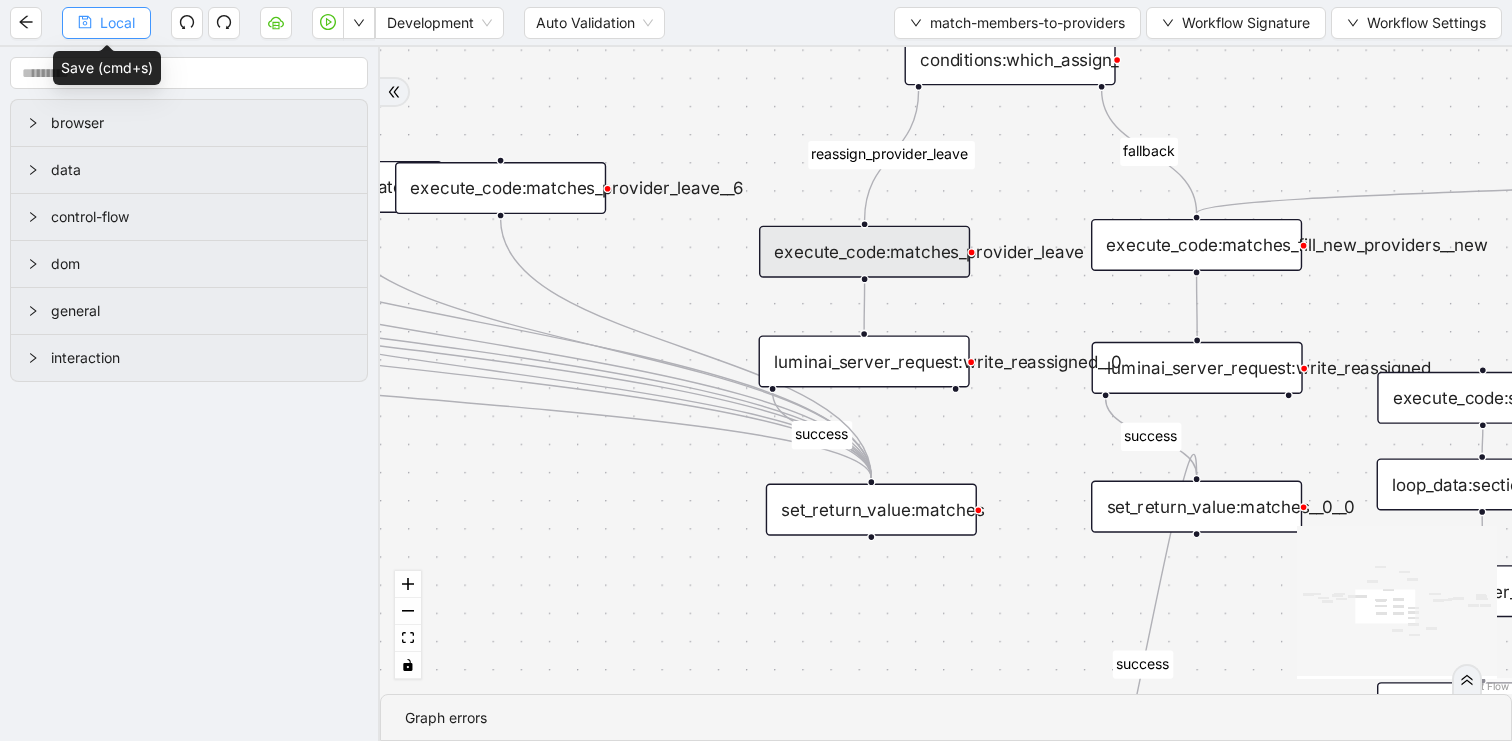 click on "Local" at bounding box center [117, 23] 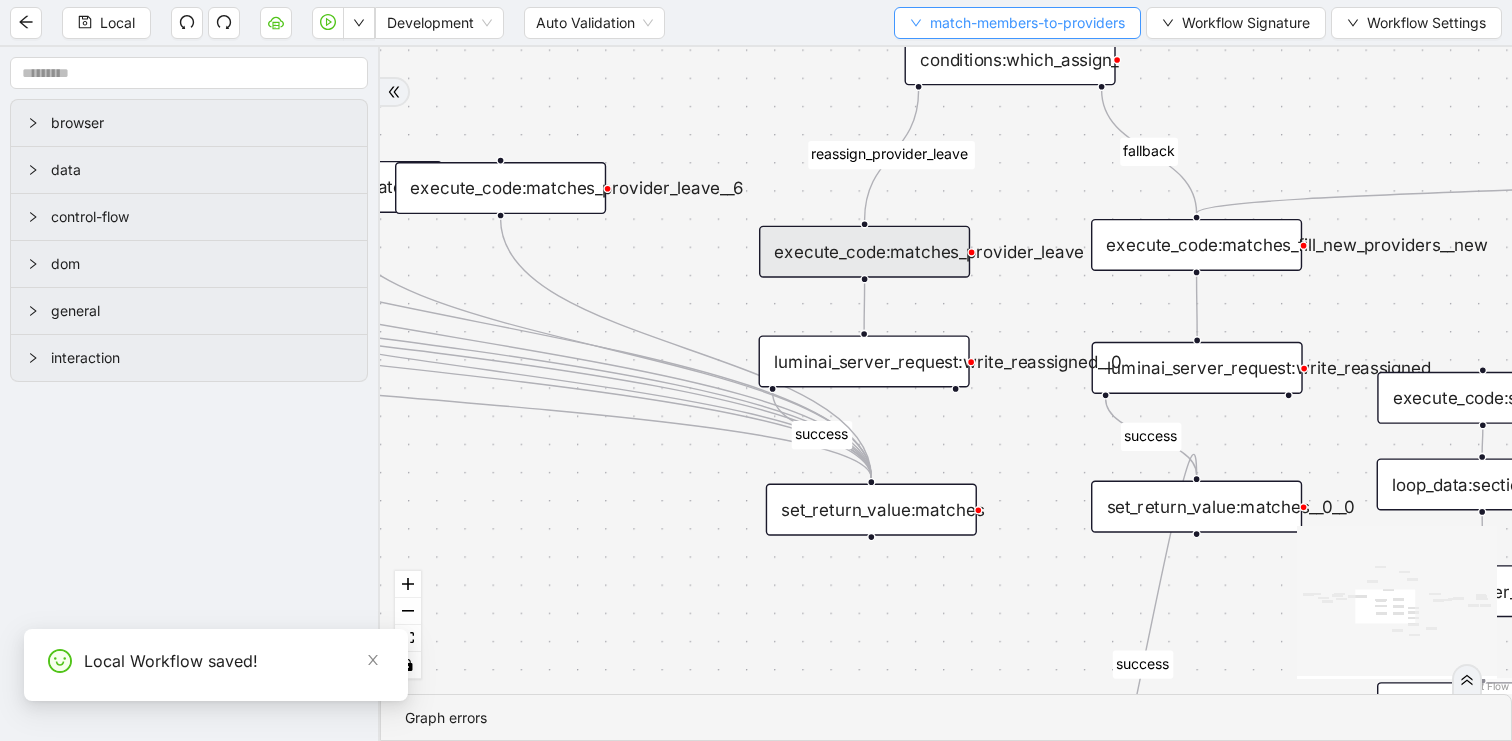 click on "match-members-to-providers" at bounding box center (1017, 23) 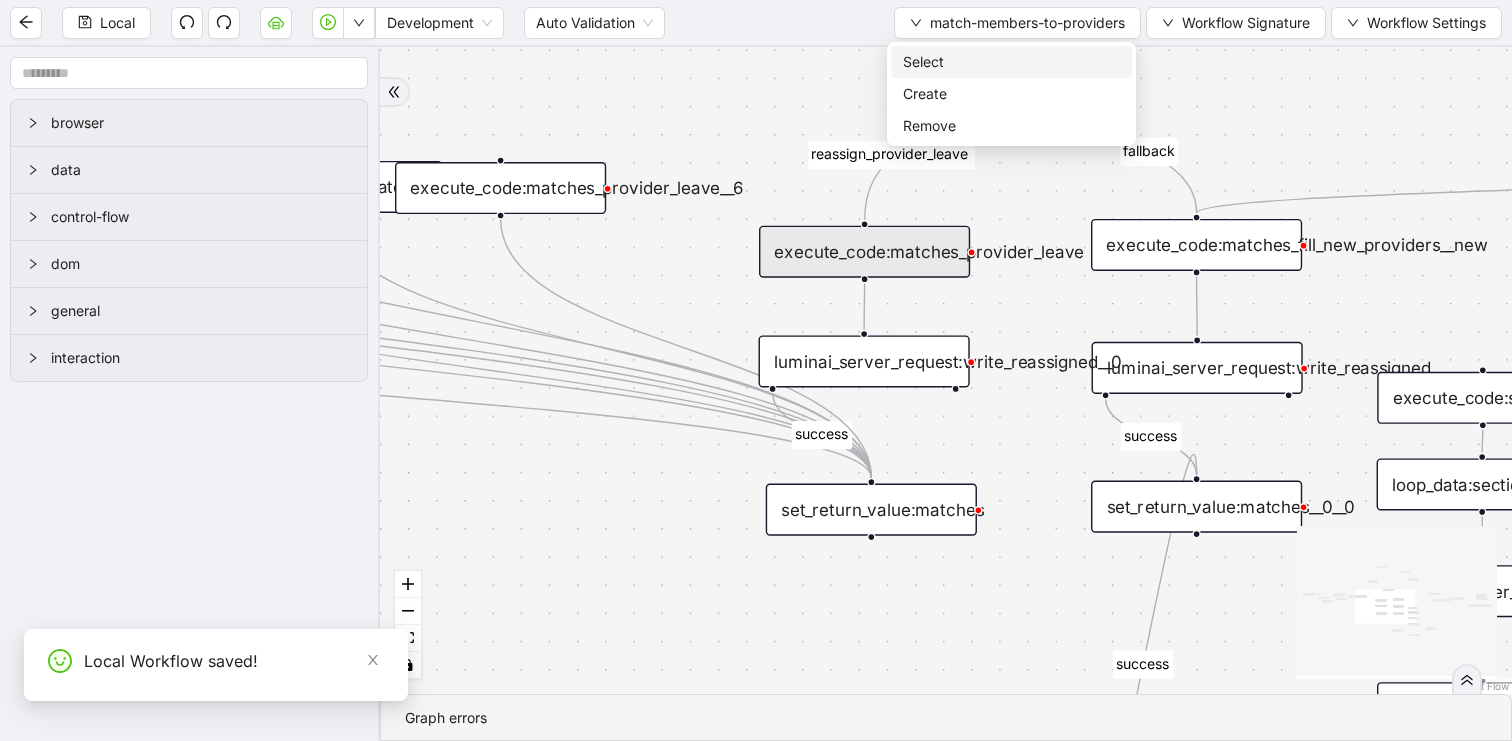 click on "Select" at bounding box center [1011, 62] 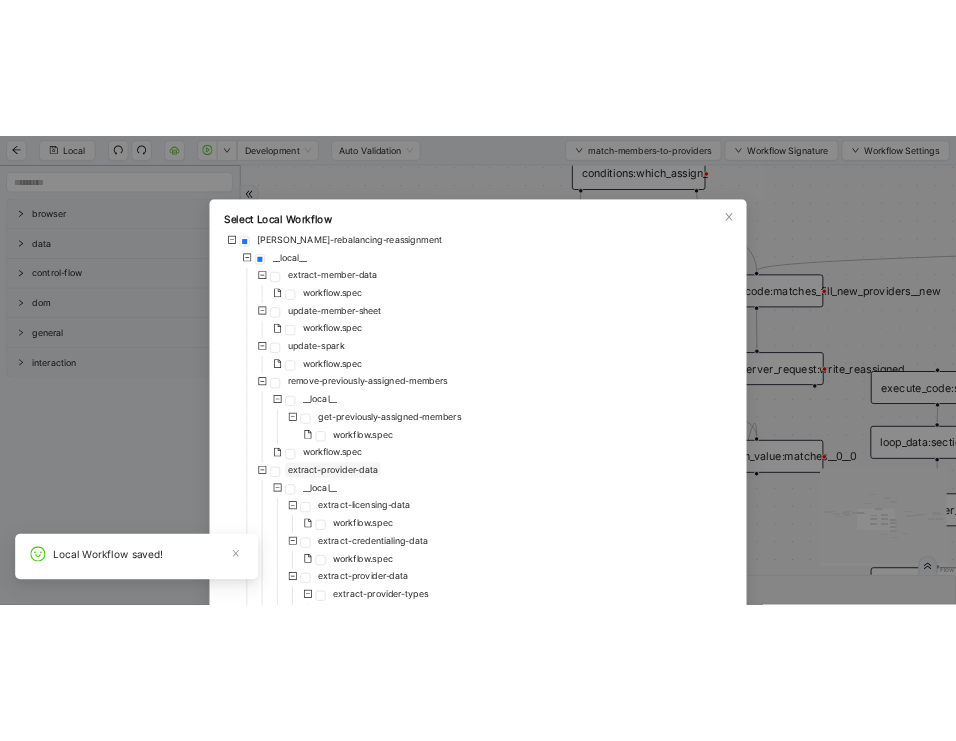 scroll, scrollTop: 647, scrollLeft: 0, axis: vertical 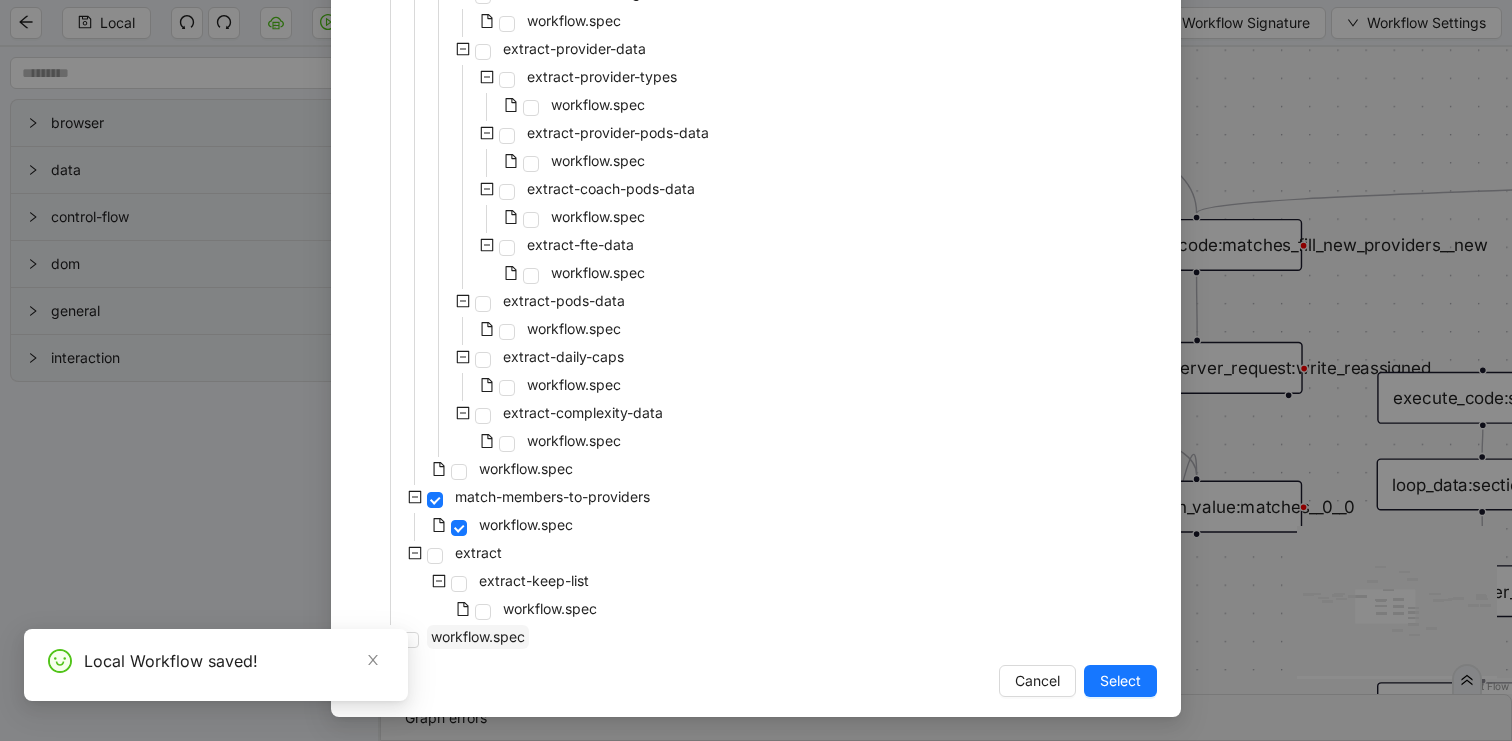 click on "workflow.spec" at bounding box center (478, 636) 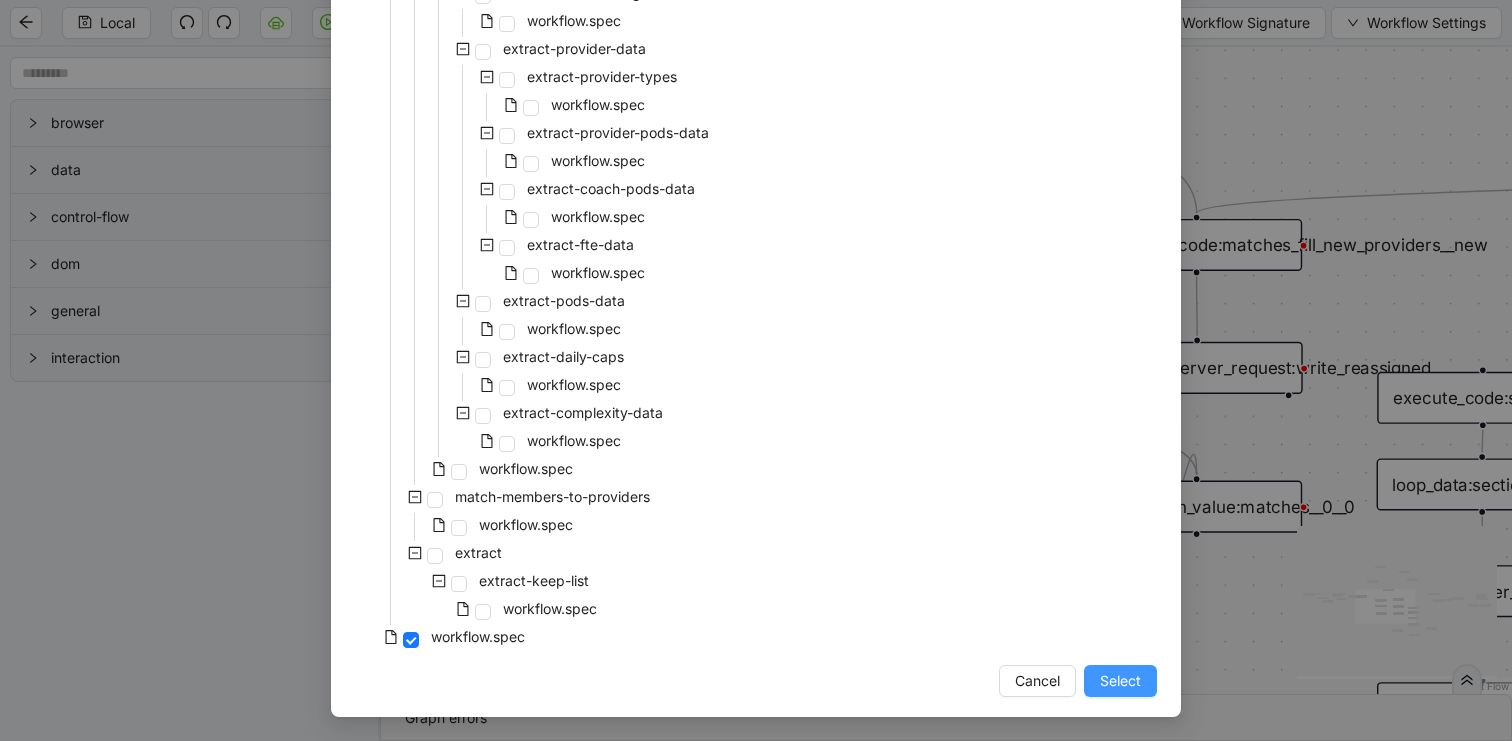 click on "Select" at bounding box center (1120, 681) 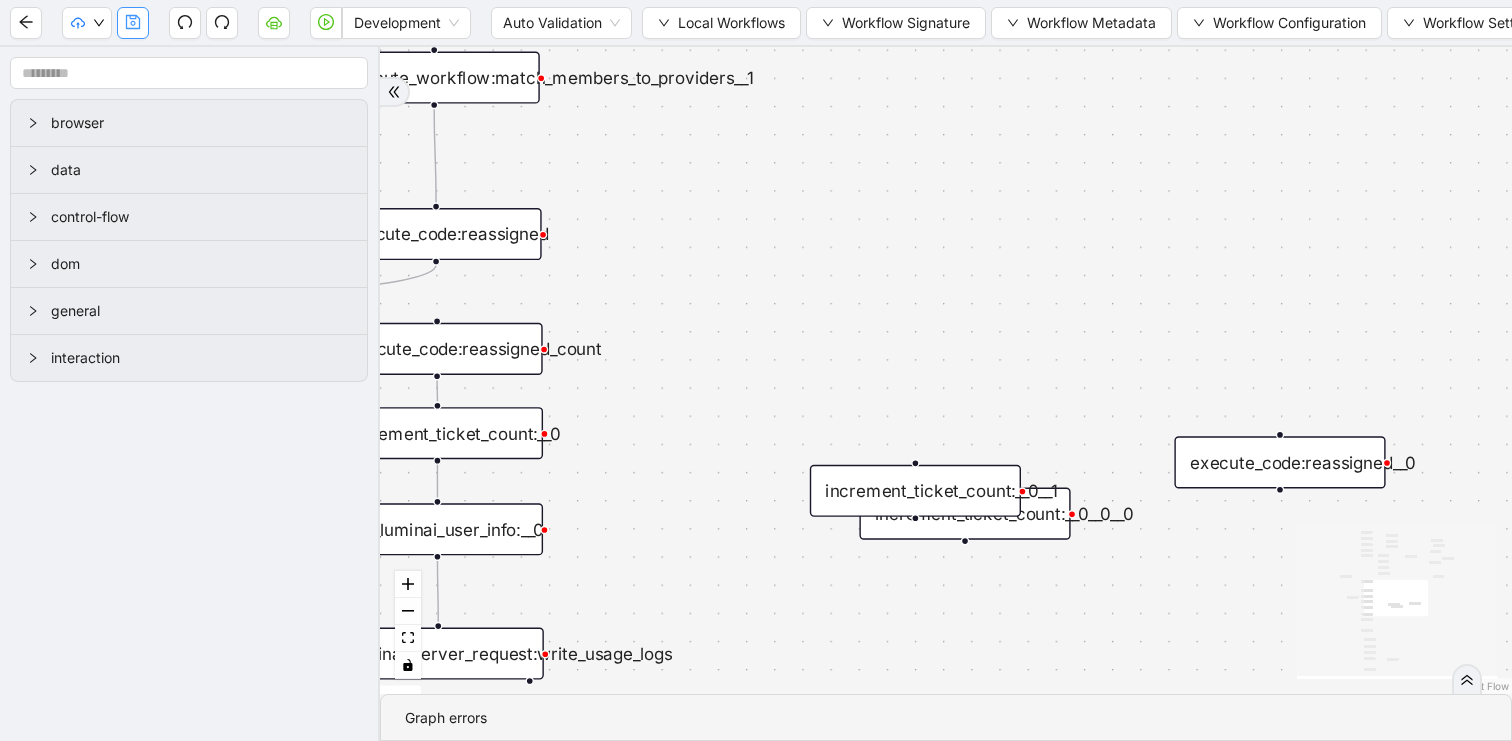 click at bounding box center (133, 23) 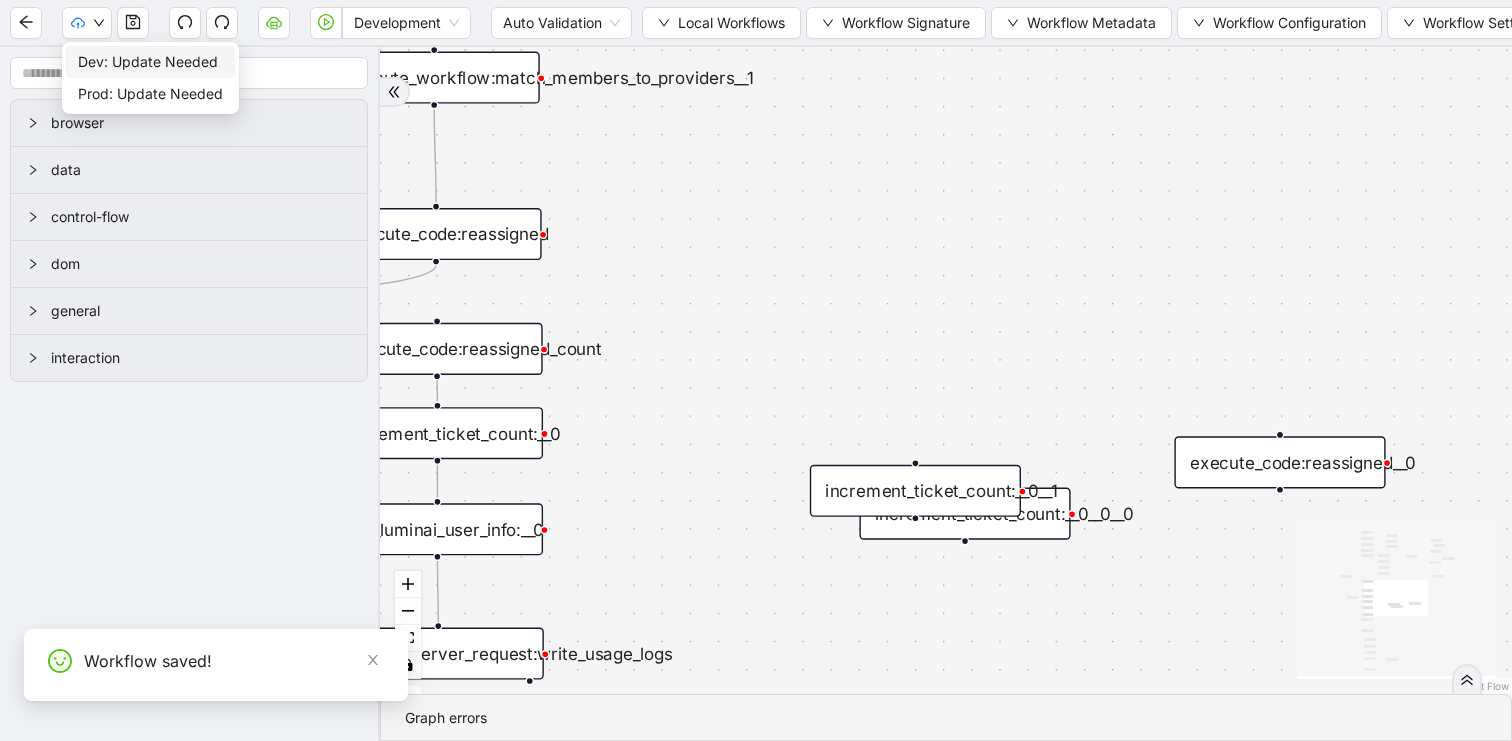 click on "Dev: Update Needed" at bounding box center (150, 62) 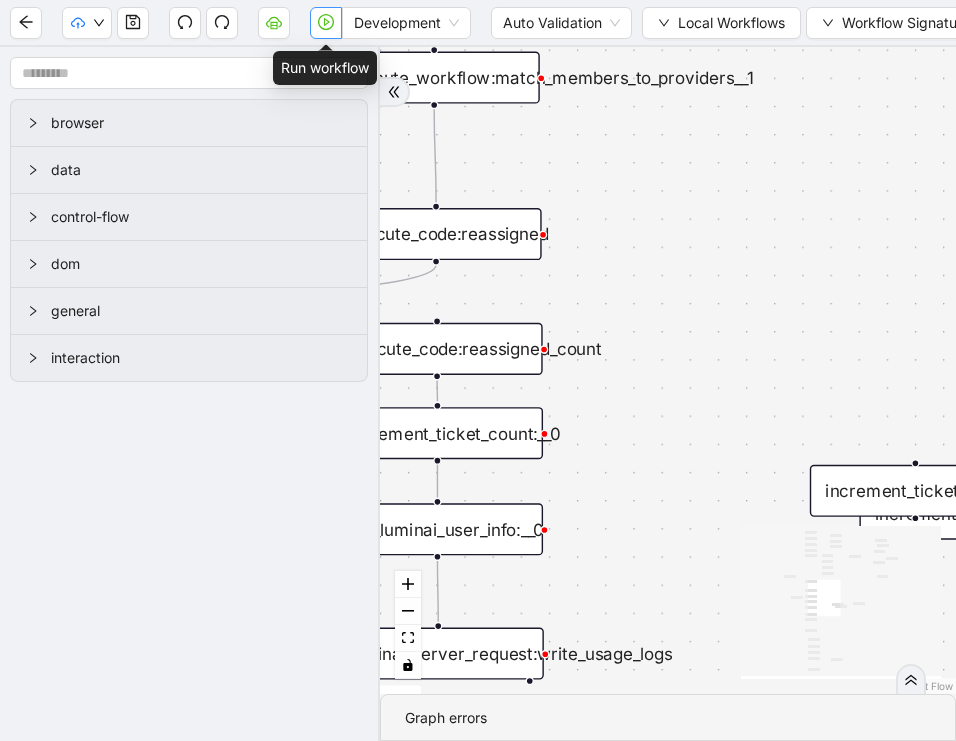 click 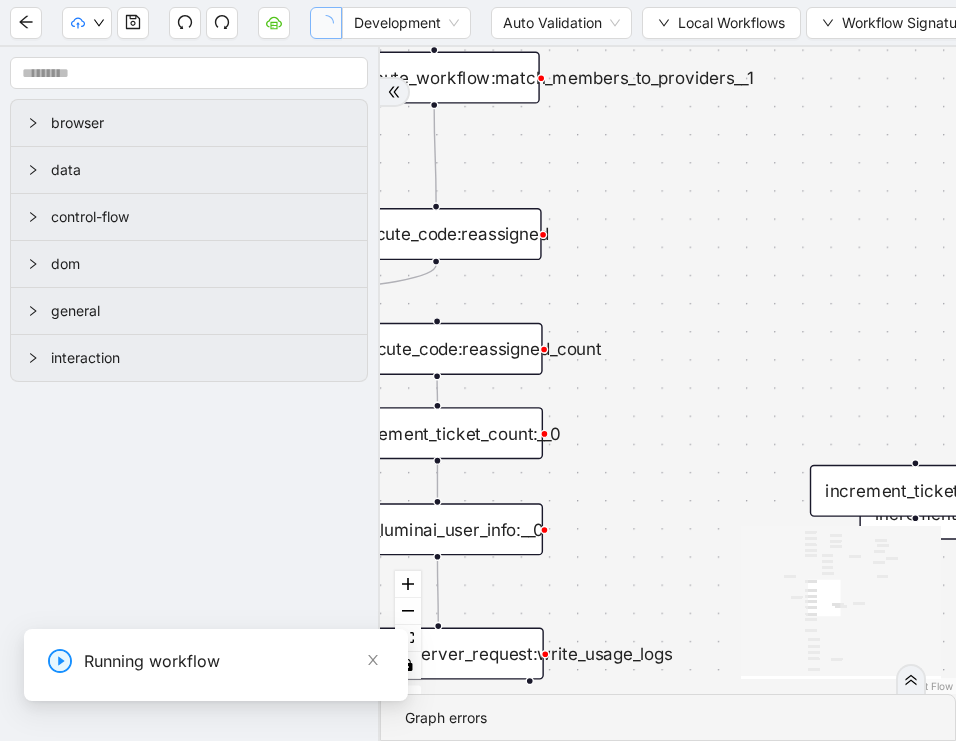 scroll, scrollTop: 0, scrollLeft: 0, axis: both 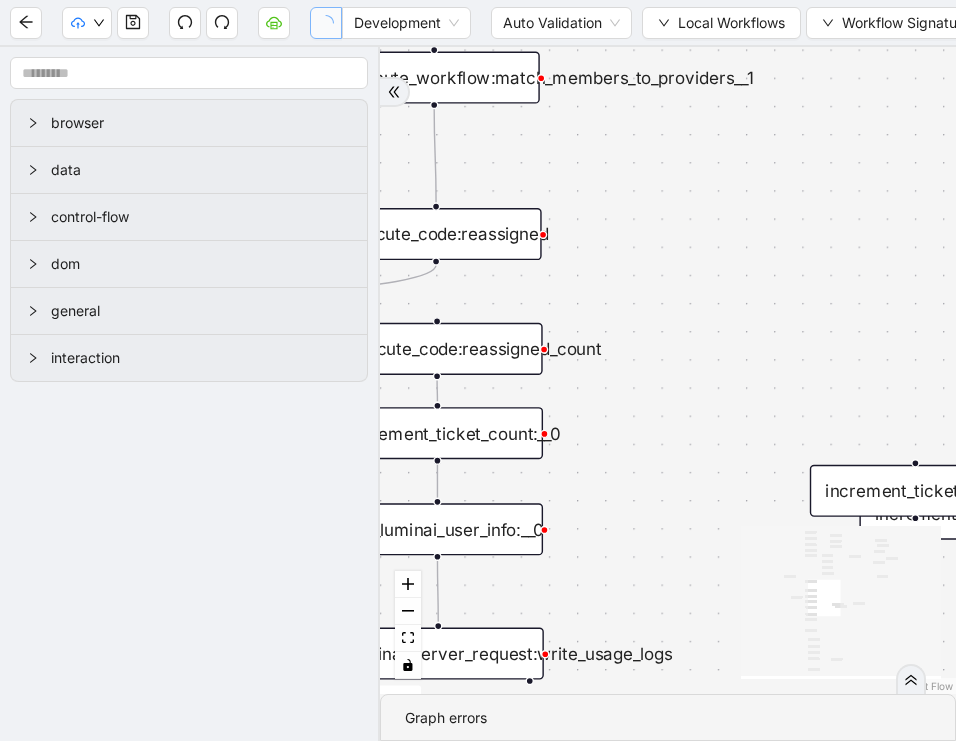 drag, startPoint x: 268, startPoint y: 768, endPoint x: -118, endPoint y: 773, distance: 386.03238 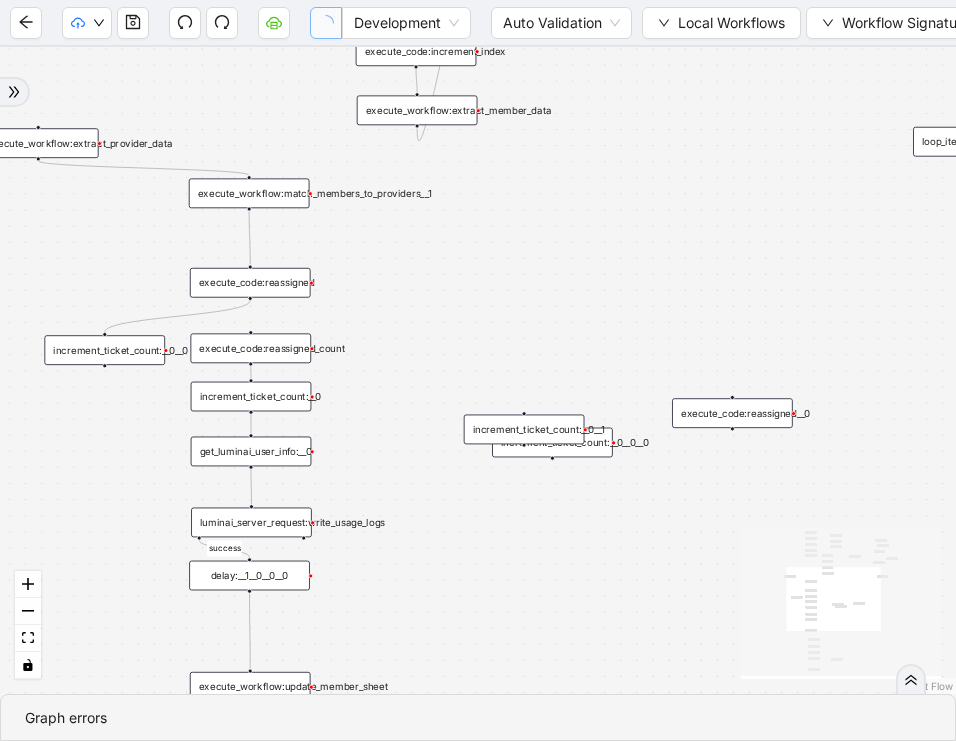 drag, startPoint x: 509, startPoint y: 280, endPoint x: 509, endPoint y: 490, distance: 210 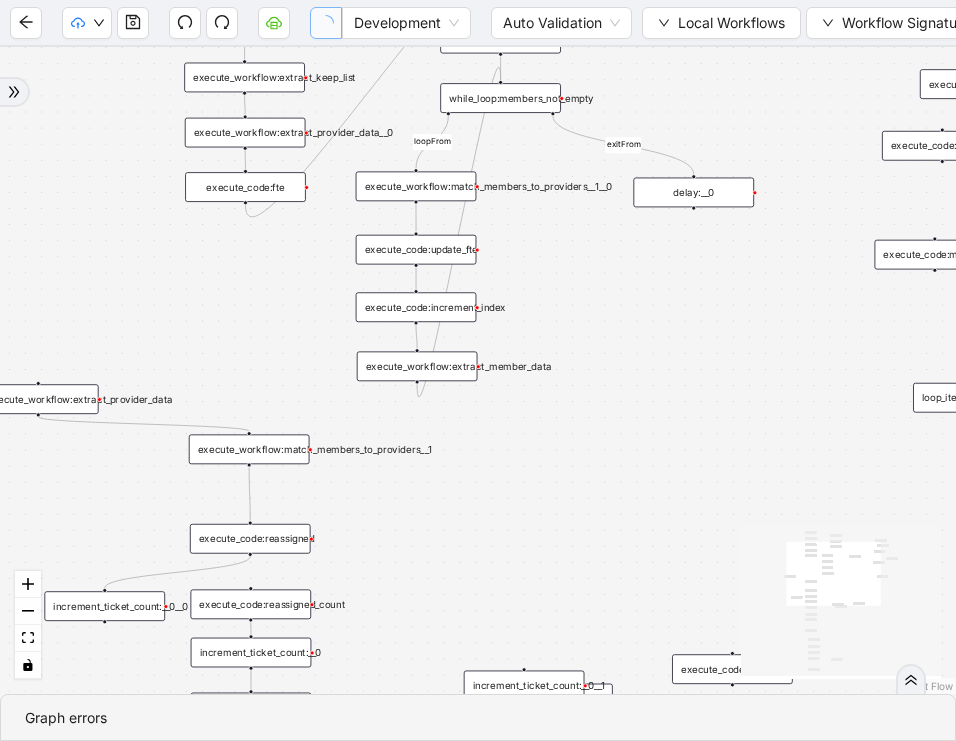 drag, startPoint x: 650, startPoint y: 271, endPoint x: 650, endPoint y: 431, distance: 160 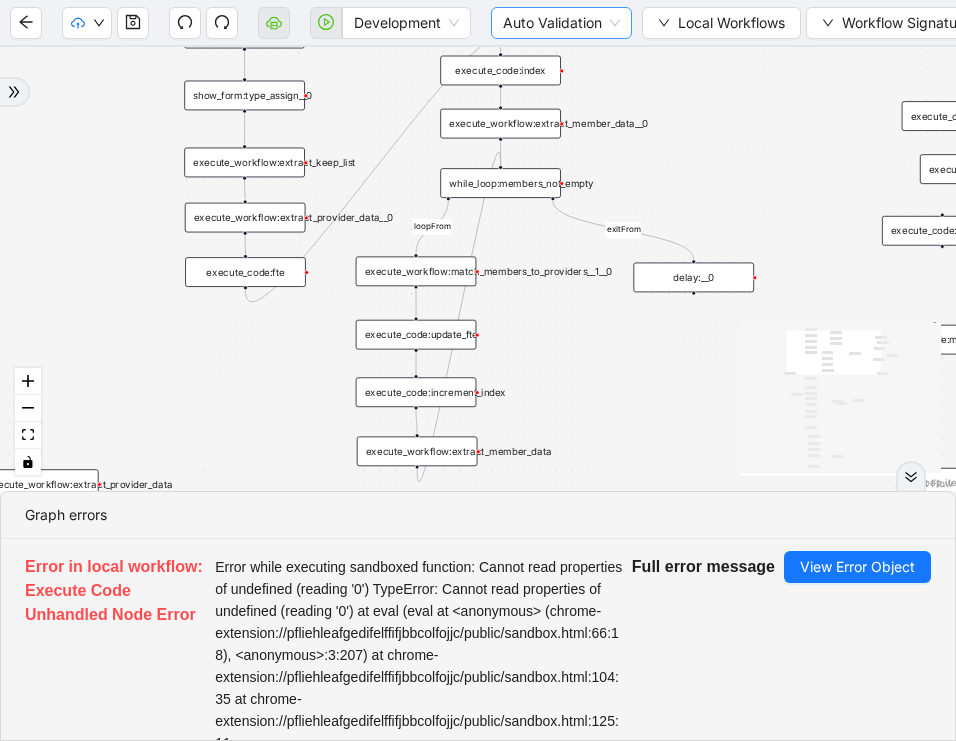 click on "Auto Validation" at bounding box center (561, 23) 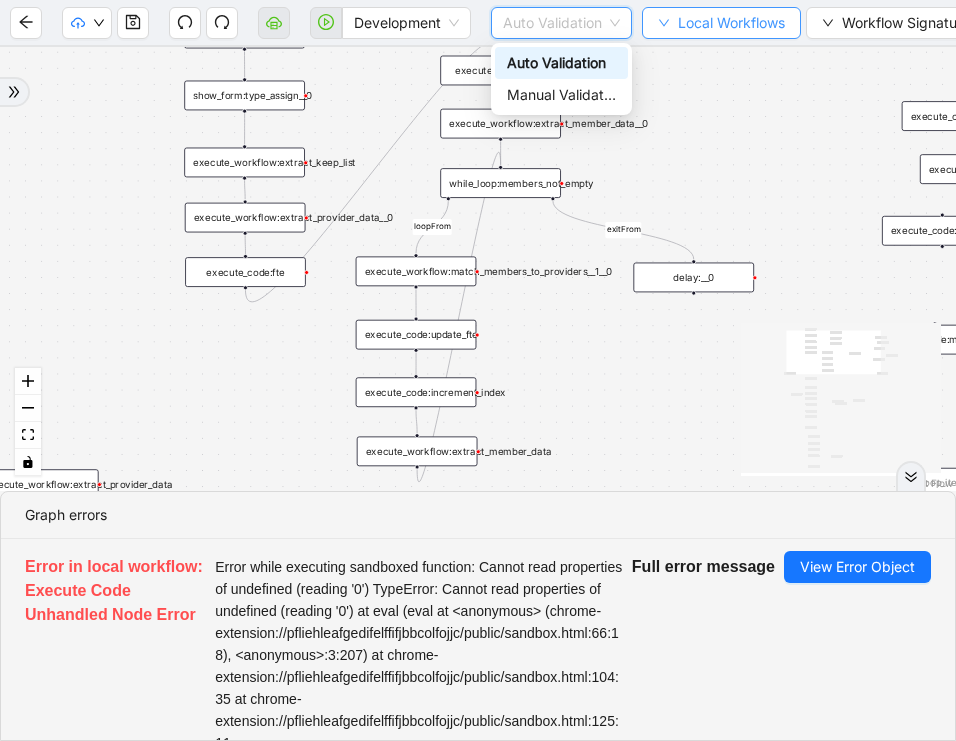 click 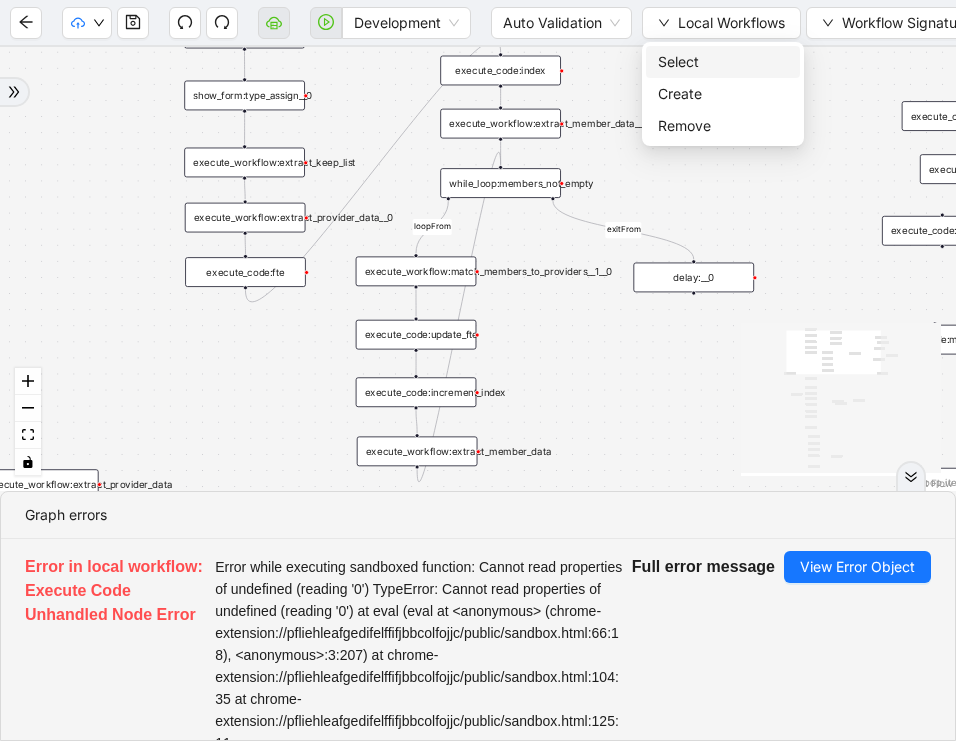 click on "Select" at bounding box center [723, 62] 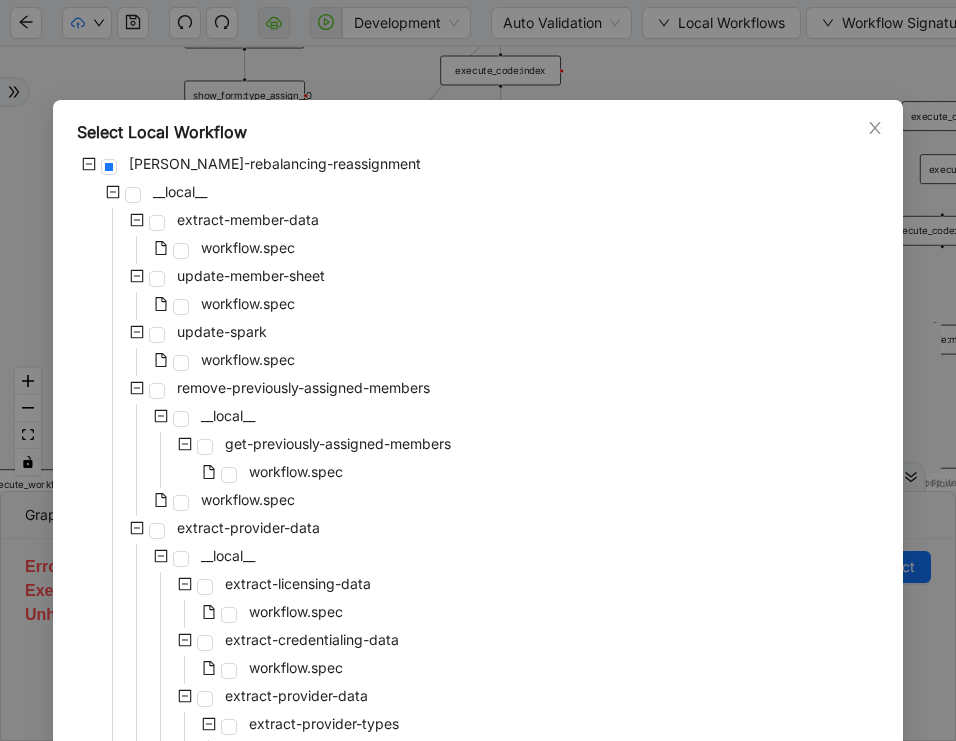 click on "[PERSON_NAME]-rebalancing-reassignment __local__ extract-member-data workflow.spec update-member-sheet workflow.spec update-spark workflow.spec remove-previously-assigned-members __local__ get-previously-assigned-members workflow.spec workflow.spec extract-provider-data __local__ extract-licensing-data workflow.spec extract-credentialing-data workflow.spec extract-provider-data extract-provider-types workflow.spec extract-provider-pods-data workflow.spec extract-coach-pods-data workflow.spec extract-fte-data workflow.spec extract-pods-data workflow.spec extract-daily-caps workflow.spec extract-complexity-data workflow.spec workflow.spec match-members-to-providers workflow.spec extract extract-keep-list workflow.spec workflow.spec" at bounding box center (478, 726) 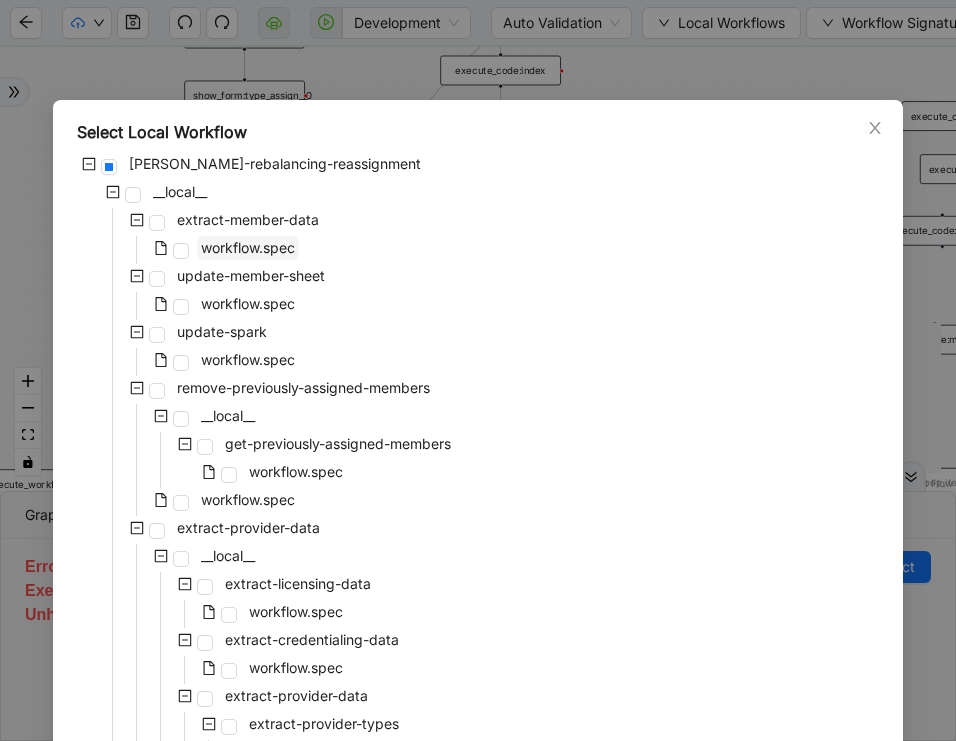 click on "workflow.spec" at bounding box center [248, 247] 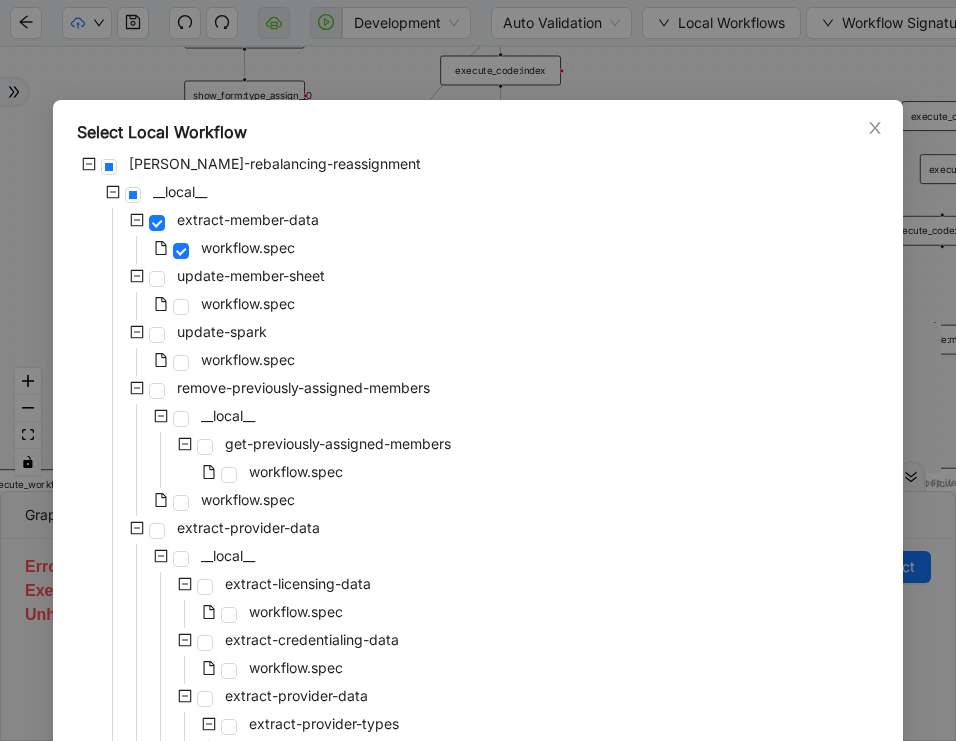 scroll, scrollTop: 647, scrollLeft: 0, axis: vertical 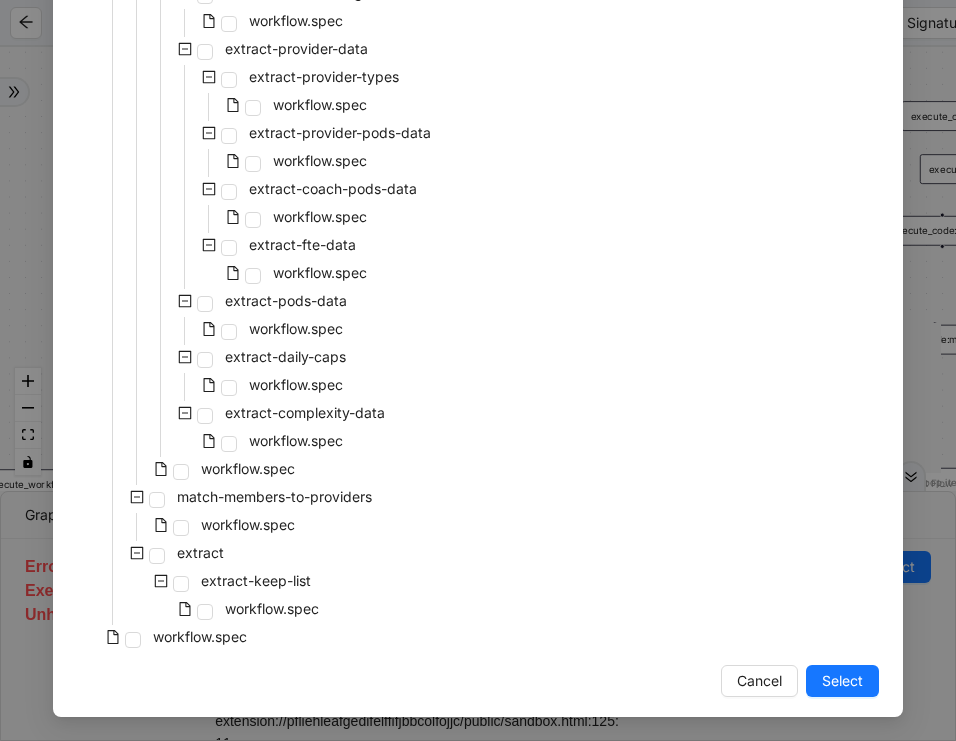 click on "Select" at bounding box center (842, 681) 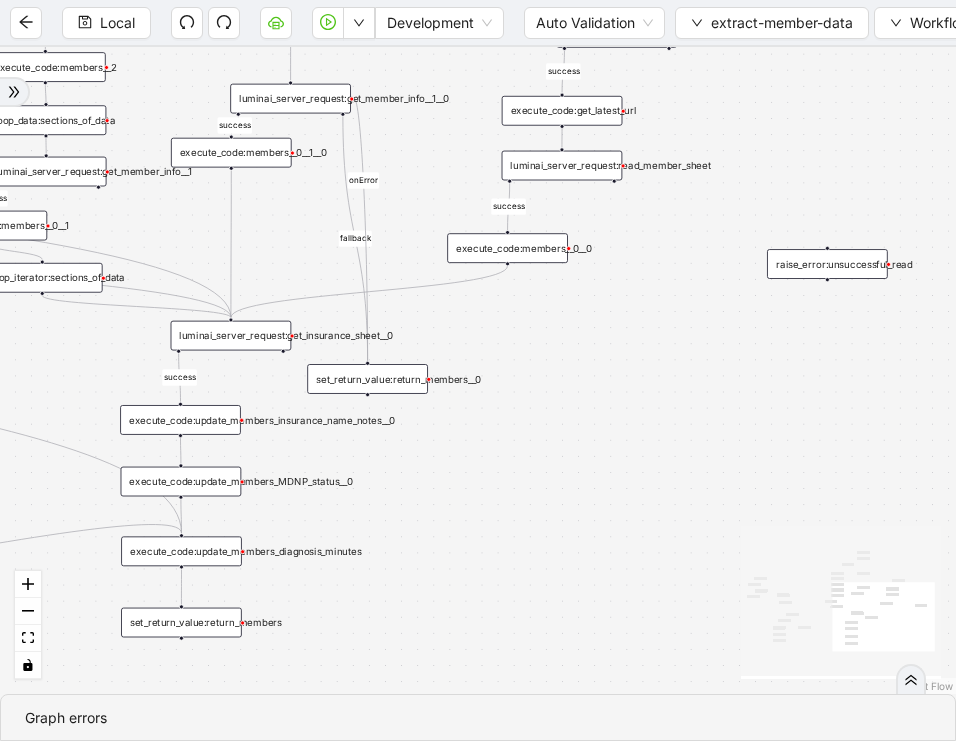 drag, startPoint x: 705, startPoint y: 387, endPoint x: 711, endPoint y: 617, distance: 230.07825 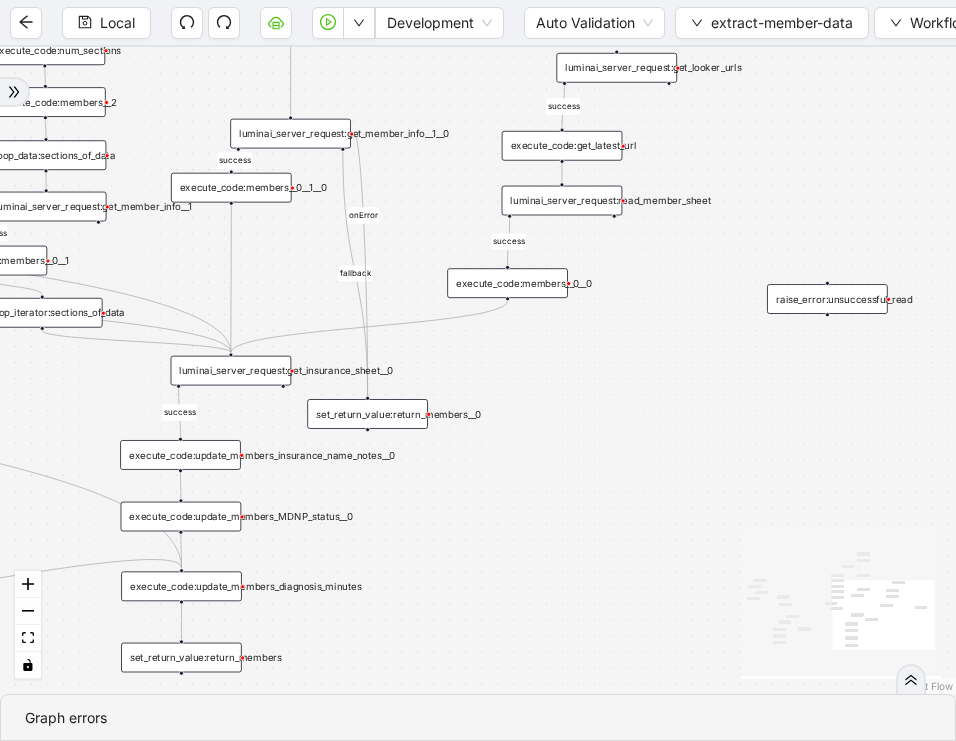 drag, startPoint x: 718, startPoint y: 380, endPoint x: 716, endPoint y: 712, distance: 332.006 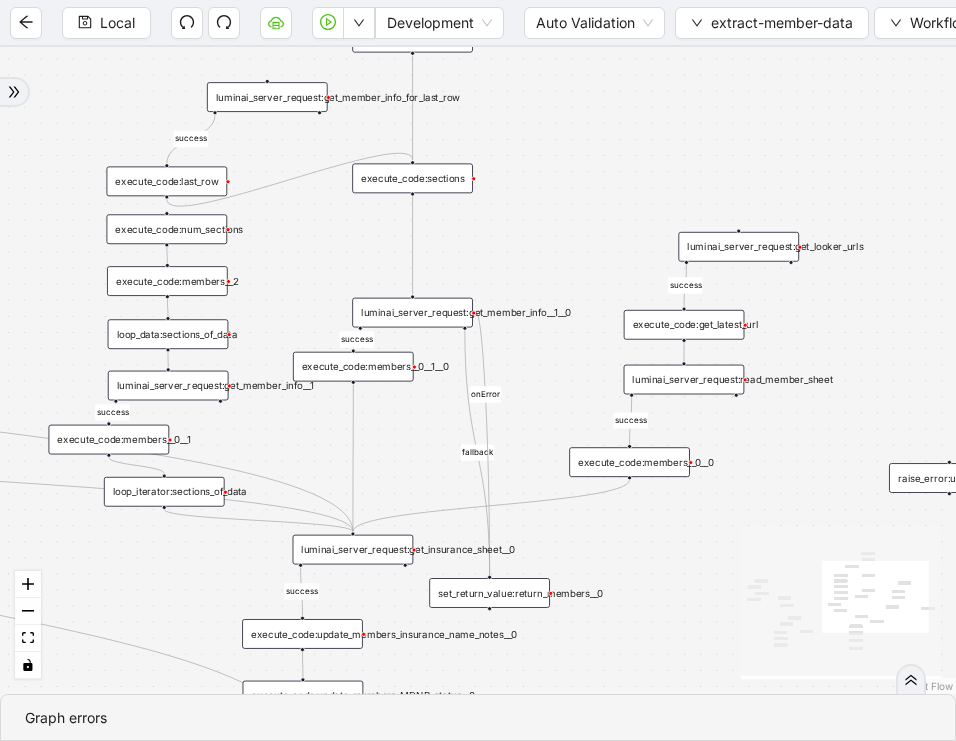 drag, startPoint x: 581, startPoint y: 290, endPoint x: 705, endPoint y: 138, distance: 196.1632 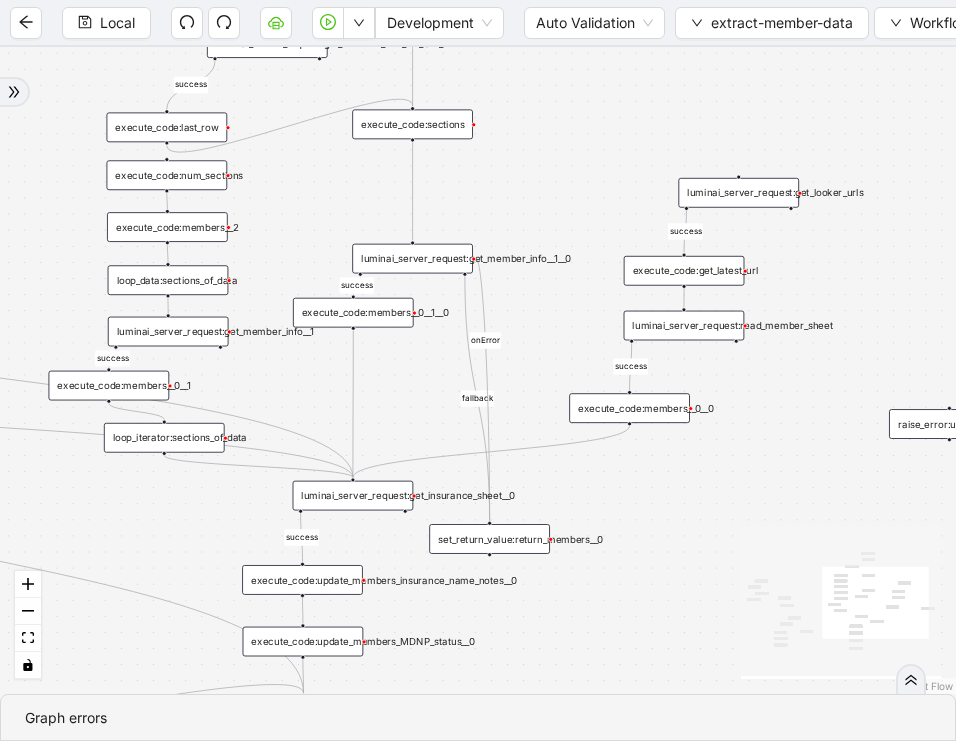 drag, startPoint x: 584, startPoint y: 337, endPoint x: 581, endPoint y: 288, distance: 49.09175 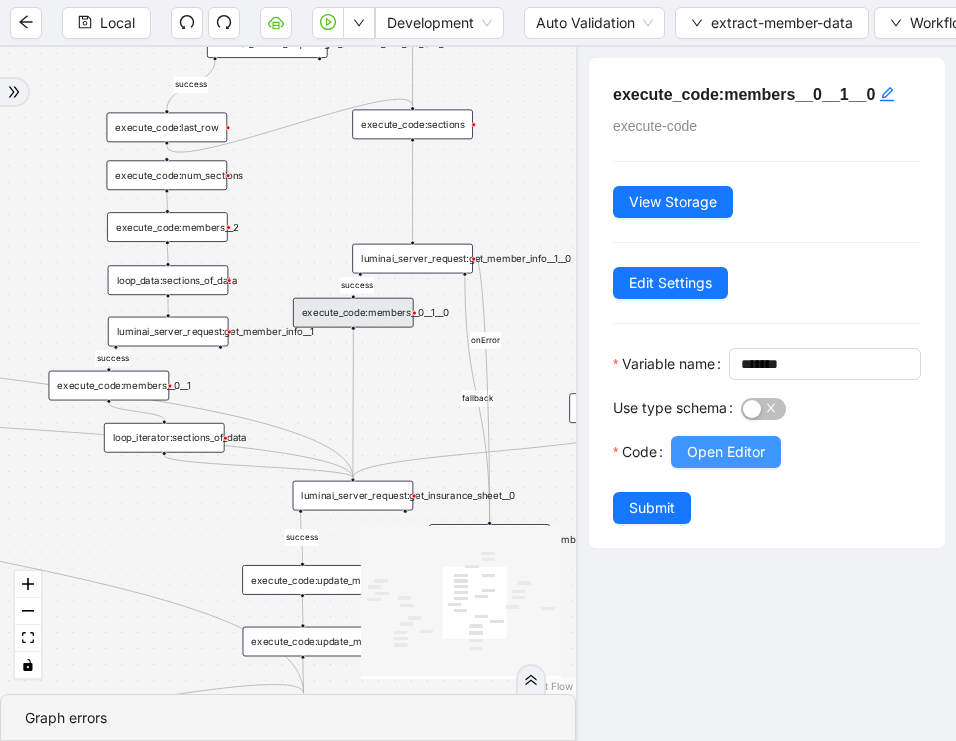 click on "Open Editor" at bounding box center (726, 452) 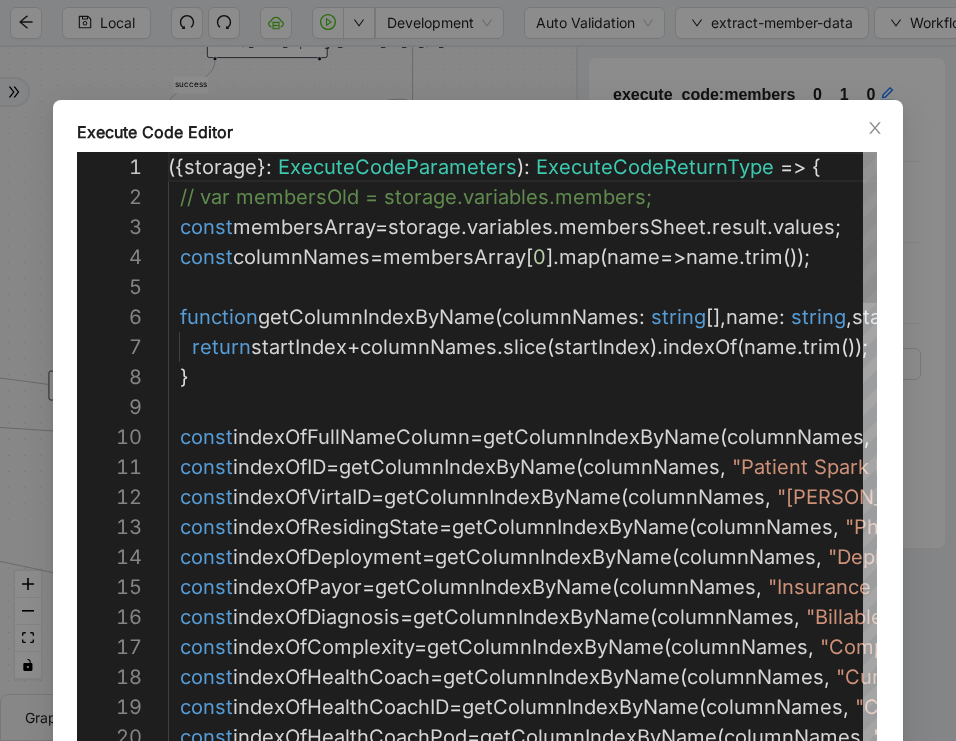 scroll, scrollTop: 270, scrollLeft: 0, axis: vertical 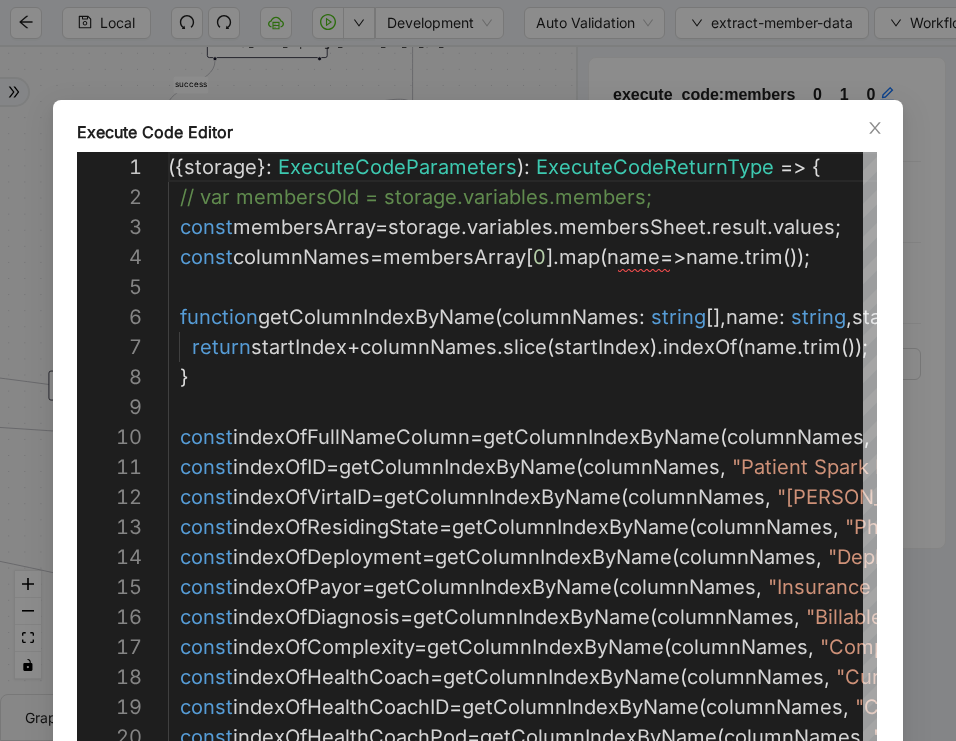 click on "Execute Code Editor 1 2 3 4 5 6 7 8 9 10 11 12 13 14 15 16 17 18 19 20 ({  storage  }:   ExecuteCodeParameters ):   ExecuteCodeReturnType   =>   {       // var membersOld = storage.variables.members;    const  membersArray  =  storage . variables . membersSheet . result . values ;    const  columnNames  =  membersArray [ 0 ]. map ( name  =>  name . trim ());    function  getColumnIndexByName ( columnNames :   string [],  name :   string ,  startIndex :   number ):   number   {      return  startIndex  +  columnNames . slice ( startIndex ). indexOf ( name . trim ());    }    const  indexOfFullNameColumn  =  getColumnIndexByName ( columnNames ,   "Full Name" ,   0 );    const  indexOfID  =  getColumnIndexByName ( columnNames ,   "Patient Spark Link" ,   0 );    const  indexOfVirtaID  =  getColumnIndexByName ( columnNames ,   "[PERSON_NAME] ID" ,   0 );    const  indexOfResidingState  =  getColumnIndexByName ( columnNames ,   ,   0 );    = (" at bounding box center (478, 370) 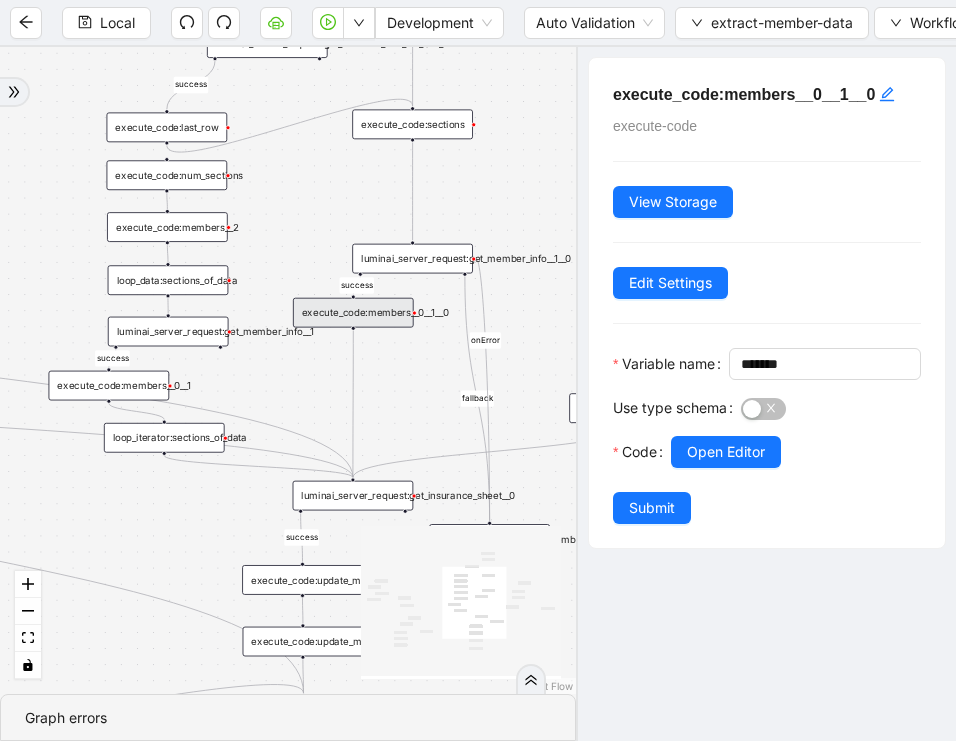 click on "success fallback fallback success success success success success success success success success success fallback onError trigger execute_code:members set_return_value:return_members luminai_server_request:get_member_info luminai_server_request:get_insurance_sheet execute_code:update_members_insurance_name_notes execute_code:update_members_MDNP_status execute_code:update_members_diagnosis_minutes raise_error:unsuccessful_read__0 luminai_server_request:get_insurance_sheet_2 execute_code:update_members_mdnp luminai_server_request:read_member_sheet raise_error:unsuccessful_read luminai_server_request:get_looker_urls execute_code:get_latest_url luminai_server_request:get_insurance_sheet__0 execute_code:update_members_insurance_name_notes__0 execute_code:update_members_MDNP_status__0 luminai_server_request:get_member_info__0 execute_code:members__0 luminai_server_request:get_member_info_for_last_row execute_code:last_row loop_data:sections_of_data execute_code:num_sections execute_code:members__1" at bounding box center (288, 370) 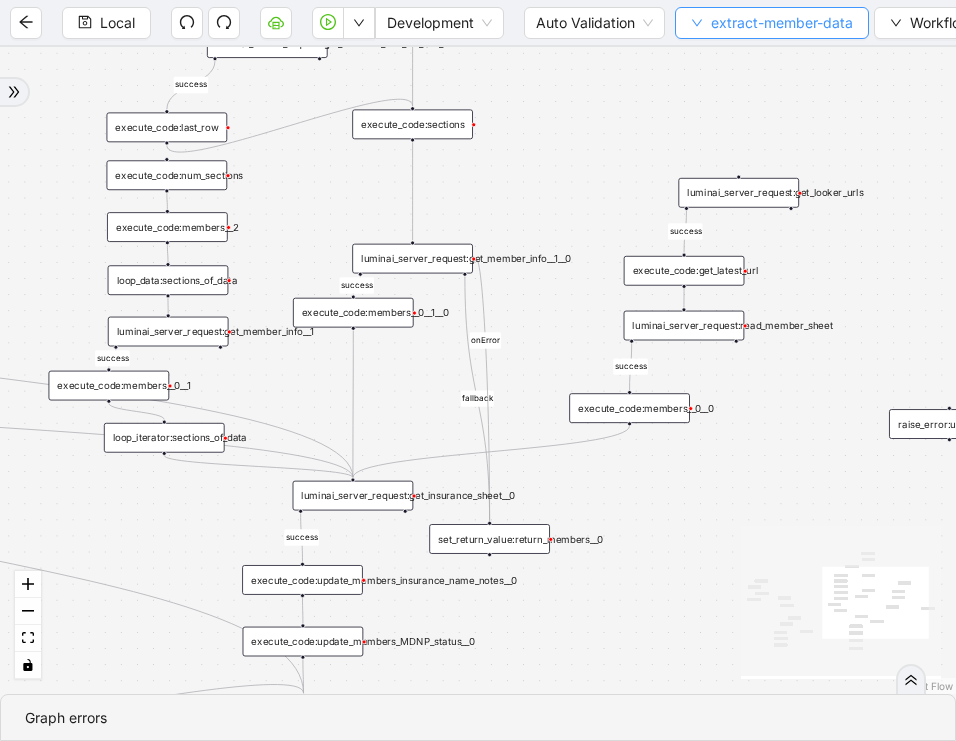click on "extract-member-data" at bounding box center (772, 23) 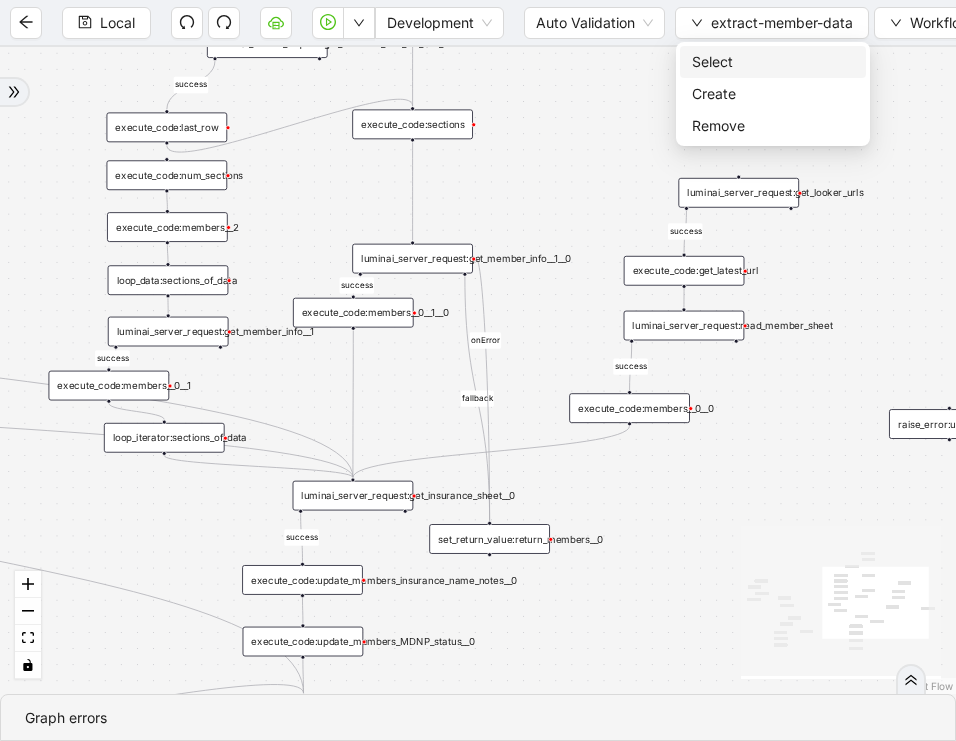 click on "Select" at bounding box center [773, 62] 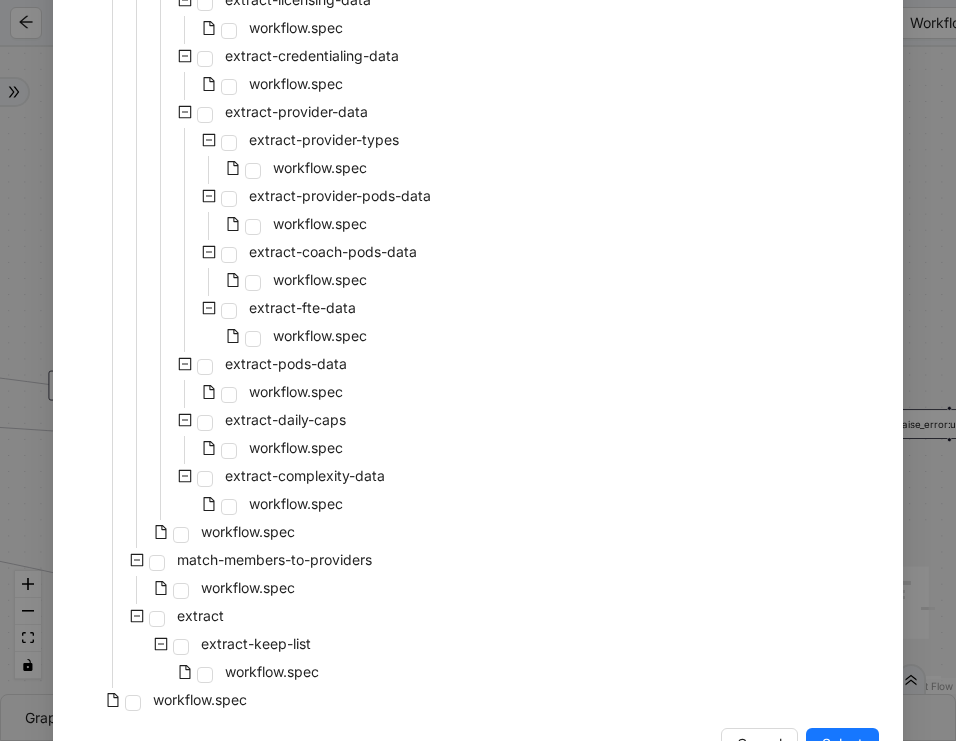 scroll, scrollTop: 647, scrollLeft: 0, axis: vertical 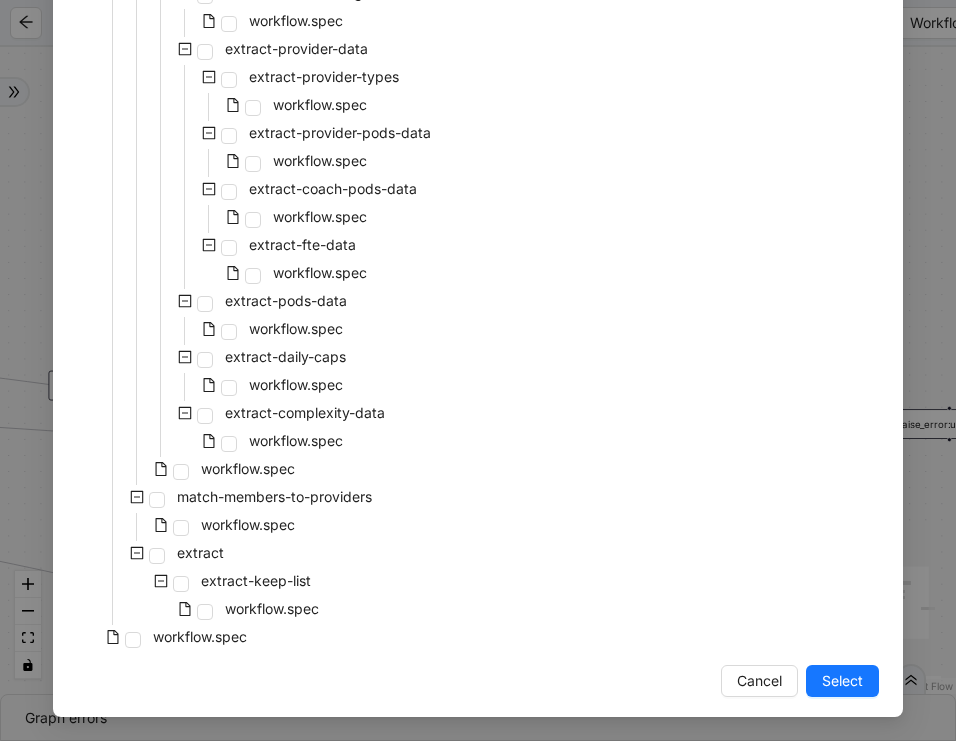 click on "workflow.spec" at bounding box center (188, 527) 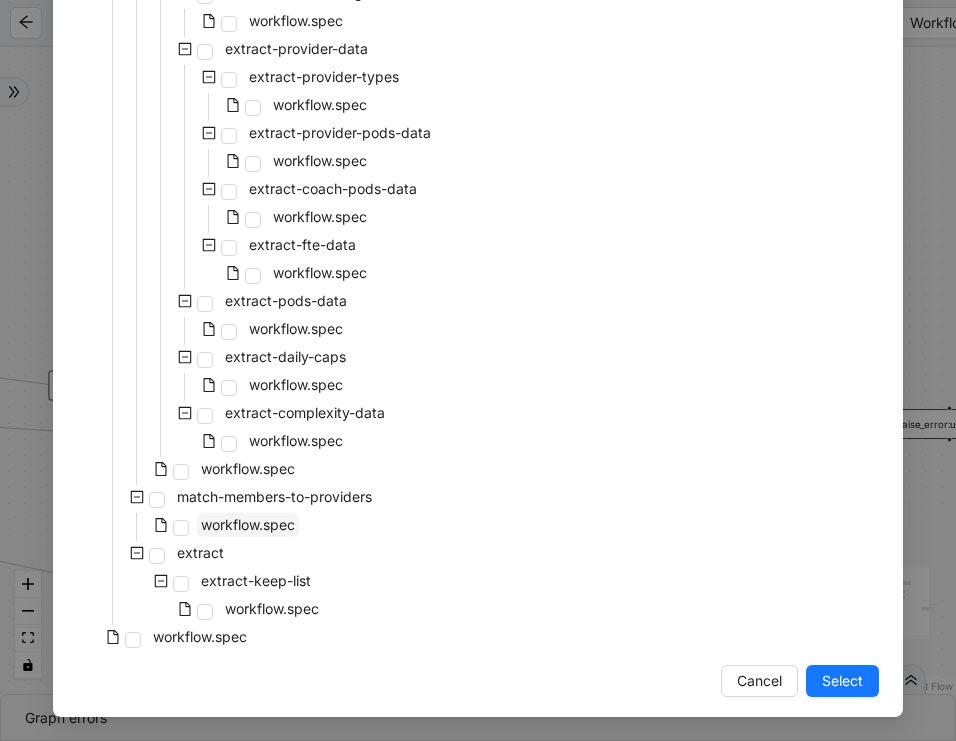 click on "workflow.spec" at bounding box center [248, 524] 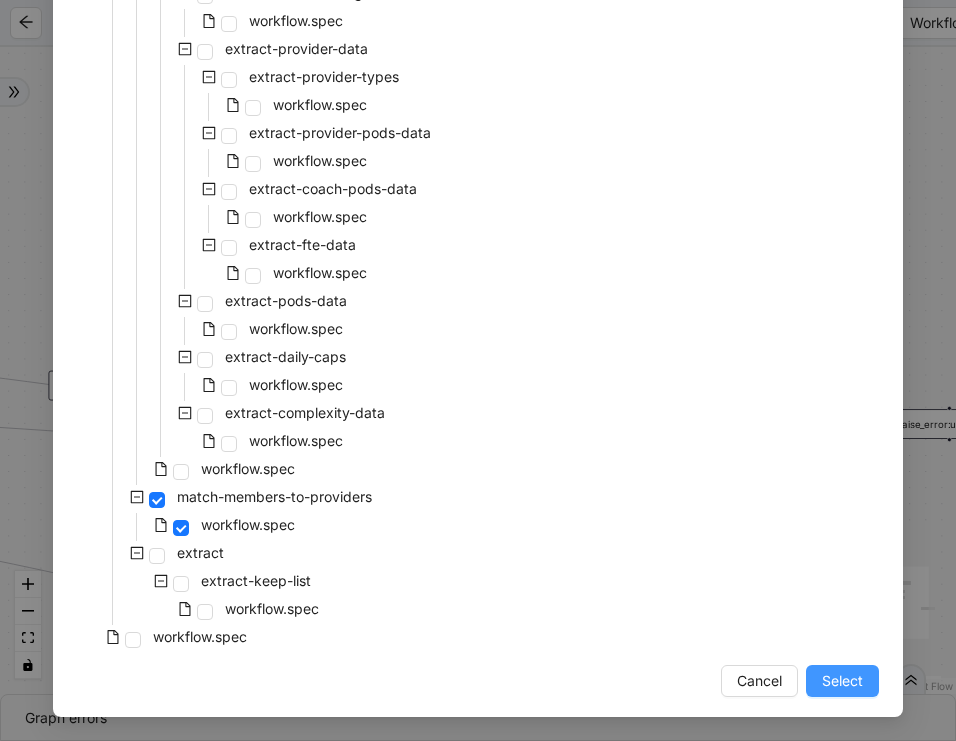 click on "Select" at bounding box center [842, 681] 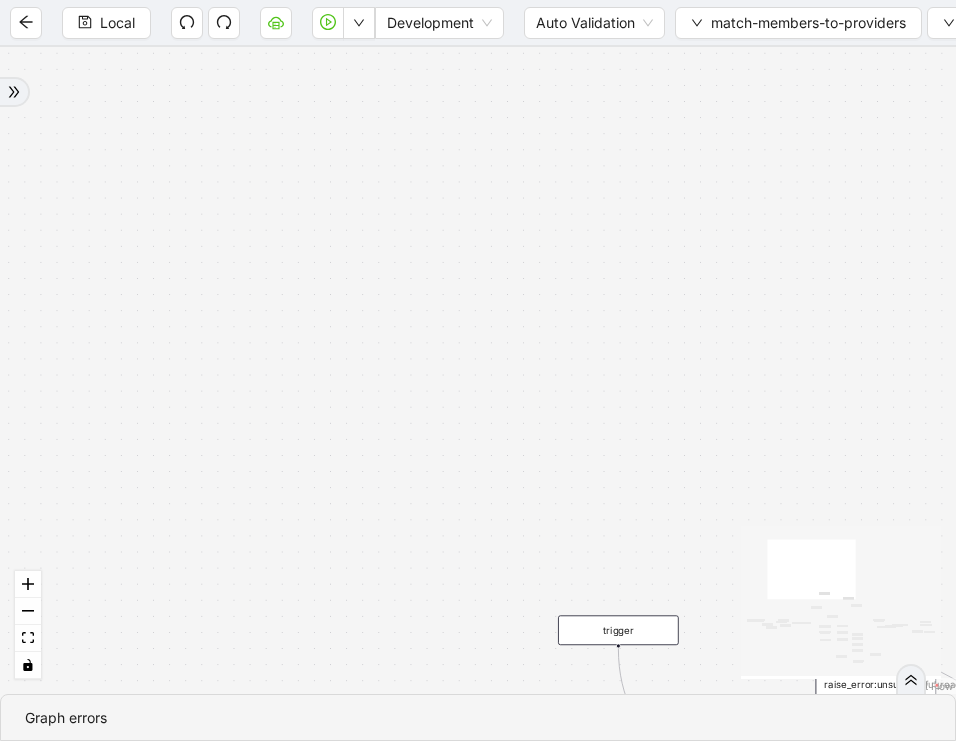 drag, startPoint x: 595, startPoint y: 534, endPoint x: 564, endPoint y: 179, distance: 356.35095 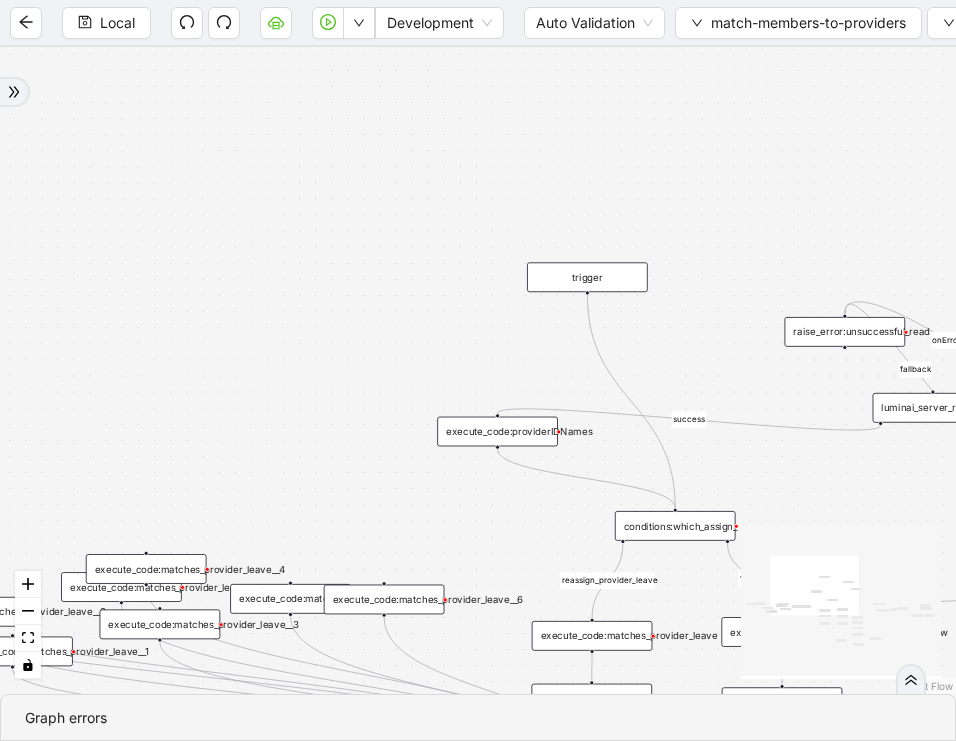 drag, startPoint x: 440, startPoint y: 478, endPoint x: 384, endPoint y: 279, distance: 206.7293 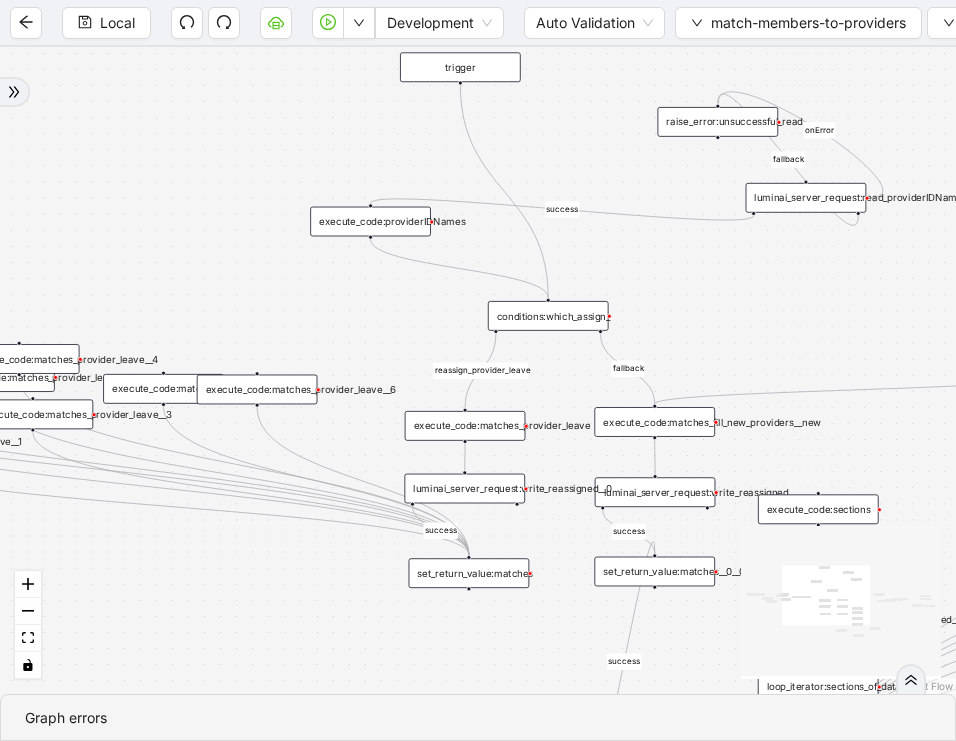 drag, startPoint x: 836, startPoint y: 334, endPoint x: 758, endPoint y: 318, distance: 79.624115 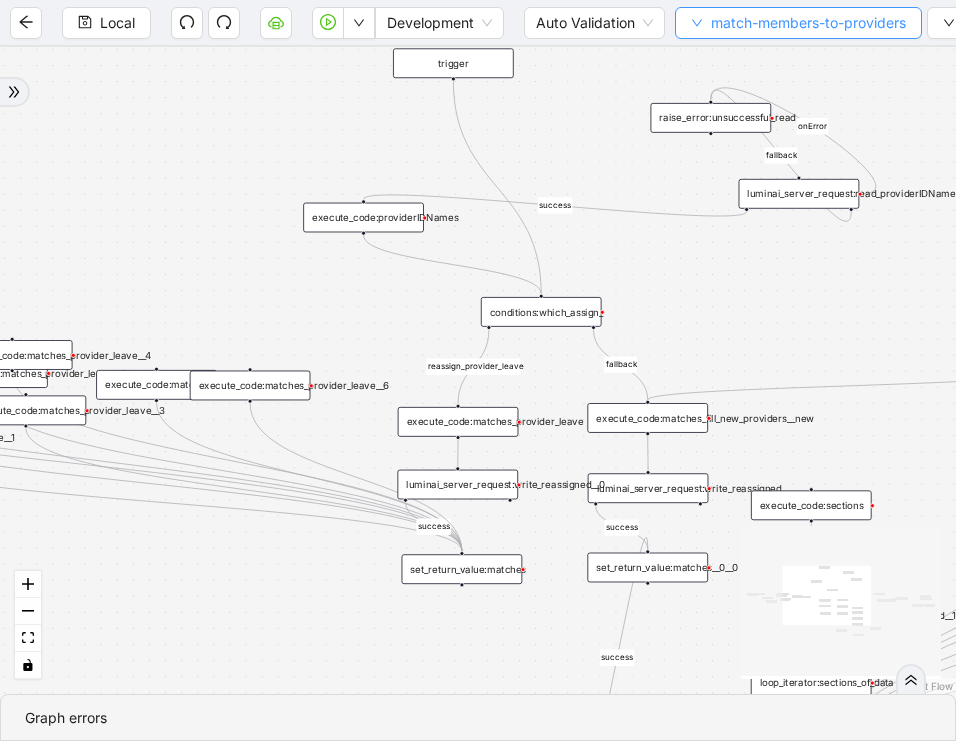 click 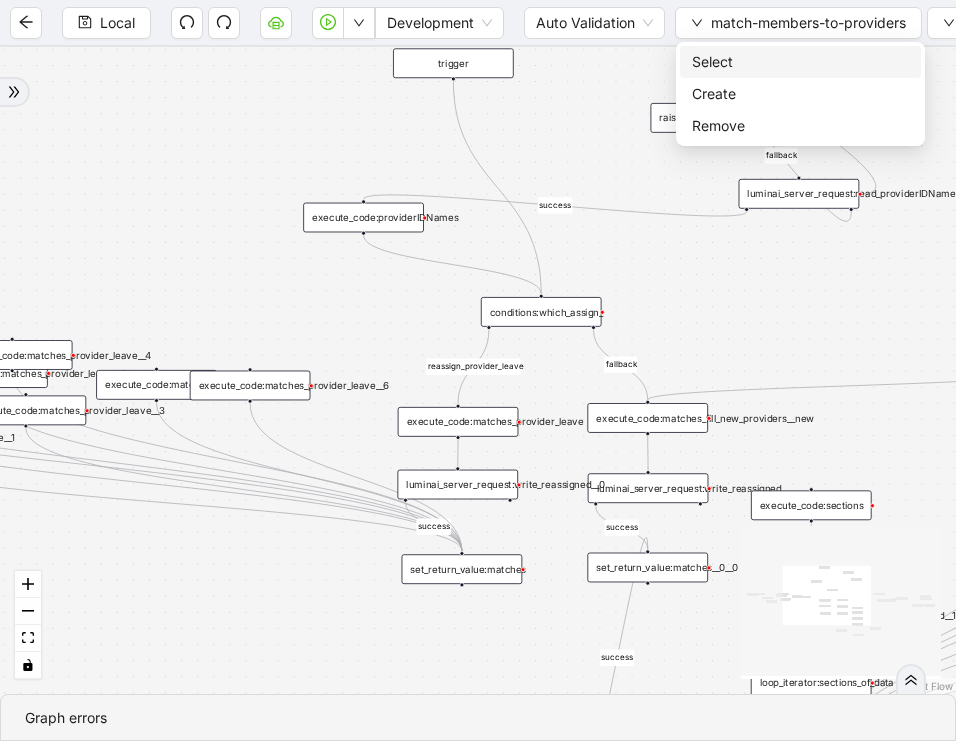 click on "Select" at bounding box center (800, 62) 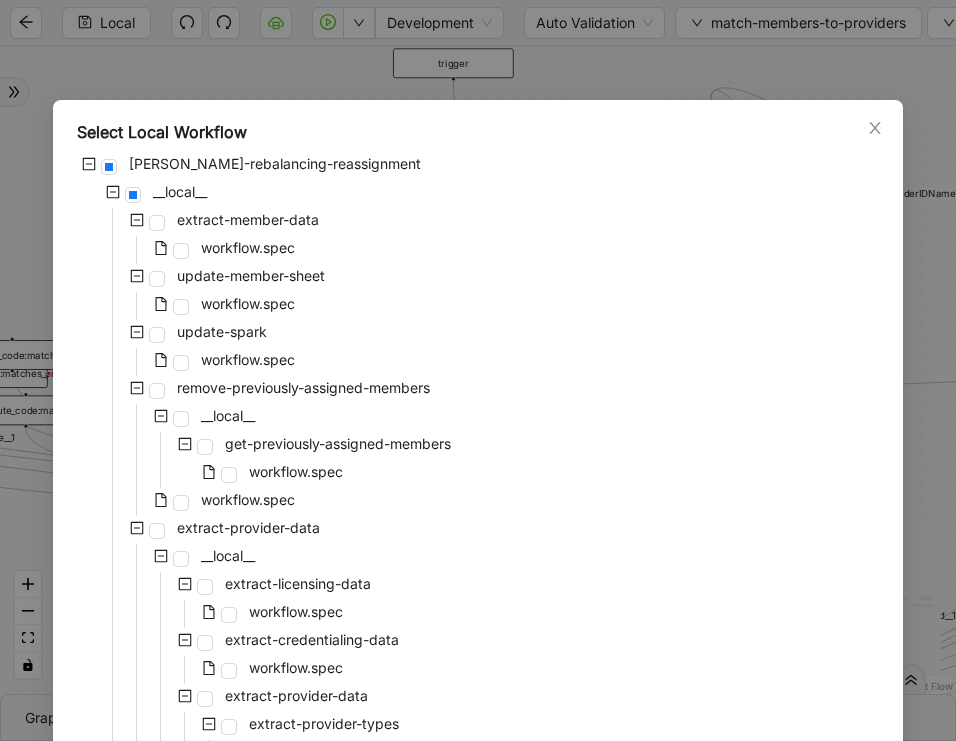 scroll, scrollTop: 647, scrollLeft: 0, axis: vertical 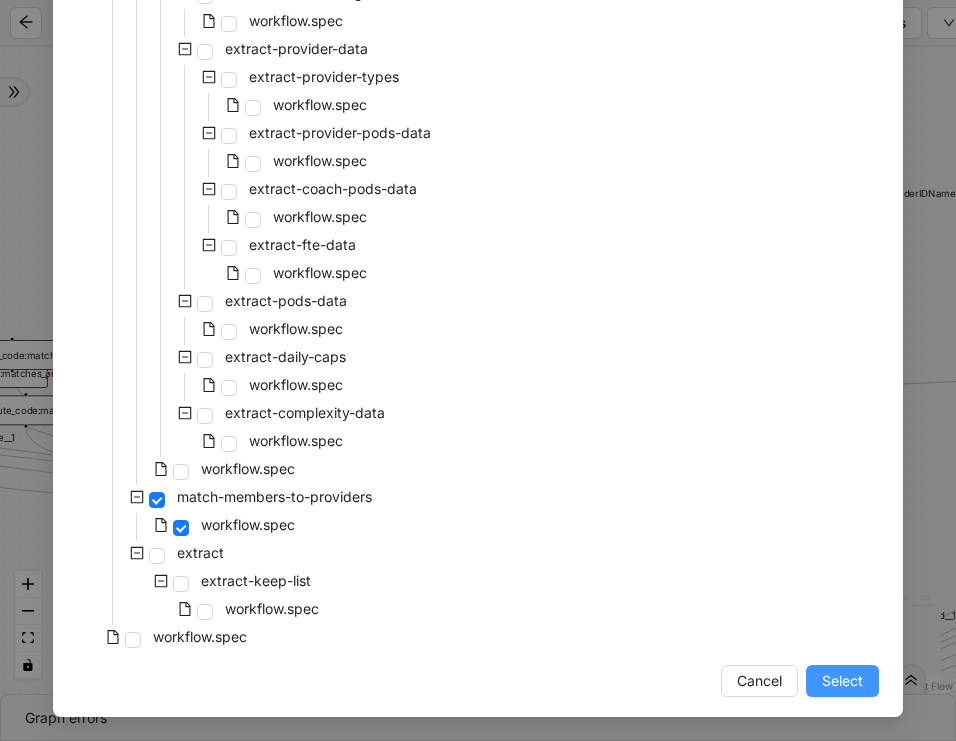 click on "Select" at bounding box center [842, 681] 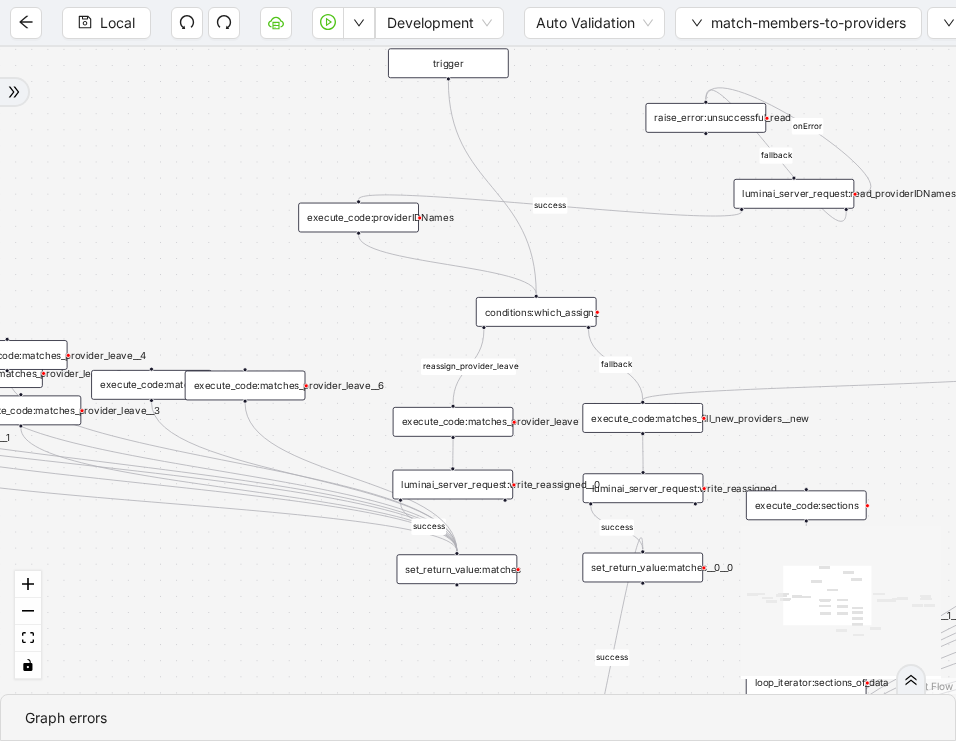 drag, startPoint x: 754, startPoint y: 362, endPoint x: 632, endPoint y: 295, distance: 139.18692 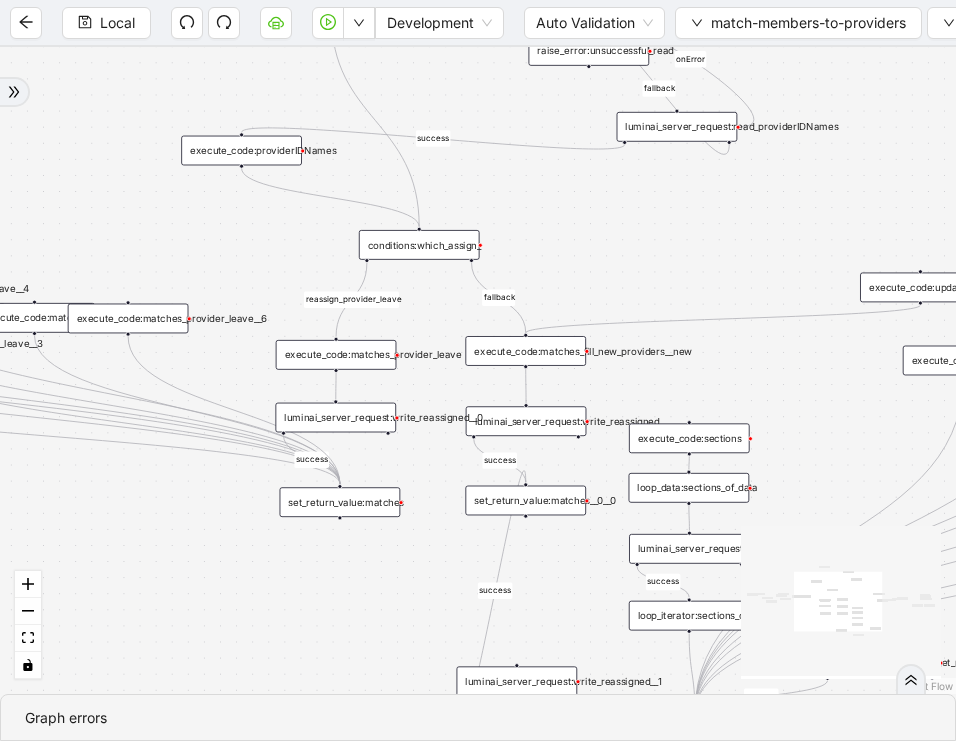 click on "execute_code:matches_fill_new_providers__new" at bounding box center (525, 351) 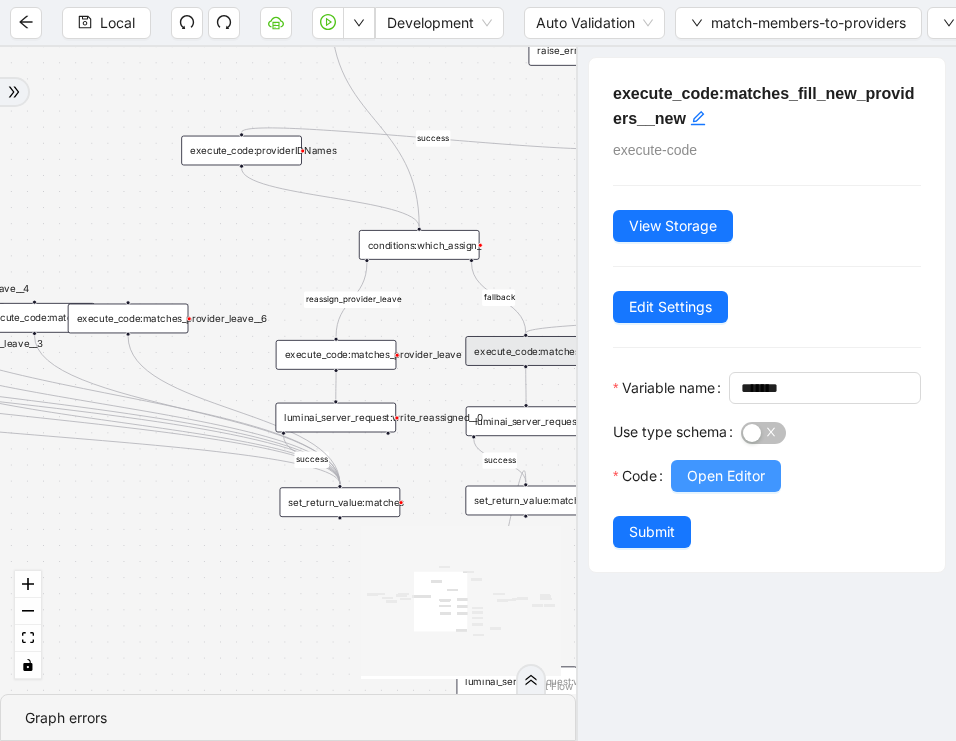 click on "Open Editor" at bounding box center (726, 476) 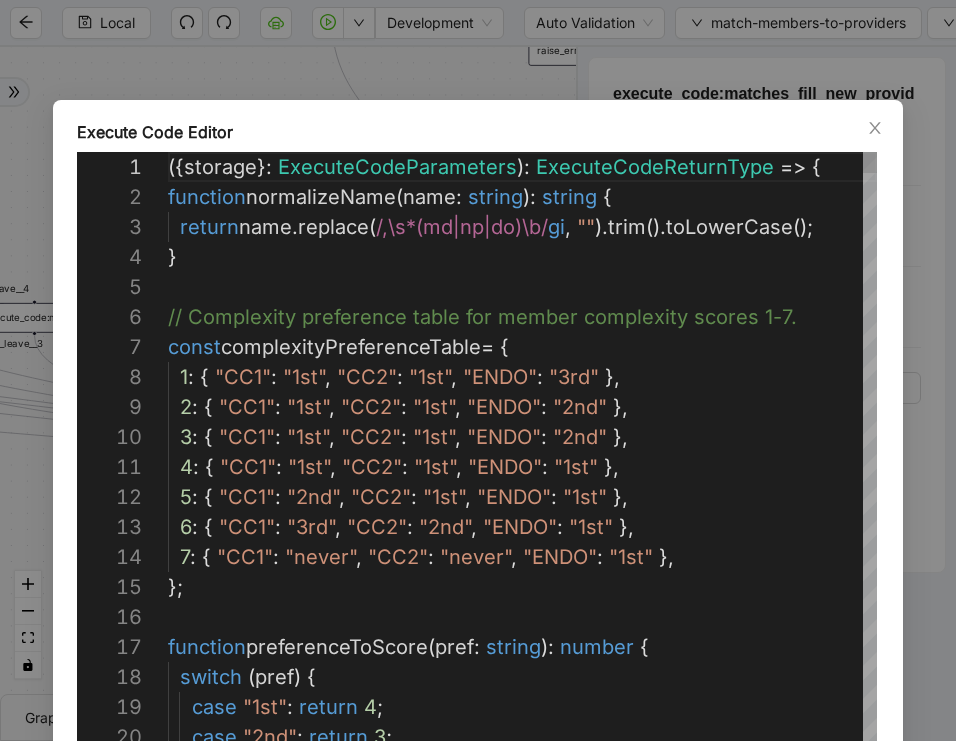 click on "({  storage  }:   ExecuteCodeParameters ):   ExecuteCodeReturnType   =>   { function  normalizeName ( name :   string ):   string   {    return  name . replace ( /,\s*(md|np|do)\b/ gi ,   "" ). trim (). toLowerCase (); } // Complexity preference table for member complexi ty scores 1-7. const  complexityPreferenceTable  =   {    1 :   {   "CC1" :   "1st" ,   "CC2" :   "1st" ,   "ENDO" :   "3rd"   },    2 :   {   "CC1" :   "1st" ,   "CC2" :   "1st" ,   "ENDO" :   "2nd"   },    3 :   {   "CC1" :   "1st" ,   "CC2" :   "1st" ,   "ENDO" :   "2nd"   },    4 :   {   "CC1" :   "1st" ,   "CC2" :   "1st" ,   "ENDO" :   "1st"   },    5 :   {   "CC1" :   "2nd" ,   "CC2" :   "1st" ,   "ENDO" :   "1st"   },    6 :   {   "CC1" :   "3rd" ,   "CC2" :   "2nd" ,   "ENDO" :   "1st"   },    7 :   {   "CC1" :   "never" ,   "CC2" :   "never" ,   "ENDO" :   "1st"   }, }; function  preferenceToScore ( pref :   string ):   number   {" at bounding box center (522, 8597) 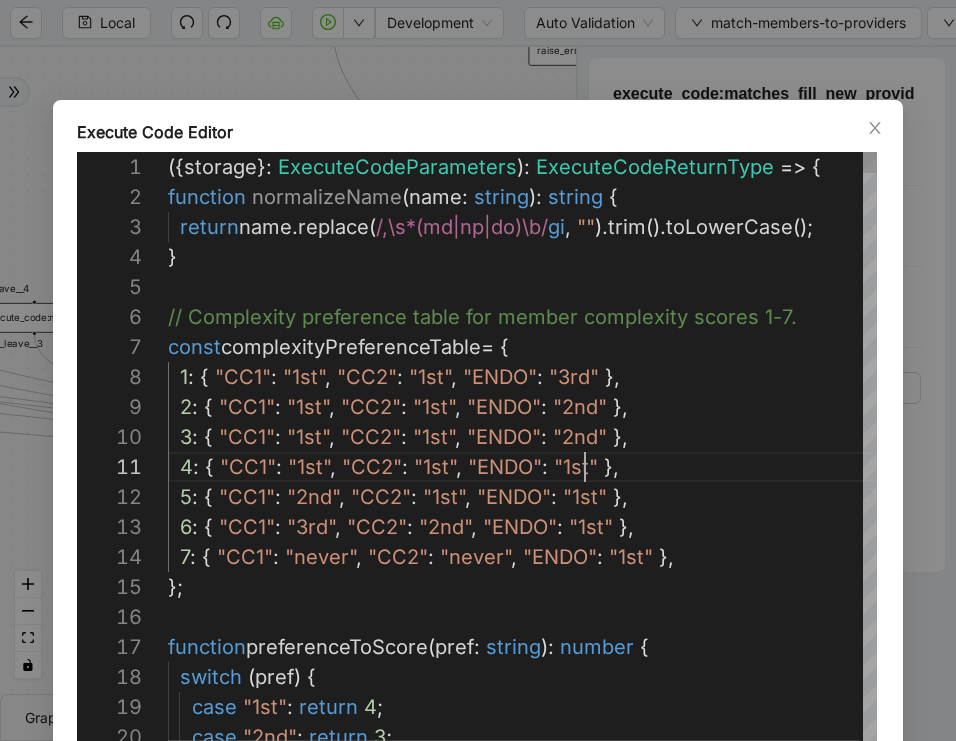 type on "**********" 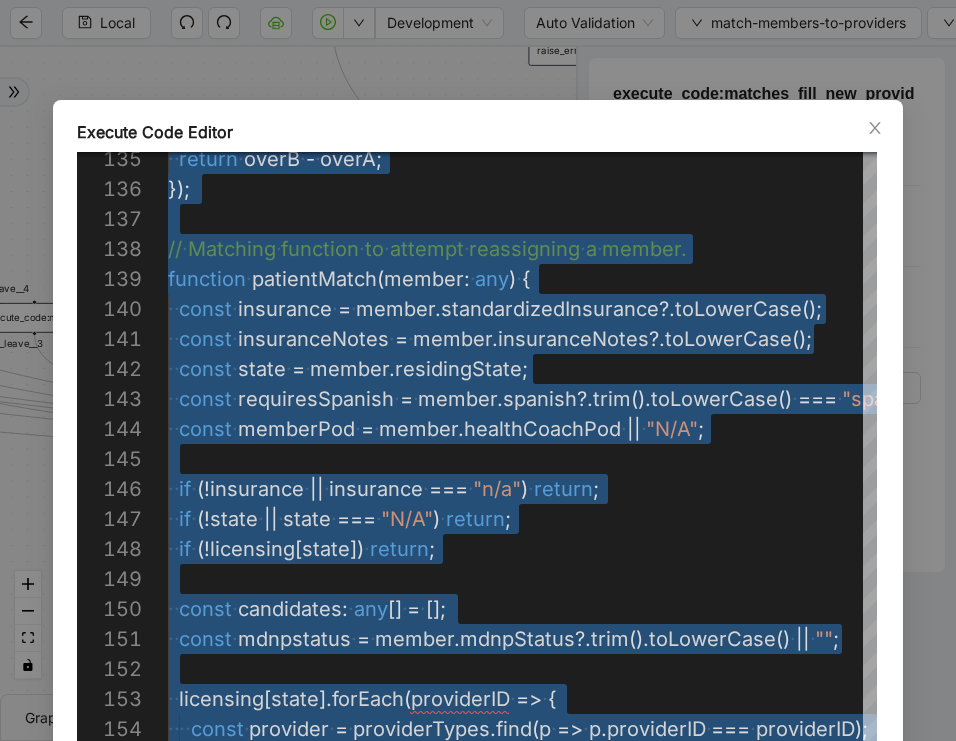 click on "Execute Code Editor 135 136 137 138 139 140 141 142 143 144 145 146 147 148 149 150 151 152 153 154 155 ·‌ ·‌ return ·‌ overB ·‌ - ·‌ overA ; }); // ·‌ Matching ·‌ function ·‌ to ·‌ attempt ·‌ reassigning ·‌ a ·‌ member. function ·‌ patientMatch ( member : ·‌ any ) ·‌ { ·‌ ·‌ const ·‌ insurance ·‌ = ·‌ member . standardizedInsurance ?. toLowerCase (); ·‌ ·‌ const ·‌ insuranceNotes ·‌ = ·‌ member . insuranceNotes ?. toLowerCase (); ·‌ ·‌ const ·‌ state ·‌ = ·‌ member . residingState ; ·‌ ·‌ const ·‌ requiresSpanish ·‌ = ·‌ member . spanish ?. trim (). toLowerCase () ·‌ === ·‌ "spanish" ; ·‌ ·‌ const ·‌ memberPod ·‌ = ·‌ member . healthCoachPod ·‌ || ·‌ "N/A" ; ·‌ ·‌ if ·‌ (! insurance ·‌ || ·‌ insurance ·‌ === ·‌ "n/a" ) ·‌ return ; ·‌ ·‌ if ·‌ (! state ·‌ || ·‌ state ·‌ === ·‌ "N/A" ) ·‌ return ; ·‌ ·‌ if ·‌ (! licensing [" at bounding box center (478, 370) 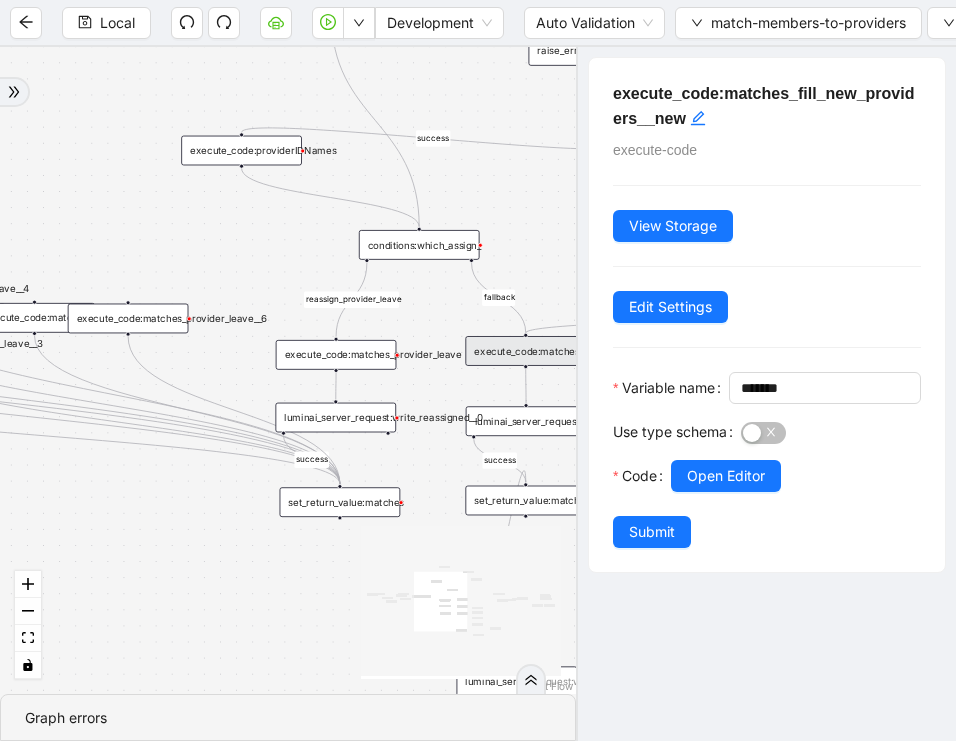 click on "fallback success reassign_provider_leave fallback success success success success success onError trigger set_return_value:matches raise_error:unsuccessful_read luminai_server_request:read_providerIDNames execute_code:providerIDNames execute_code:matches_current__0 execute_code:matches_now__0__0__0 conditions:which_assign_ set_return_value:matches__0 execute_code:matches_provider_leave execute_code:matches_fill_new_providers execute_code:matches_fill_new_providers__0 execute_code:matches_fill_new_providers__0__0 execute_code:matches_fill_new_providers__0__0__0 execute_code:matches_fill_new_providers__0__0__1 execute_code:matches_provider_leave__0 execute_code:updateMemberObject_filter_overcapacity execute_code:matches_fill_new_providers__new execute_code:matches_provider_leave__1 execute_code:matches_fill_new_providers__new__0 execute_code:matches_provider_leave__2 execute_code:matches_fill_new_providers__new__1 execute_code:matches_provider_leave__3 execute_code:matches_provider_leave__4" at bounding box center [288, 370] 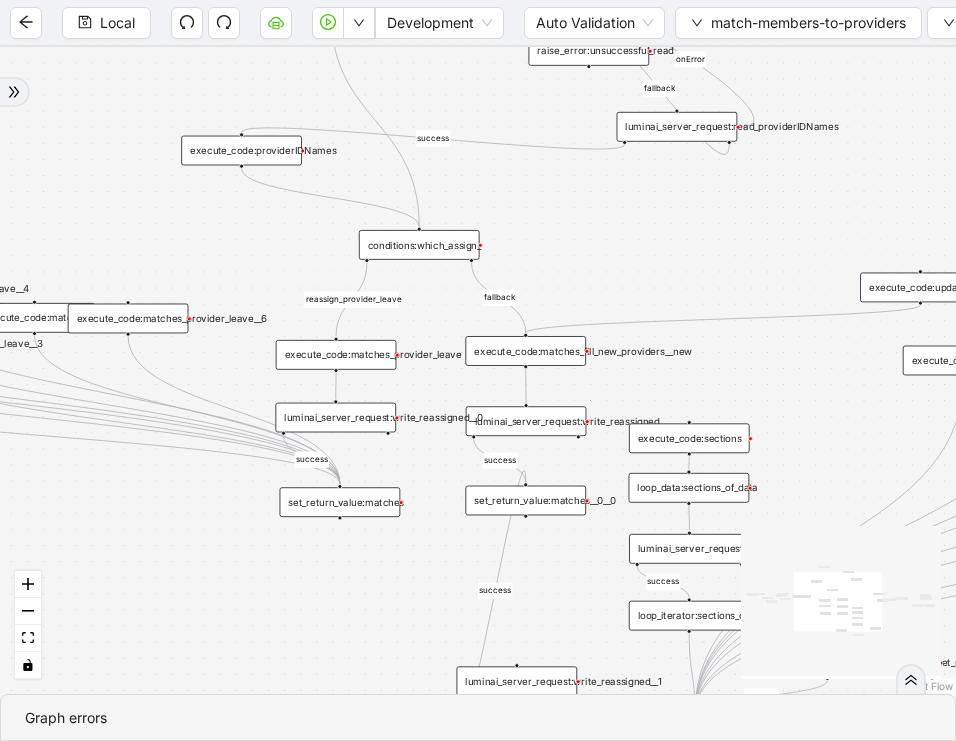 click on "execute_code:matches_provider_leave" at bounding box center (336, 355) 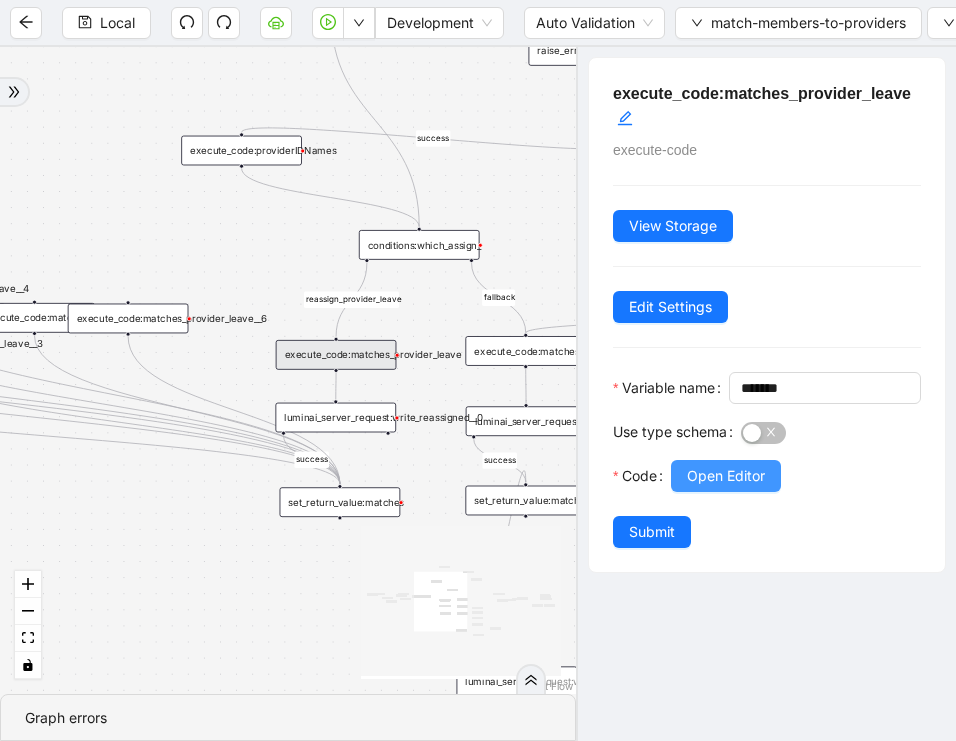click on "Open Editor" at bounding box center (726, 476) 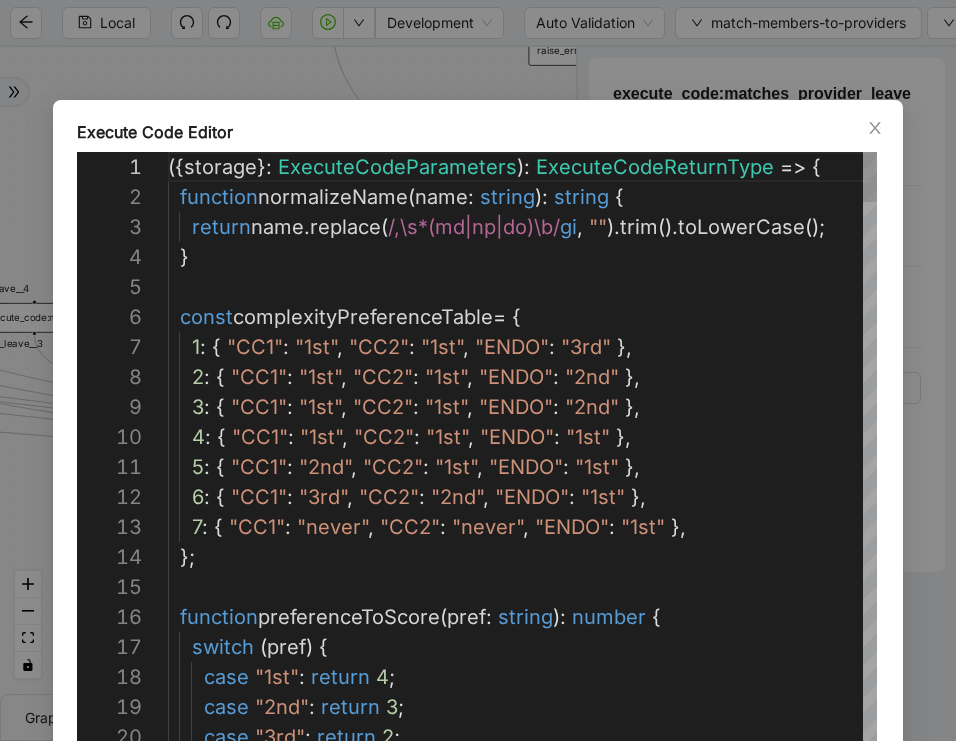 scroll, scrollTop: 300, scrollLeft: 0, axis: vertical 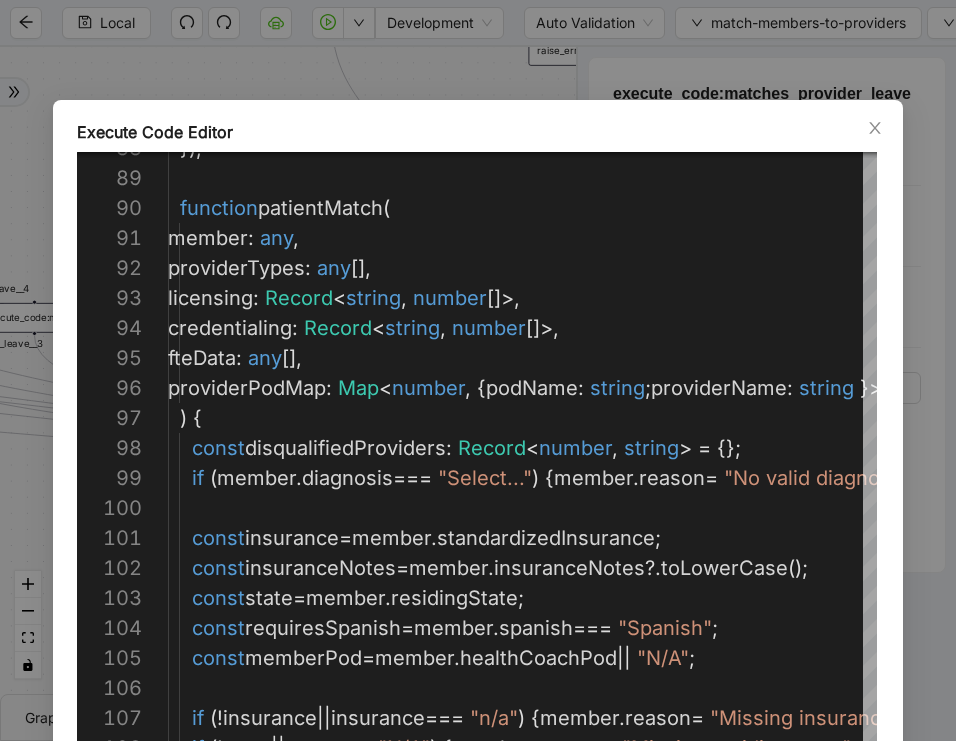 click on "Execute Code Editor 88 89 90 91 92 93 94 95 96 97 98 99 100 101 102 103 104 105 106 107 108    });    function  patientMatch (     member :   any ,     providerTypes :   any [],     licensing :   Record < string ,   number []>,     credentialing :   Record < string ,   number []>,     fteData :   any [],     providerPodMap :   Map < number ,   {  podName :   string ;  providerName :   string   }>    )   {      const  disqualifiedProviders :   Record < number ,   string >   =   {};      if   ( member . diagnosis  ===   "Select..." )   {  member . reason  =   "No valid diagnosis" ;   return ;   }      const  insurance  =  member . standardizedInsurance ;      const  insuranceNotes  =  member . insuranceNotes ?. toLowerCase ();      const  state  =  member . residingState ;      const  requiresSpanish  =  member . spanish  ===   "[DEMOGRAPHIC_DATA]" ;      const  memberPod  =  member . healthCoachPod  ||   "N/A" ; )" at bounding box center (478, 370) 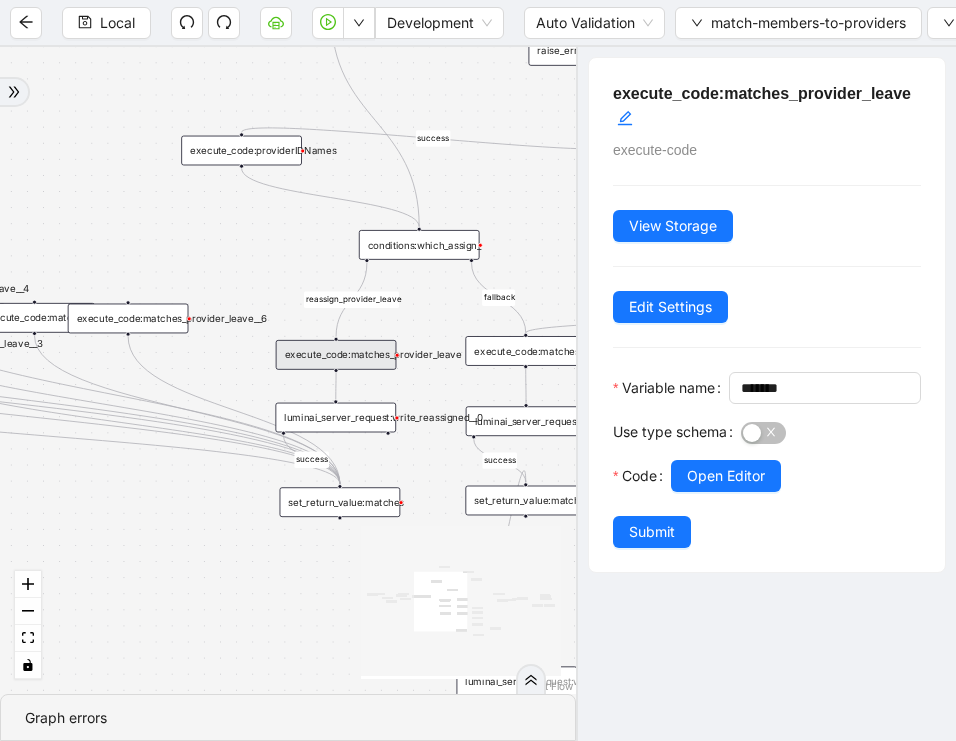 click on "fallback success reassign_provider_leave fallback success success success success success onError trigger set_return_value:matches raise_error:unsuccessful_read luminai_server_request:read_providerIDNames execute_code:providerIDNames execute_code:matches_current__0 execute_code:matches_now__0__0__0 conditions:which_assign_ set_return_value:matches__0 execute_code:matches_provider_leave execute_code:matches_fill_new_providers execute_code:matches_fill_new_providers__0 execute_code:matches_fill_new_providers__0__0 execute_code:matches_fill_new_providers__0__0__0 execute_code:matches_fill_new_providers__0__0__1 execute_code:matches_provider_leave__0 execute_code:updateMemberObject_filter_overcapacity execute_code:matches_fill_new_providers__new execute_code:matches_provider_leave__1 execute_code:matches_fill_new_providers__new__0 execute_code:matches_provider_leave__2 execute_code:matches_fill_new_providers__new__1 execute_code:matches_provider_leave__3 execute_code:matches_provider_leave__4" at bounding box center (288, 370) 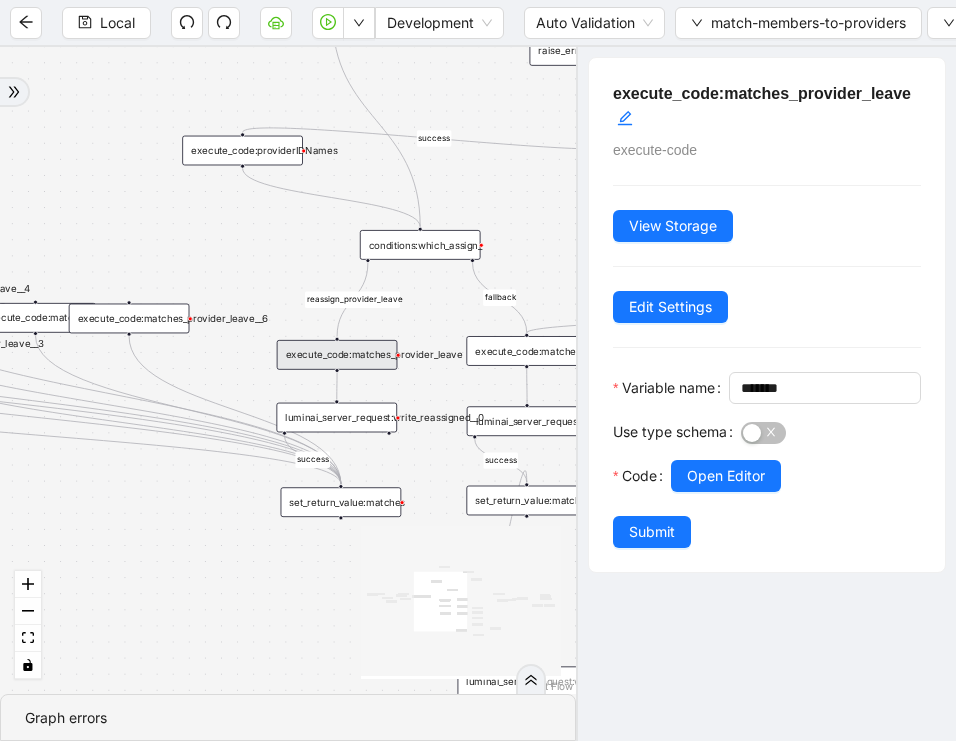 click on "fallback success reassign_provider_leave fallback success success success success success onError trigger set_return_value:matches raise_error:unsuccessful_read luminai_server_request:read_providerIDNames execute_code:providerIDNames execute_code:matches_current__0 execute_code:matches_now__0__0__0 conditions:which_assign_ set_return_value:matches__0 execute_code:matches_provider_leave execute_code:matches_fill_new_providers execute_code:matches_fill_new_providers__0 execute_code:matches_fill_new_providers__0__0 execute_code:matches_fill_new_providers__0__0__0 execute_code:matches_fill_new_providers__0__0__1 execute_code:matches_provider_leave__0 execute_code:updateMemberObject_filter_overcapacity execute_code:matches_fill_new_providers__new execute_code:matches_provider_leave__1 execute_code:matches_fill_new_providers__new__0 execute_code:matches_provider_leave__2 execute_code:matches_fill_new_providers__new__1 execute_code:matches_provider_leave__3 execute_code:matches_provider_leave__4" at bounding box center [288, 370] 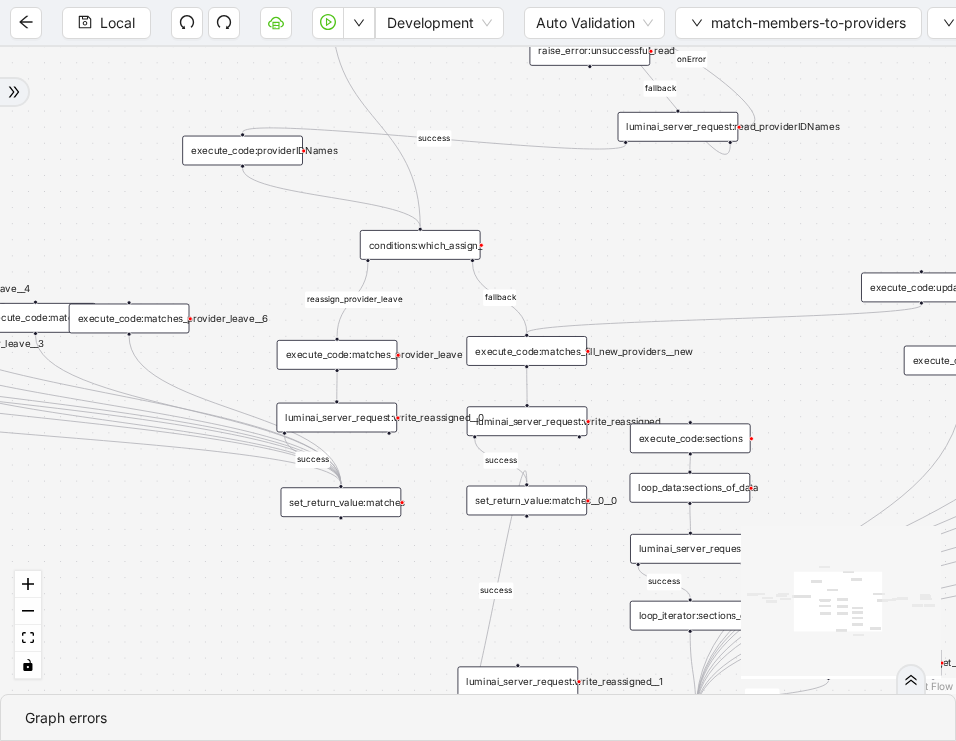 drag, startPoint x: 549, startPoint y: 295, endPoint x: 476, endPoint y: 287, distance: 73.43705 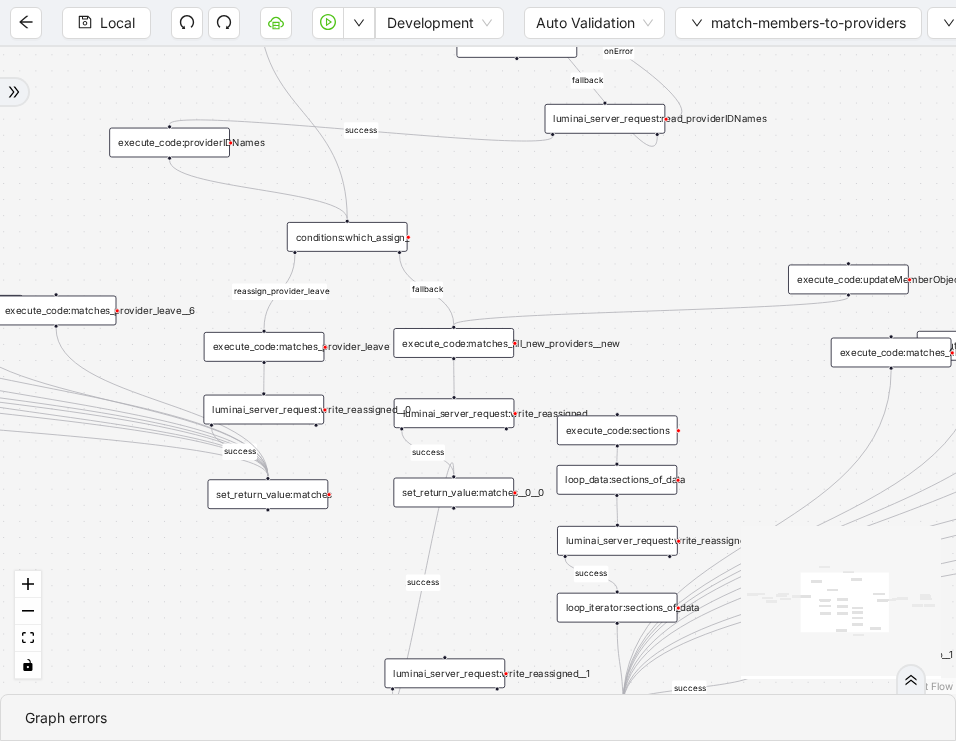 click on "execute_code:matches_fill_new_providers__new" at bounding box center [453, 343] 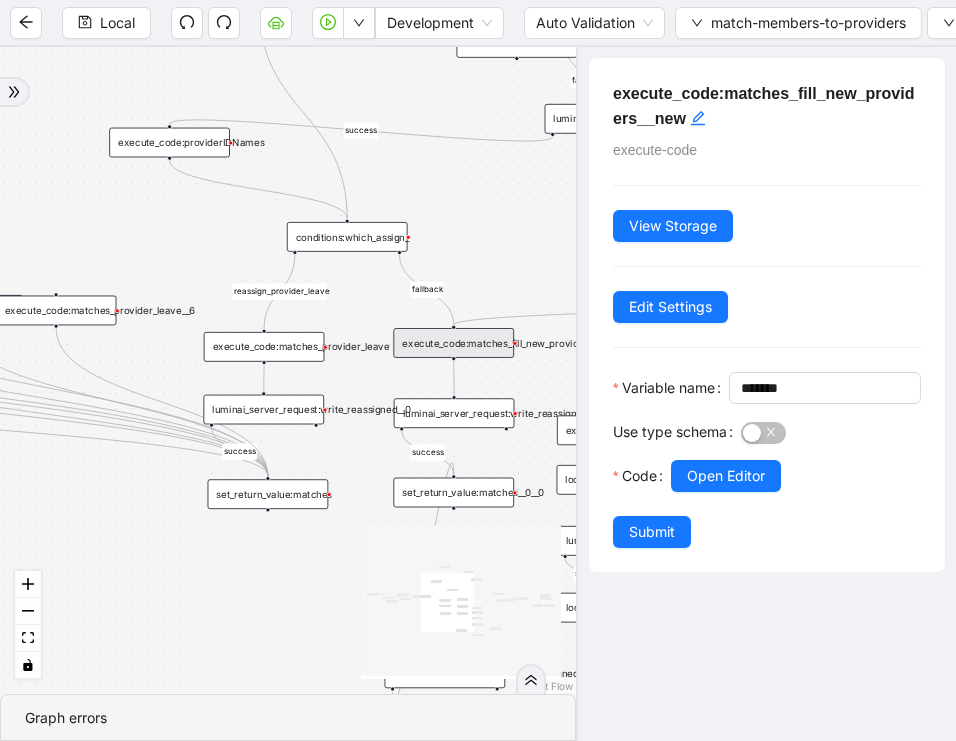 click on "fallback success reassign_provider_leave fallback success success success success success onError trigger set_return_value:matches raise_error:unsuccessful_read luminai_server_request:read_providerIDNames execute_code:providerIDNames execute_code:matches_current__0 execute_code:matches_now__0__0__0 conditions:which_assign_ set_return_value:matches__0 execute_code:matches_provider_leave execute_code:matches_fill_new_providers execute_code:matches_fill_new_providers__0 execute_code:matches_fill_new_providers__0__0 execute_code:matches_fill_new_providers__0__0__0 execute_code:matches_fill_new_providers__0__0__1 execute_code:matches_provider_leave__0 execute_code:updateMemberObject_filter_overcapacity execute_code:matches_fill_new_providers__new execute_code:matches_provider_leave__1 execute_code:matches_fill_new_providers__new__0 execute_code:matches_provider_leave__2 execute_code:matches_fill_new_providers__new__1 execute_code:matches_provider_leave__3 execute_code:matches_provider_leave__4" at bounding box center (288, 370) 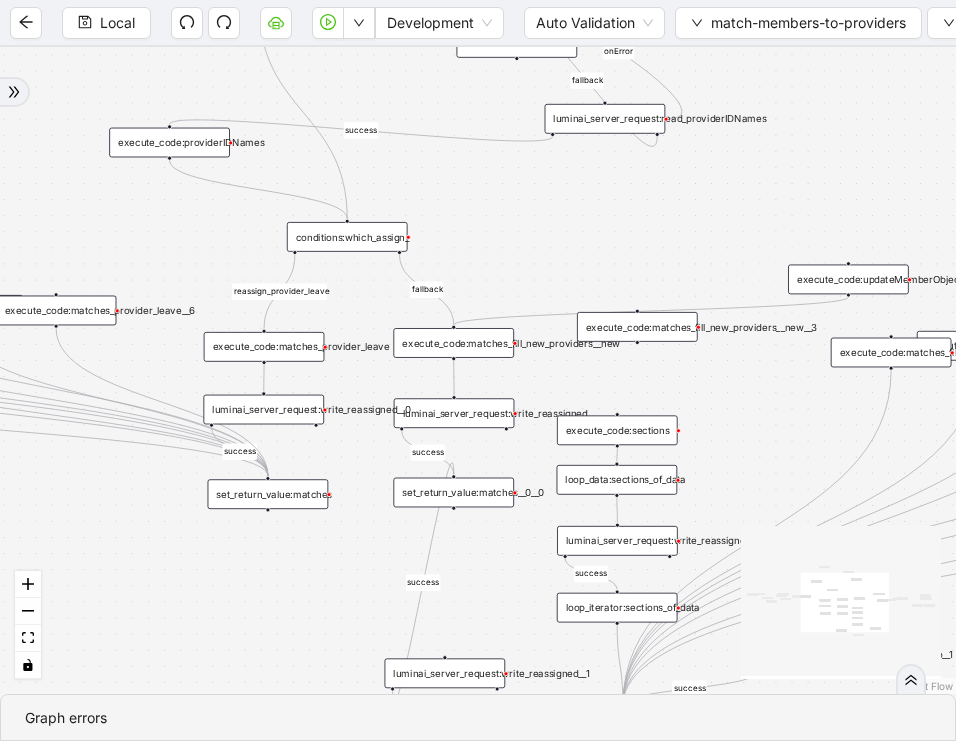 drag, startPoint x: 626, startPoint y: 304, endPoint x: 617, endPoint y: 332, distance: 29.410883 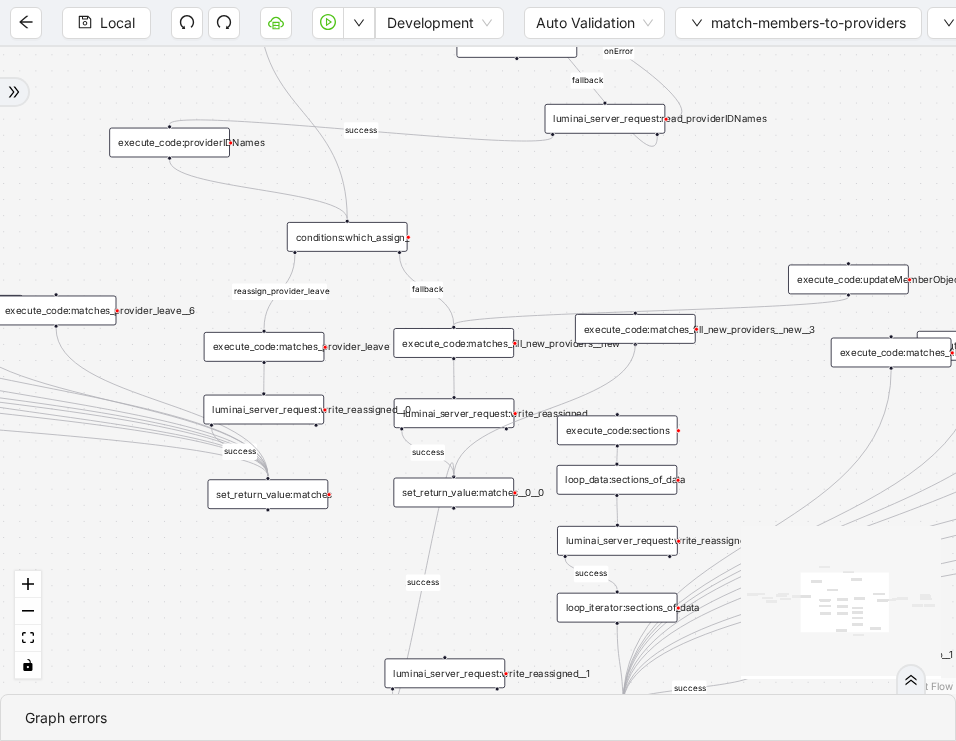 drag, startPoint x: 633, startPoint y: 344, endPoint x: 480, endPoint y: 341, distance: 153.0294 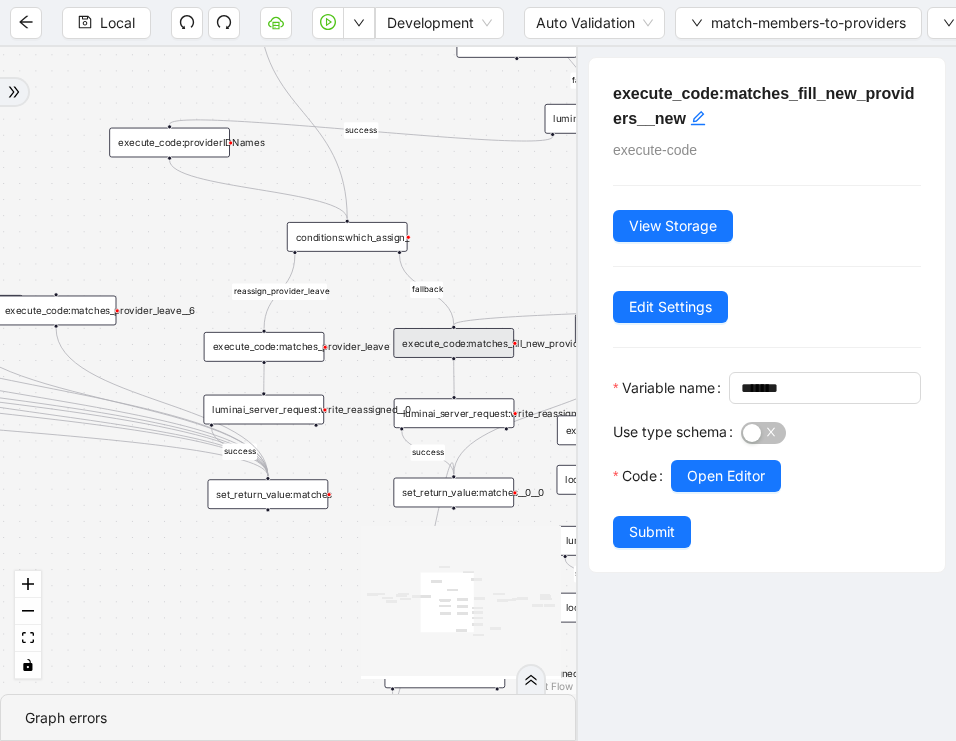 click on "fallback success reassign_provider_leave fallback success success success success success onError trigger set_return_value:matches raise_error:unsuccessful_read luminai_server_request:read_providerIDNames execute_code:providerIDNames execute_code:matches_current__0 execute_code:matches_now__0__0__0 conditions:which_assign_ set_return_value:matches__0 execute_code:matches_provider_leave execute_code:matches_fill_new_providers execute_code:matches_fill_new_providers__0 execute_code:matches_fill_new_providers__0__0 execute_code:matches_fill_new_providers__0__0__0 execute_code:matches_fill_new_providers__0__0__1 execute_code:matches_provider_leave__0 execute_code:updateMemberObject_filter_overcapacity execute_code:matches_fill_new_providers__new execute_code:matches_provider_leave__1 execute_code:matches_fill_new_providers__new__0 execute_code:matches_provider_leave__2 execute_code:matches_fill_new_providers__new__1 execute_code:matches_provider_leave__3 execute_code:matches_provider_leave__4" at bounding box center [288, 370] 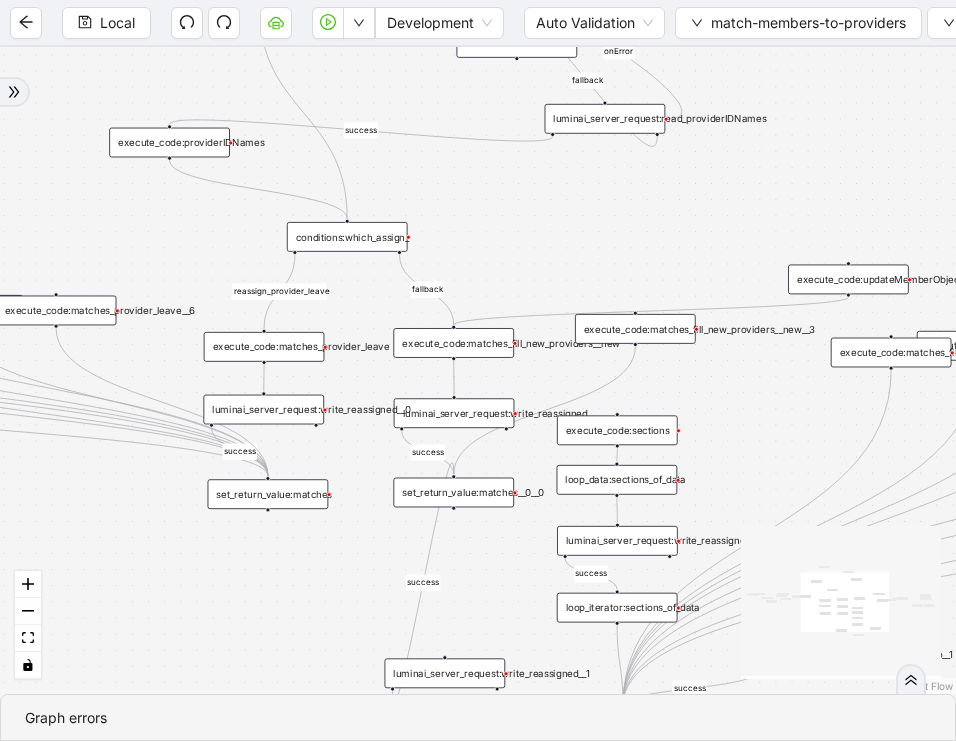 click on "execute_code:matches_fill_new_providers__new" at bounding box center (453, 343) 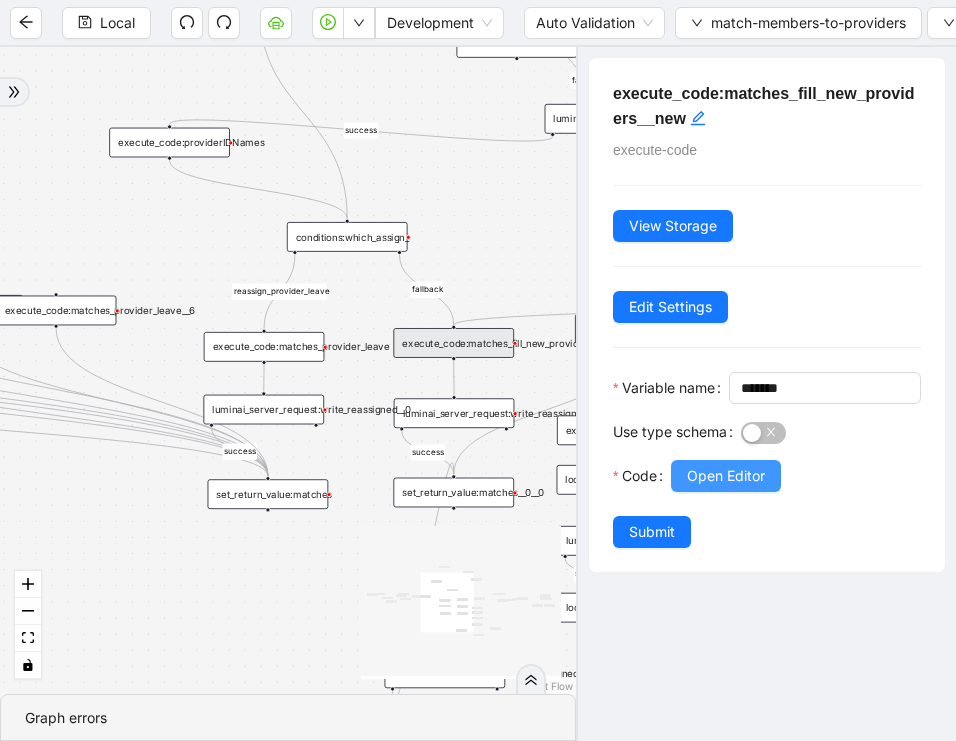 click on "Open Editor" at bounding box center (726, 476) 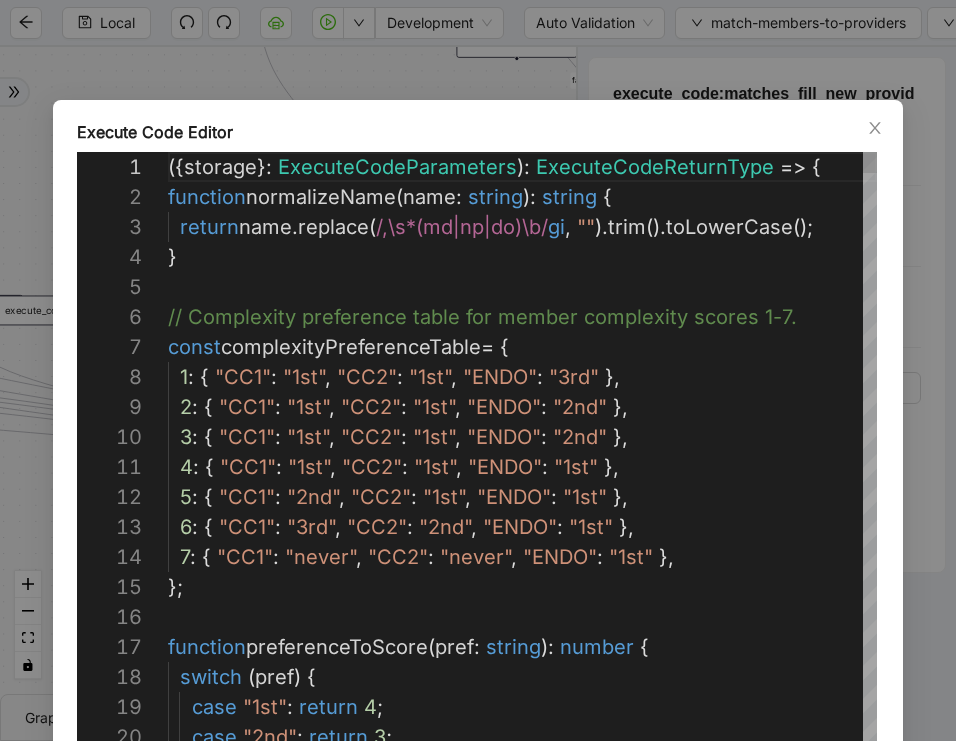 scroll, scrollTop: 300, scrollLeft: 0, axis: vertical 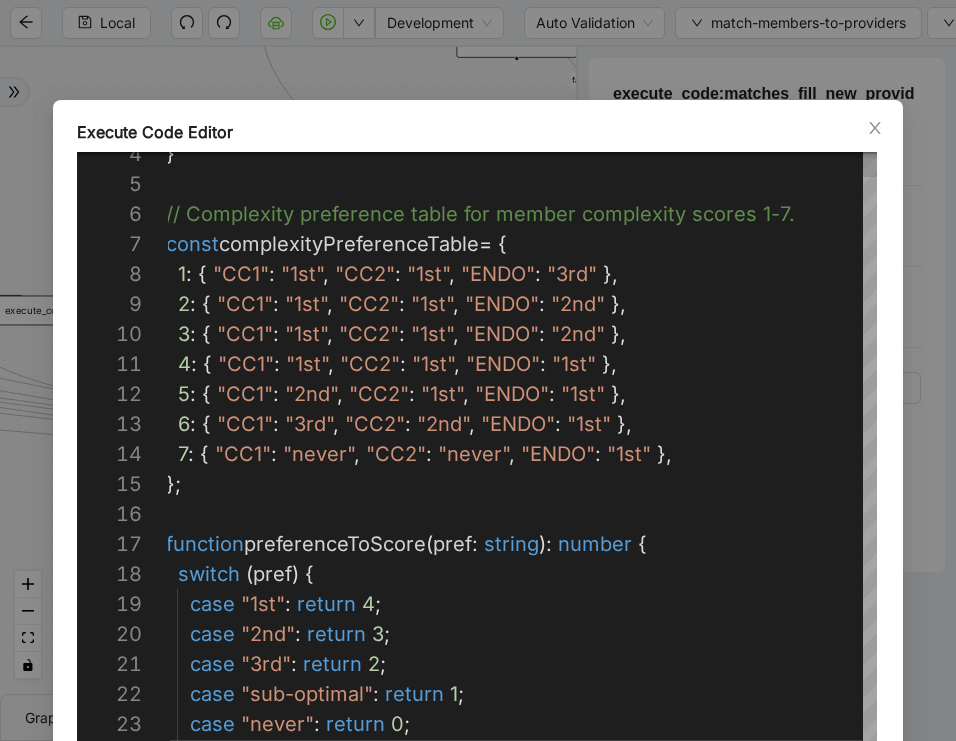 click on "} // Complexity preference table for member complexi ty scores 1-7. const  complexityPreferenceTable  =   {    1 :   {   "CC1" :   "1st" ,   "CC2" :   "1st" ,   "ENDO" :   "3rd"   },    2 :   {   "CC1" :   "1st" ,   "CC2" :   "1st" ,   "ENDO" :   "2nd"   },    3 :   {   "CC1" :   "1st" ,   "CC2" :   "1st" ,   "ENDO" :   "2nd"   },    4 :   {   "CC1" :   "1st" ,   "CC2" :   "1st" ,   "ENDO" :   "1st"   },    5 :   {   "CC1" :   "2nd" ,   "CC2" :   "1st" ,   "ENDO" :   "1st"   },    6 :   {   "CC1" :   "3rd" ,   "CC2" :   "2nd" ,   "ENDO" :   "1st"   },    7 :   {   "CC1" :   "never" ,   "CC2" :   "never" ,   "ENDO" :   "1st"   }, }; function  preferenceToScore ( pref :   string ):   number   {    switch   ( pref )   {      case   "1st" :   return   4 ;      case   "2nd" :   return   3 ;      case   "3rd" :   return   2 ;      case   "sub-optimal" :   return   1 ;      case   "never" :" at bounding box center (522, 8494) 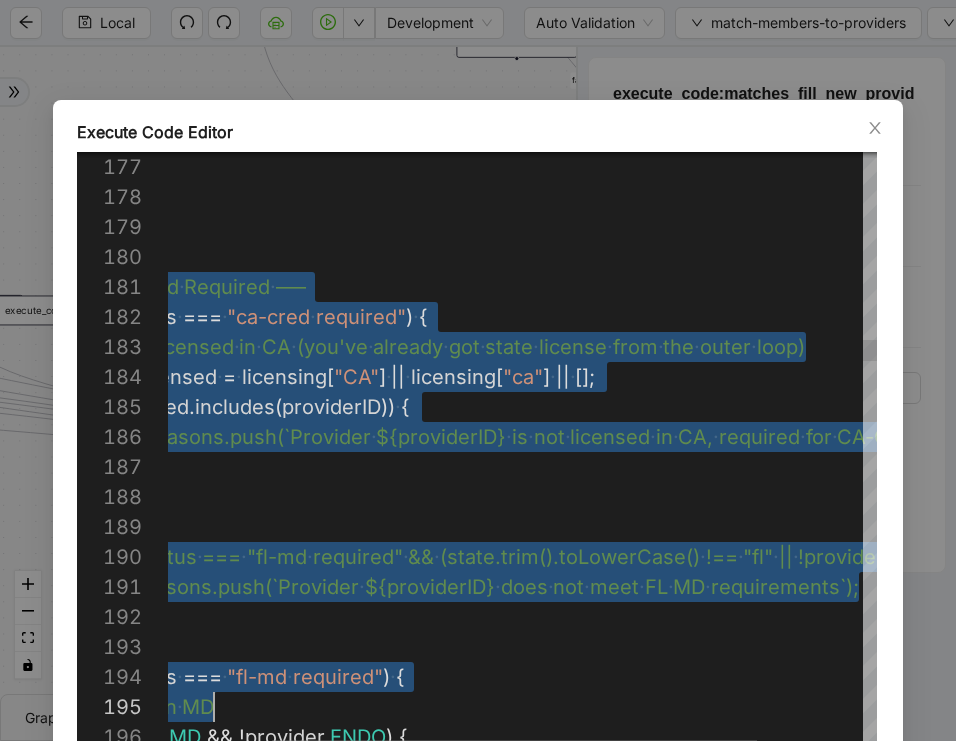 scroll, scrollTop: 30, scrollLeft: 0, axis: vertical 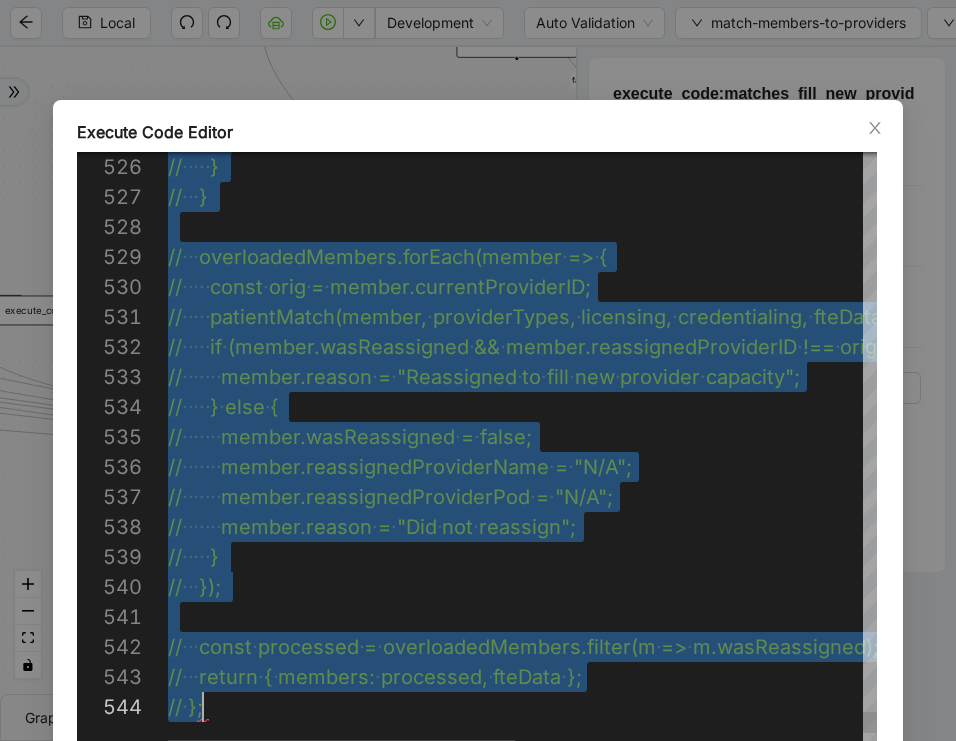 drag, startPoint x: 170, startPoint y: 191, endPoint x: 449, endPoint y: 549, distance: 453.87775 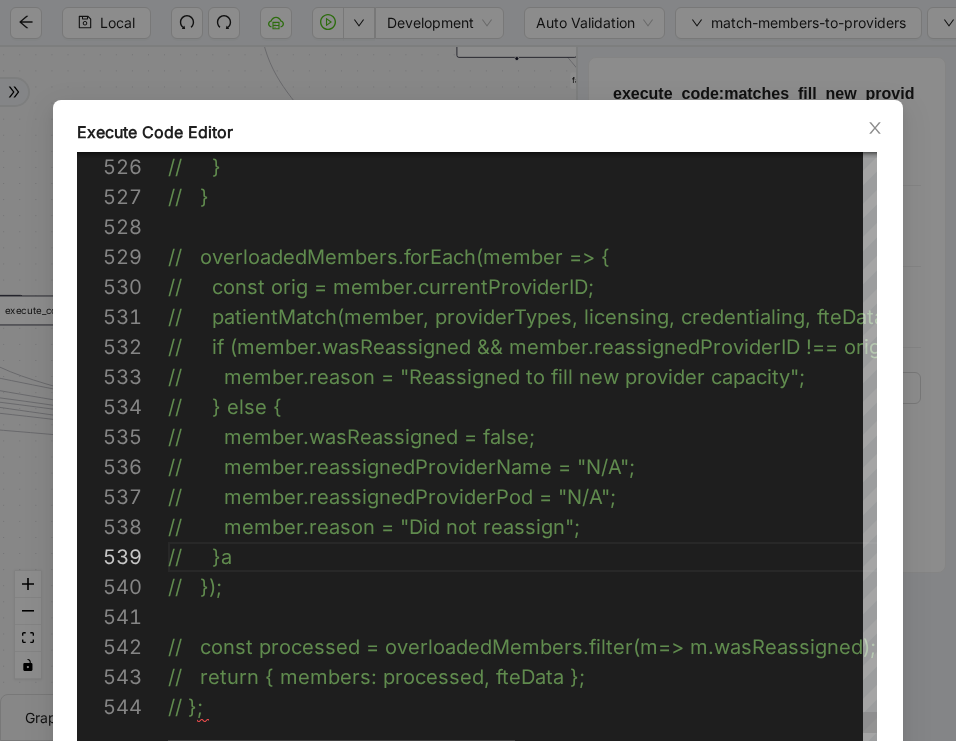 scroll, scrollTop: 0, scrollLeft: 35, axis: horizontal 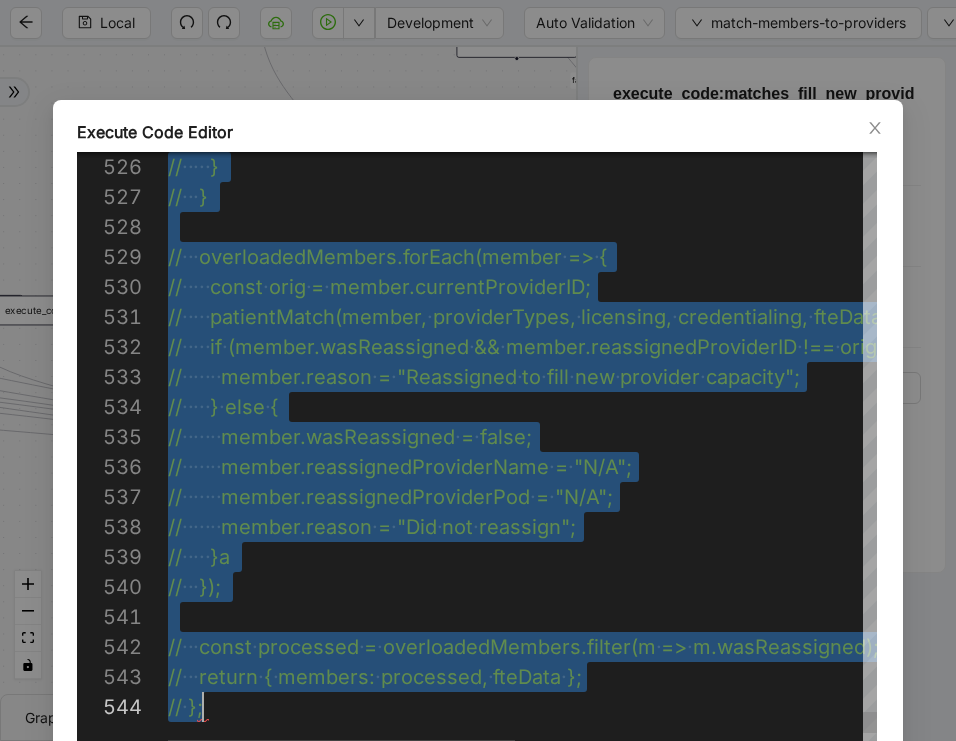 paste on "**********" 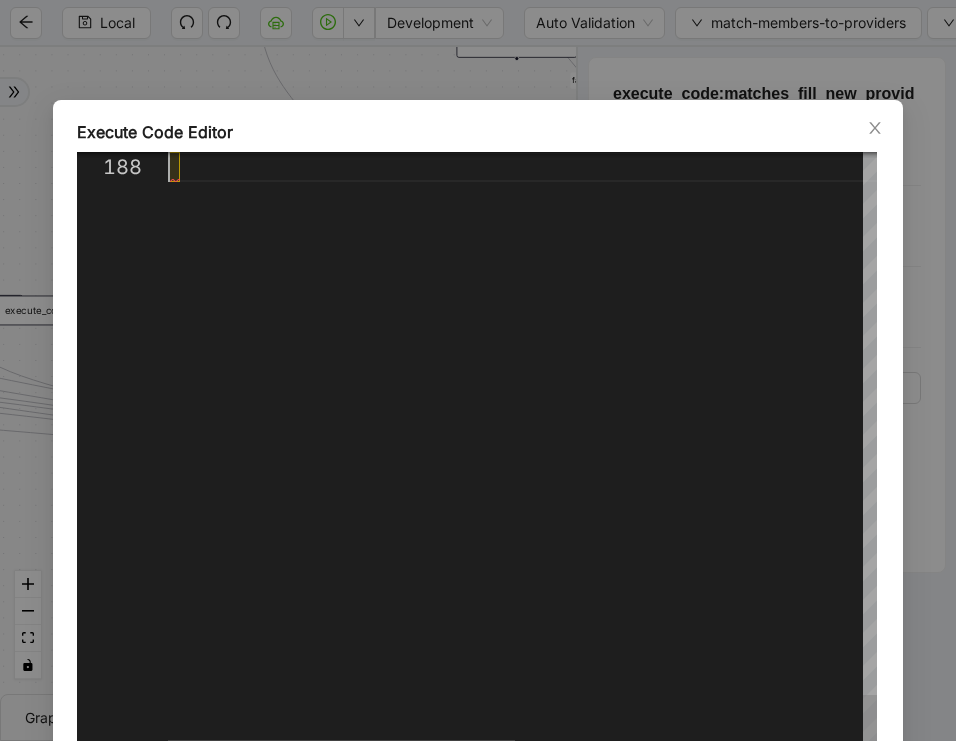 scroll, scrollTop: 210, scrollLeft: 0, axis: vertical 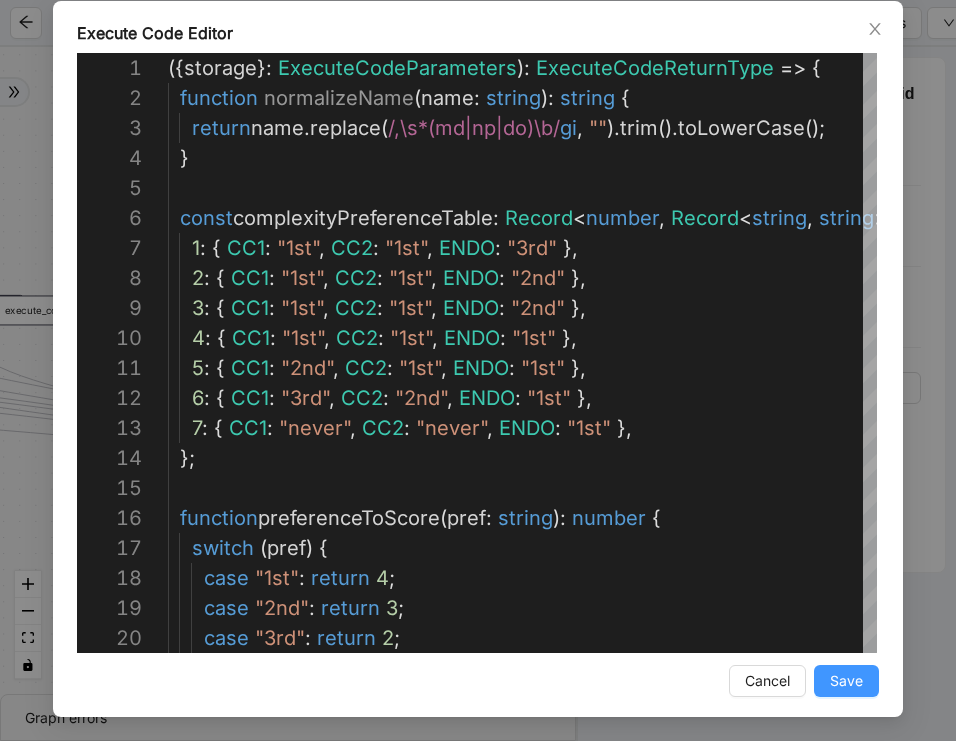 type on "**********" 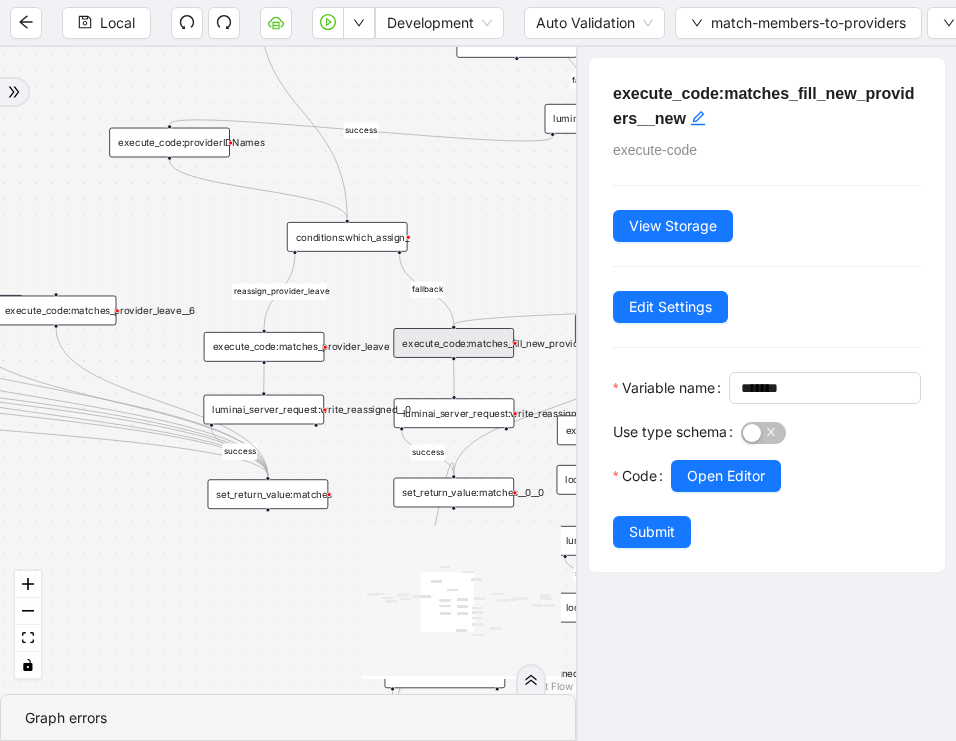 scroll, scrollTop: 0, scrollLeft: 0, axis: both 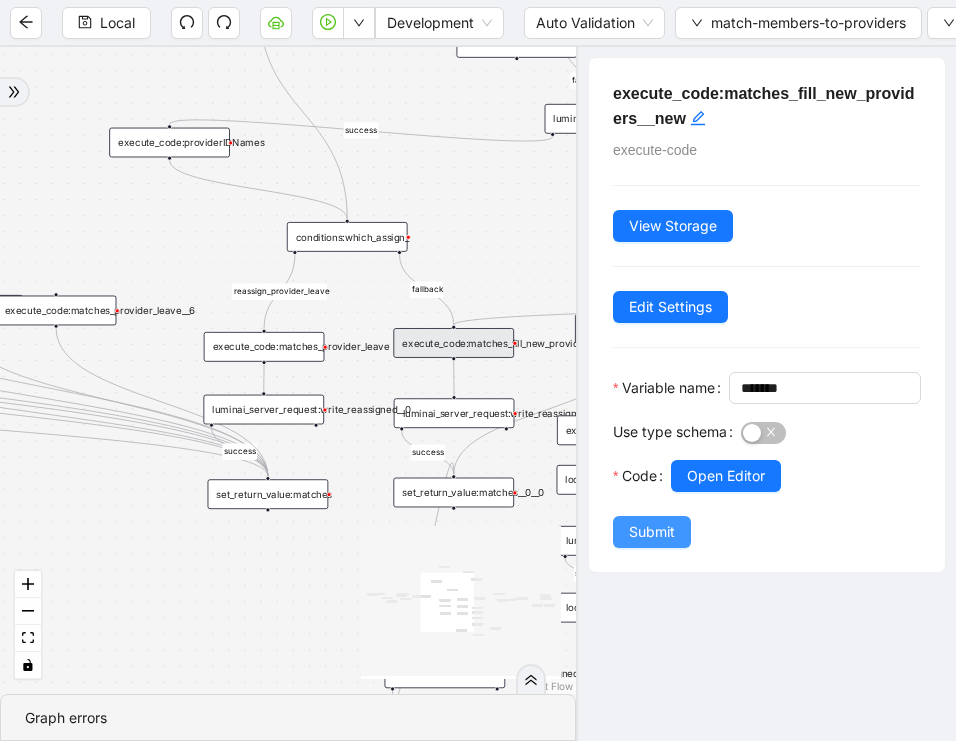 click on "Submit" at bounding box center [652, 532] 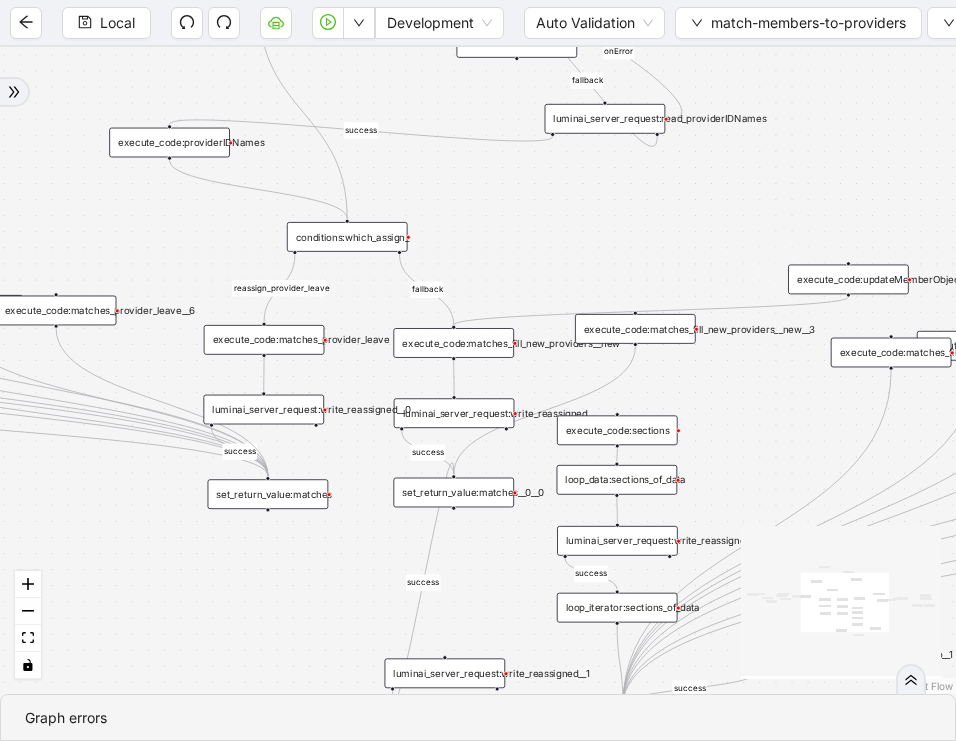 click on "execute_code:matches_provider_leave" at bounding box center [264, 340] 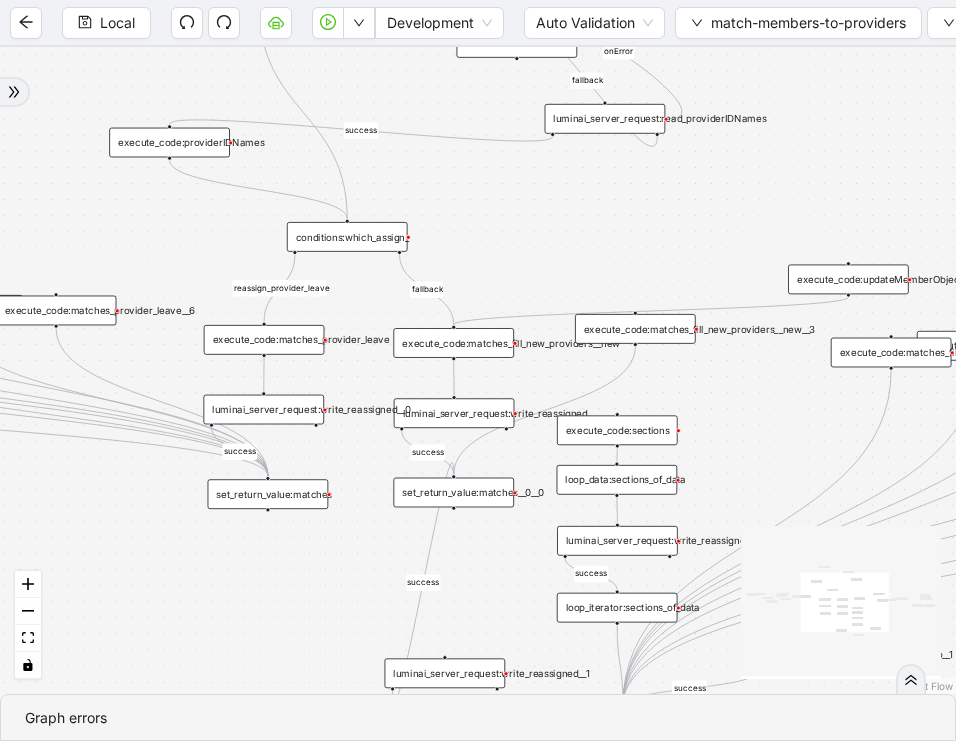 click on "execute_code:matches_fill_new_providers__new" at bounding box center [453, 343] 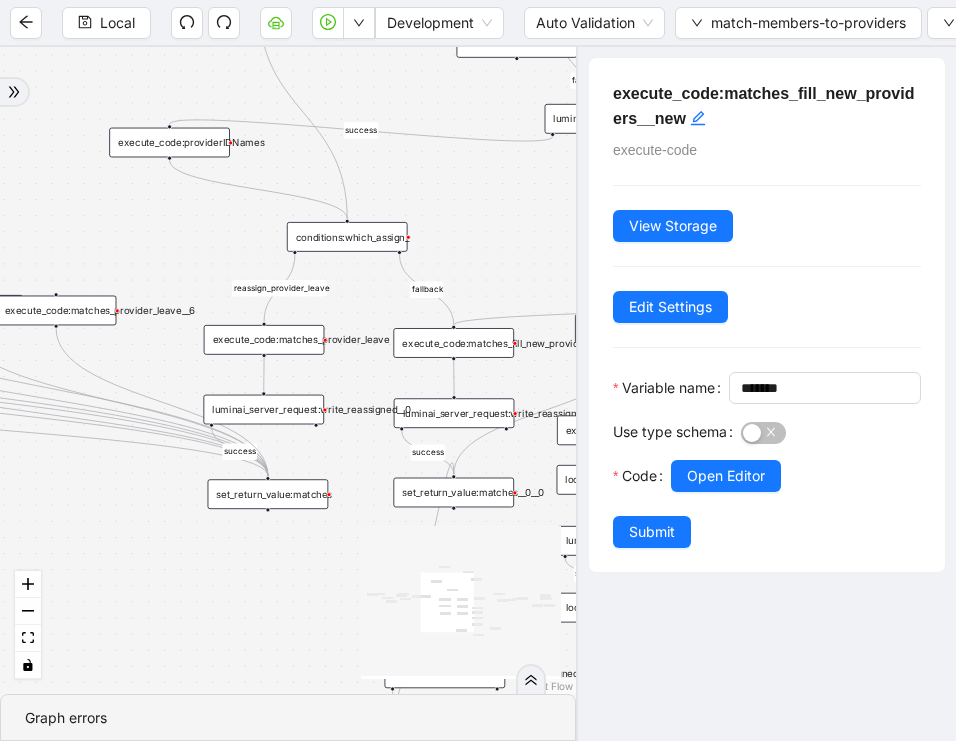 click on "execute_code:matches_provider_leave" at bounding box center (264, 340) 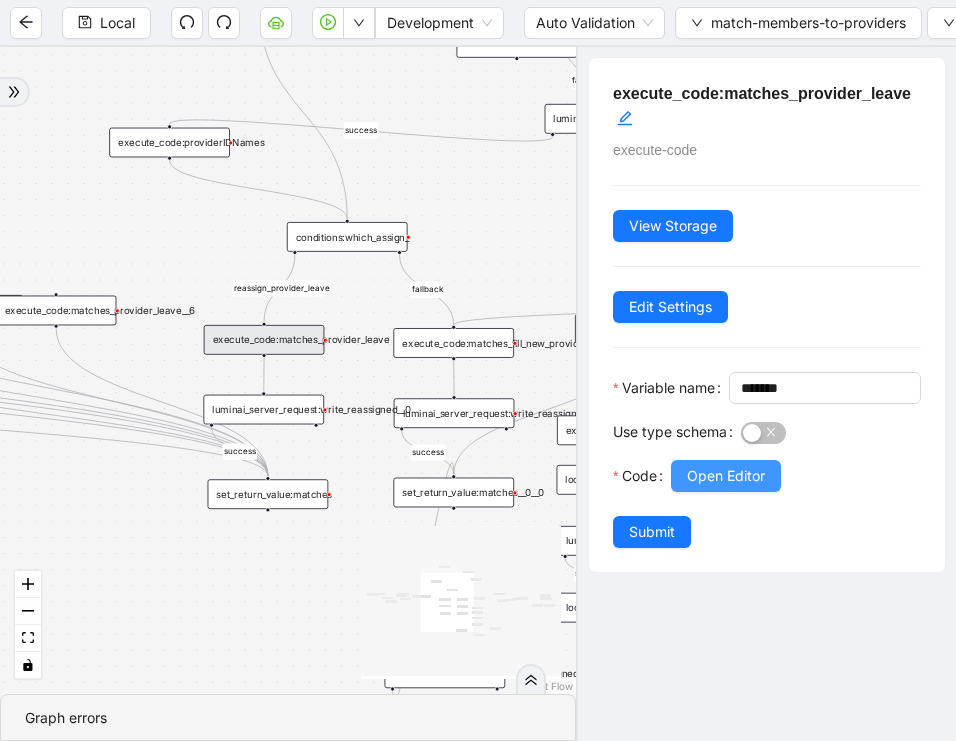 click on "Open Editor" at bounding box center [726, 476] 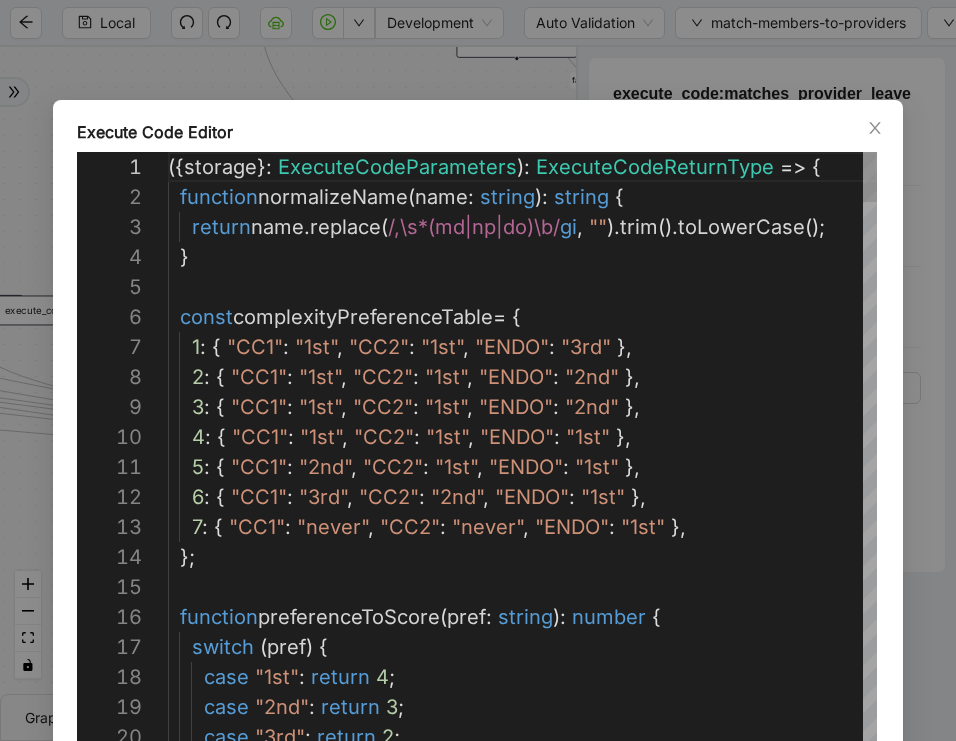 scroll, scrollTop: 300, scrollLeft: 0, axis: vertical 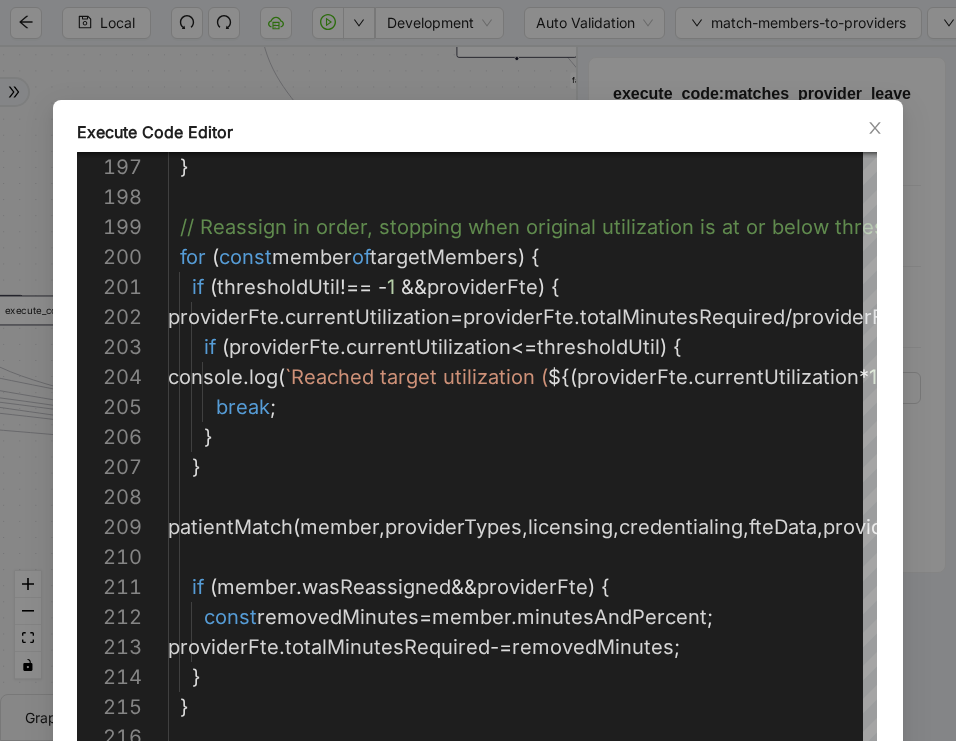 click on "Execute Code Editor 200 201 202 203 204 205 206 207 208 209 210 211 212 213 214 215 216 199 198 197    for   ( const  member  of  targetMembers )   {      if   ( thresholdUtil  !==   - 1   &&  providerFte )   {       providerFte . currentUtilization  =  providerFte . totalMinutesRequired  /  providerFte . minutesAvailable ;        if   ( providerFte . currentUtilization  <=  thresholdUtil )   {         console . log ( `Reached target utilization ( ${( providerFte . currentUtilization * 100 ). toFixed ( 2 )} %) for provider  ${ providerToReassign } , stopping reassignments.` );          break ;        }      }     patientMatch ( member ,  providerTypes ,  licensing ,  credentialing ,  fteData ,  providerPodMap );      if   ( member . wasReassigned  &&  providerFte )   {        const  removedMinutes  =  member . minutesAndPercent ;       providerFte . totalMinutesRequired  -=  removedMinutes ;      } } }" at bounding box center [478, 370] 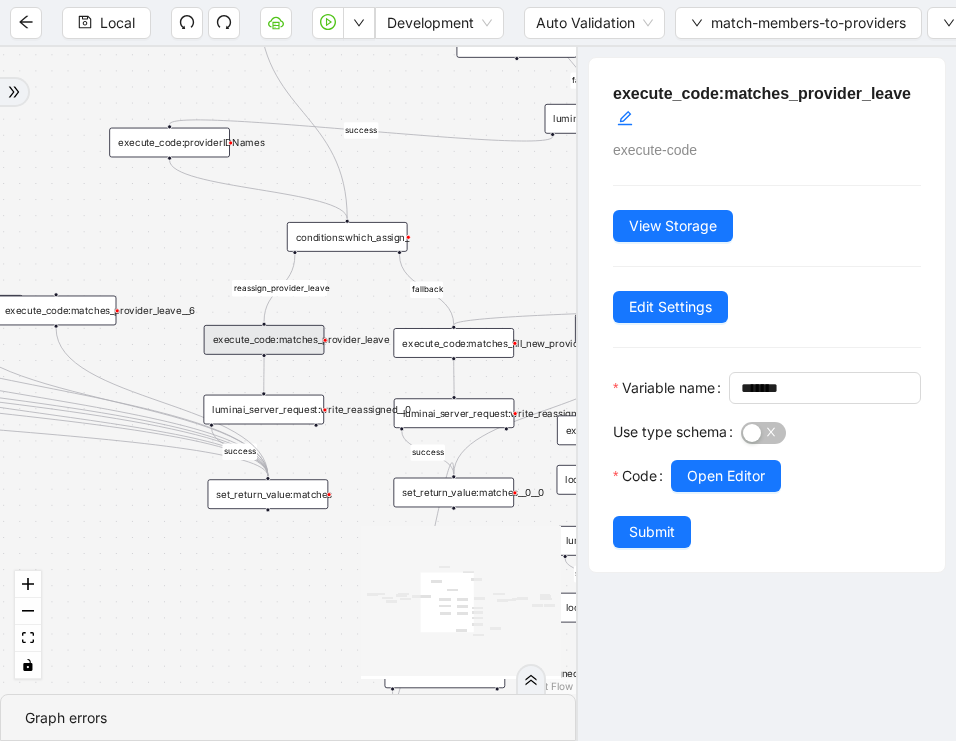click on "execute_code:matches_fill_new_providers__new" at bounding box center (453, 343) 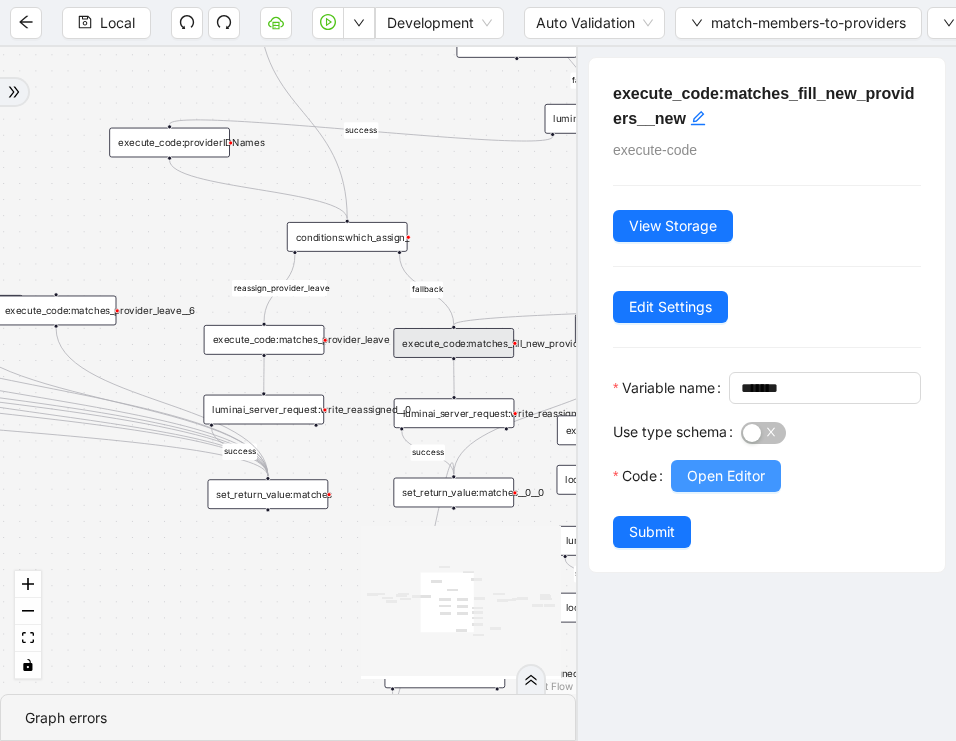 click on "Open Editor" at bounding box center [726, 476] 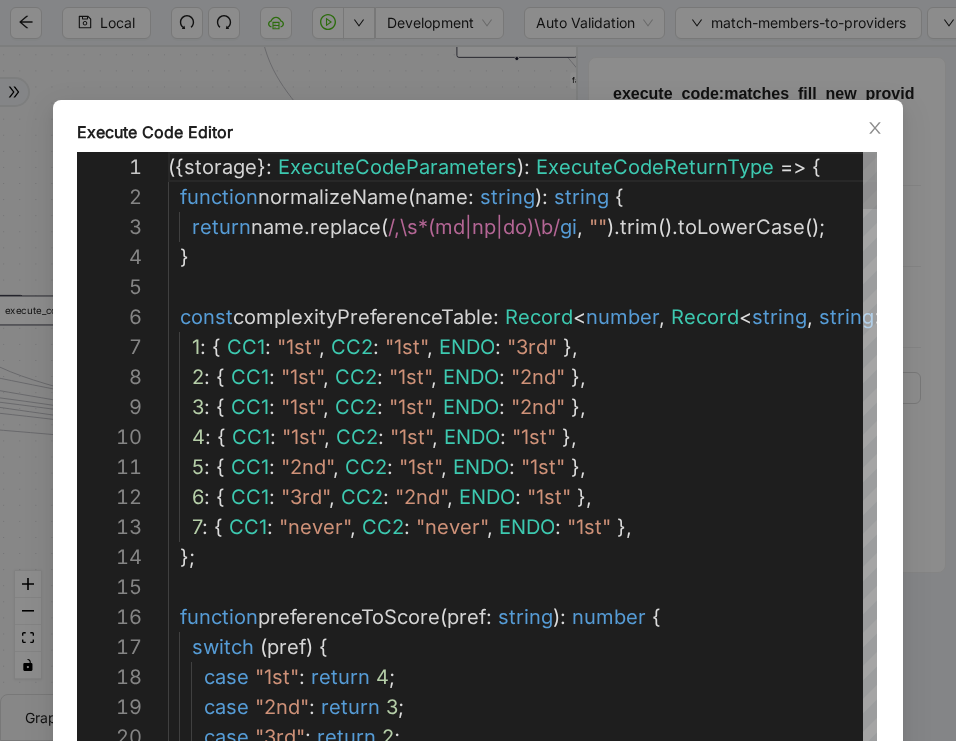 scroll, scrollTop: 300, scrollLeft: 0, axis: vertical 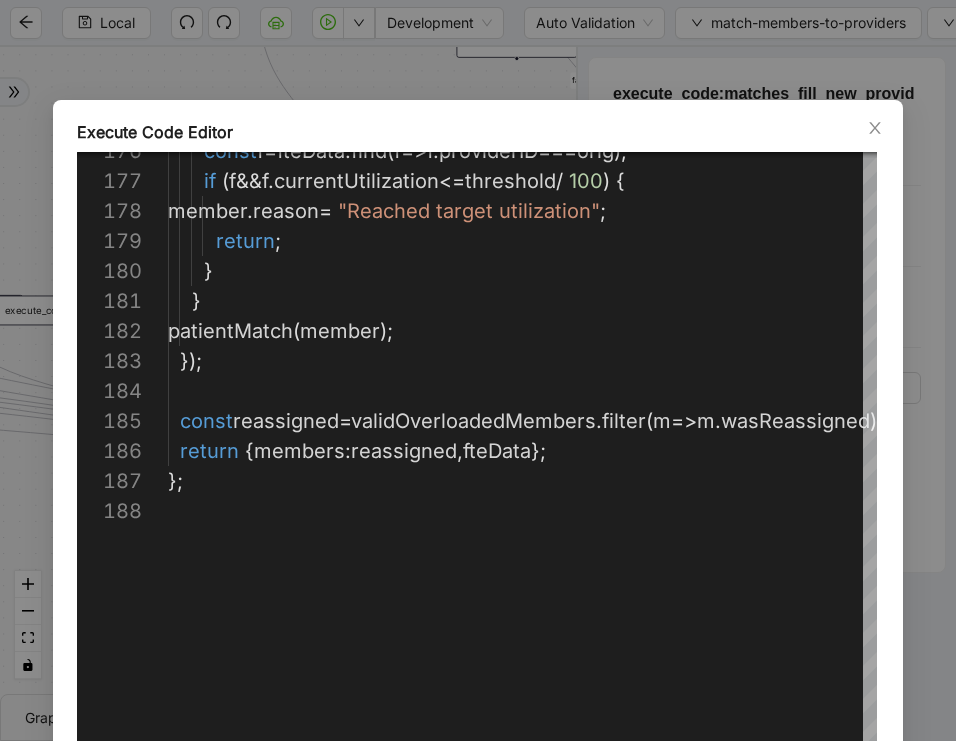 click on "Execute Code Editor 184 185 186 187 188 183 182 181 180 179 178 177 176    const  reassigned  =  validOverloadedMembers . filter ( m  =>  m . wasReassigned );    return   {  members :  reassigned ,  fteData  }; };    });     patientMatch ( member );      }        }          return ;         member . reason  =   "Reached target utilization" ;        if   ( f  &&  f . currentUtilization  <=  threshold  /   100 )   {        const  f  =  fteData . find ( f  =>  f . providerID  ===  orig ); Enter to Rename, ⇧Enter to Preview Cancel Save" at bounding box center [478, 370] 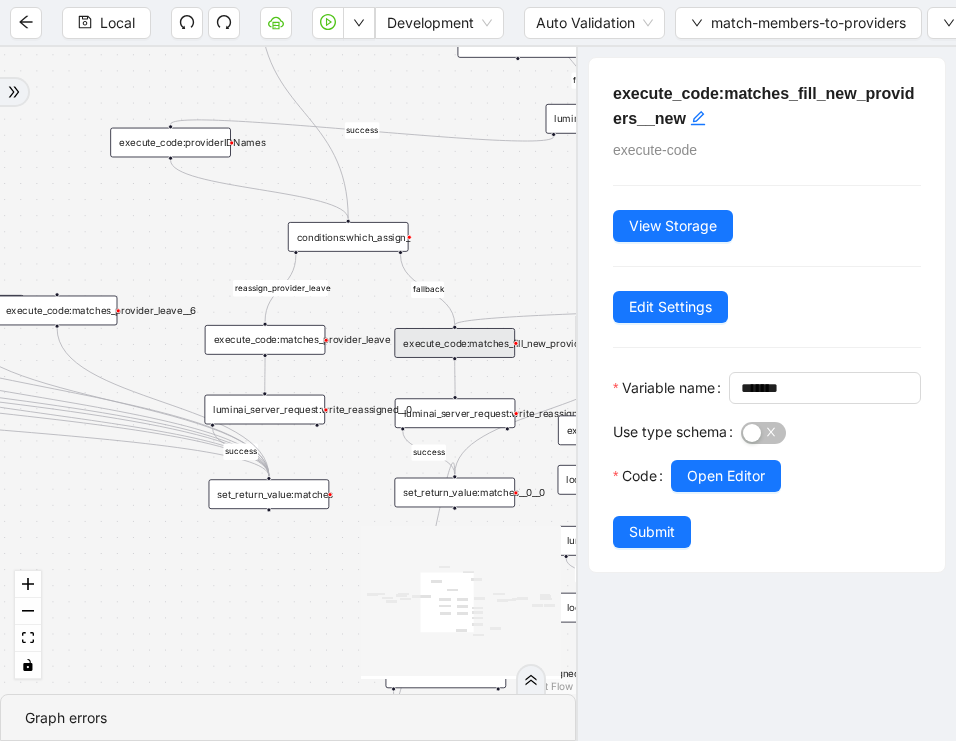 click on "fallback success reassign_provider_leave fallback success success success success success onError trigger set_return_value:matches raise_error:unsuccessful_read luminai_server_request:read_providerIDNames execute_code:providerIDNames execute_code:matches_current__0 execute_code:matches_now__0__0__0 conditions:which_assign_ set_return_value:matches__0 execute_code:matches_provider_leave execute_code:matches_fill_new_providers execute_code:matches_fill_new_providers__0 execute_code:matches_fill_new_providers__0__0 execute_code:matches_fill_new_providers__0__0__0 execute_code:matches_fill_new_providers__0__0__1 execute_code:matches_provider_leave__0 execute_code:updateMemberObject_filter_overcapacity execute_code:matches_fill_new_providers__new execute_code:matches_provider_leave__1 execute_code:matches_fill_new_providers__new__0 execute_code:matches_provider_leave__2 execute_code:matches_fill_new_providers__new__1 execute_code:matches_provider_leave__3 execute_code:matches_provider_leave__4" at bounding box center [288, 370] 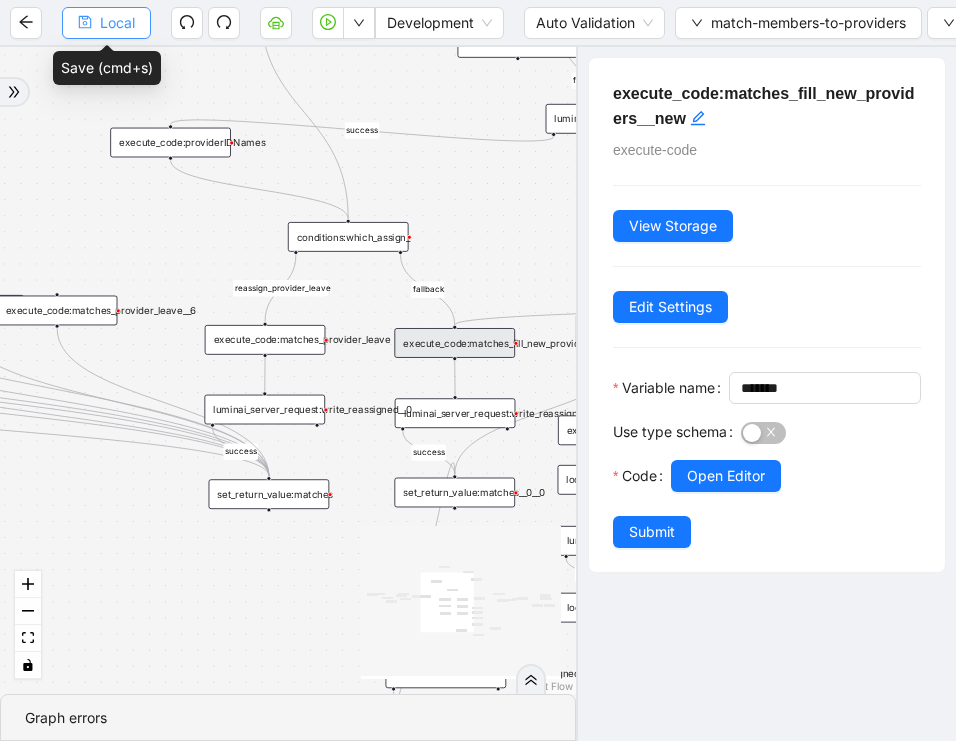 click on "Local" at bounding box center [117, 23] 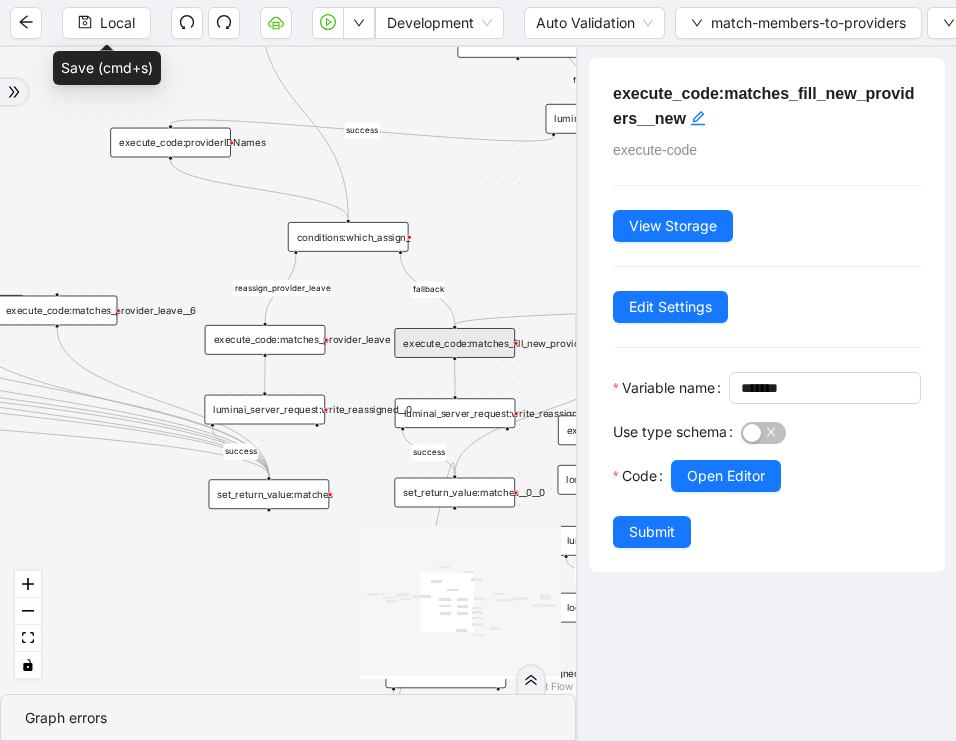 click on "fallback success reassign_provider_leave fallback success success success success success onError trigger set_return_value:matches raise_error:unsuccessful_read luminai_server_request:read_providerIDNames execute_code:providerIDNames execute_code:matches_current__0 execute_code:matches_now__0__0__0 conditions:which_assign_ set_return_value:matches__0 execute_code:matches_provider_leave execute_code:matches_fill_new_providers execute_code:matches_fill_new_providers__0 execute_code:matches_fill_new_providers__0__0 execute_code:matches_fill_new_providers__0__0__0 execute_code:matches_fill_new_providers__0__0__1 execute_code:matches_provider_leave__0 execute_code:updateMemberObject_filter_overcapacity execute_code:matches_fill_new_providers__new execute_code:matches_provider_leave__1 execute_code:matches_fill_new_providers__new__0 execute_code:matches_provider_leave__2 execute_code:matches_fill_new_providers__new__1 execute_code:matches_provider_leave__3 execute_code:matches_provider_leave__4" at bounding box center [288, 370] 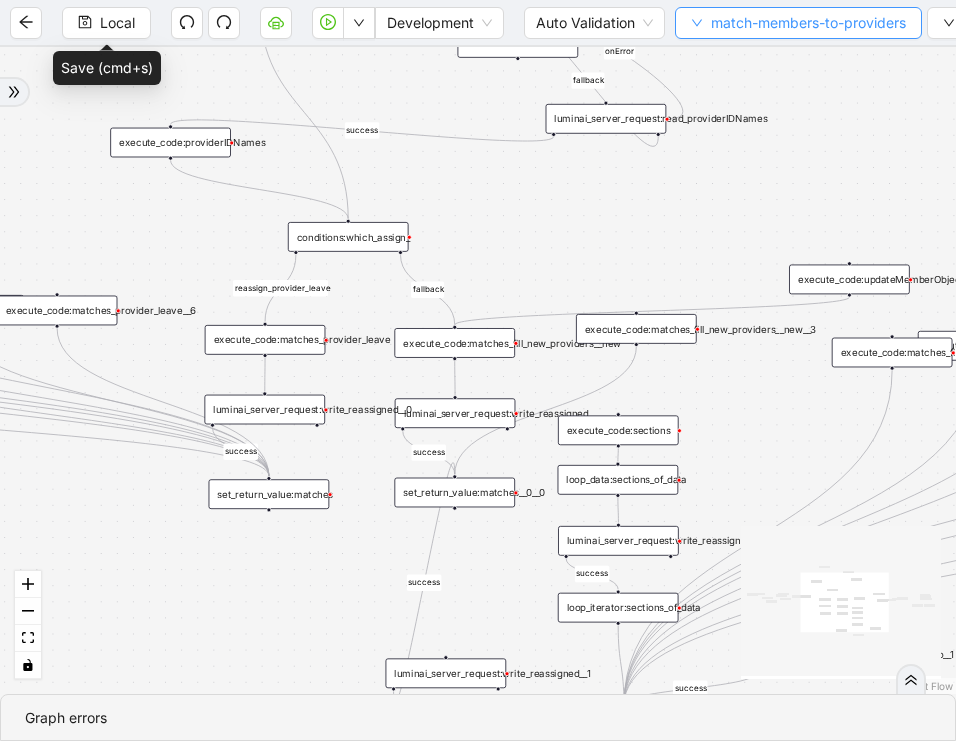 click on "match-members-to-providers" at bounding box center (798, 23) 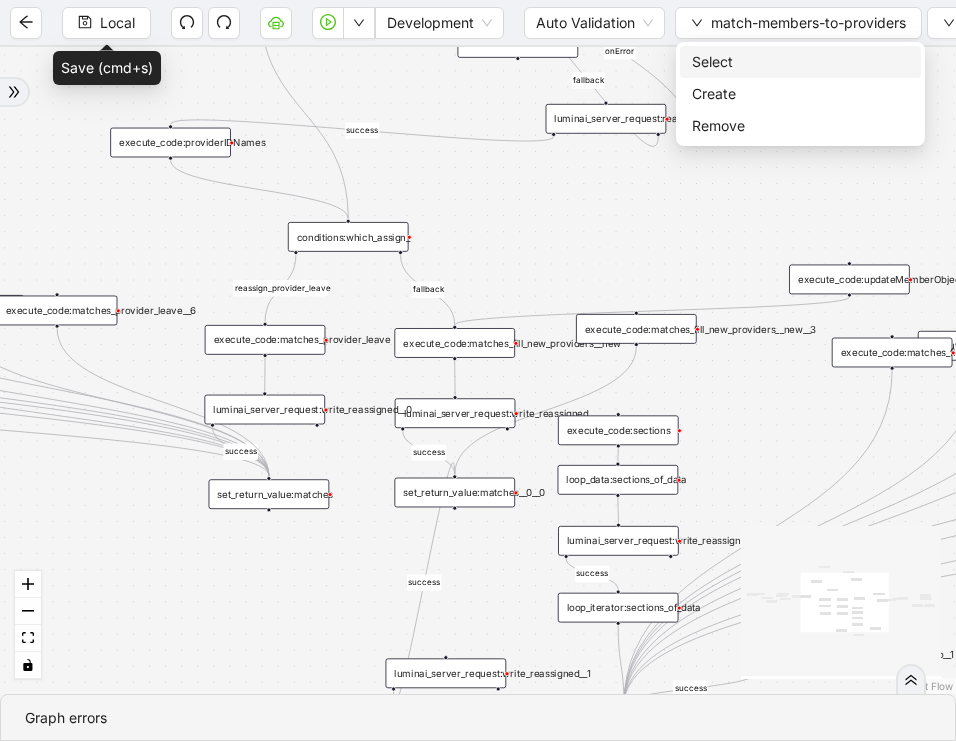 click on "Select" at bounding box center [800, 62] 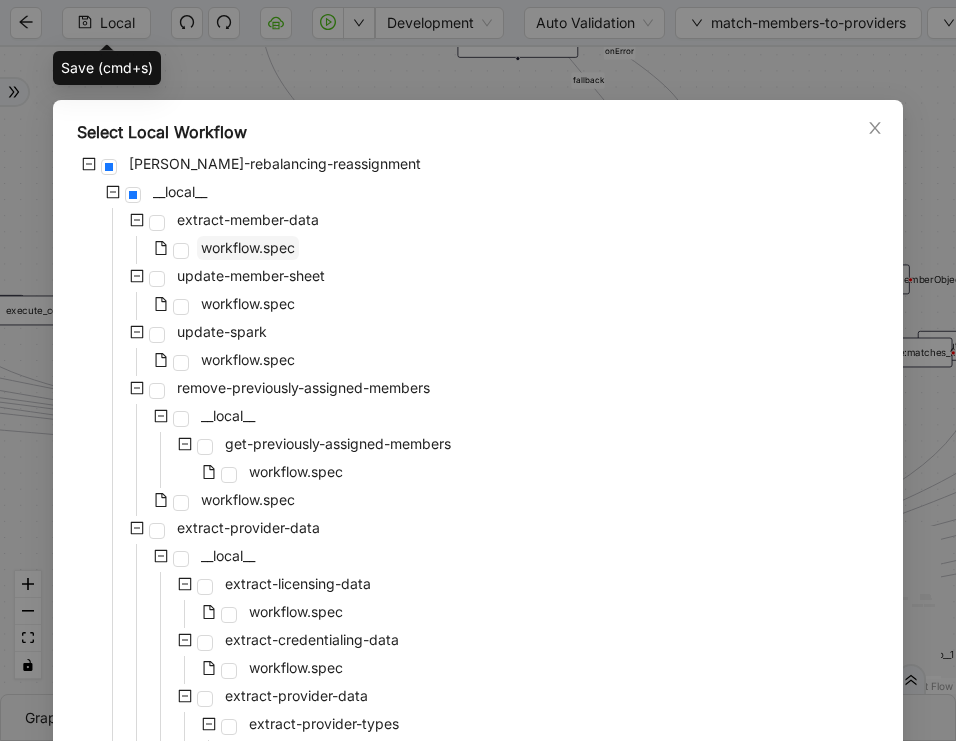 click on "workflow.spec" at bounding box center [248, 248] 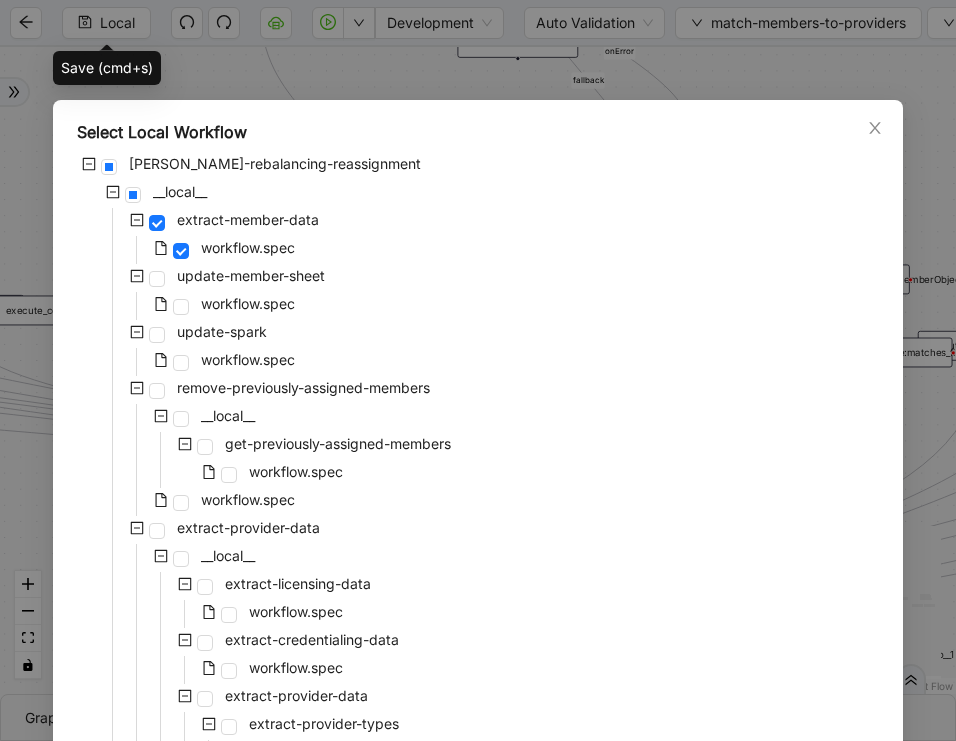 scroll, scrollTop: 647, scrollLeft: 0, axis: vertical 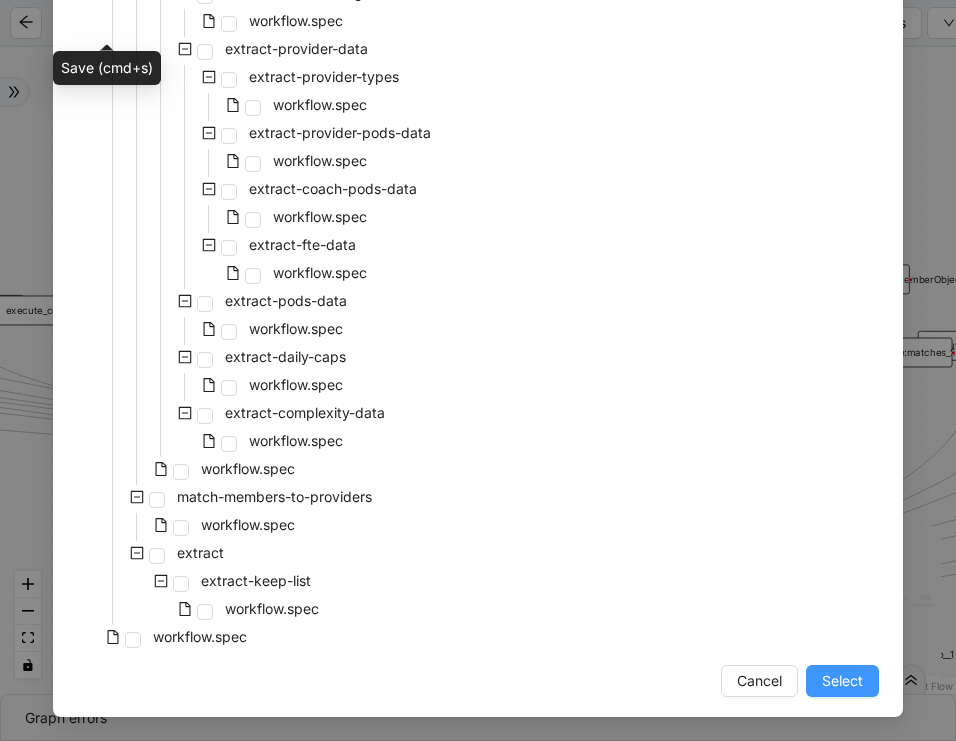 click on "Select" at bounding box center [842, 681] 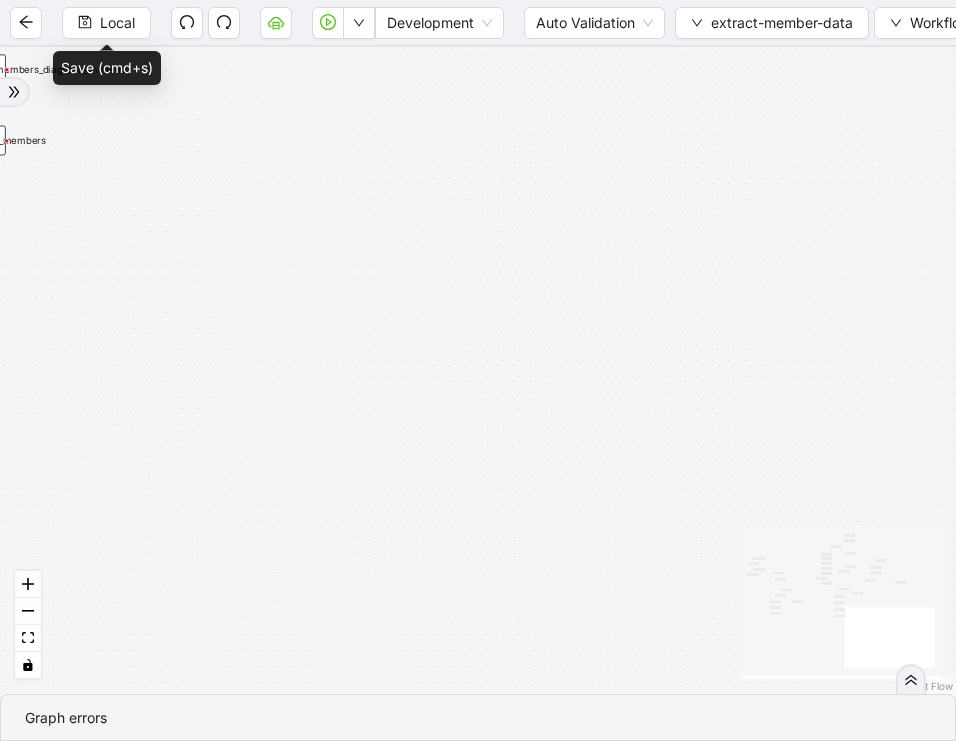 drag, startPoint x: 562, startPoint y: 203, endPoint x: 587, endPoint y: 547, distance: 344.90723 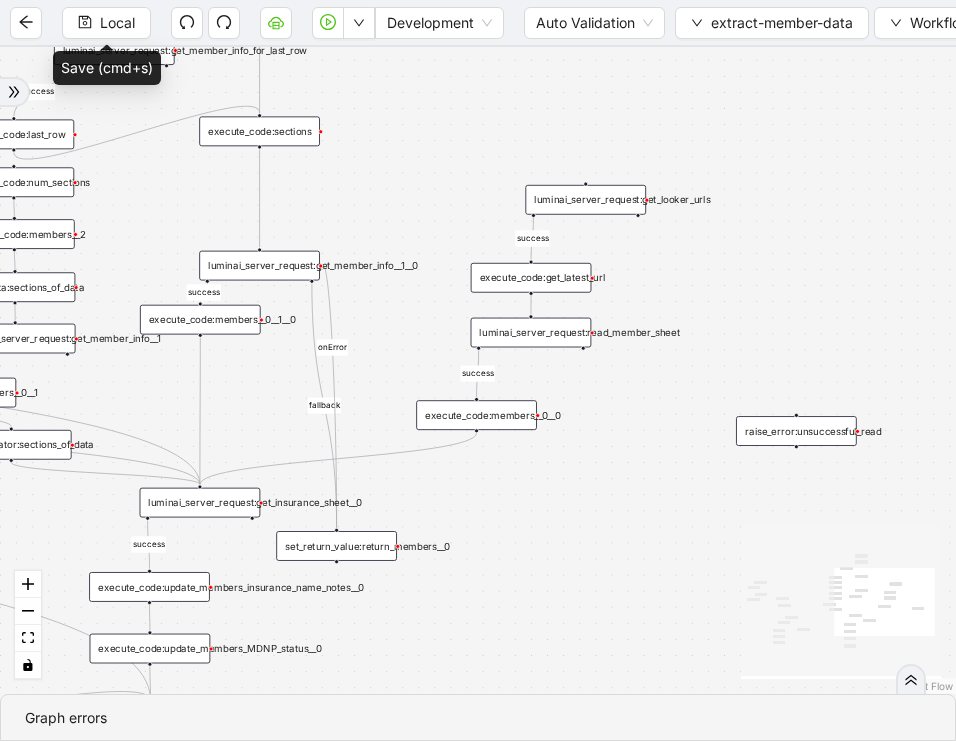 drag, startPoint x: 476, startPoint y: 350, endPoint x: 650, endPoint y: 645, distance: 342.49234 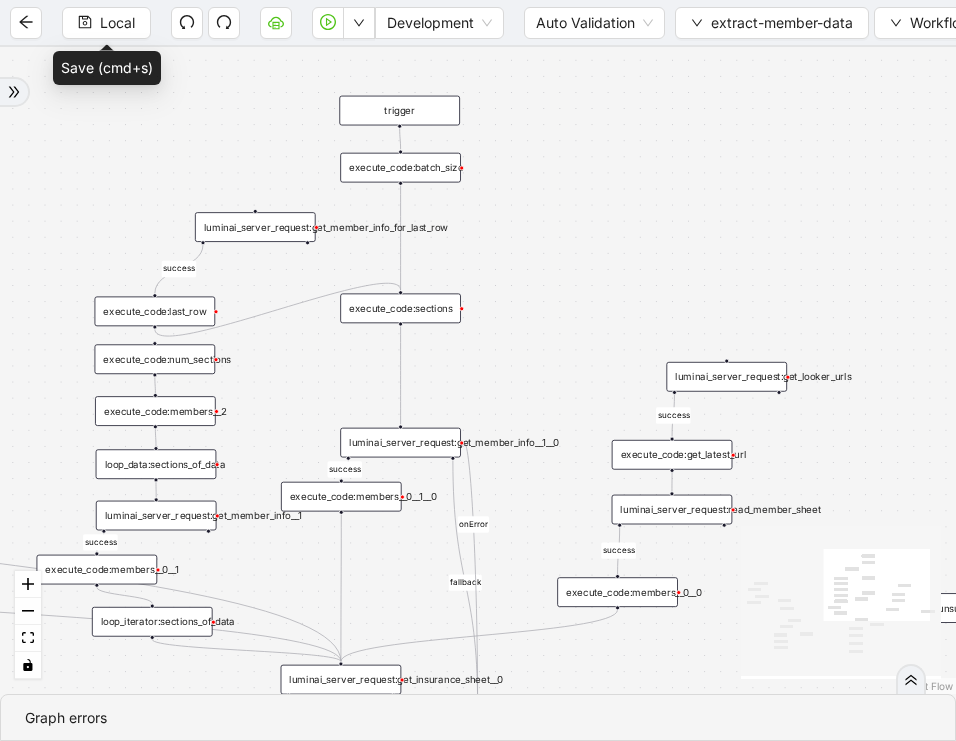 drag, startPoint x: 403, startPoint y: 174, endPoint x: 573, endPoint y: 375, distance: 263.25082 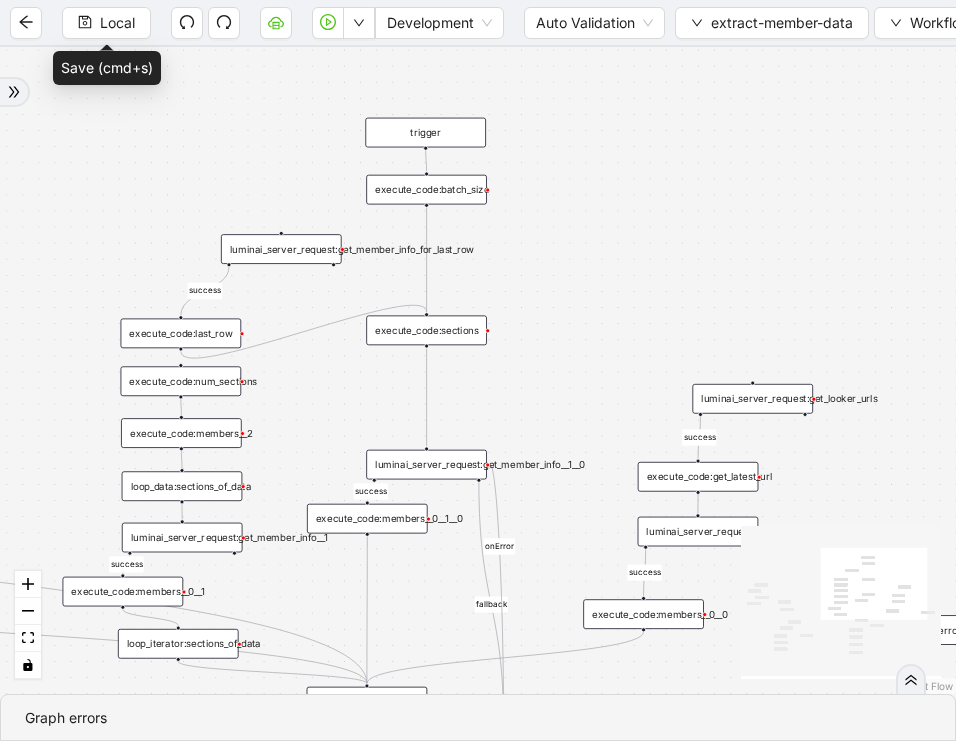 click on "execute_code:batch_size" at bounding box center (426, 190) 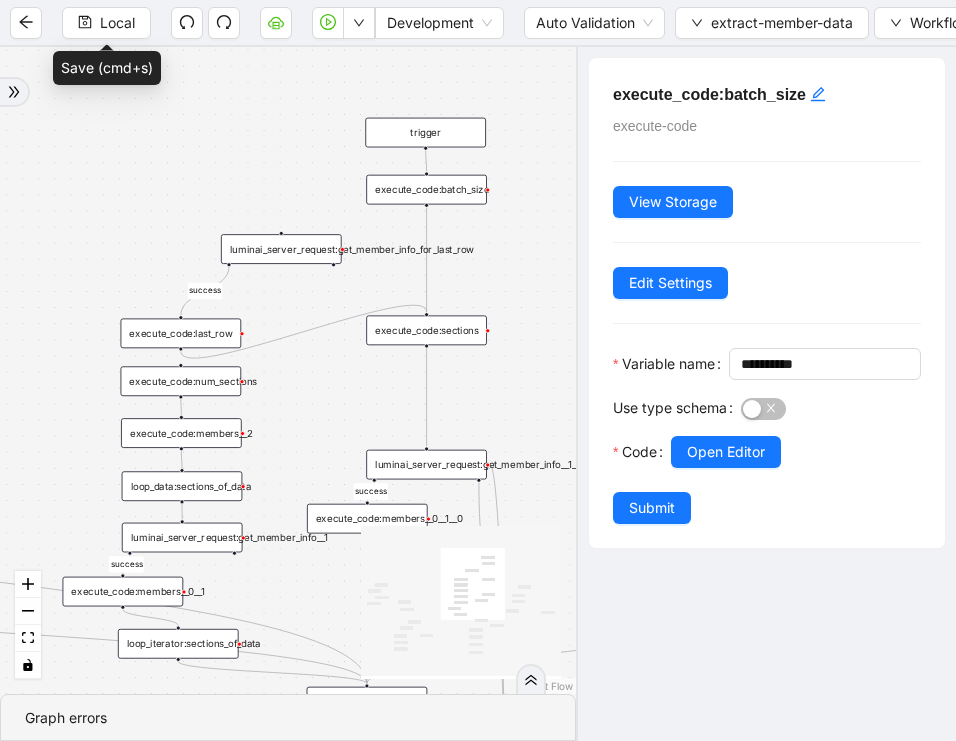 click on "execute_code:sections" at bounding box center [426, 330] 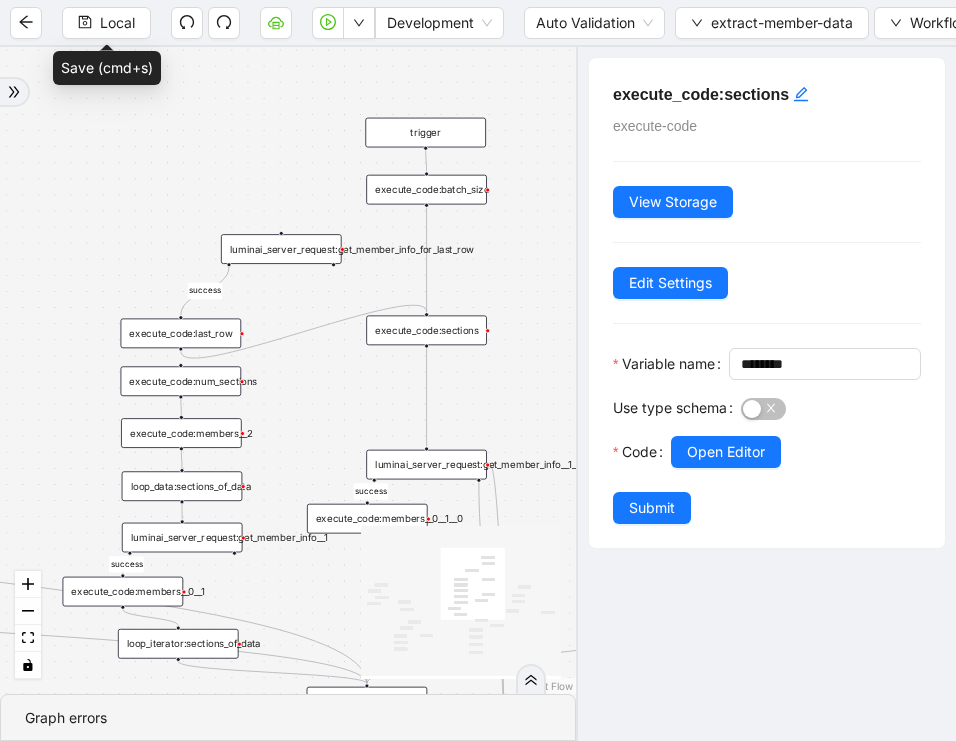 click on "luminai_server_request:get_member_info__1__0" at bounding box center (426, 465) 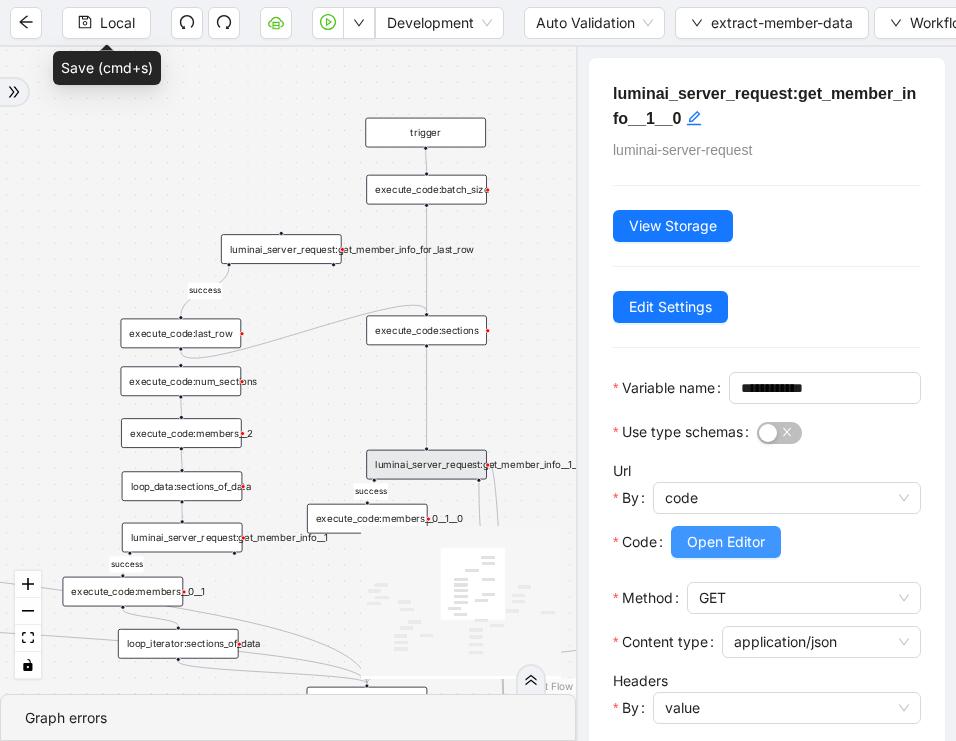 click on "Open Editor" at bounding box center (726, 542) 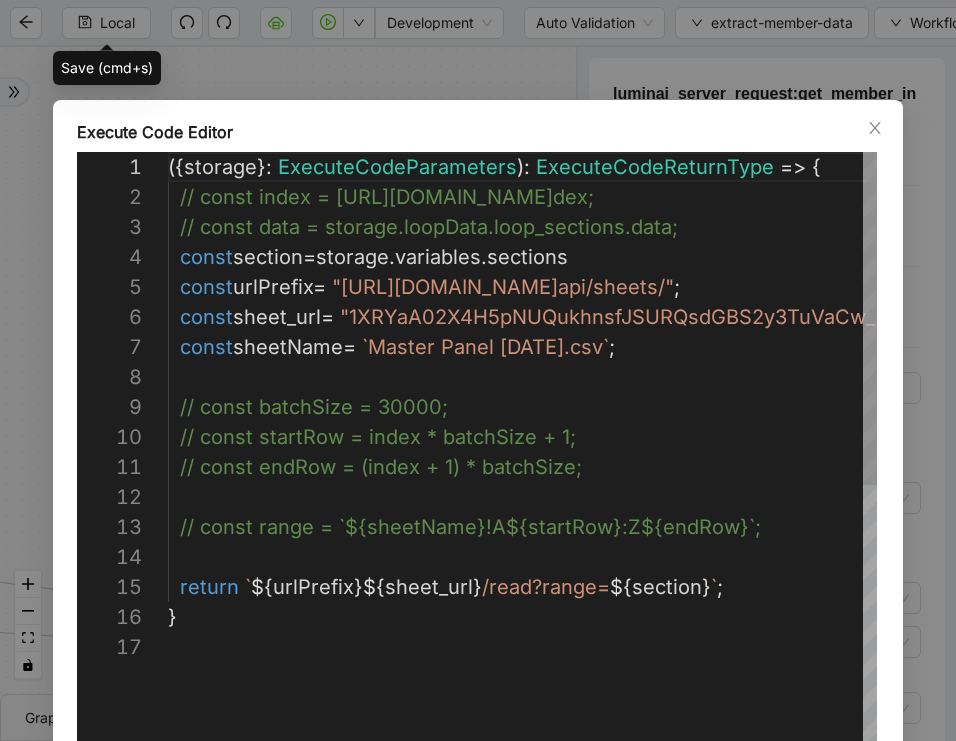 scroll, scrollTop: 300, scrollLeft: 0, axis: vertical 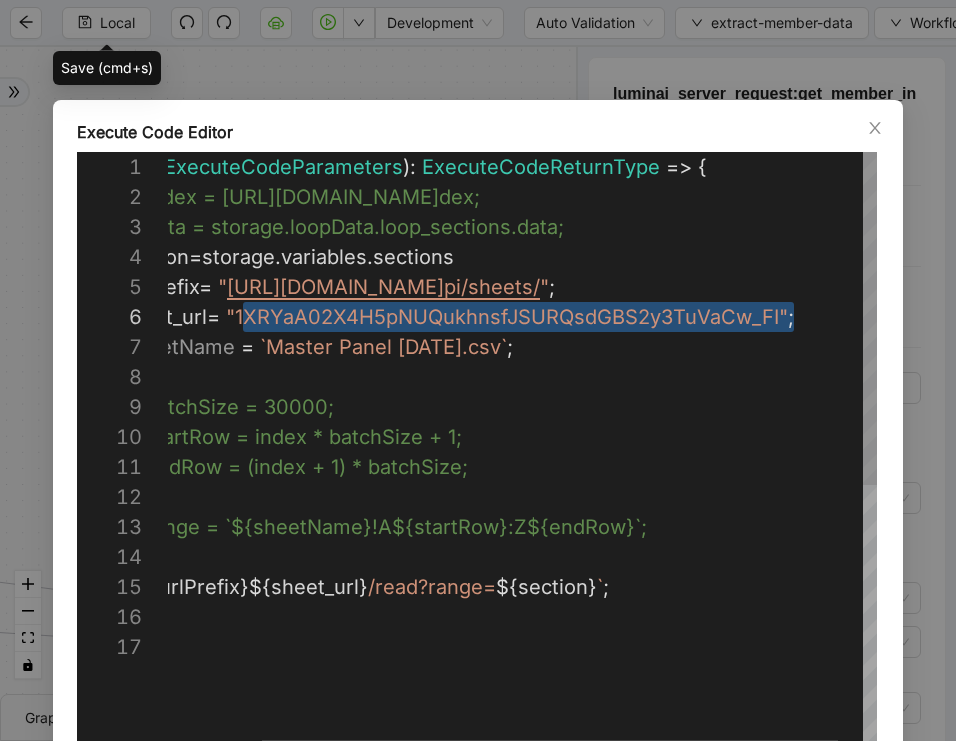 drag, startPoint x: 356, startPoint y: 314, endPoint x: 787, endPoint y: 317, distance: 431.01044 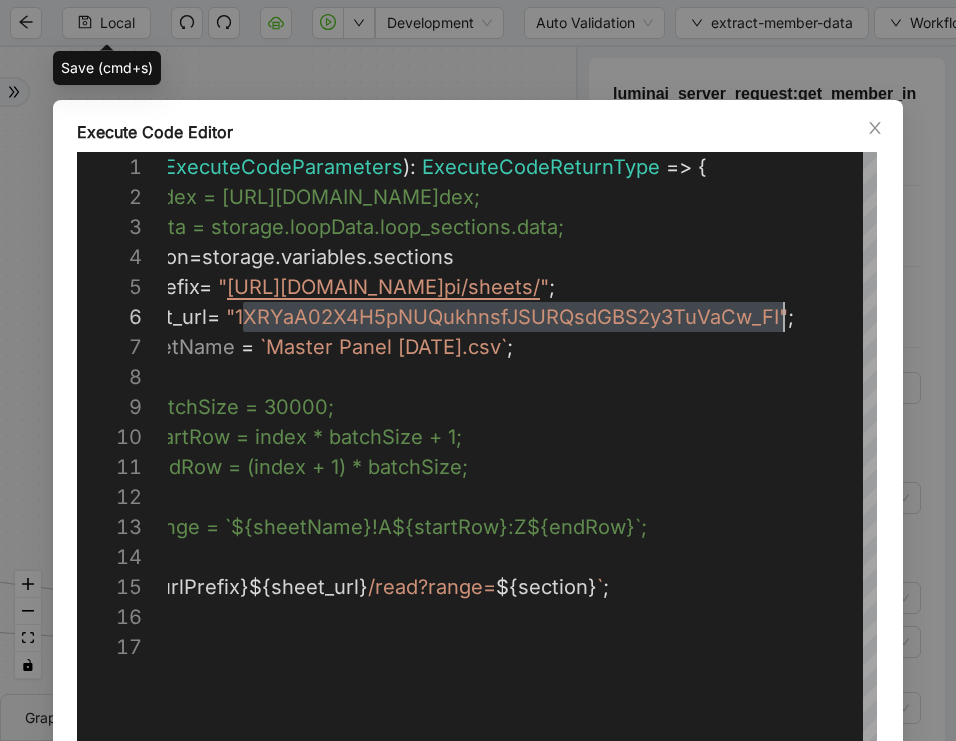 click on "Execute Code Editor 1 2 3 4 5 6 7 8 9 10 11 12 13 14 15 16 17 ({  storage  }:   ExecuteCodeParameters ):   ExecuteCodeReturnType   =>   {    // const index = [URL][DOMAIN_NAME] dex;    // const data = storage.loopData.loop_sections.dat a;    const  section  =  storage . variables . sections    const  urlPrefix  =   " [URL][DOMAIN_NAME] pi/sheets/ " ;    const  sheet_url  =   "1XRYaA02X4H5pNUQukhnsfJSURQsdGBS2y3TuVaCw_FI" ;    const   sheetName   =   `Master Panel [DATE].csv` ;    // const batchSize = 30000;    // const startRow = index * batchSize + 1;    // const endRow = (index + 1) * batchSize;    // const range = `${sheetName}!A${startRow}:Z${end Row}`;    return   ` ${ urlPrefix }${ sheet_url } /read?range= ${ section } ` ; } Enter to Rename, ⇧Enter to Preview Cancel Save" at bounding box center [478, 370] 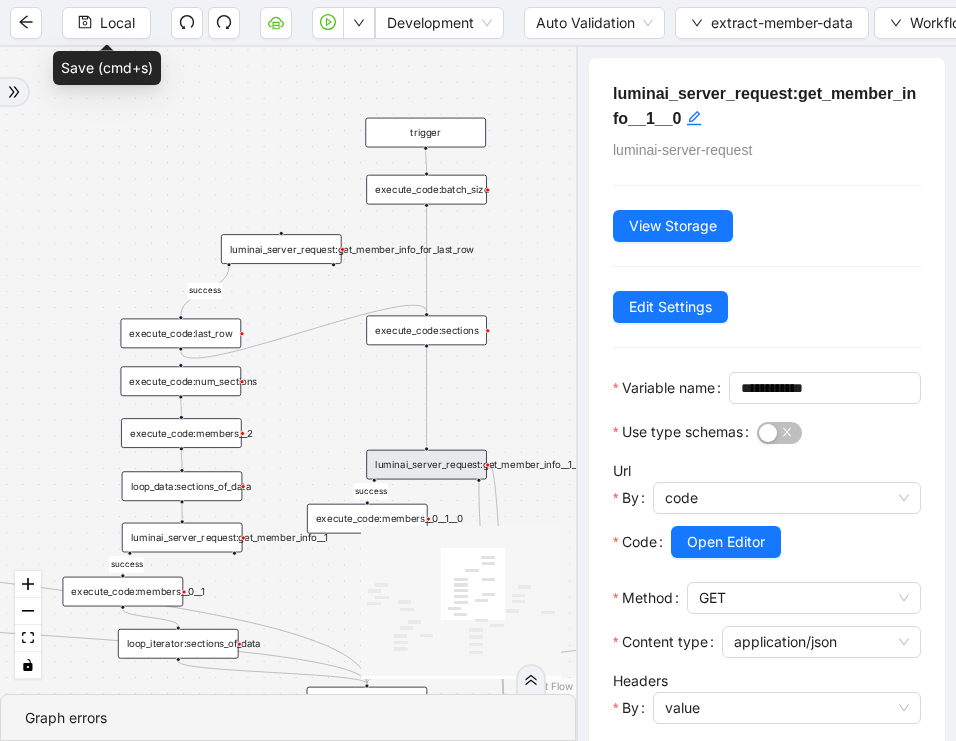 click on "success fallback fallback success success success success success success success success success success fallback onError trigger execute_code:members set_return_value:return_members luminai_server_request:get_member_info luminai_server_request:get_insurance_sheet execute_code:update_members_insurance_name_notes execute_code:update_members_MDNP_status execute_code:update_members_diagnosis_minutes raise_error:unsuccessful_read__0 luminai_server_request:get_insurance_sheet_2 execute_code:update_members_mdnp luminai_server_request:read_member_sheet raise_error:unsuccessful_read luminai_server_request:get_looker_urls execute_code:get_latest_url luminai_server_request:get_insurance_sheet__0 execute_code:update_members_insurance_name_notes__0 execute_code:update_members_MDNP_status__0 luminai_server_request:get_member_info__0 execute_code:members__0 luminai_server_request:get_member_info_for_last_row execute_code:last_row loop_data:sections_of_data execute_code:num_sections execute_code:members__1" at bounding box center (288, 370) 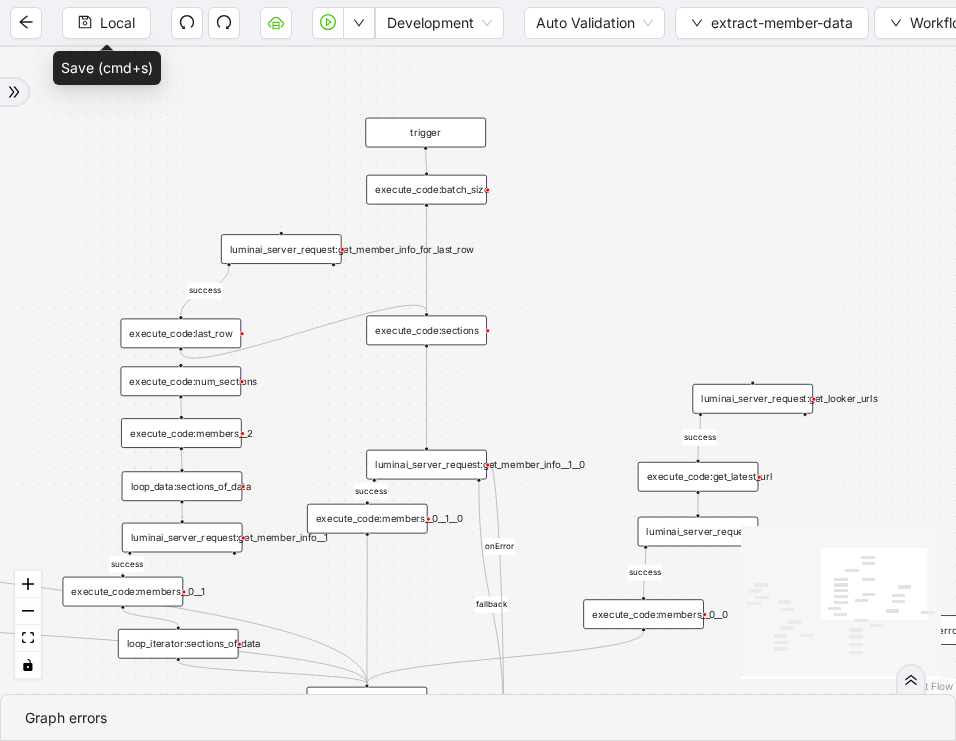 click on "Local" at bounding box center [106, 23] 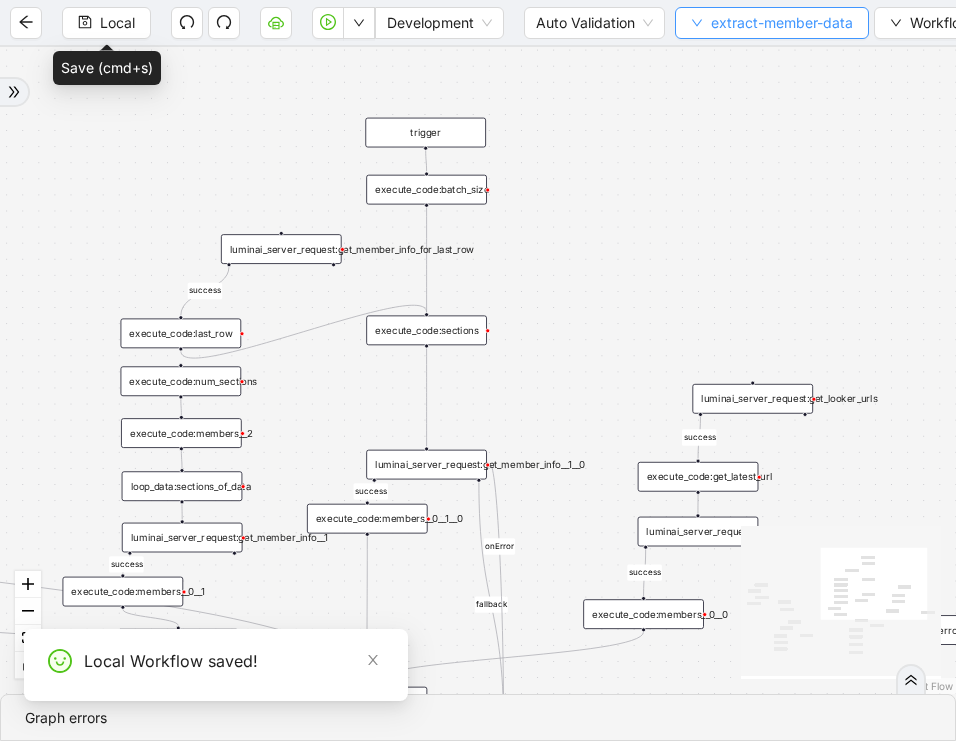 click on "extract-member-data" at bounding box center [772, 23] 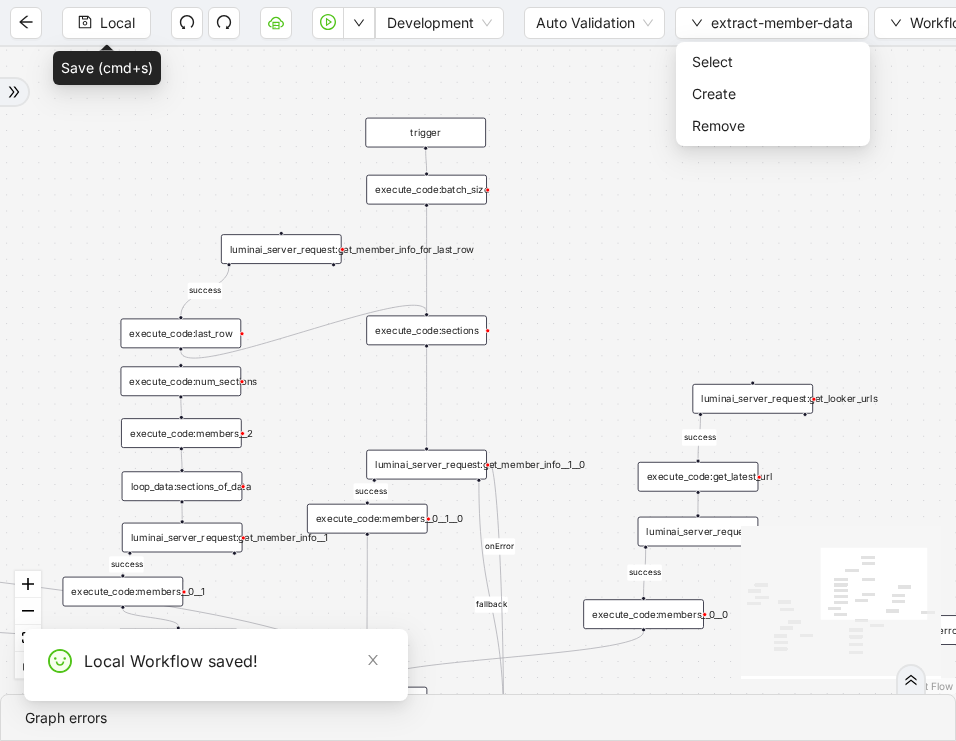 click on "Select Create Remove" at bounding box center [773, 94] 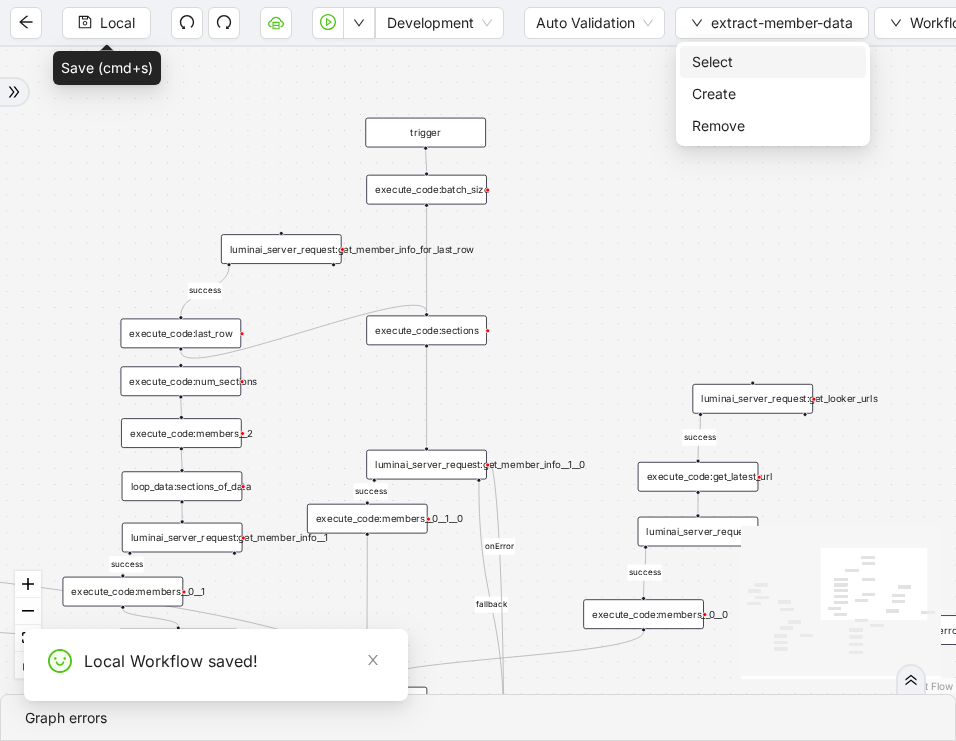 click on "Select" at bounding box center [773, 62] 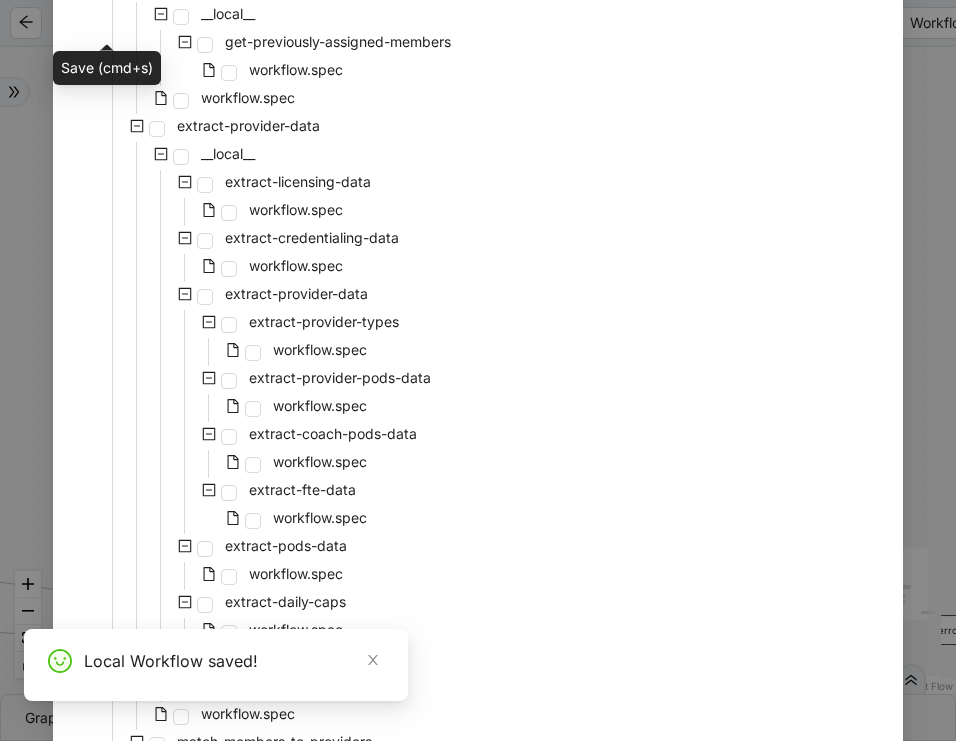 scroll, scrollTop: 647, scrollLeft: 0, axis: vertical 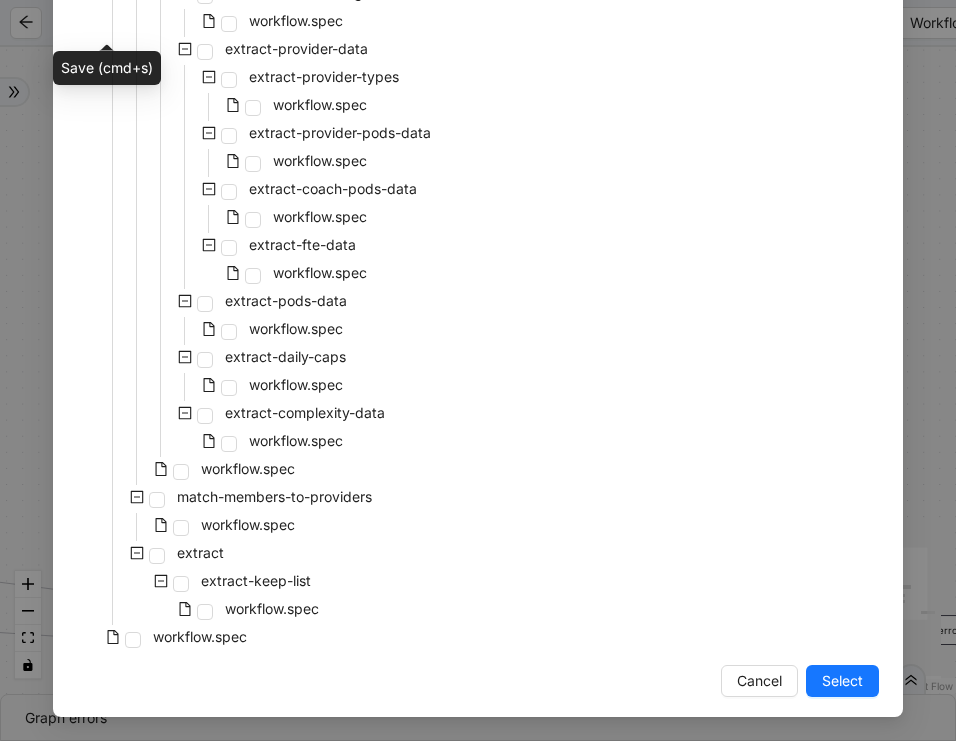 click on "Select Local Workflow [PERSON_NAME]-rebalancing-reassignment __local__ extract-member-data workflow.spec update-member-sheet workflow.spec update-spark workflow.spec remove-previously-assigned-members __local__ get-previously-assigned-members workflow.spec workflow.spec extract-provider-data __local__ extract-licensing-data workflow.spec extract-credentialing-data workflow.spec extract-provider-data extract-provider-types workflow.spec extract-provider-pods-data workflow.spec extract-coach-pods-data workflow.spec extract-fte-data workflow.spec extract-pods-data workflow.spec extract-daily-caps workflow.spec extract-complexity-data workflow.spec workflow.spec match-members-to-providers workflow.spec extract extract-keep-list workflow.spec workflow.spec Cancel Select" at bounding box center (478, 85) 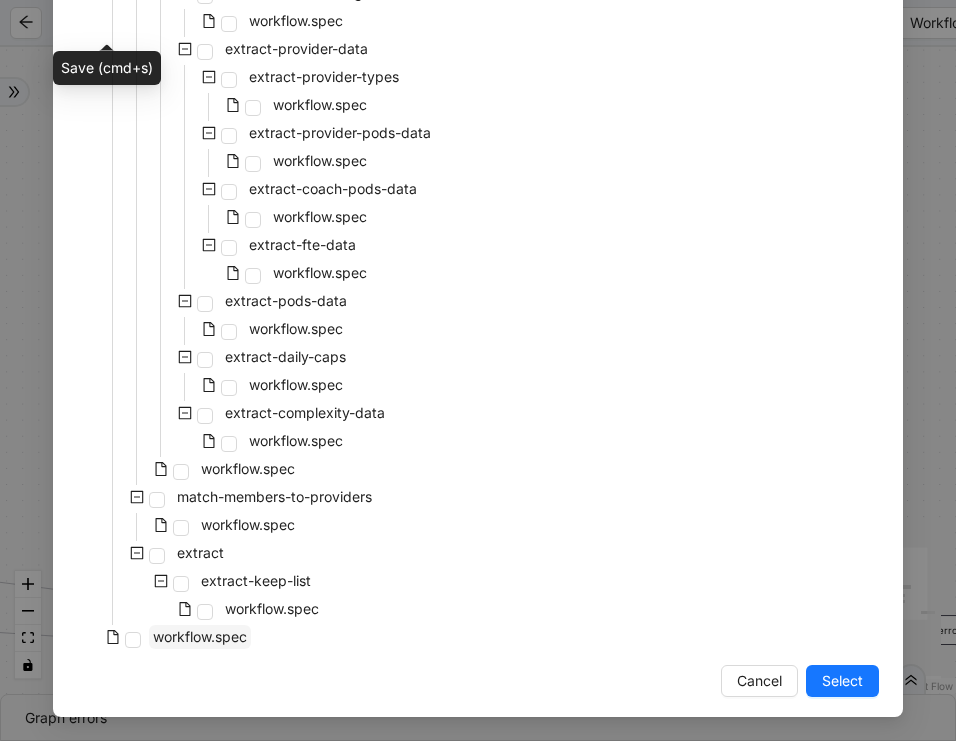 click on "workflow.spec" at bounding box center [200, 636] 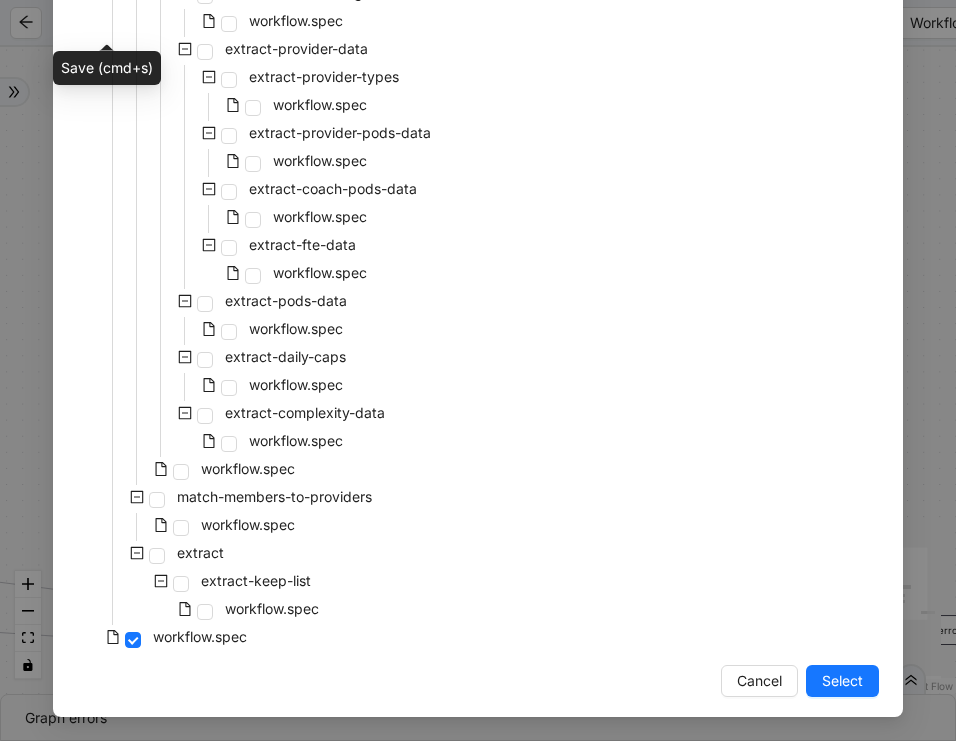 click on "Select" at bounding box center [842, 681] 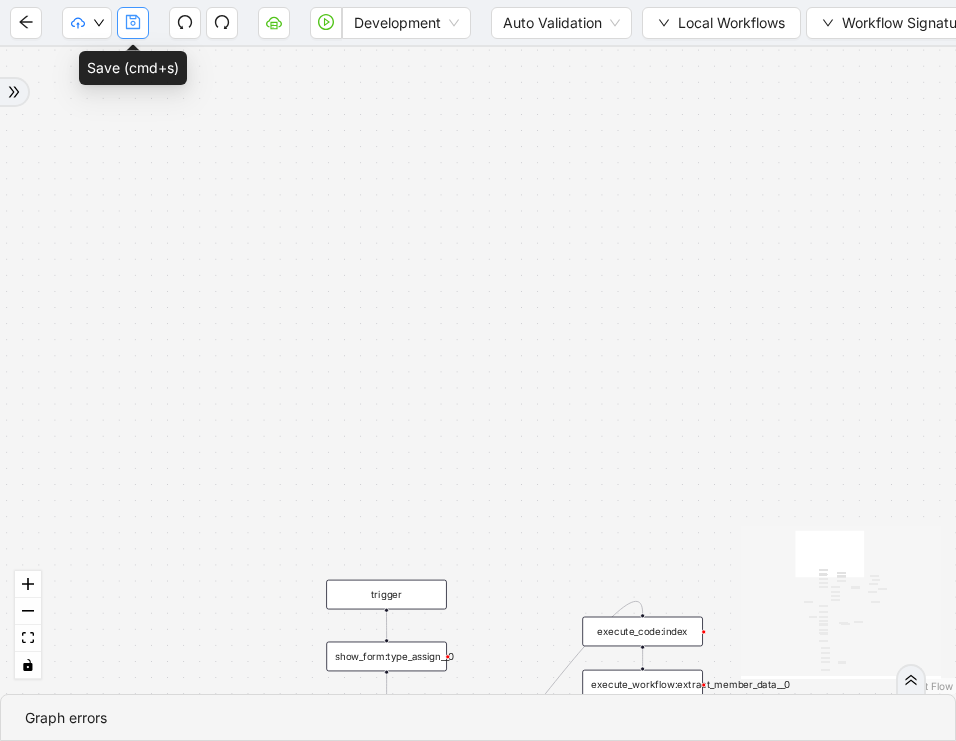click at bounding box center (133, 23) 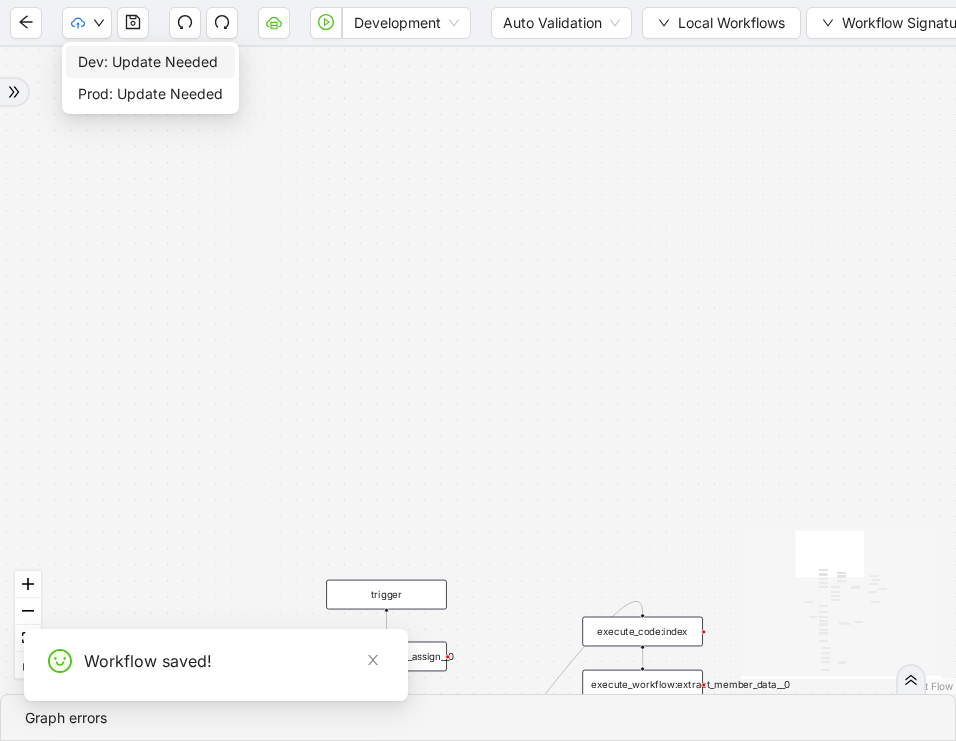 click on "Dev: Update Needed" at bounding box center [150, 62] 